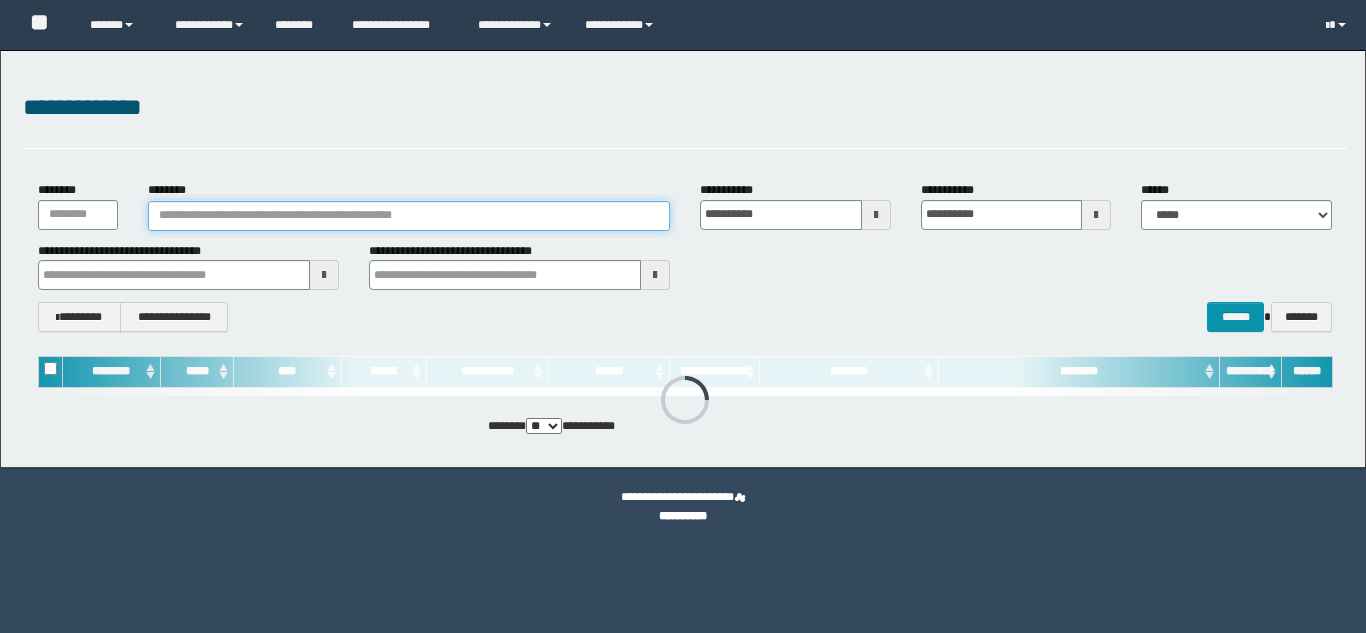 click on "********" at bounding box center [409, 216] 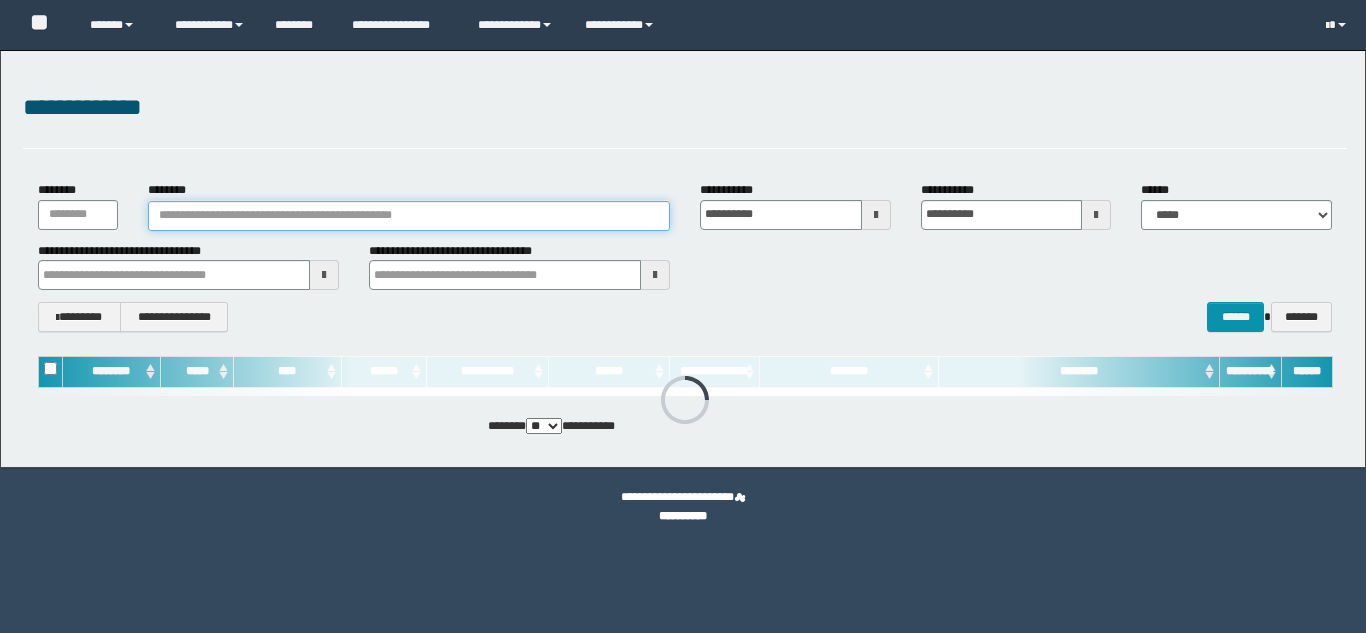 paste on "********" 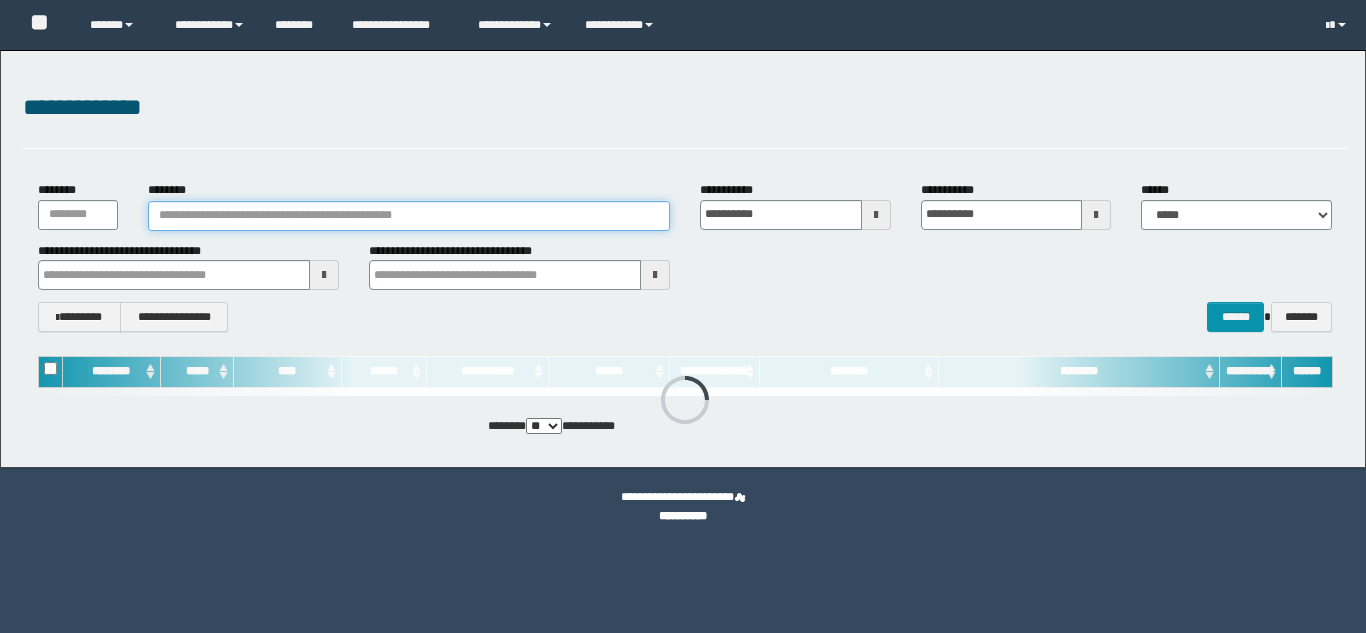 type on "********" 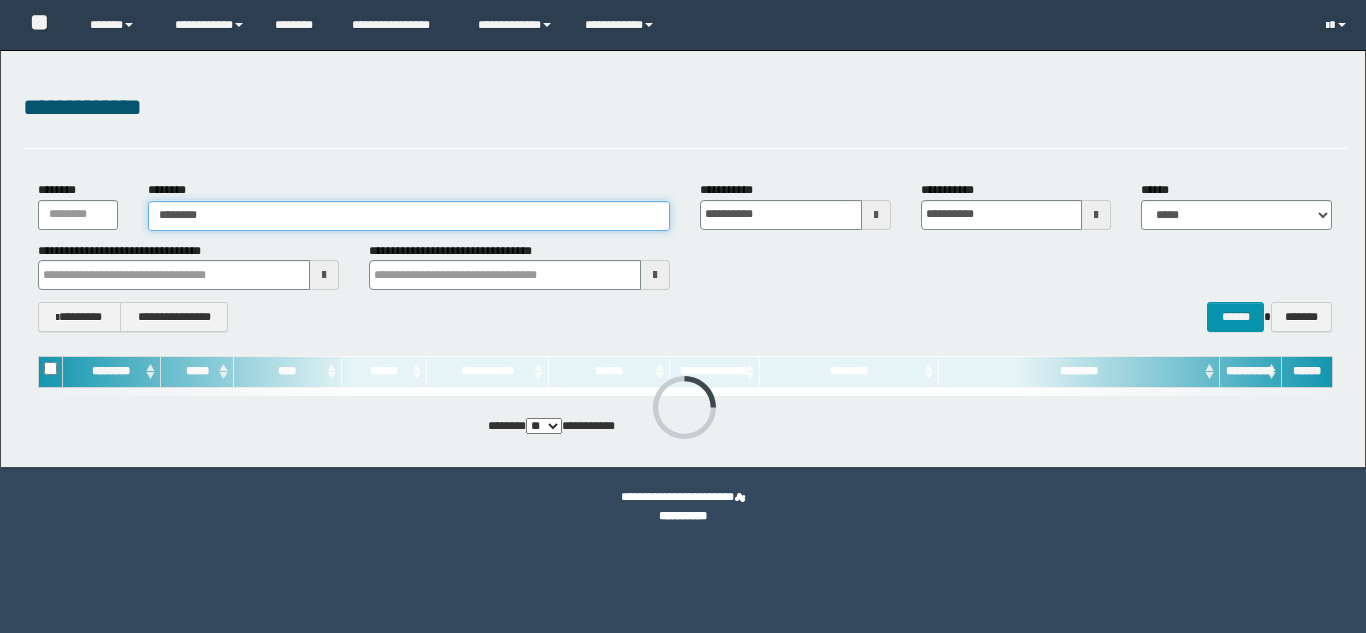 type on "********" 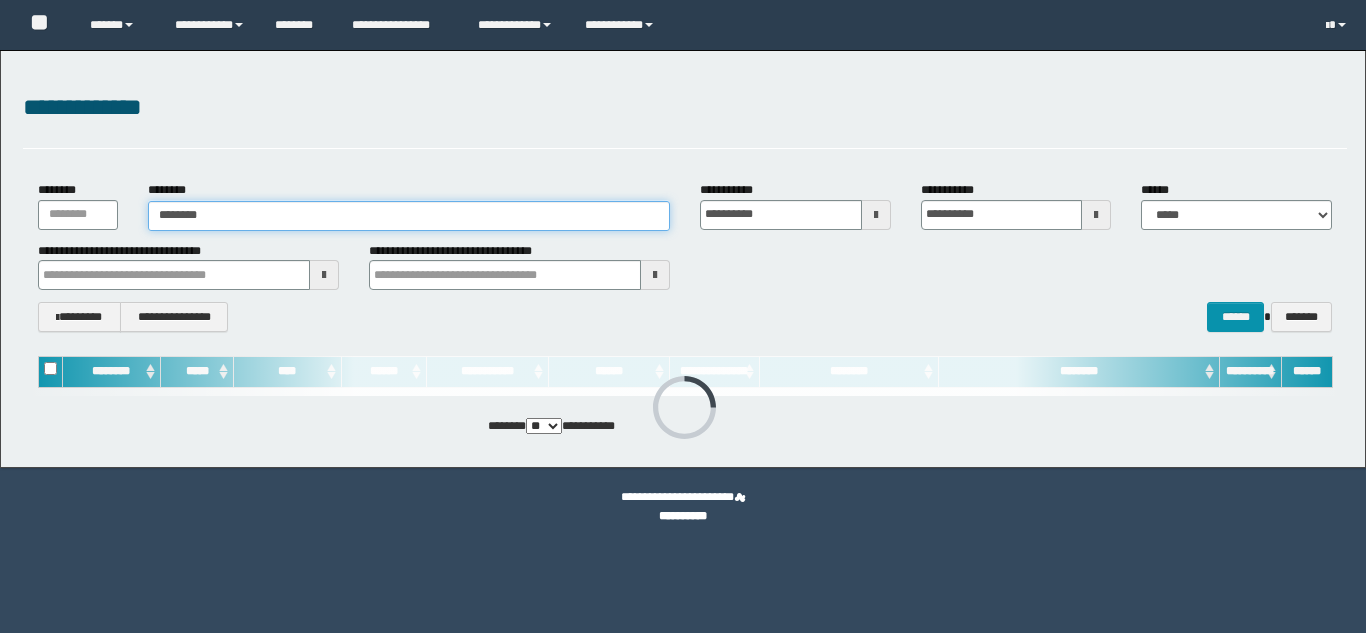 scroll, scrollTop: 0, scrollLeft: 0, axis: both 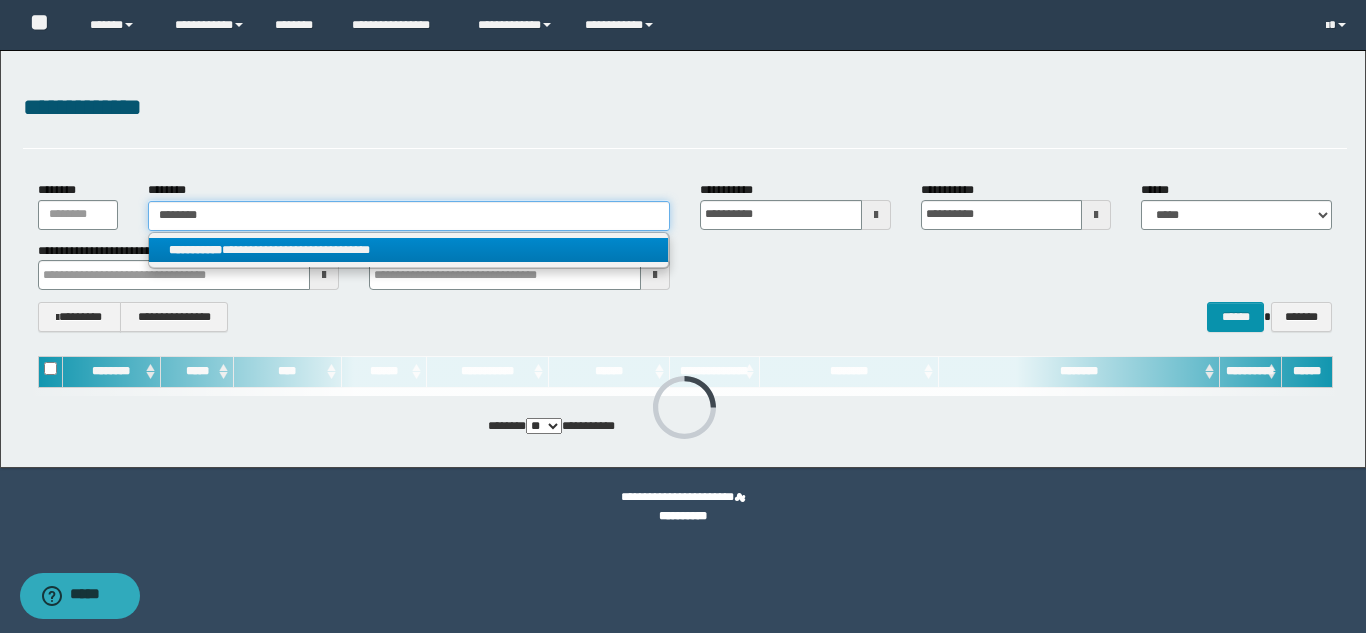 type on "********" 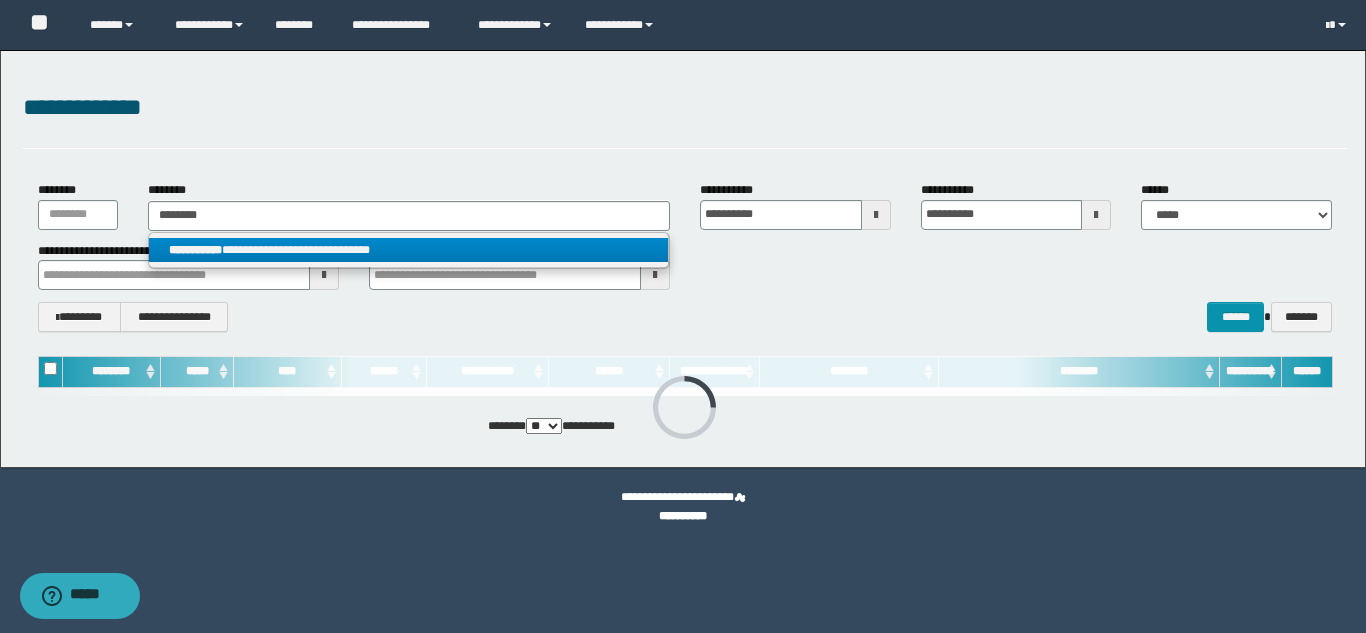 click on "**********" at bounding box center [408, 250] 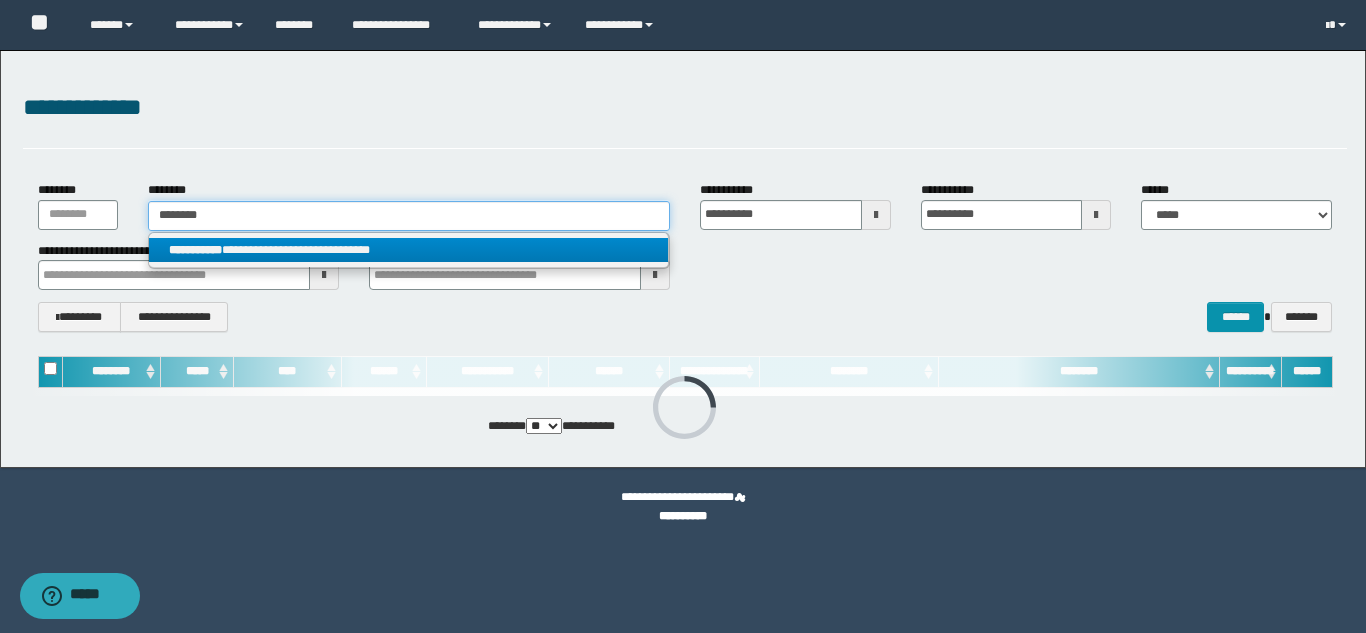 type 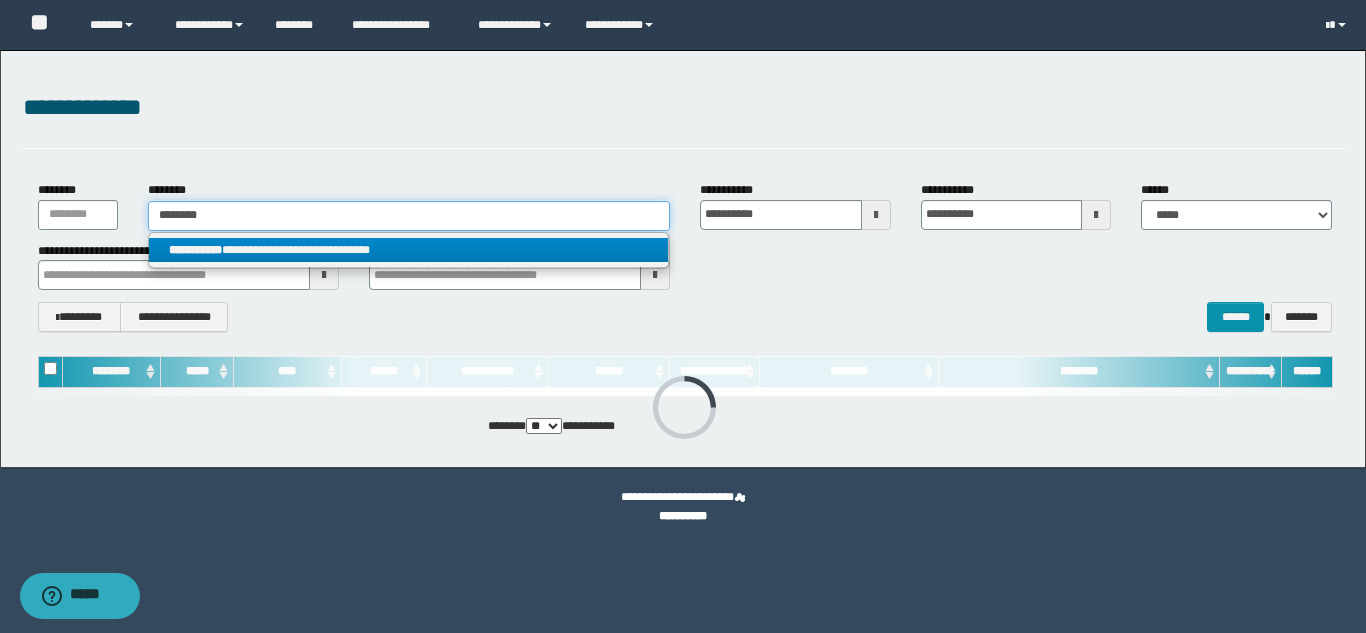 type on "**********" 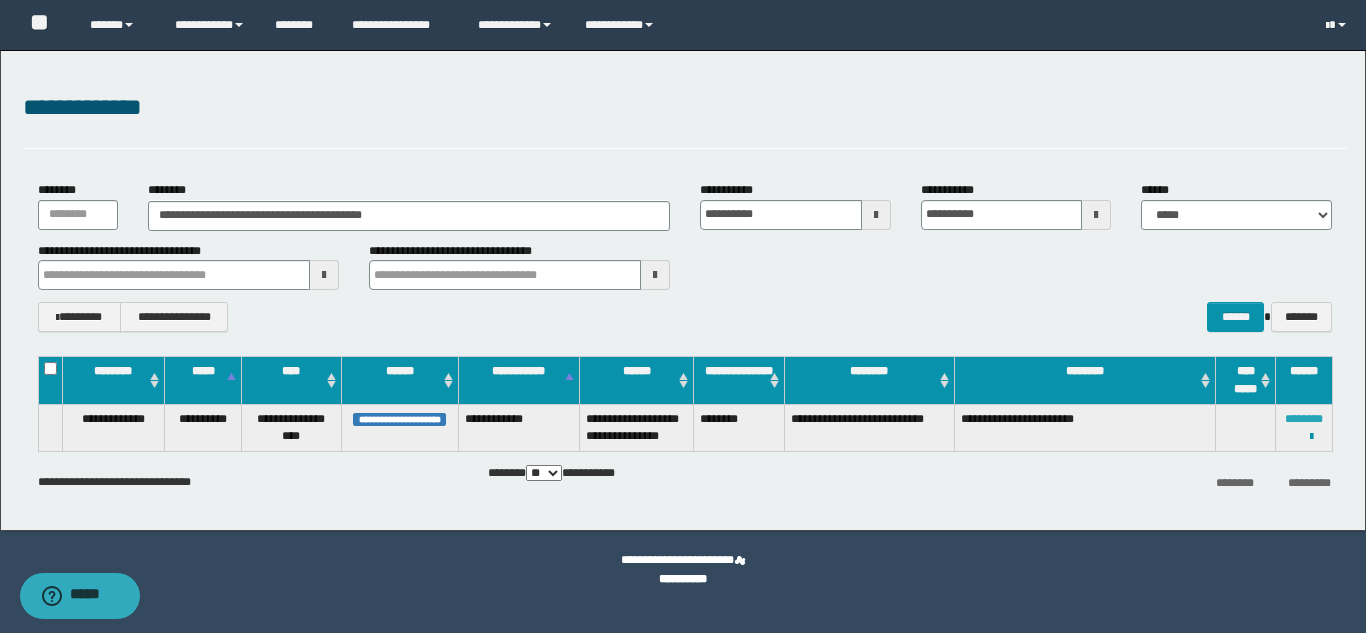 click on "********" at bounding box center [1304, 419] 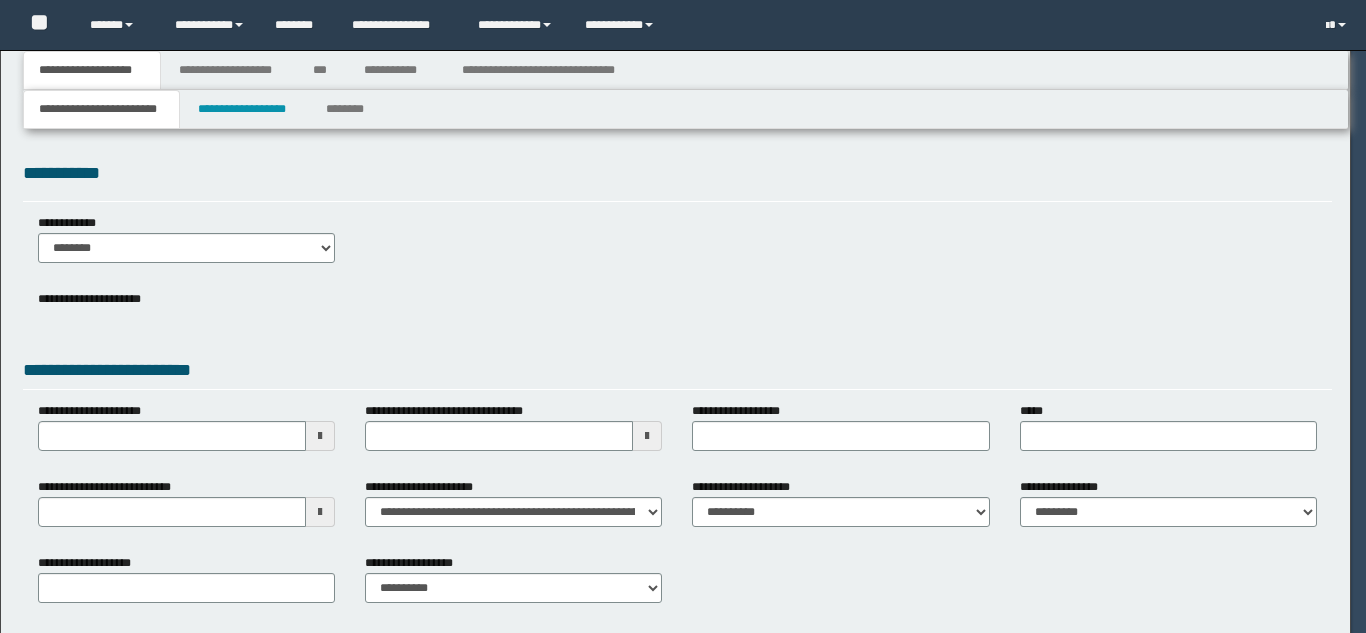 scroll, scrollTop: 0, scrollLeft: 0, axis: both 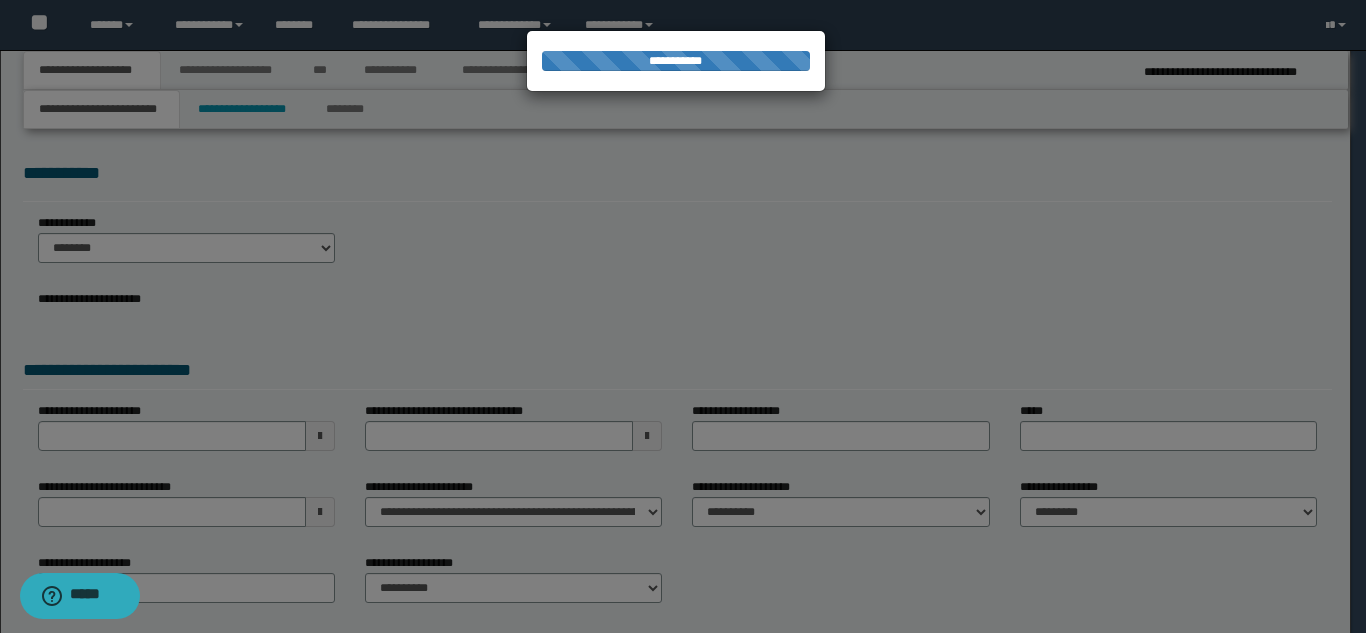 select on "*" 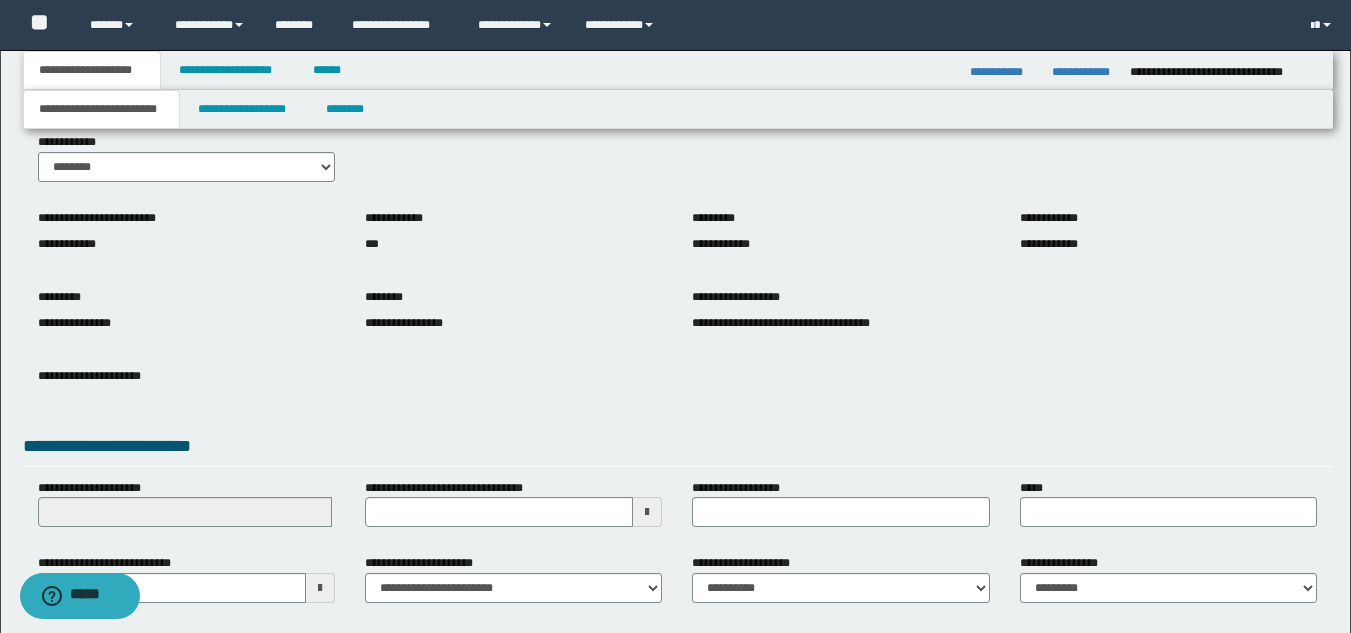 scroll, scrollTop: 251, scrollLeft: 0, axis: vertical 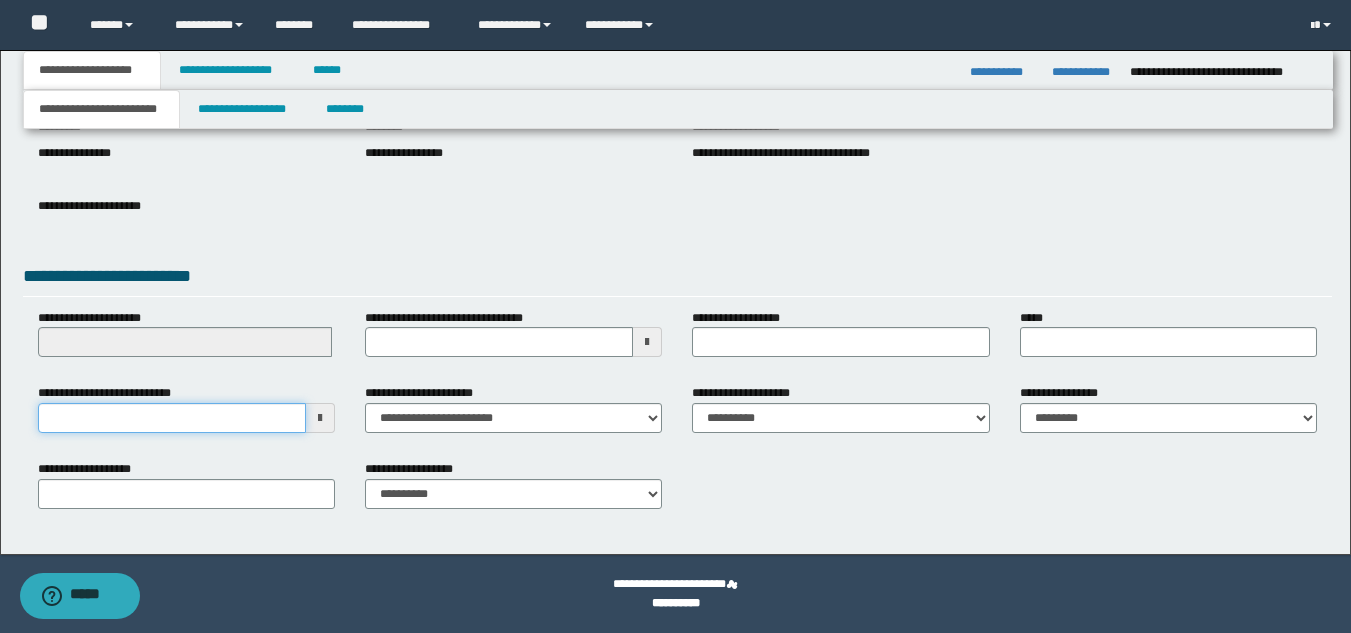 click on "**********" at bounding box center (172, 418) 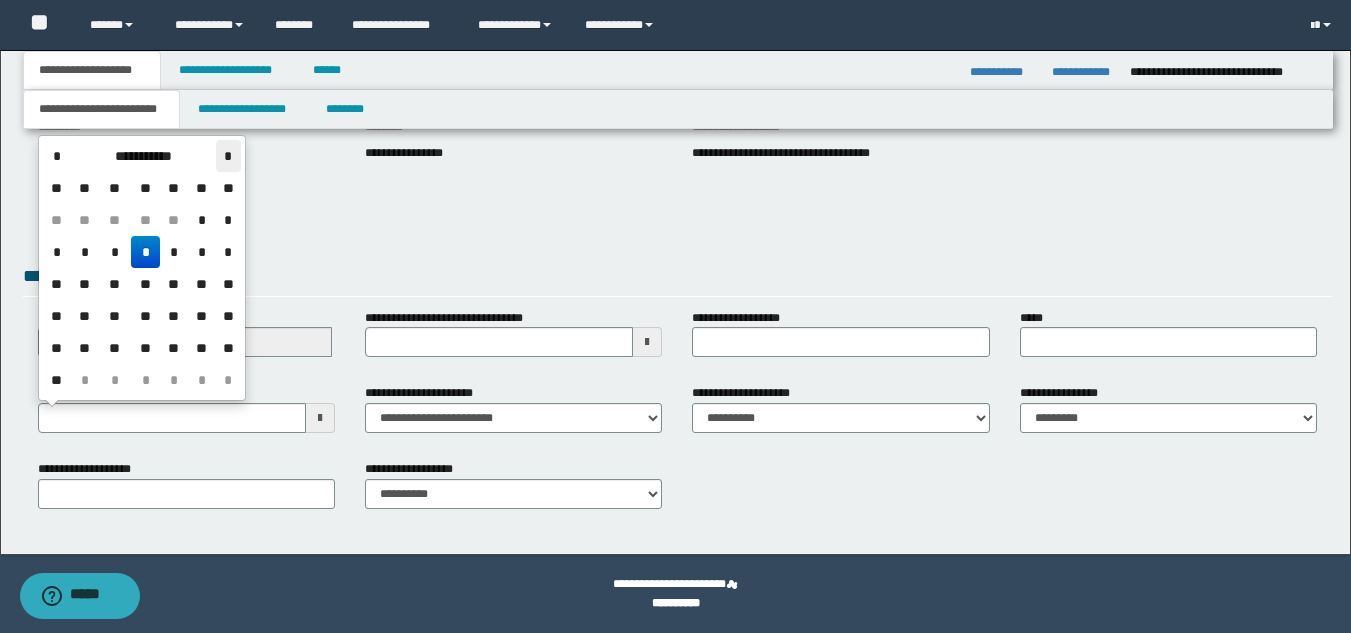 click on "*" at bounding box center (228, 156) 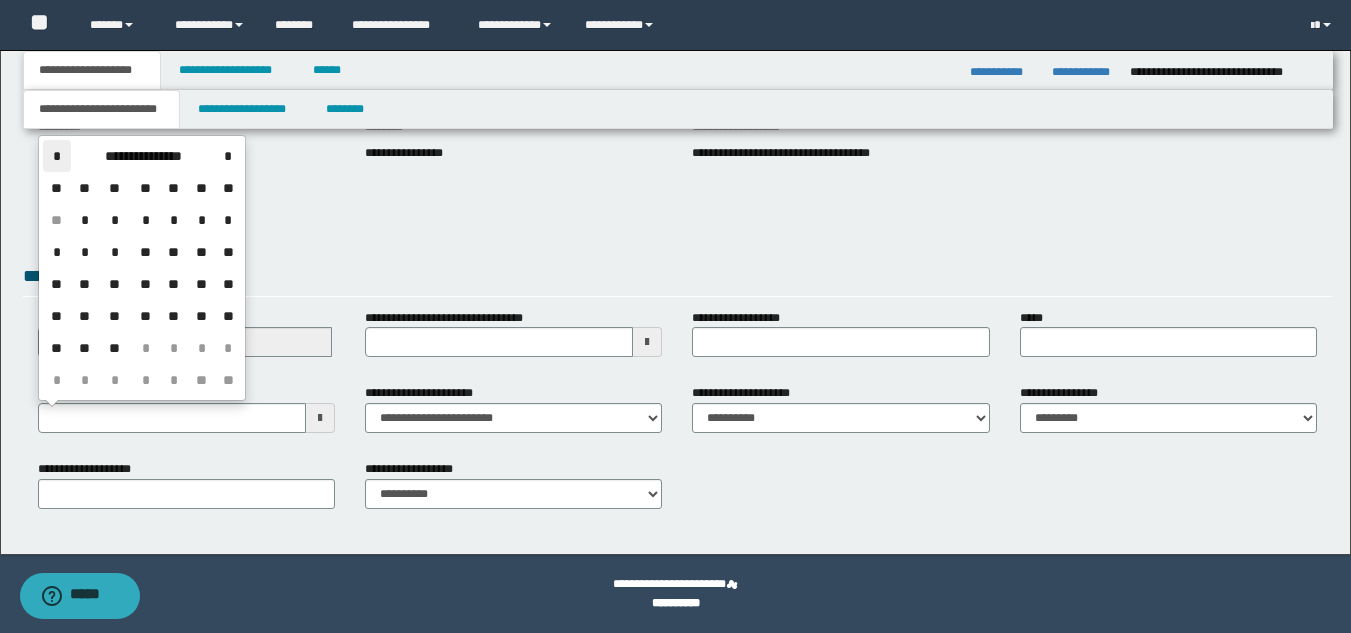 click on "*" at bounding box center [57, 156] 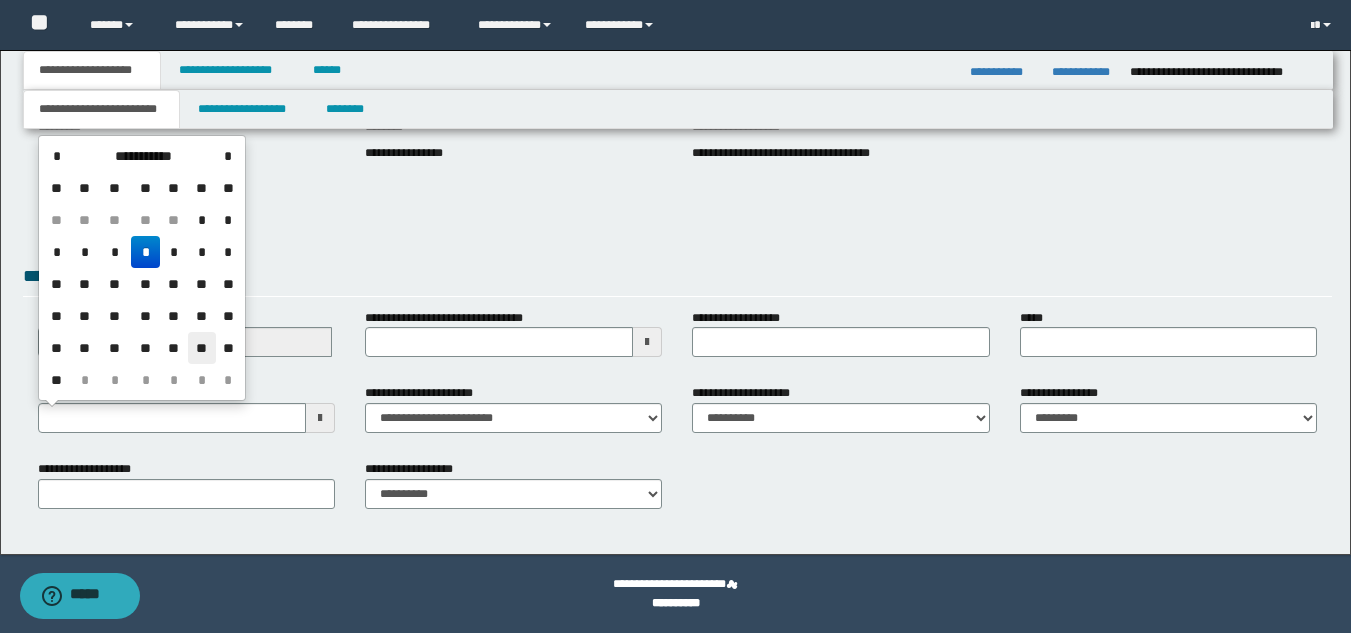 click on "**" at bounding box center [202, 348] 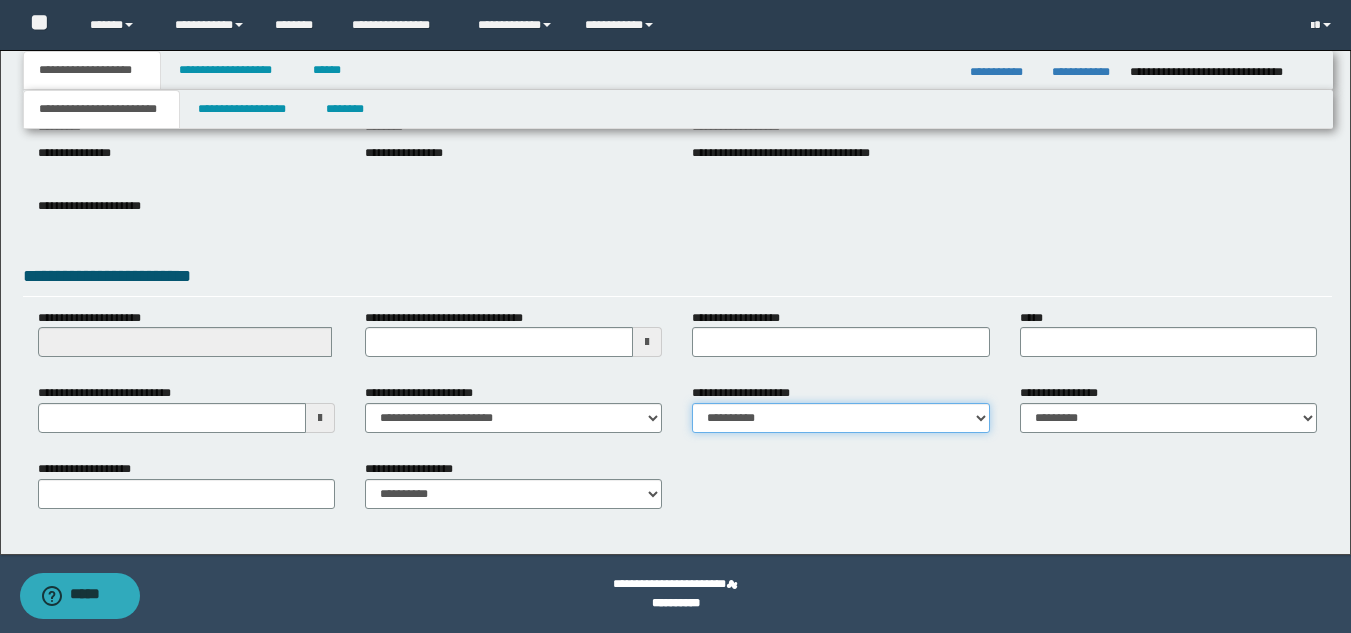 click on "**********" at bounding box center (840, 418) 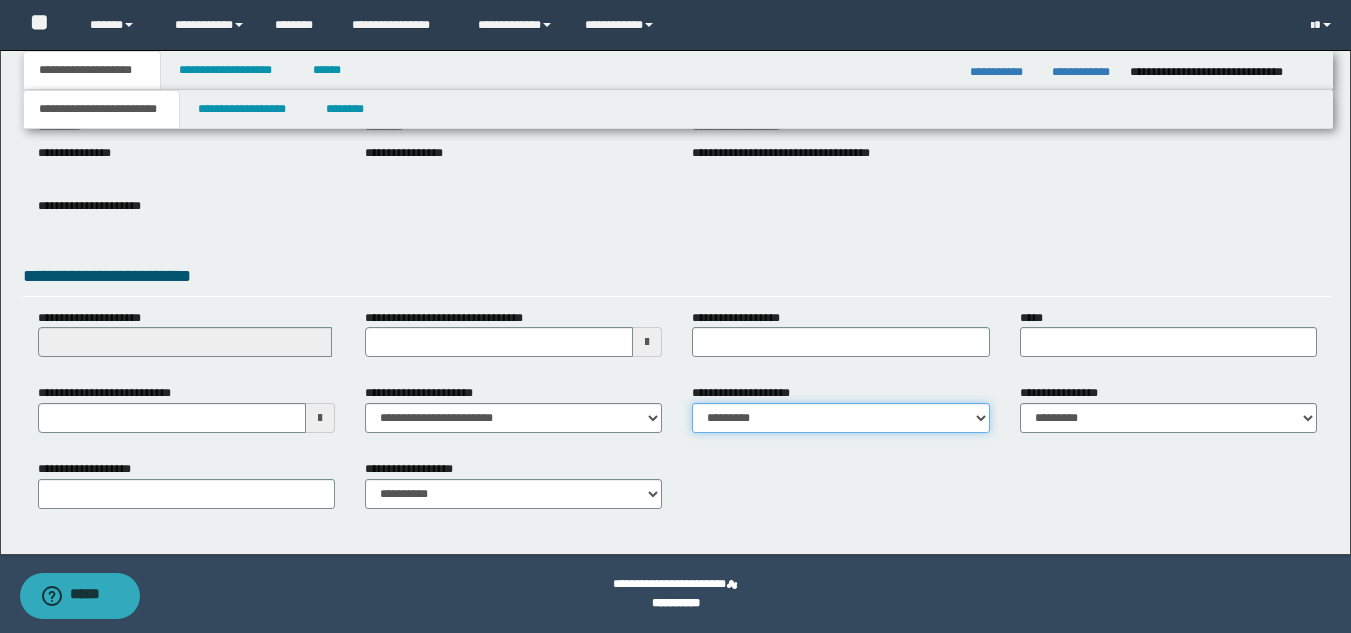 click on "**********" at bounding box center (840, 418) 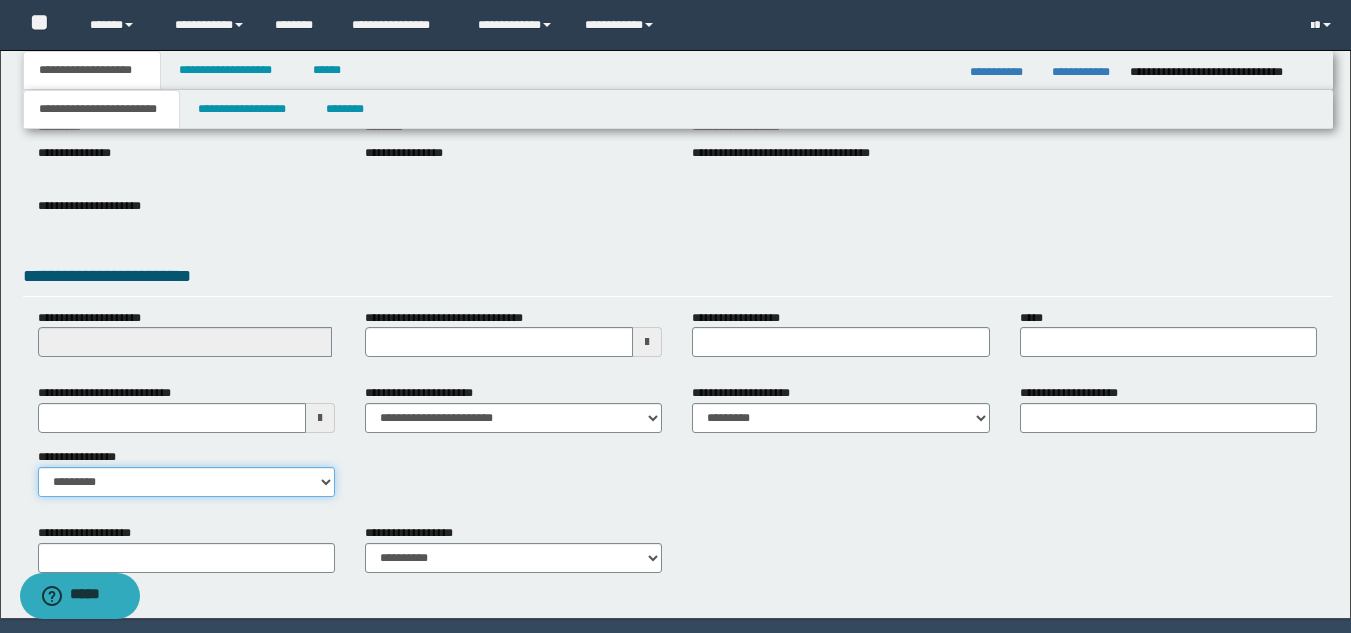 click on "**********" at bounding box center [186, 482] 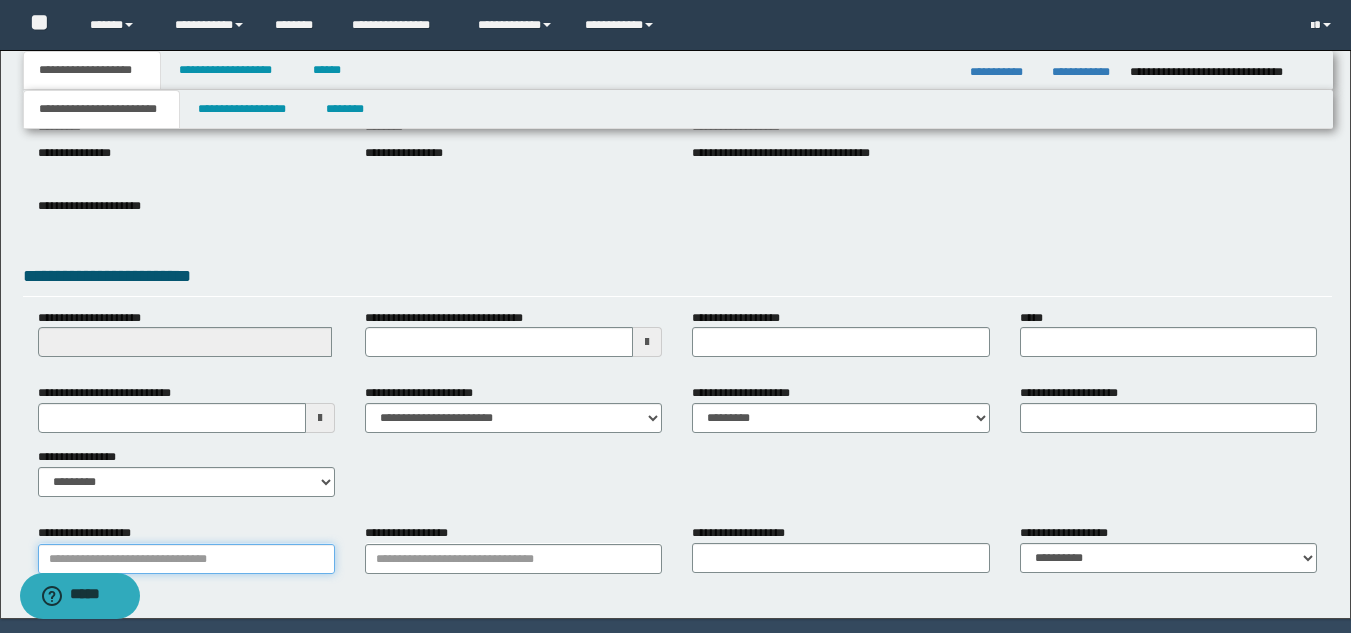 click on "**********" at bounding box center (186, 559) 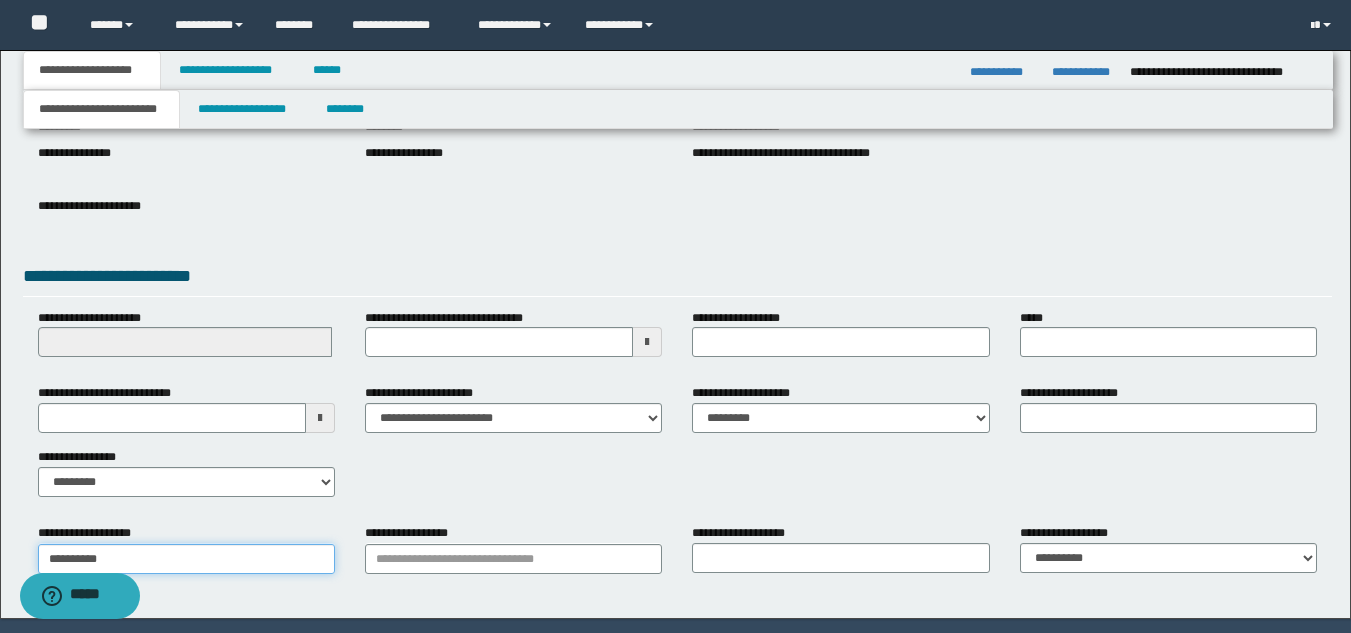 type on "**********" 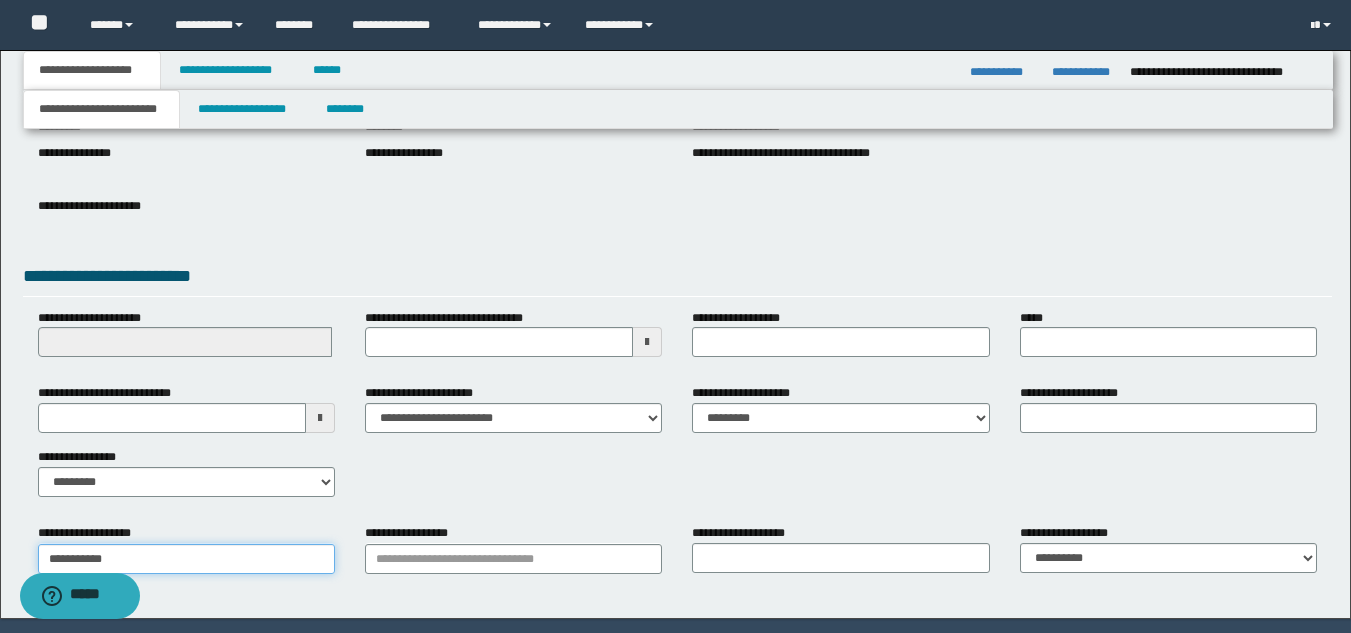 type on "**********" 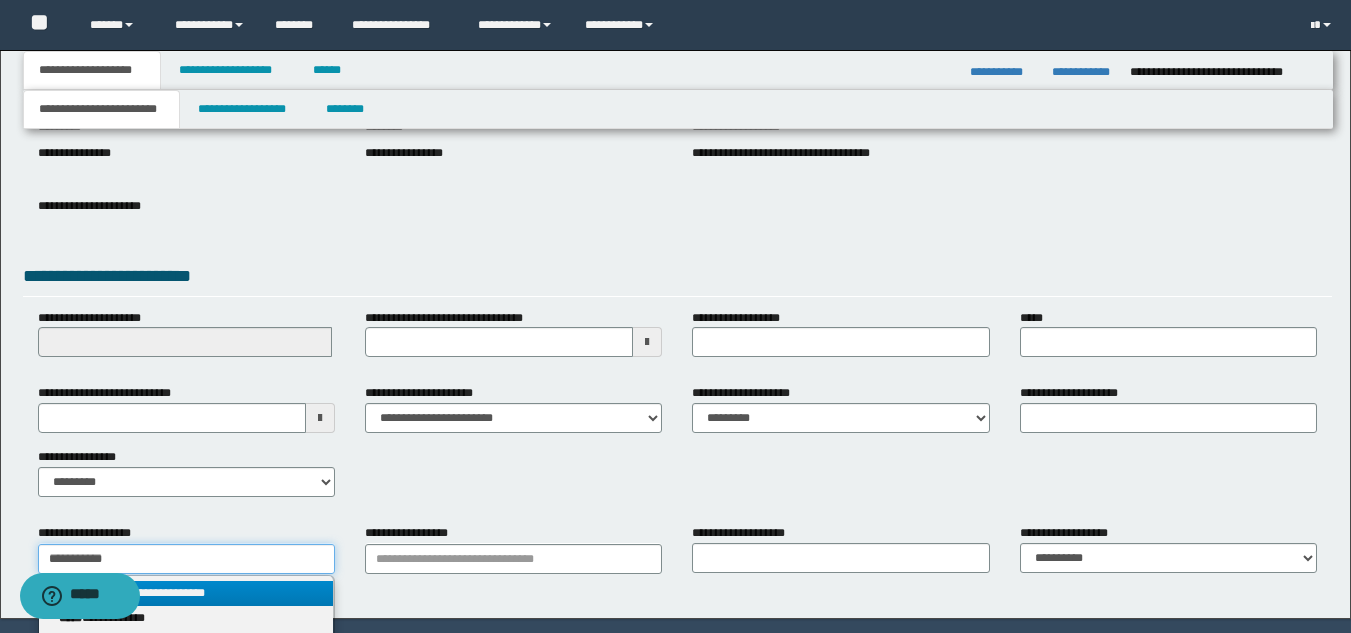 type on "**********" 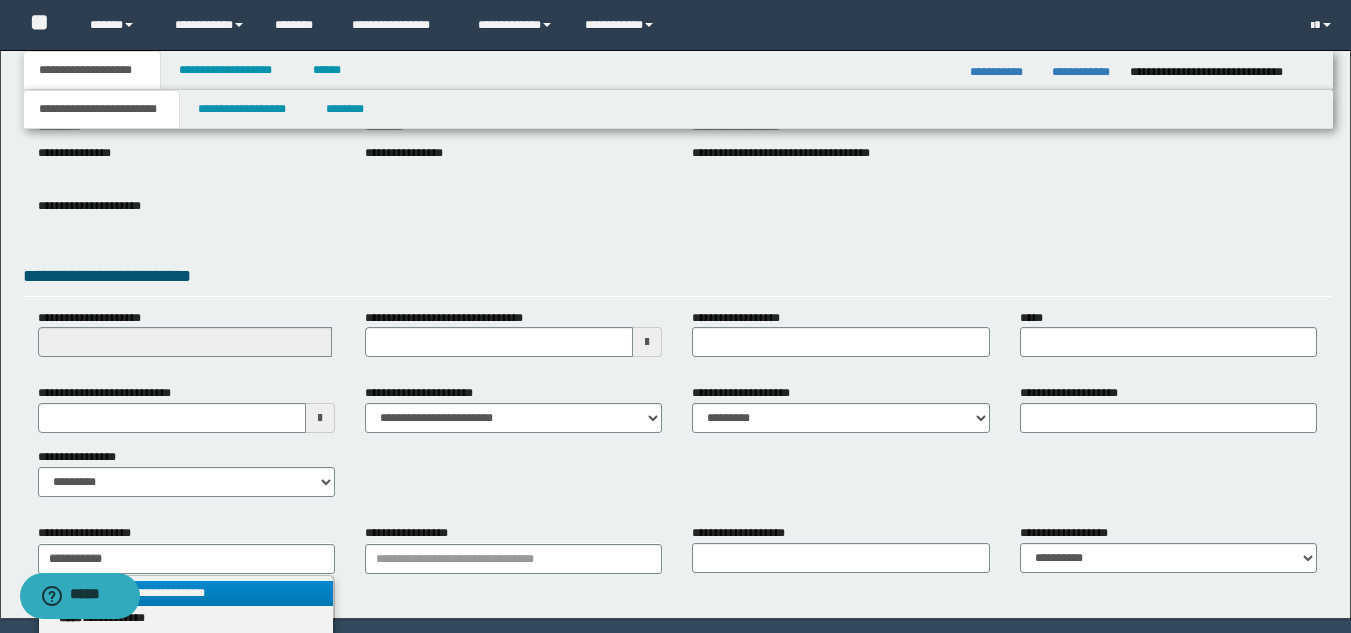 click on "**********" at bounding box center (186, 593) 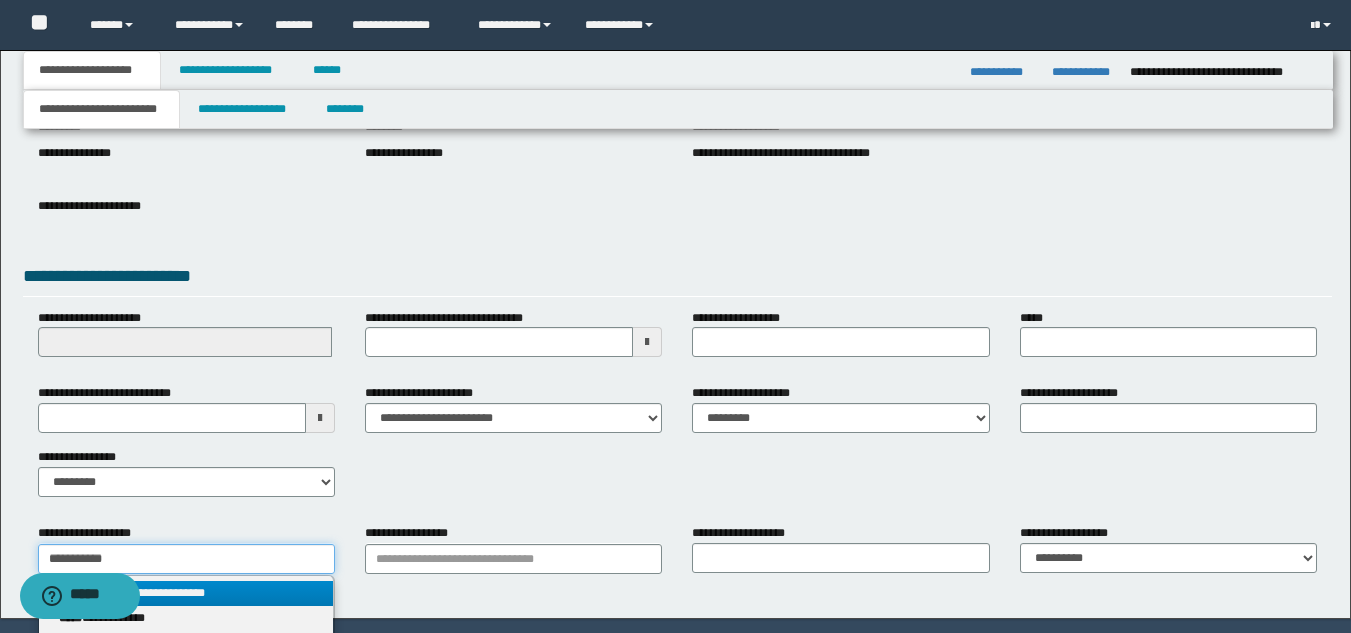 type 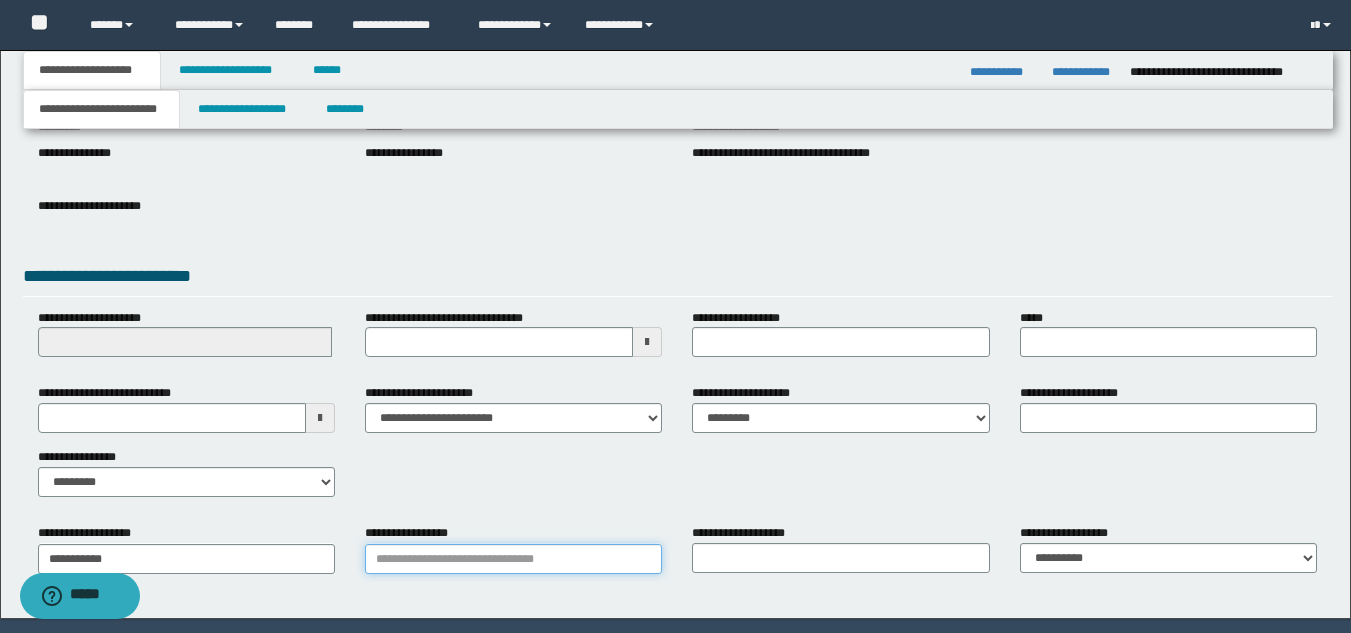 click on "**********" at bounding box center (513, 559) 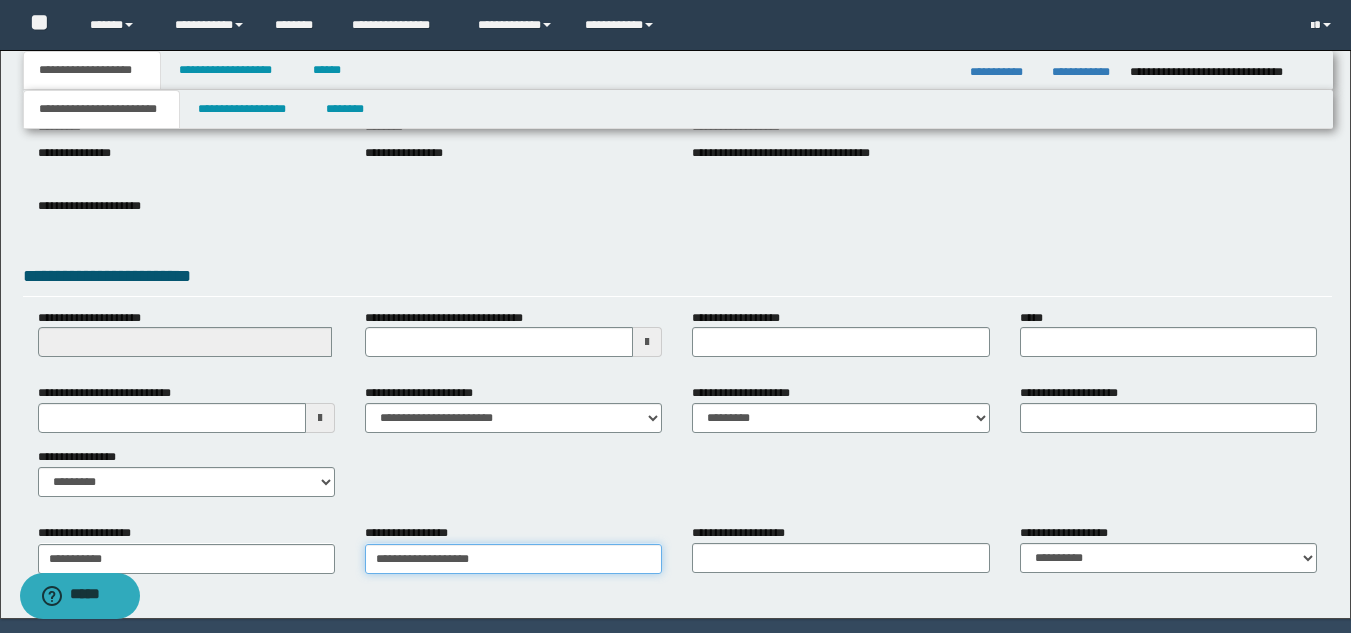 type on "**********" 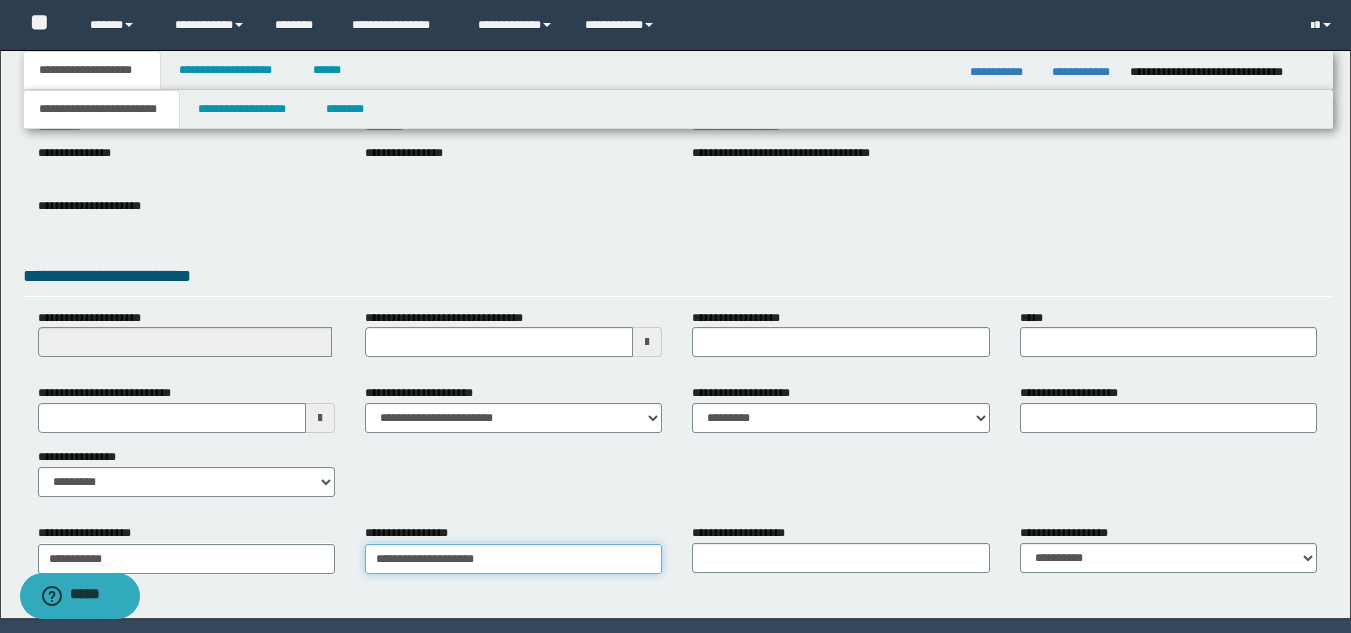 type on "**********" 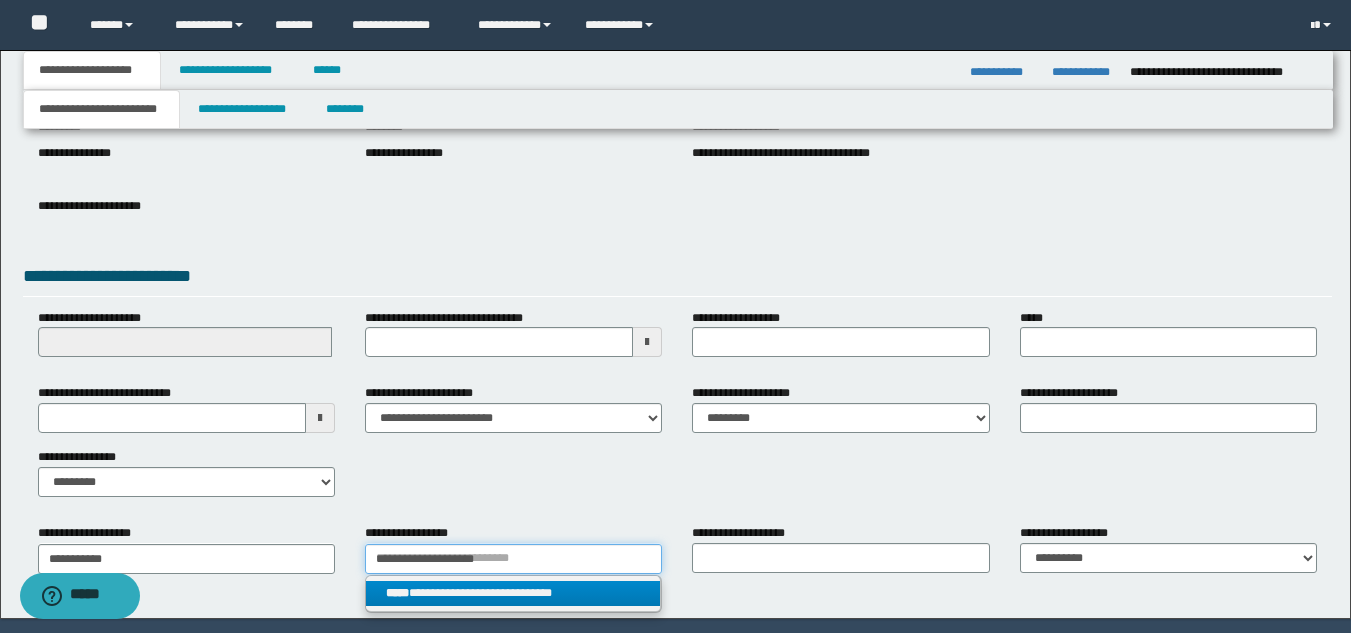type on "**********" 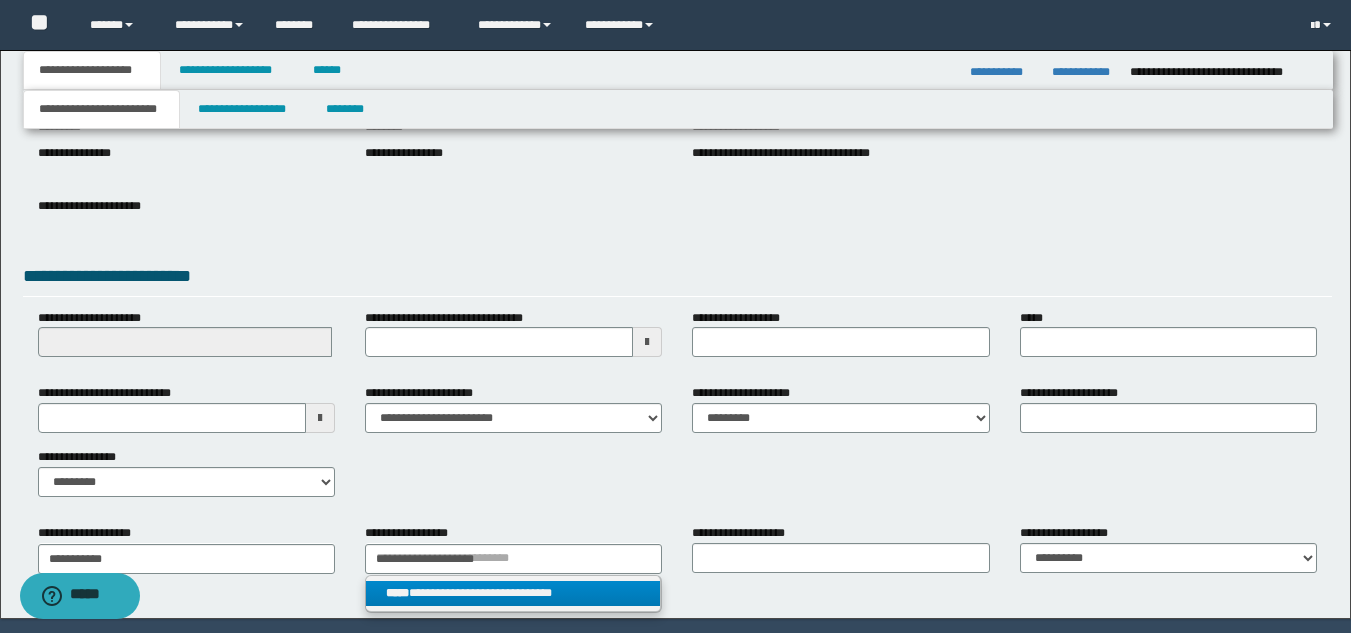 click on "**********" at bounding box center [513, 593] 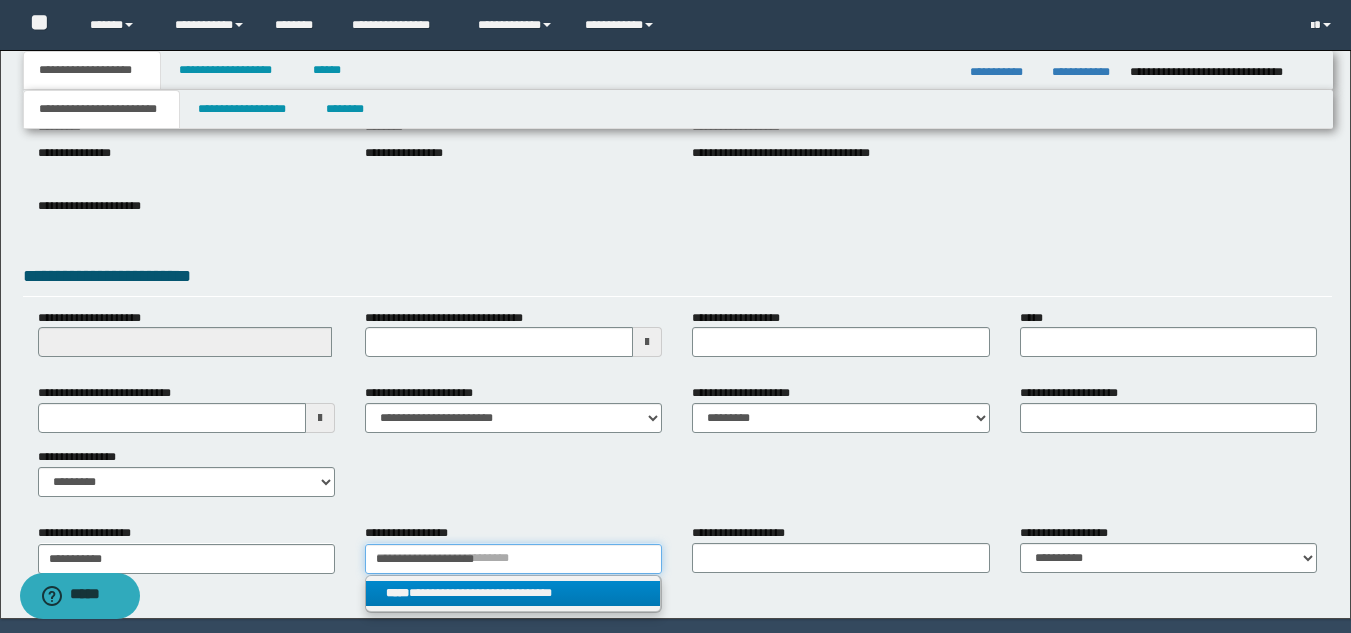type 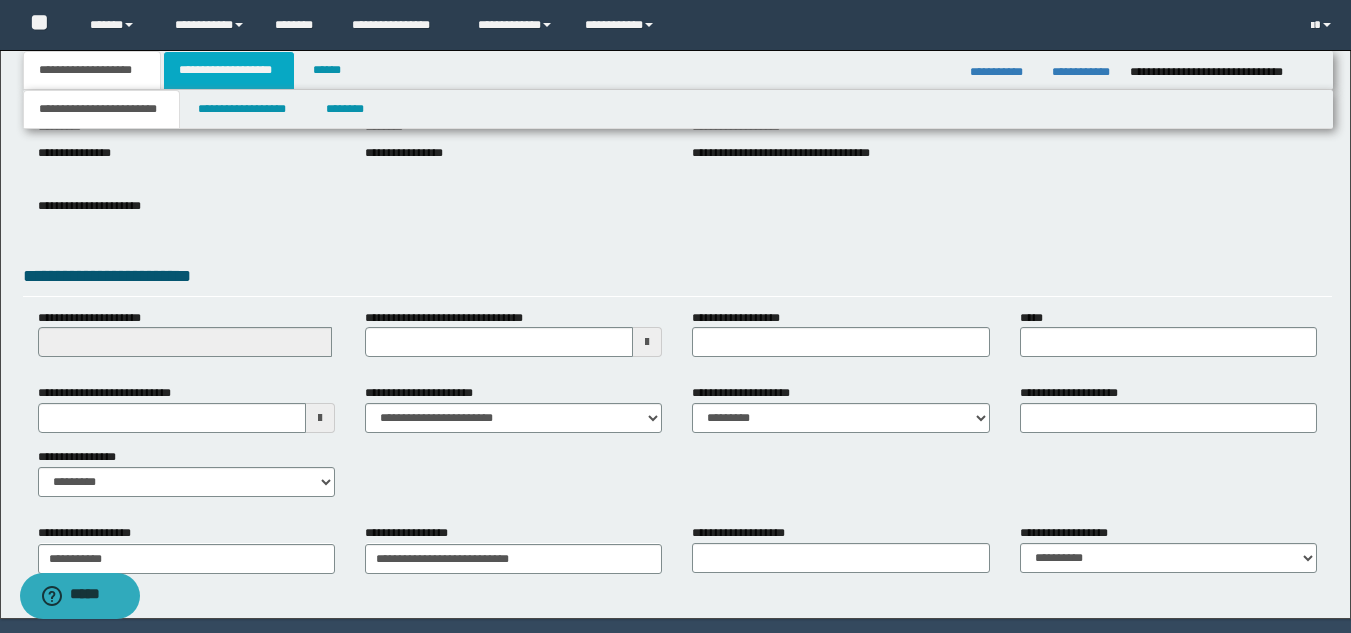 click on "**********" at bounding box center [229, 70] 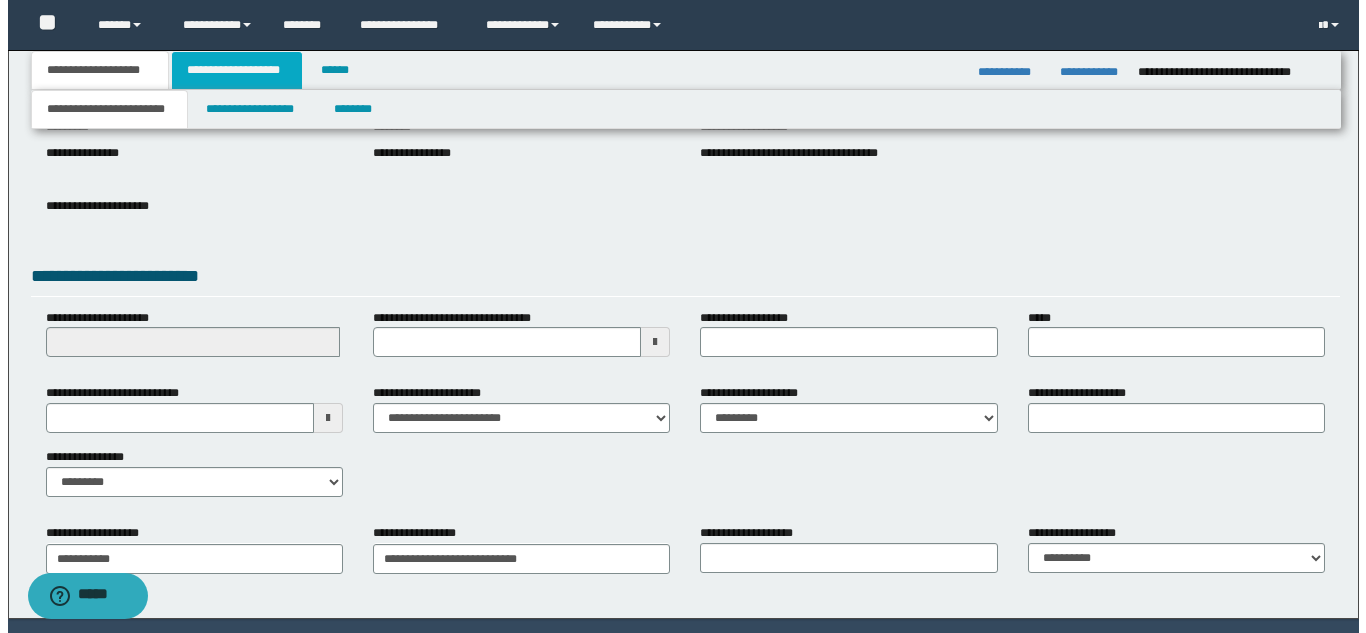 scroll, scrollTop: 0, scrollLeft: 0, axis: both 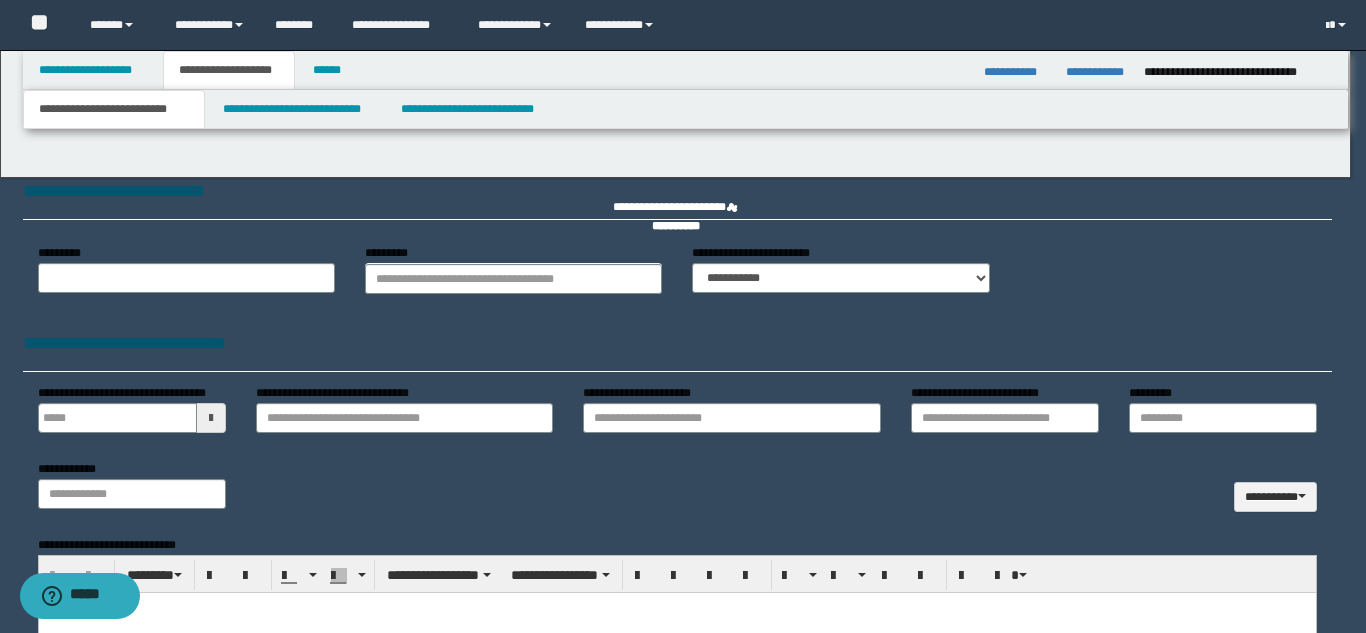 type 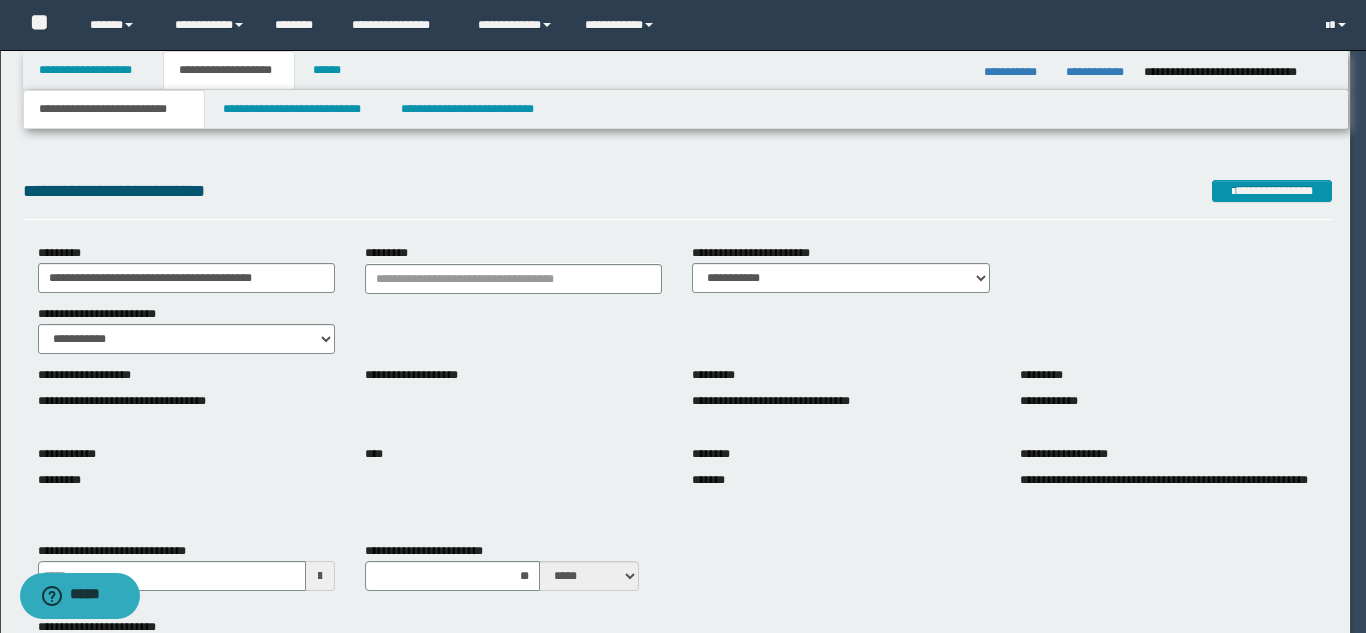 scroll, scrollTop: 0, scrollLeft: 0, axis: both 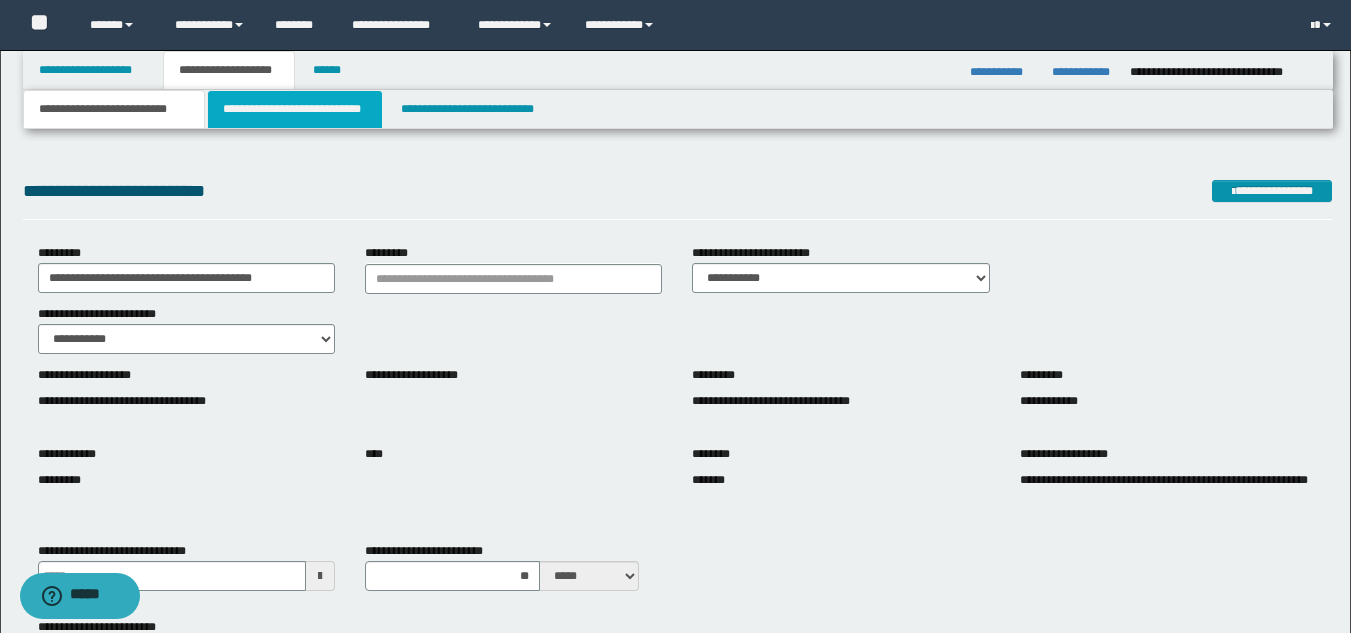 click on "**********" at bounding box center [295, 109] 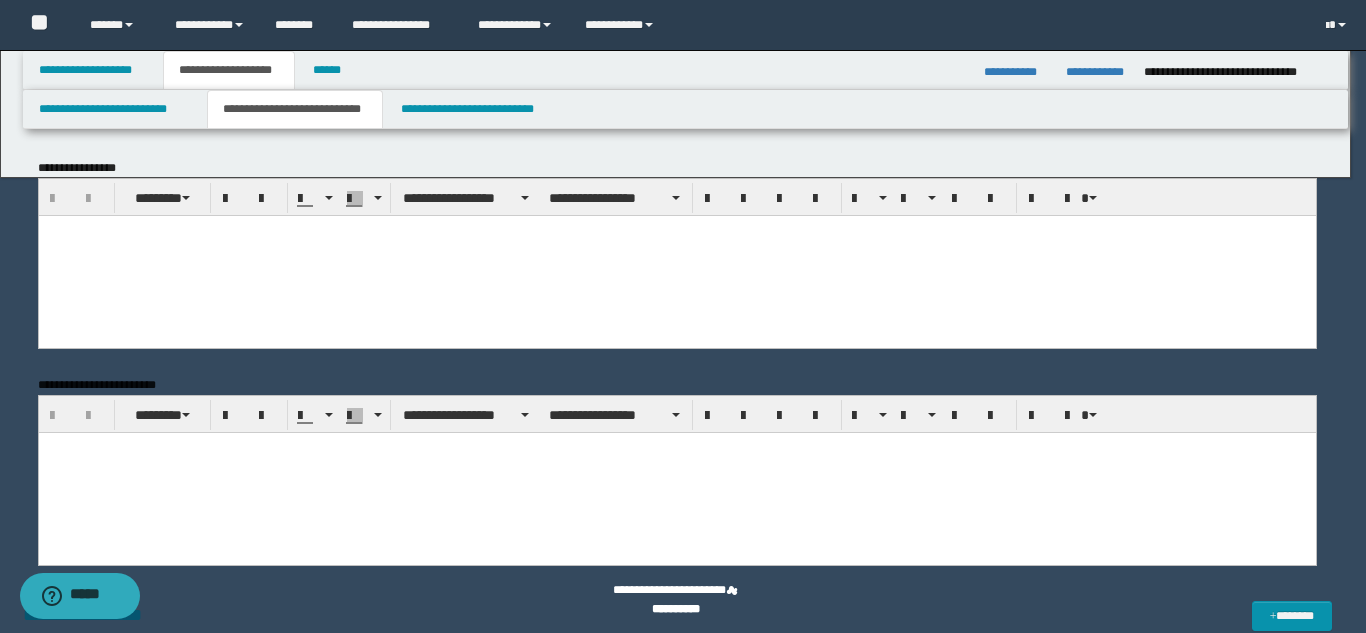 scroll, scrollTop: 0, scrollLeft: 0, axis: both 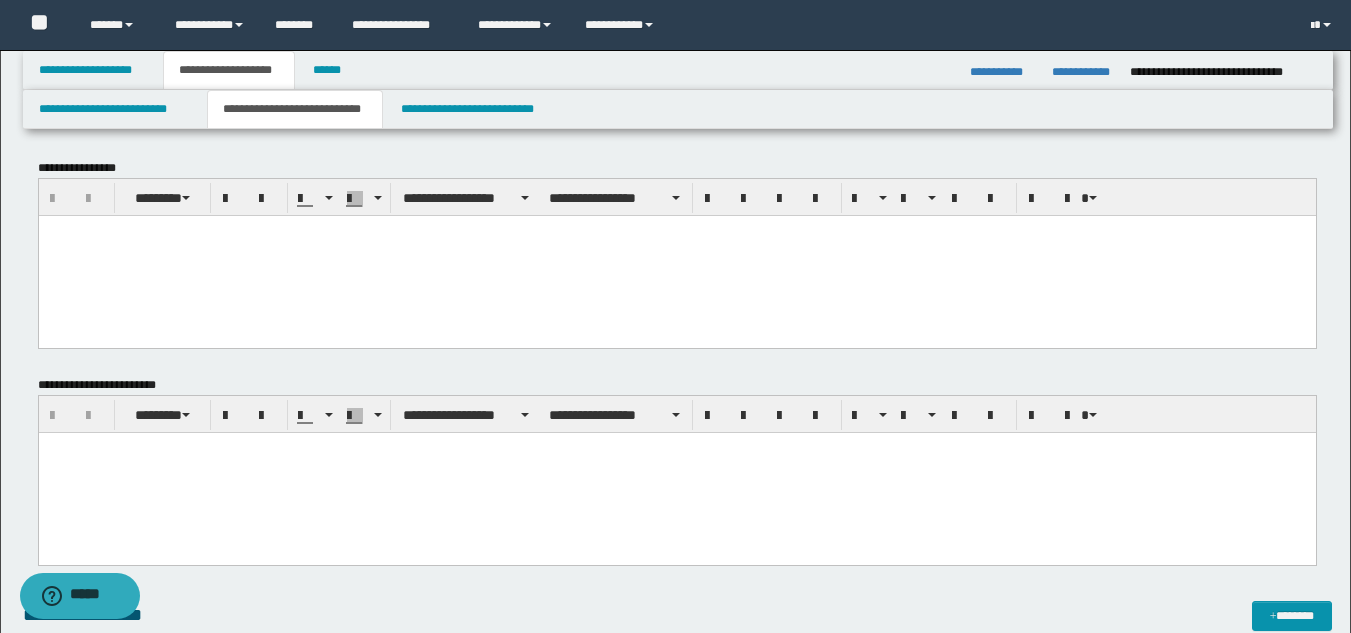 click at bounding box center (676, 255) 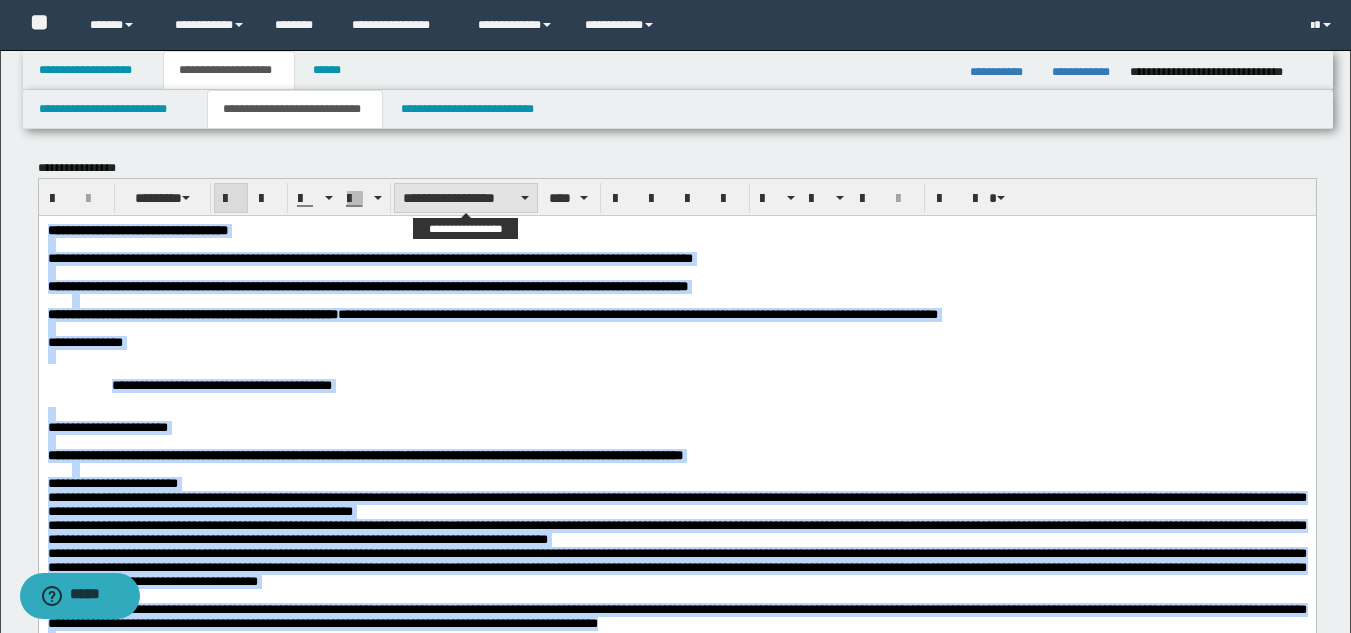 click on "**********" at bounding box center (466, 198) 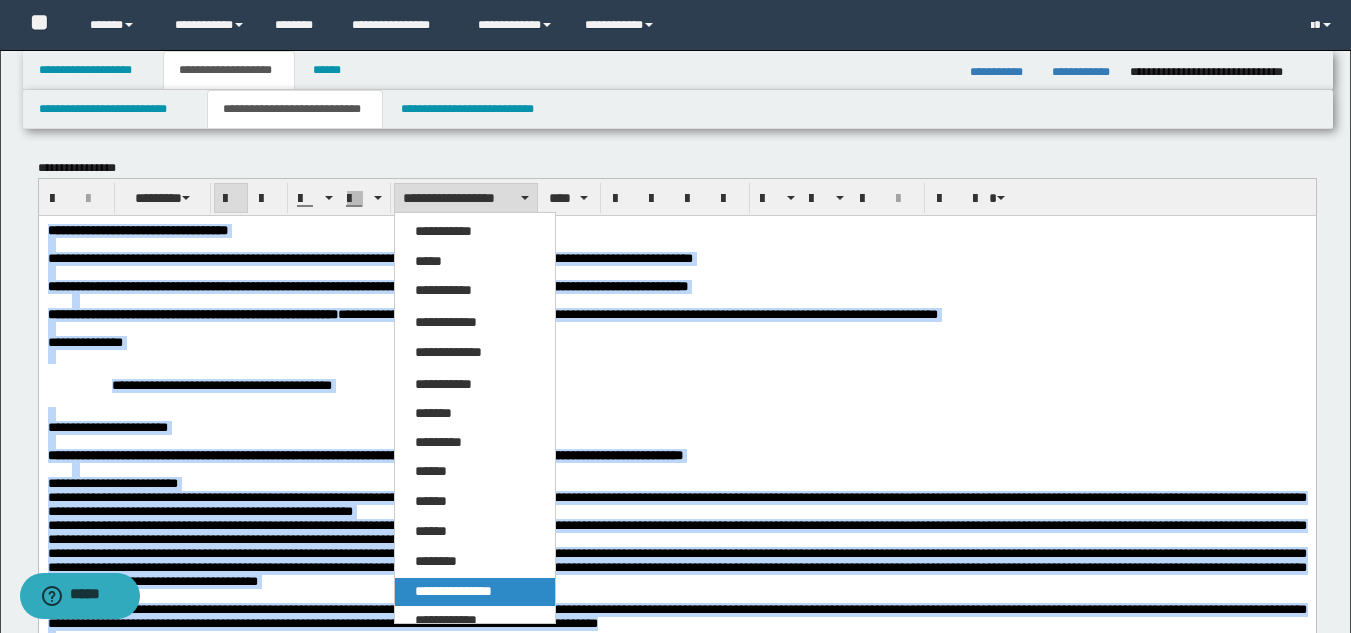 click on "**********" at bounding box center [475, 592] 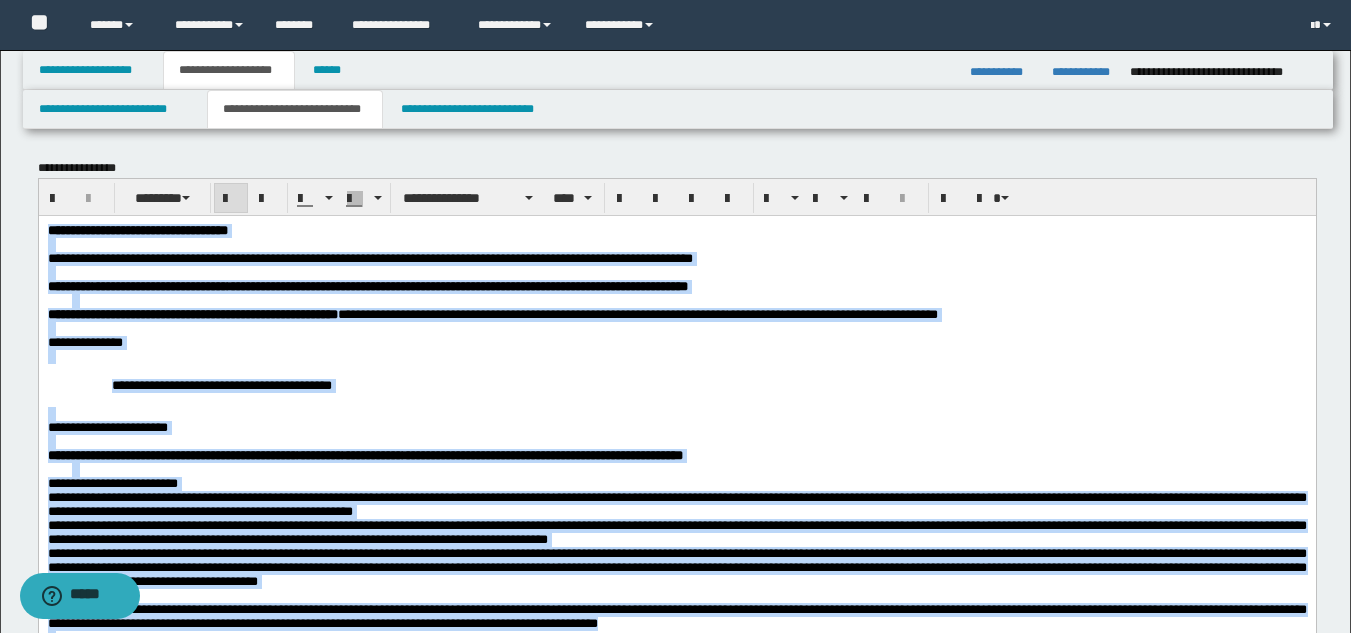 drag, startPoint x: 228, startPoint y: 353, endPoint x: 128, endPoint y: 286, distance: 120.37026 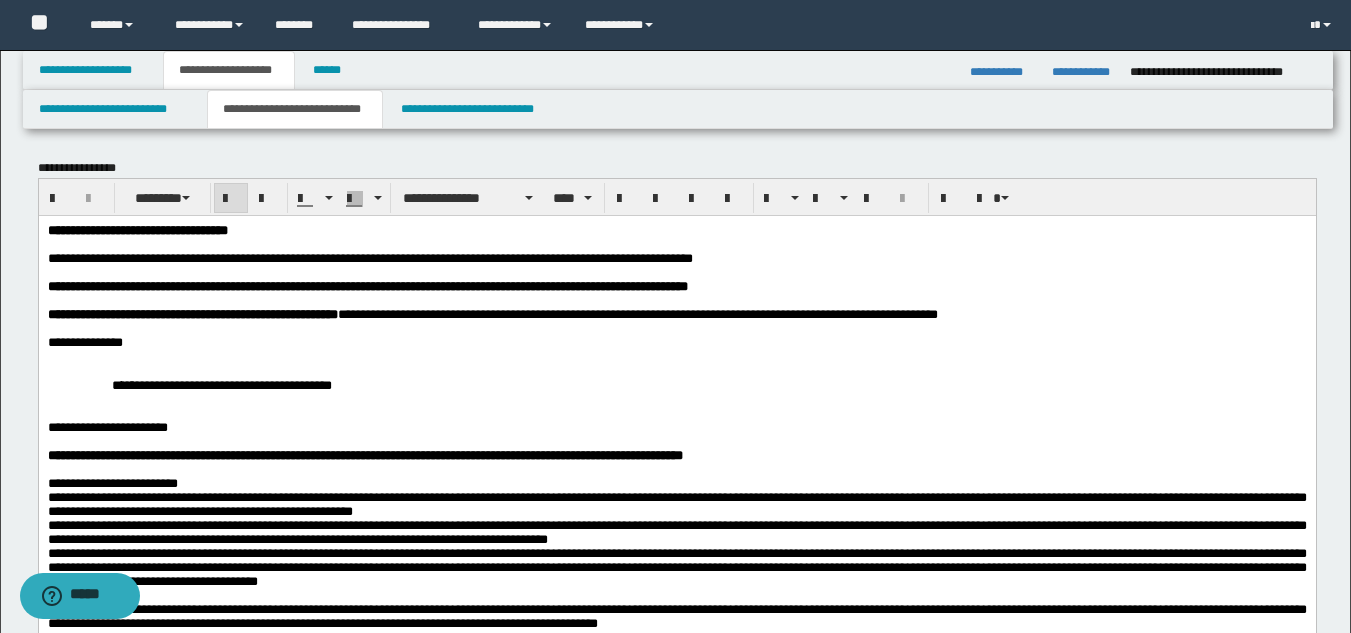 click on "**********" at bounding box center [137, 229] 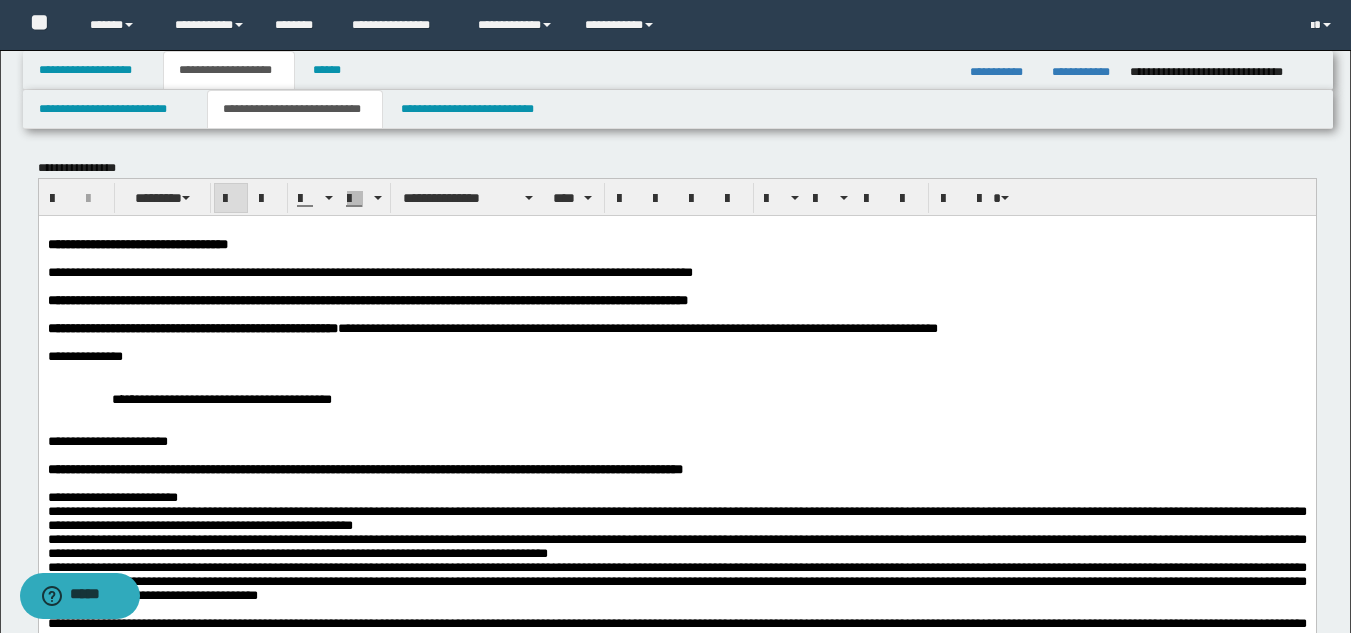 click on "**********" at bounding box center (676, 398) 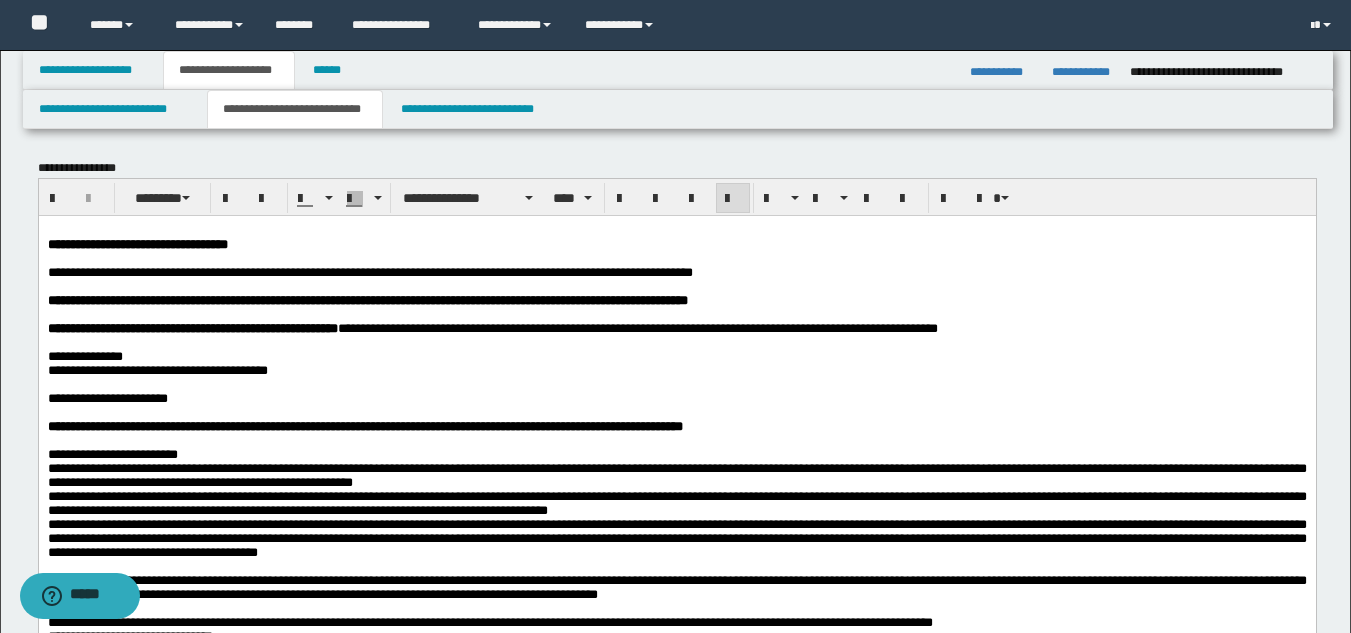 click on "**********" at bounding box center (676, 849) 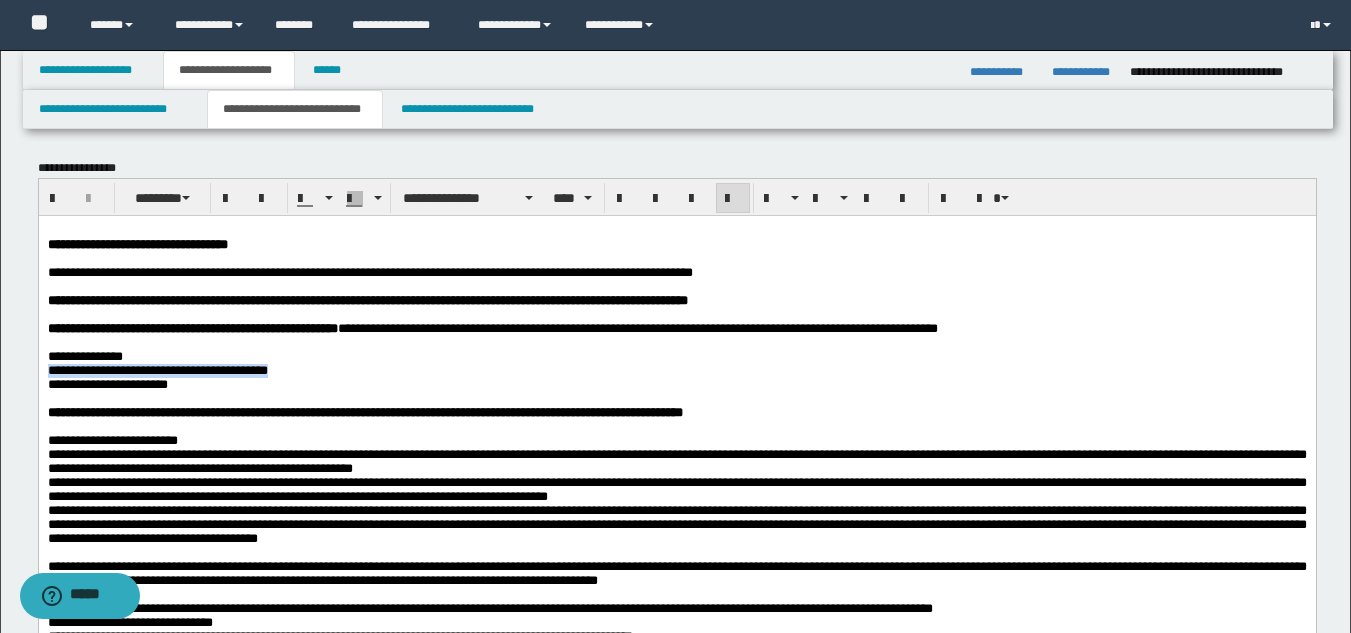 drag, startPoint x: 391, startPoint y: 391, endPoint x: 12, endPoint y: 392, distance: 379.0013 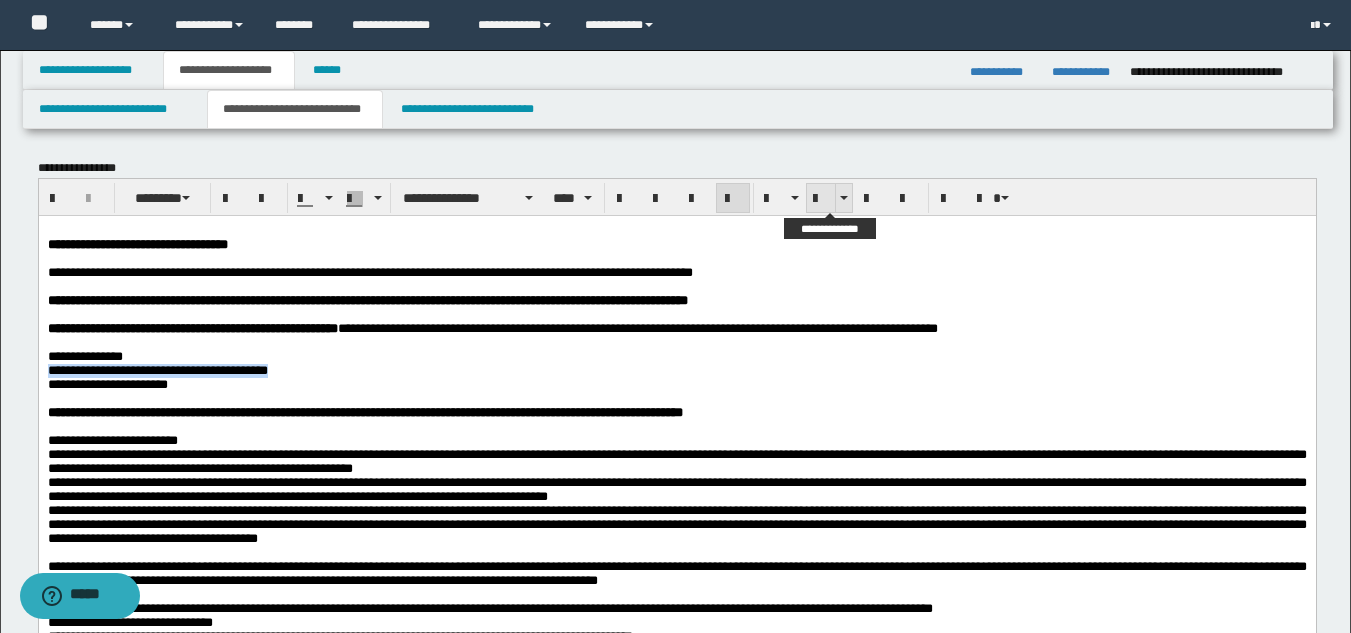click at bounding box center [821, 199] 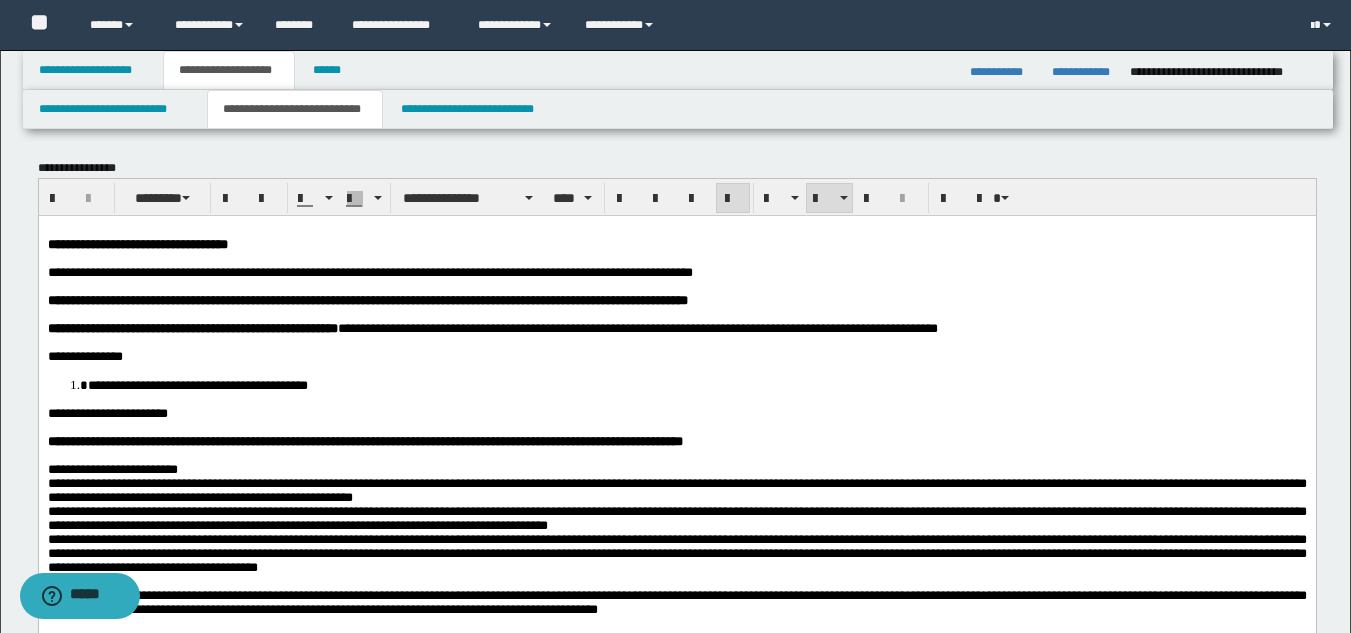 click on "**********" at bounding box center [676, 413] 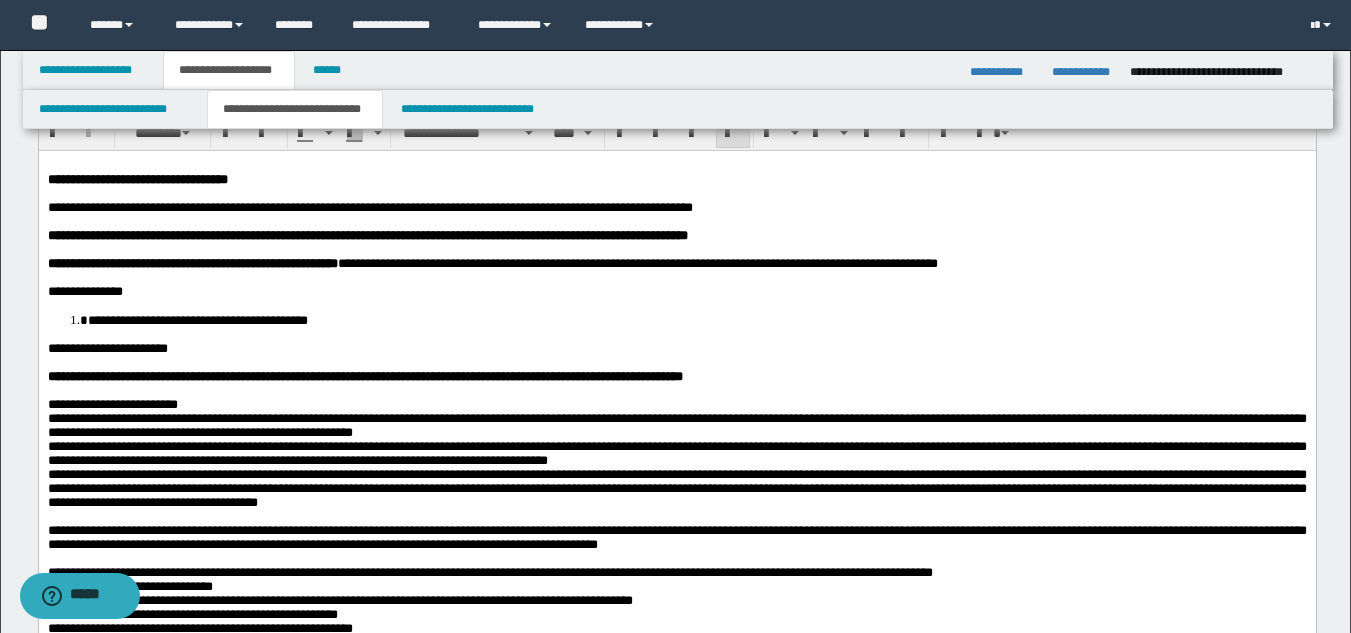 scroll, scrollTop: 100, scrollLeft: 0, axis: vertical 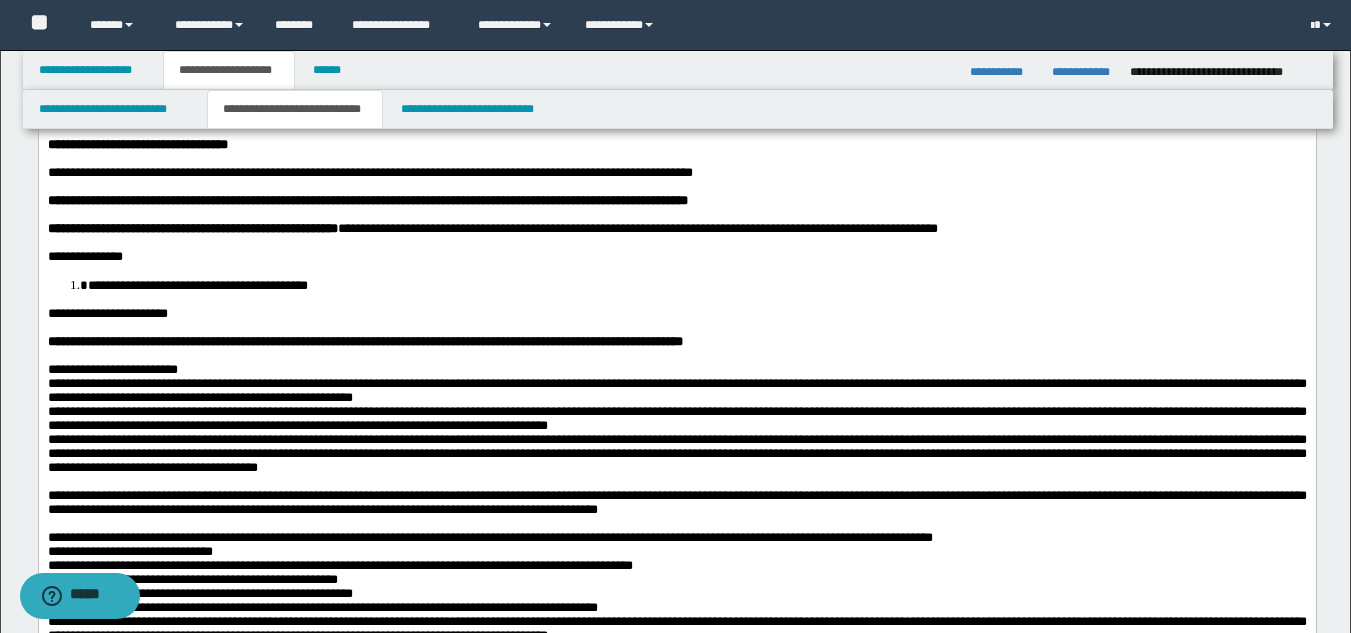 click on "**********" at bounding box center [676, 369] 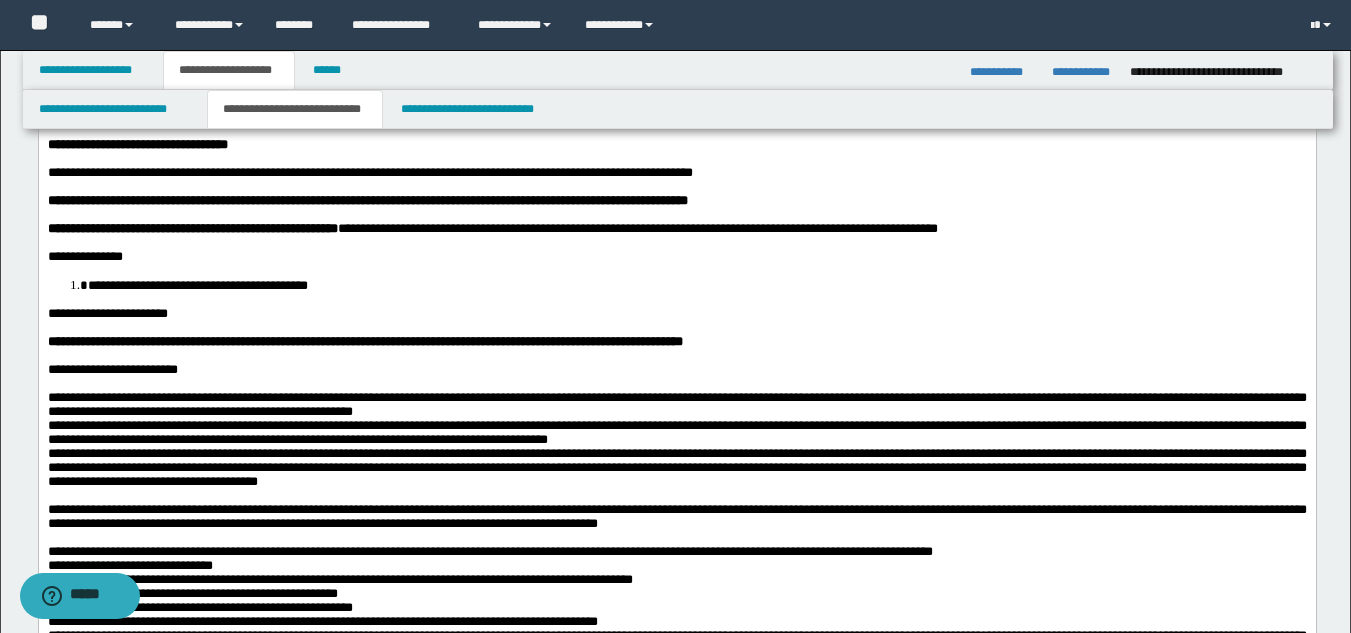 click on "**********" at bounding box center (676, 404) 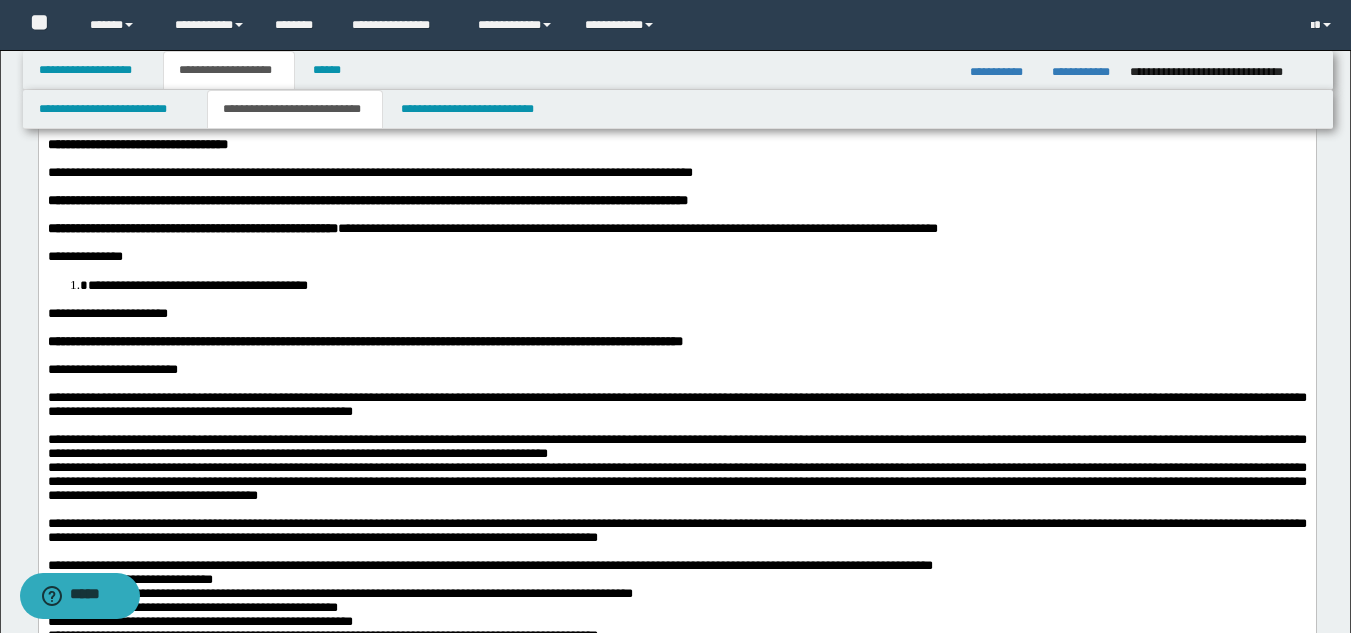 click on "**********" at bounding box center (676, 446) 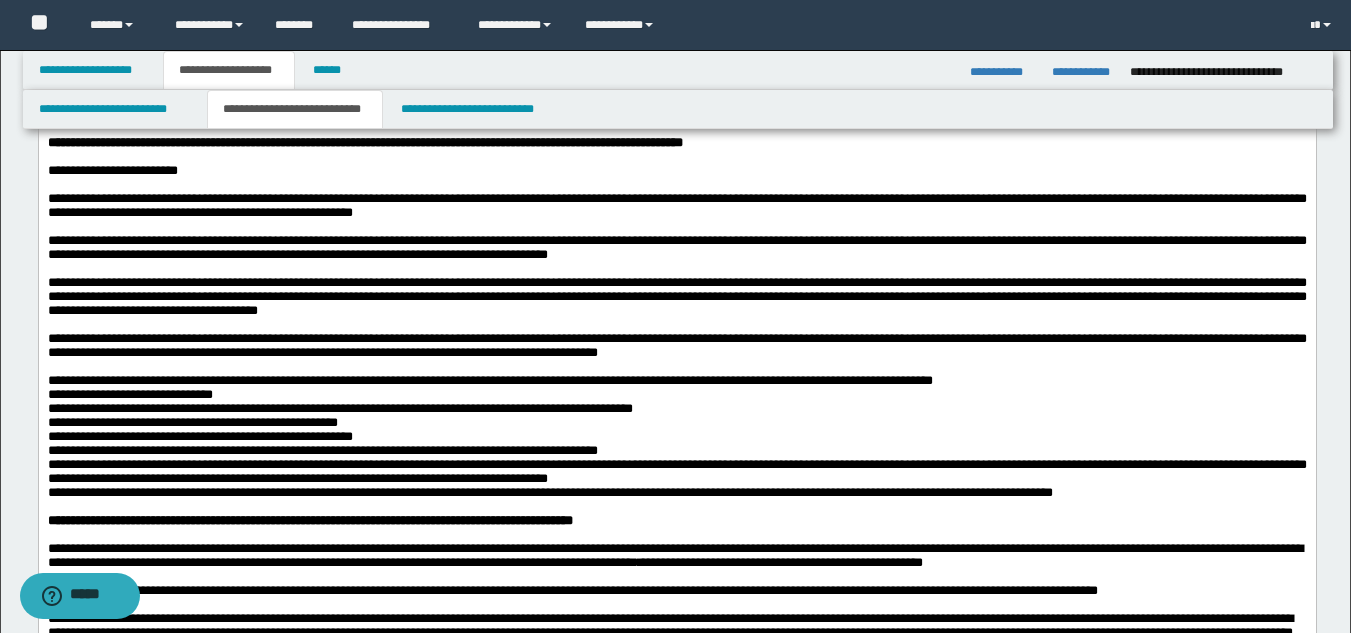 scroll, scrollTop: 300, scrollLeft: 0, axis: vertical 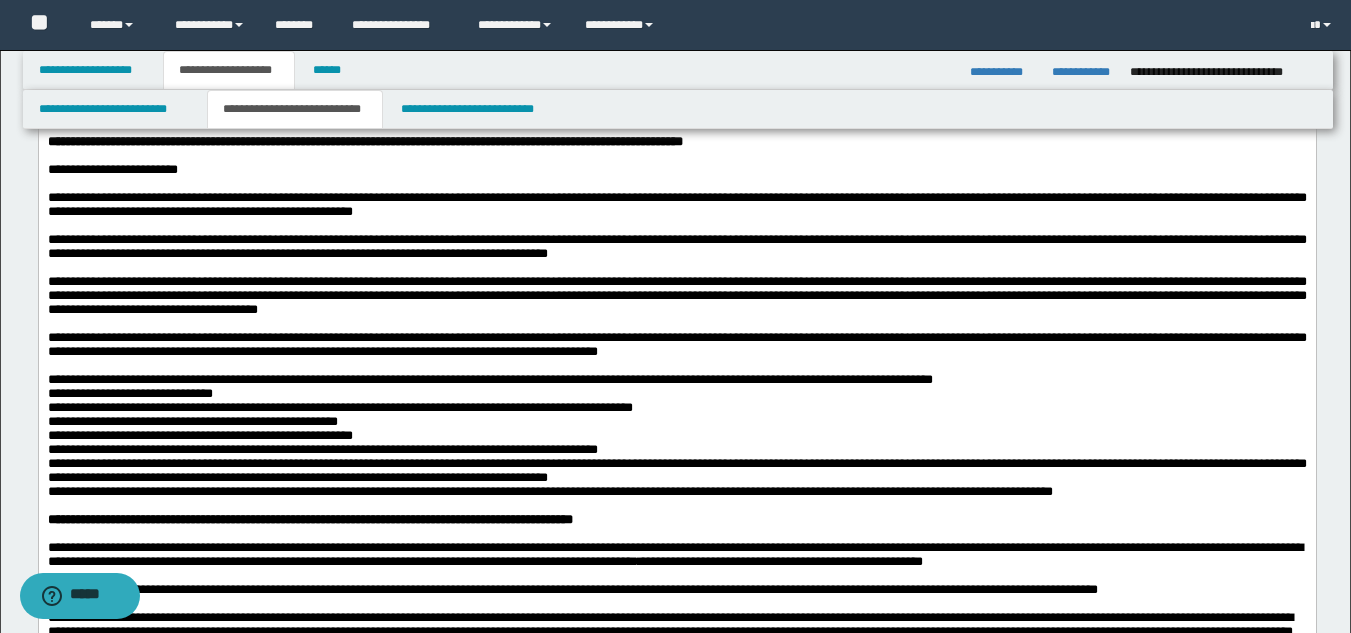 click at bounding box center [676, 366] 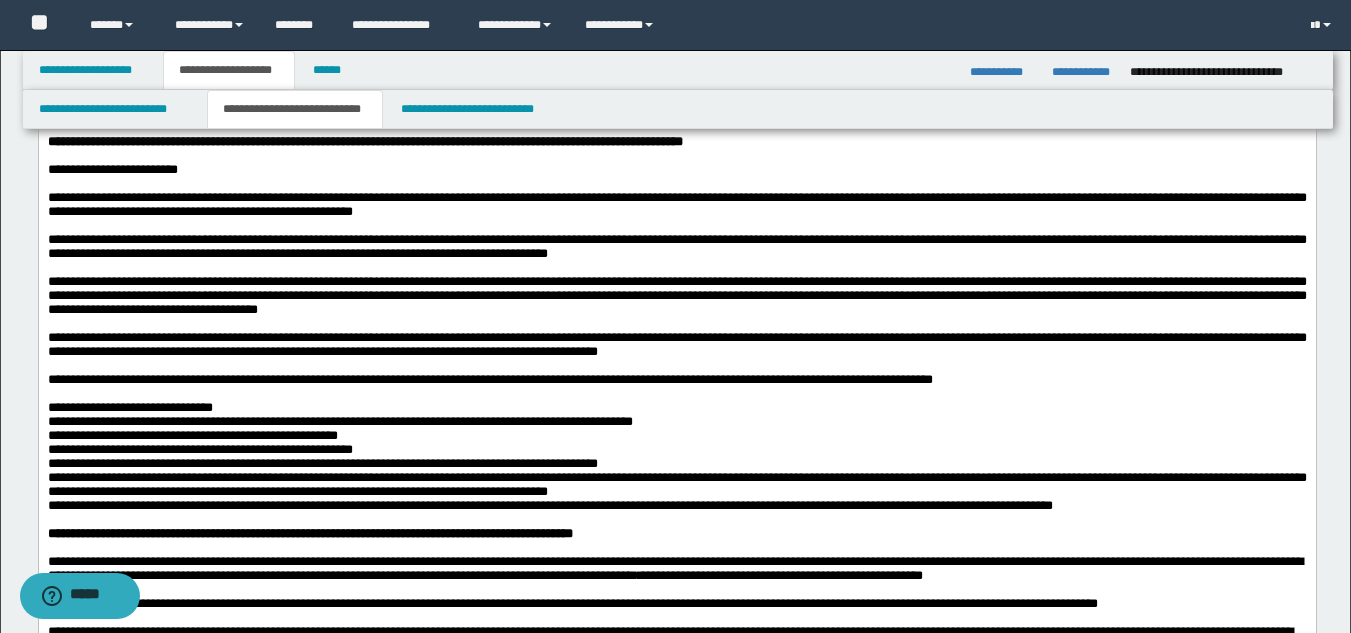 click on "**********" at bounding box center (676, 408) 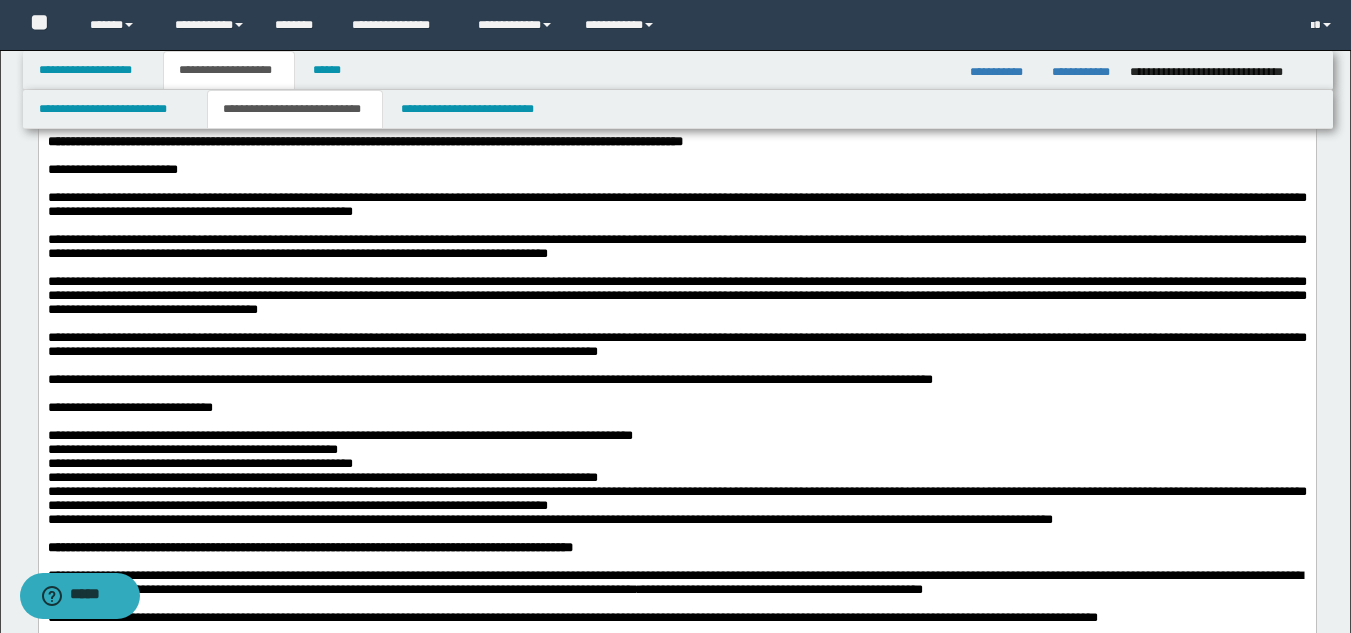 click on "**********" at bounding box center [676, 436] 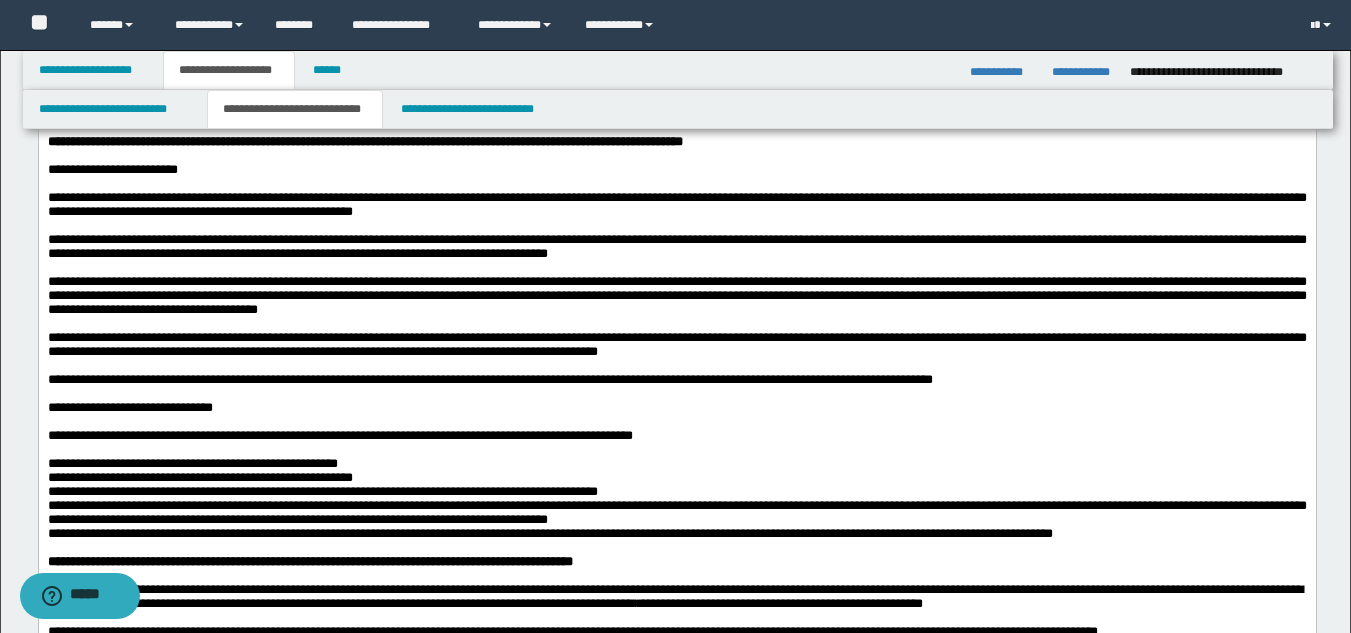 click on "**********" at bounding box center (676, 464) 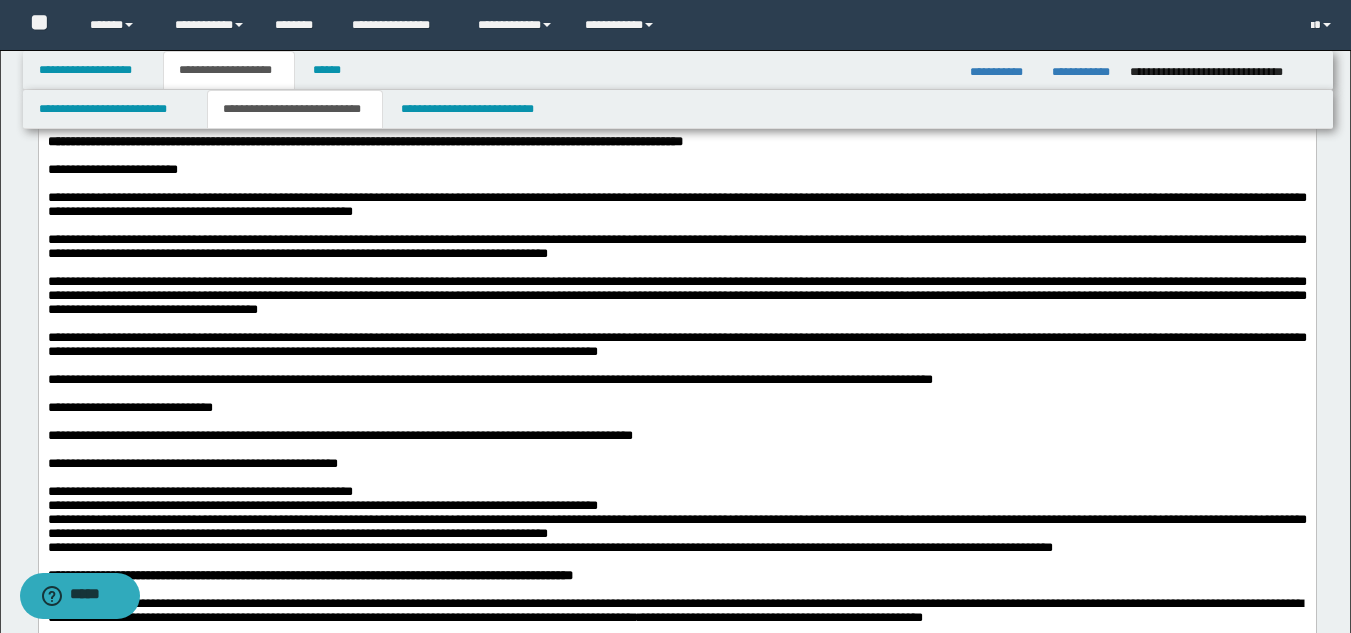 click on "**********" at bounding box center (676, 492) 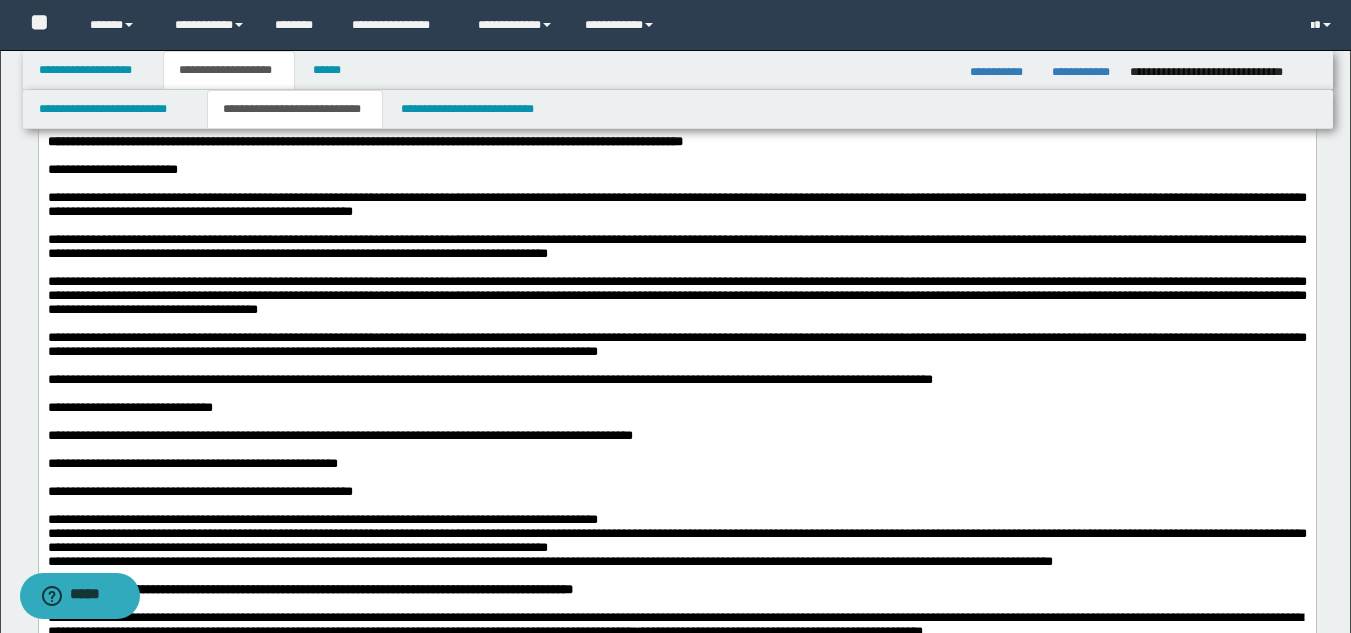 scroll, scrollTop: 500, scrollLeft: 0, axis: vertical 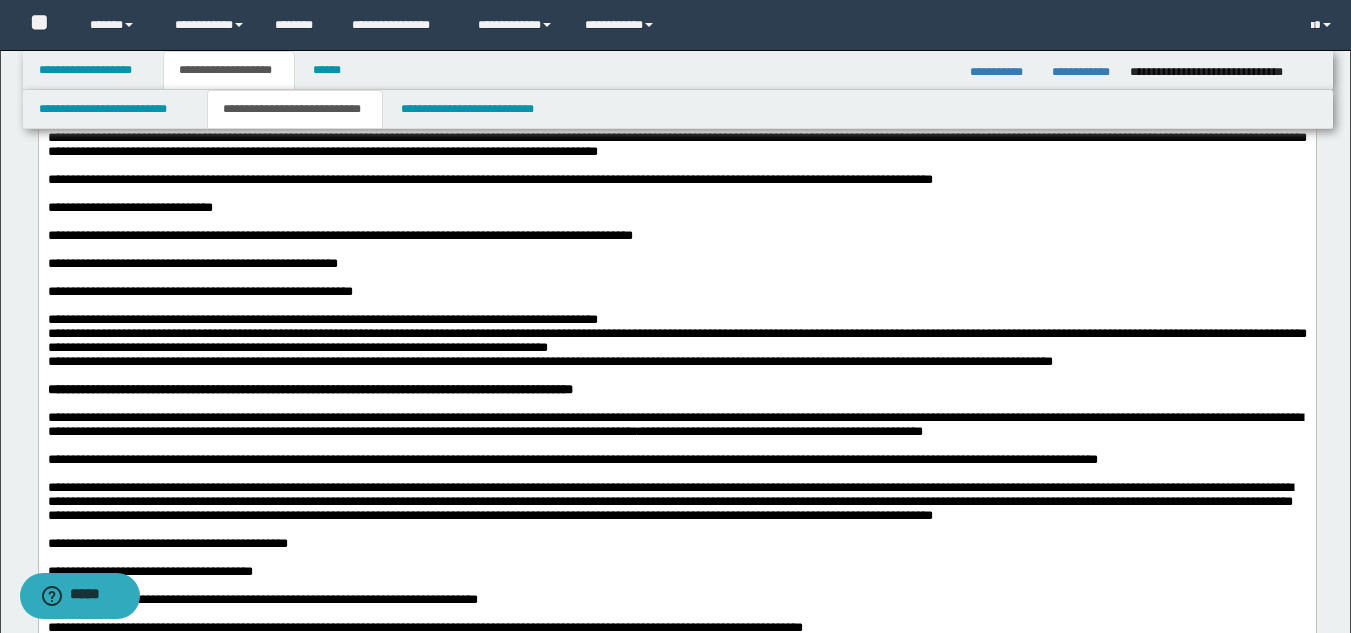 drag, startPoint x: 595, startPoint y: 526, endPoint x: 596, endPoint y: 512, distance: 14.035668 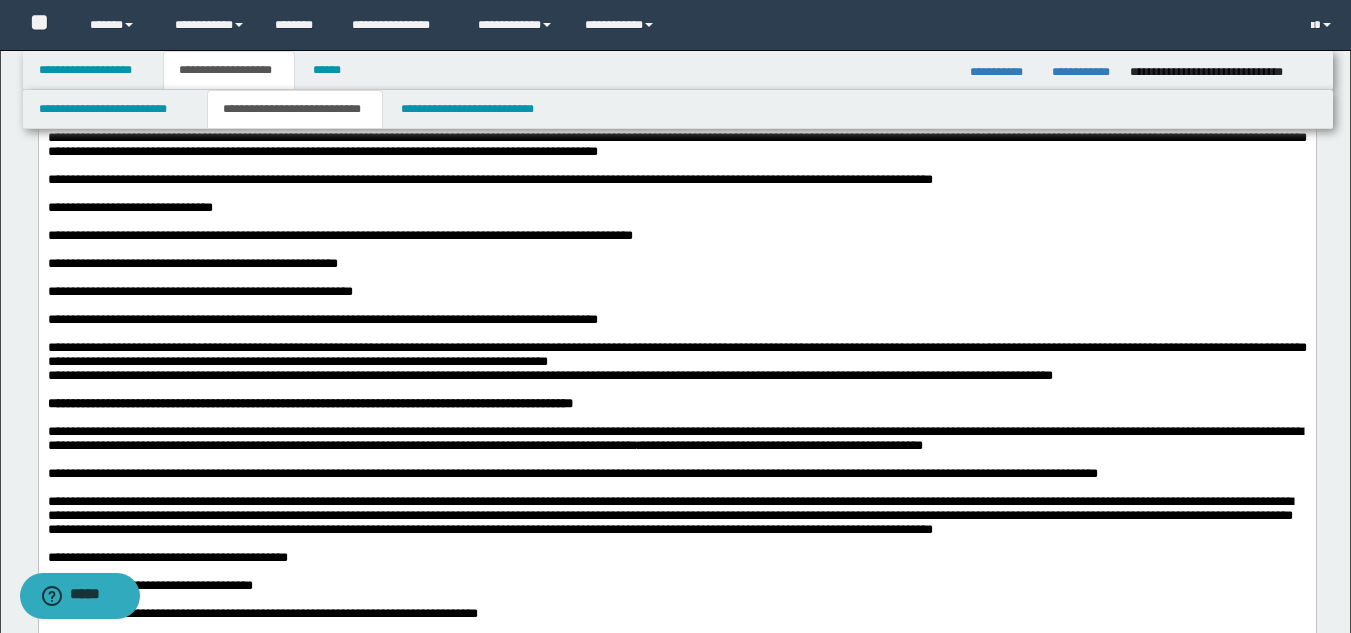 click on "**********" at bounding box center (676, 354) 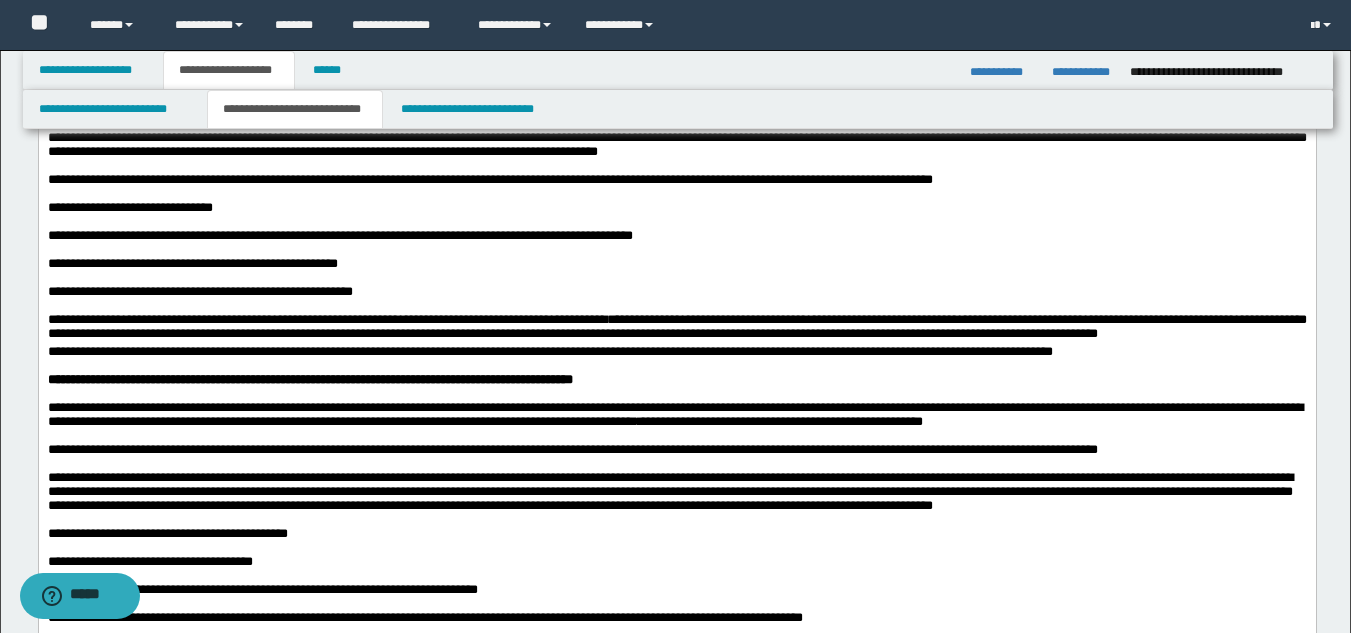 click on "**********" at bounding box center (326, 319) 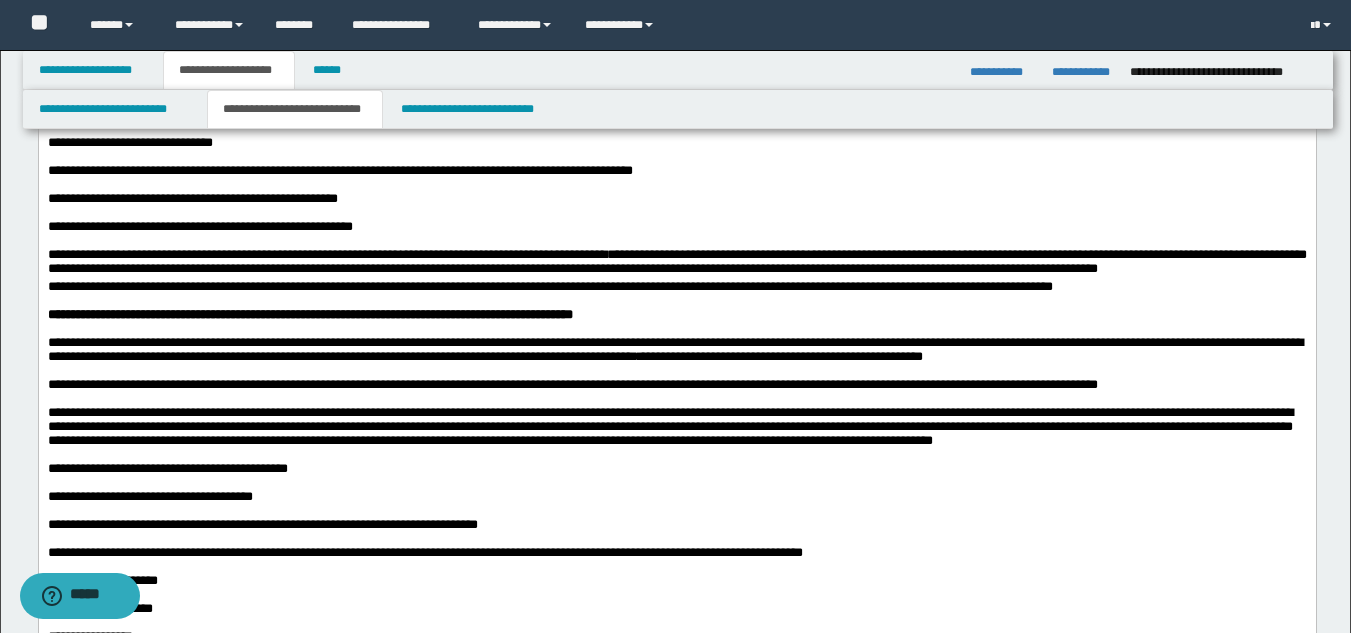 scroll, scrollTop: 600, scrollLeft: 0, axis: vertical 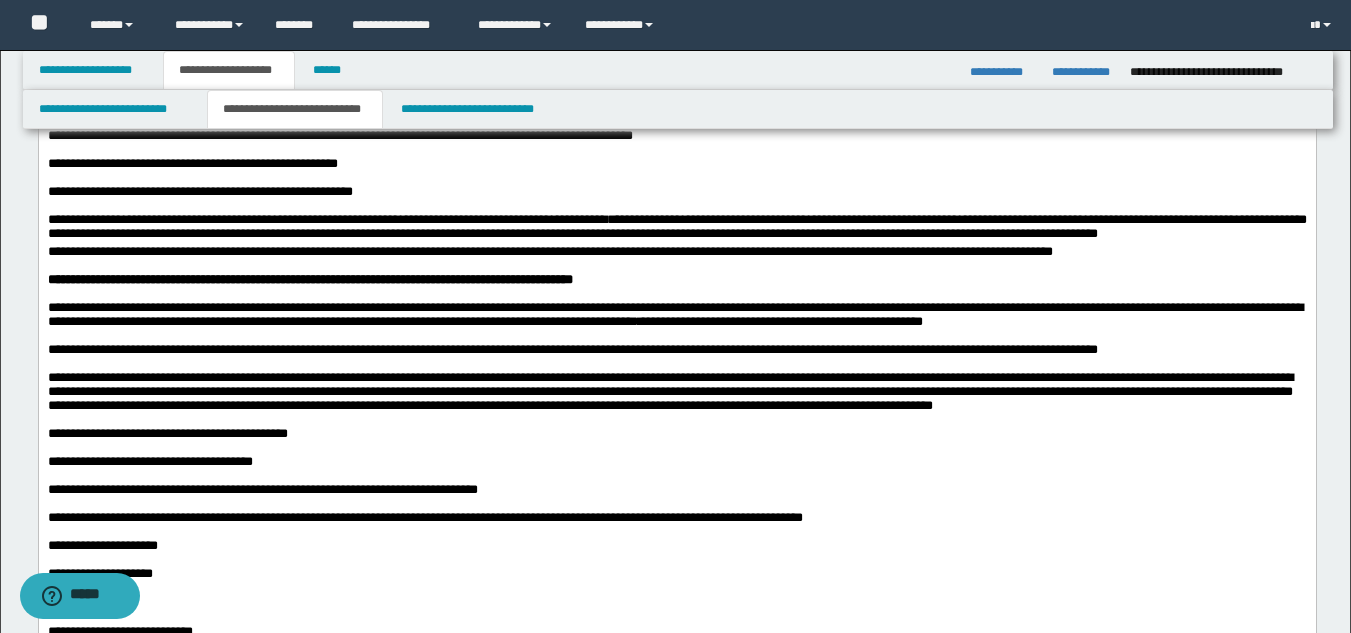 click on "***" at bounding box center (1042, 251) 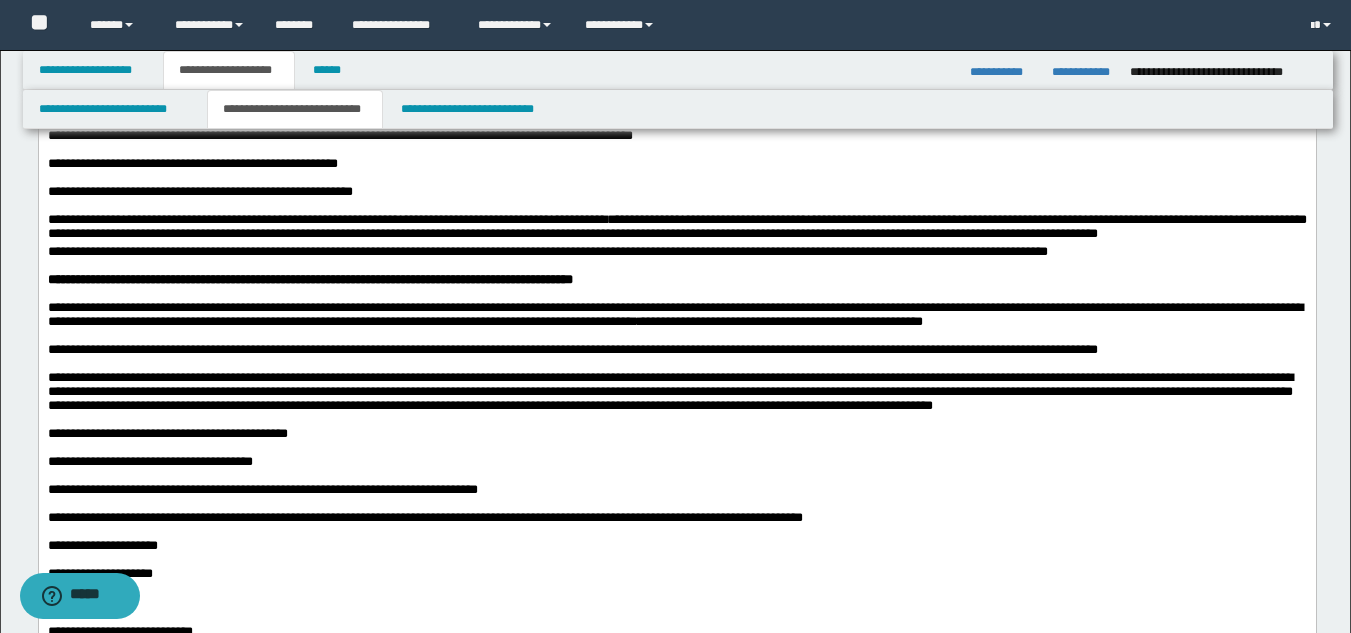 click at bounding box center [688, 294] 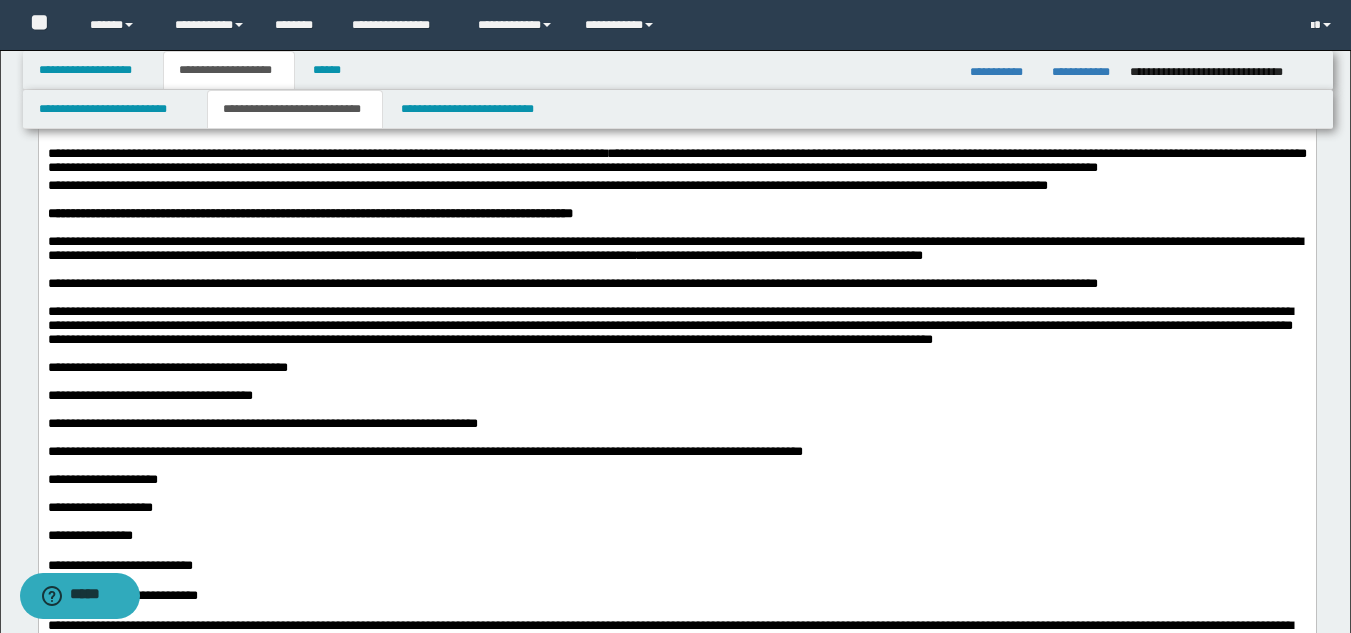 scroll, scrollTop: 700, scrollLeft: 0, axis: vertical 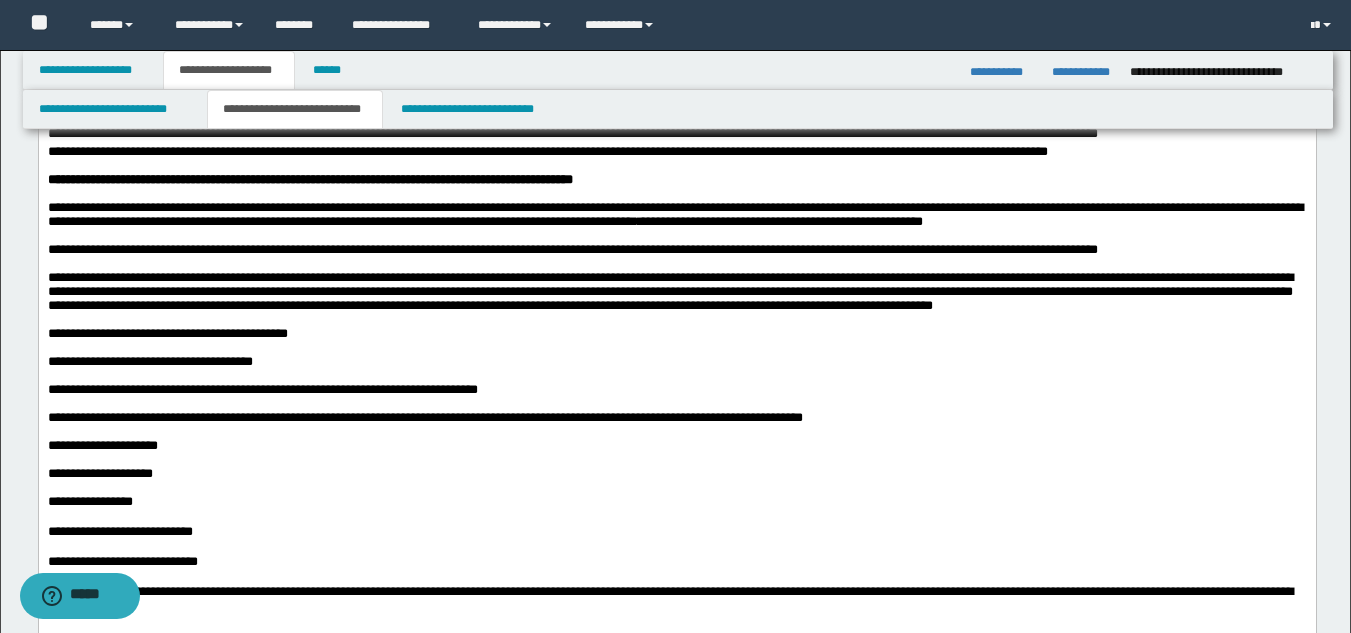 click on "**********" at bounding box center (669, 291) 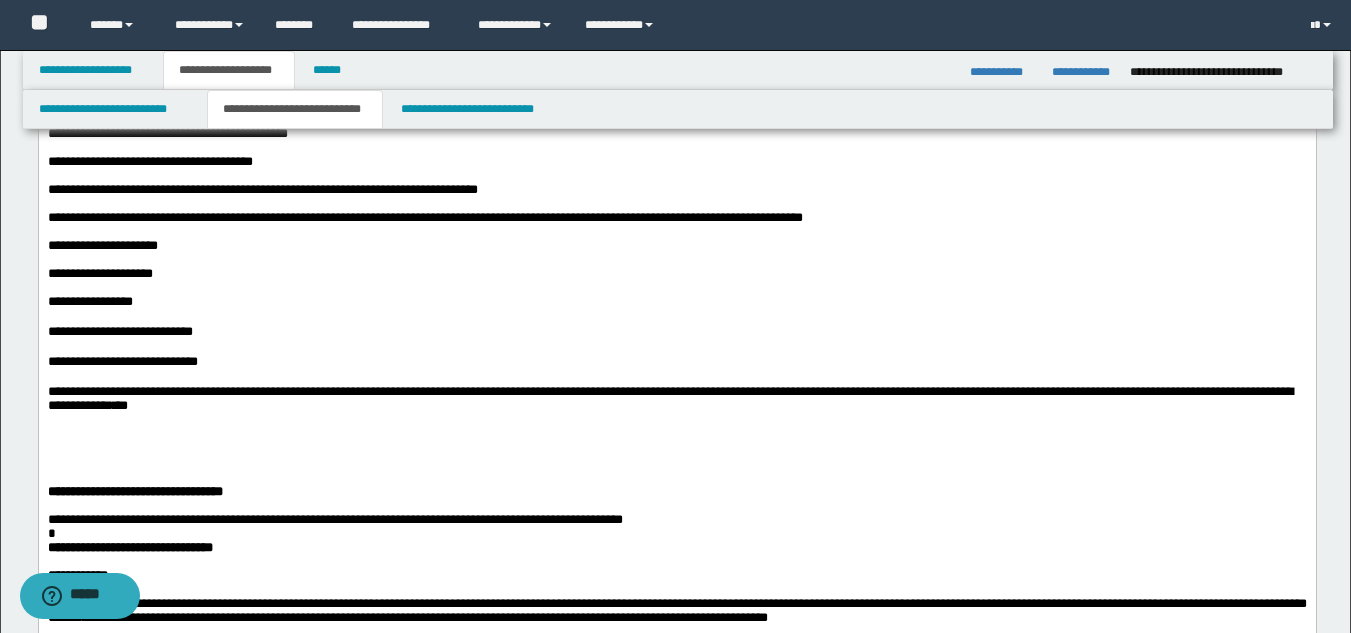 scroll, scrollTop: 1000, scrollLeft: 0, axis: vertical 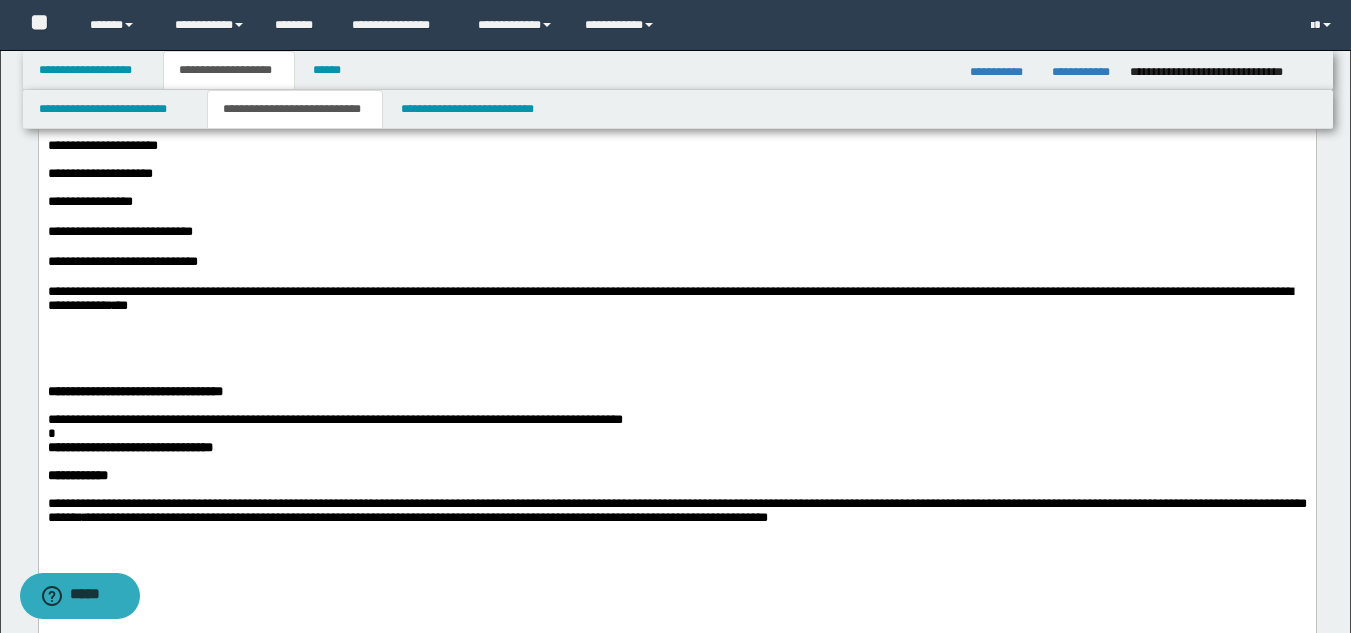 click on "**********" at bounding box center (89, 201) 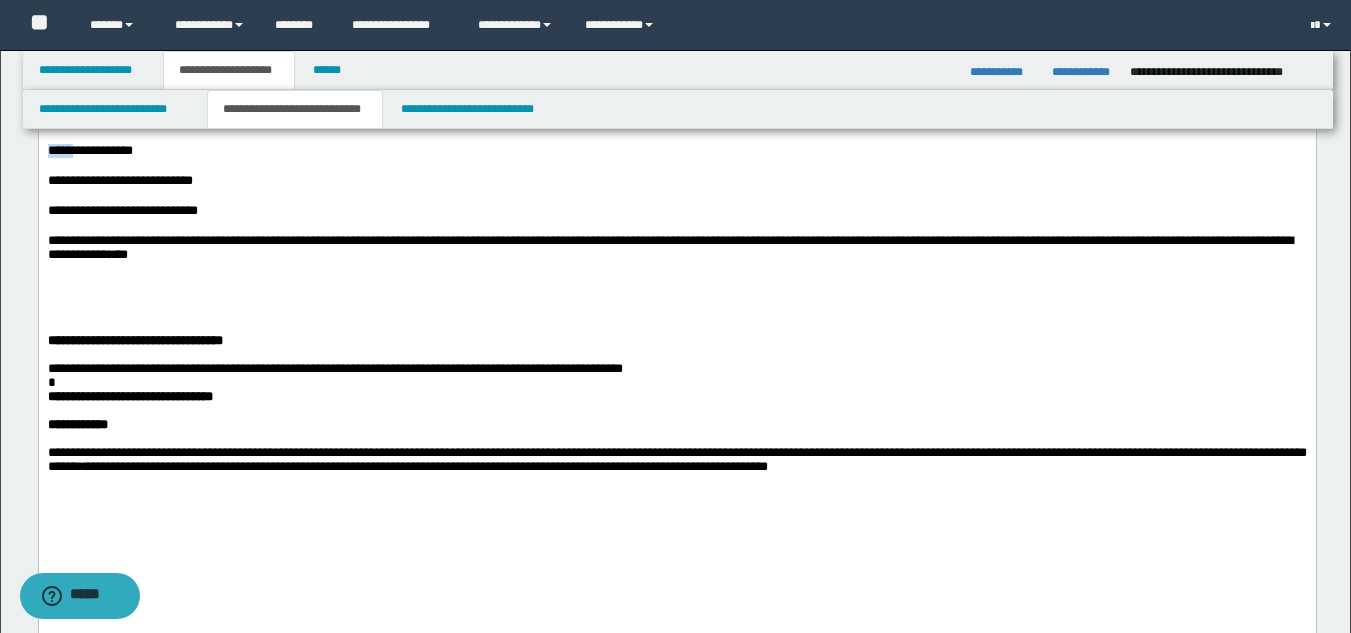 scroll, scrollTop: 1100, scrollLeft: 0, axis: vertical 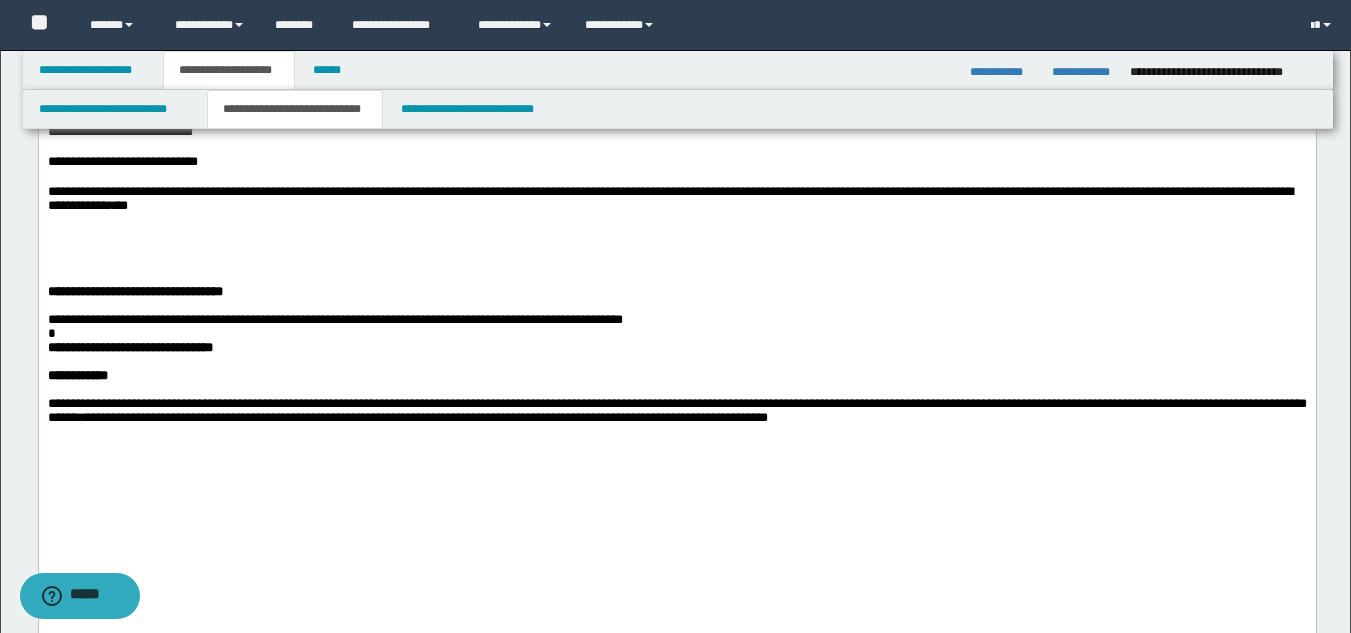 click on "**********" at bounding box center [676, -192] 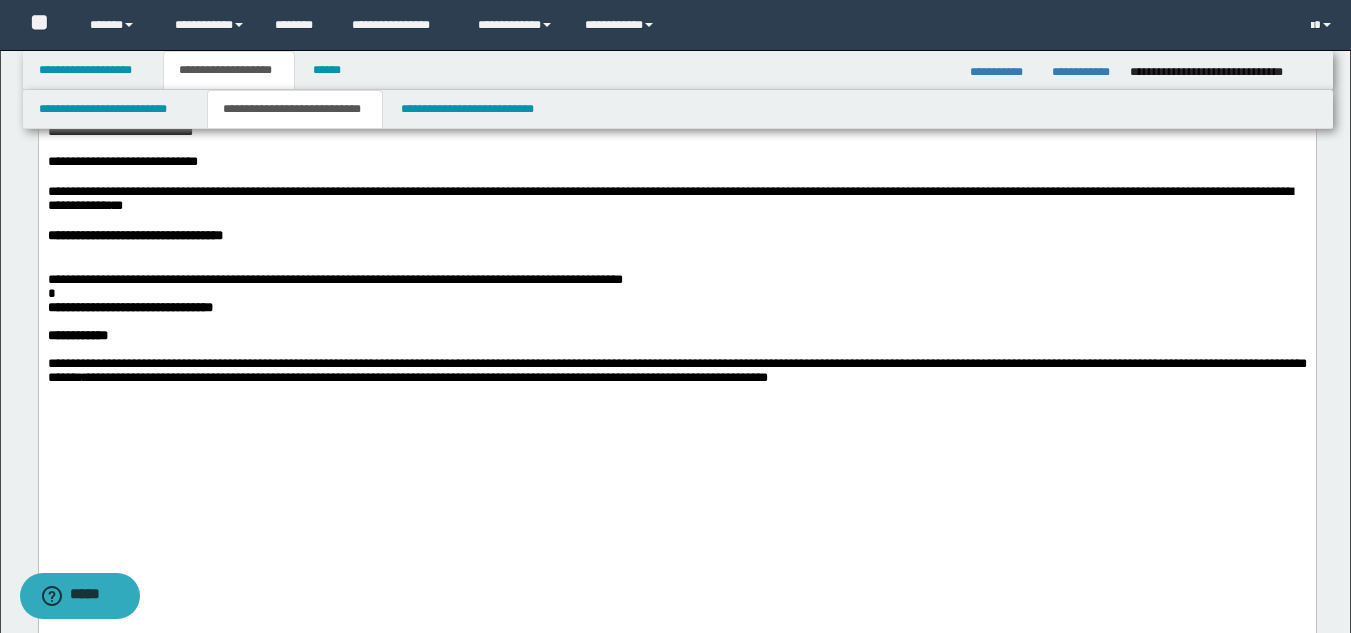 click on "**********" at bounding box center (676, -212) 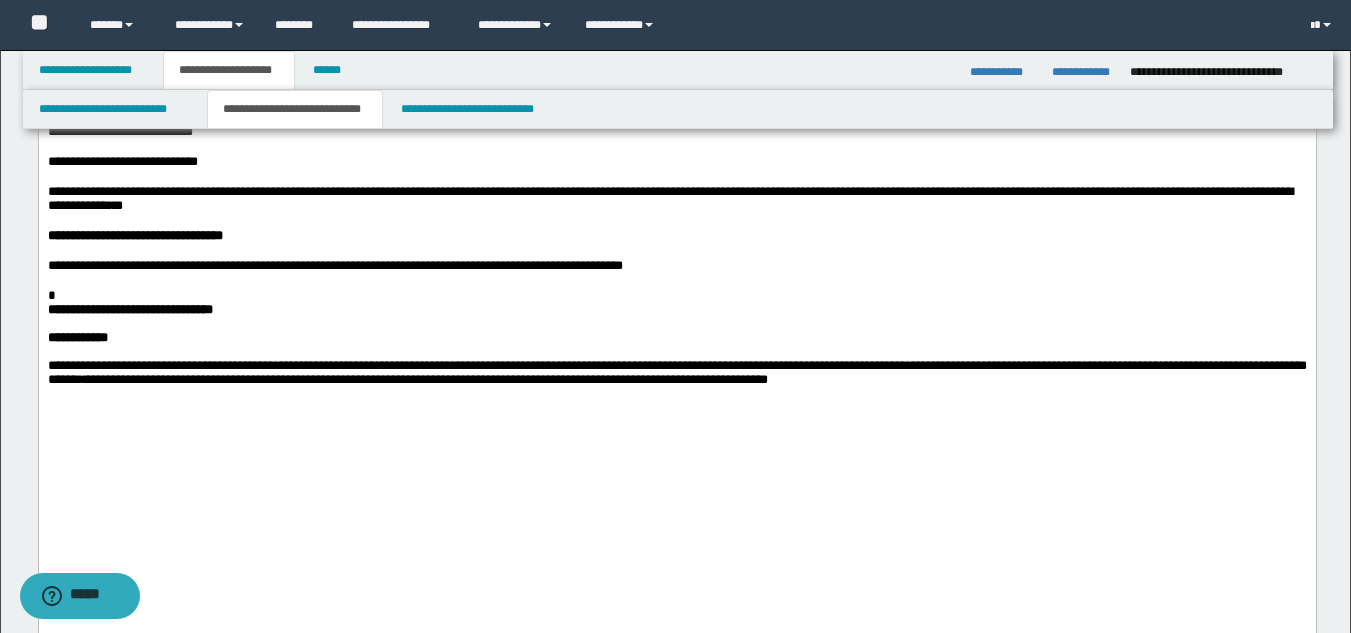 click on "*" at bounding box center (676, 296) 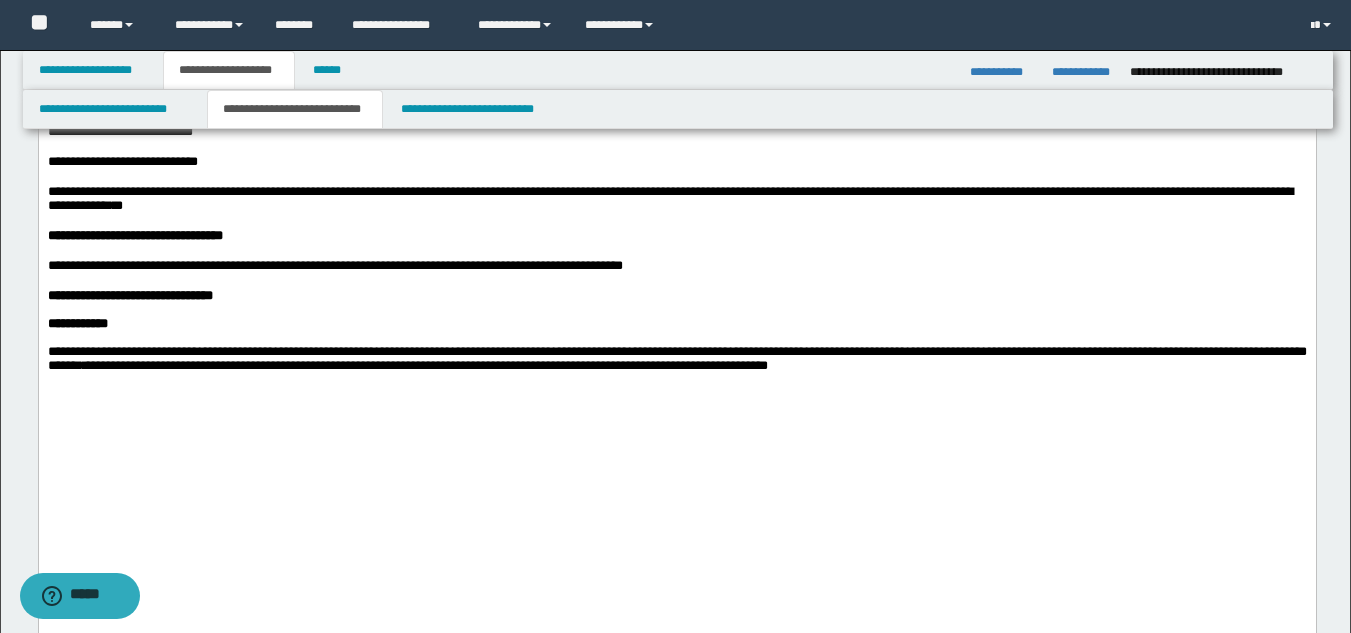 click on "**********" at bounding box center [77, 323] 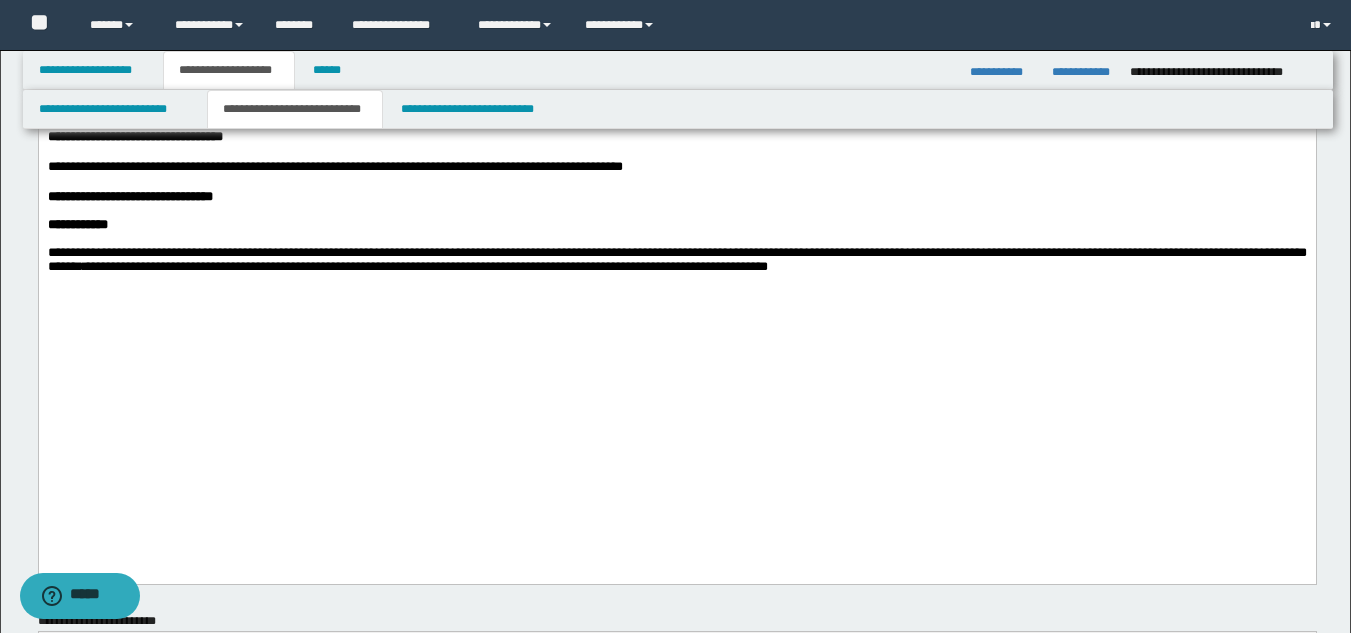 scroll, scrollTop: 1200, scrollLeft: 0, axis: vertical 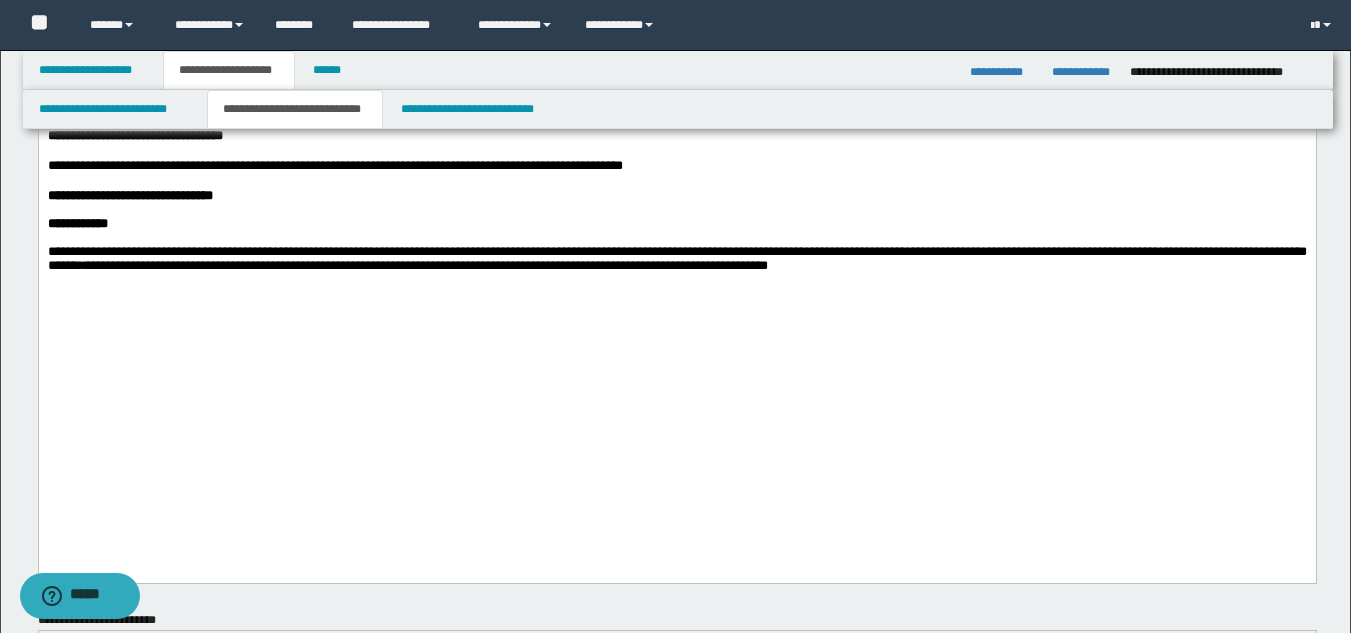 click at bounding box center (676, 238) 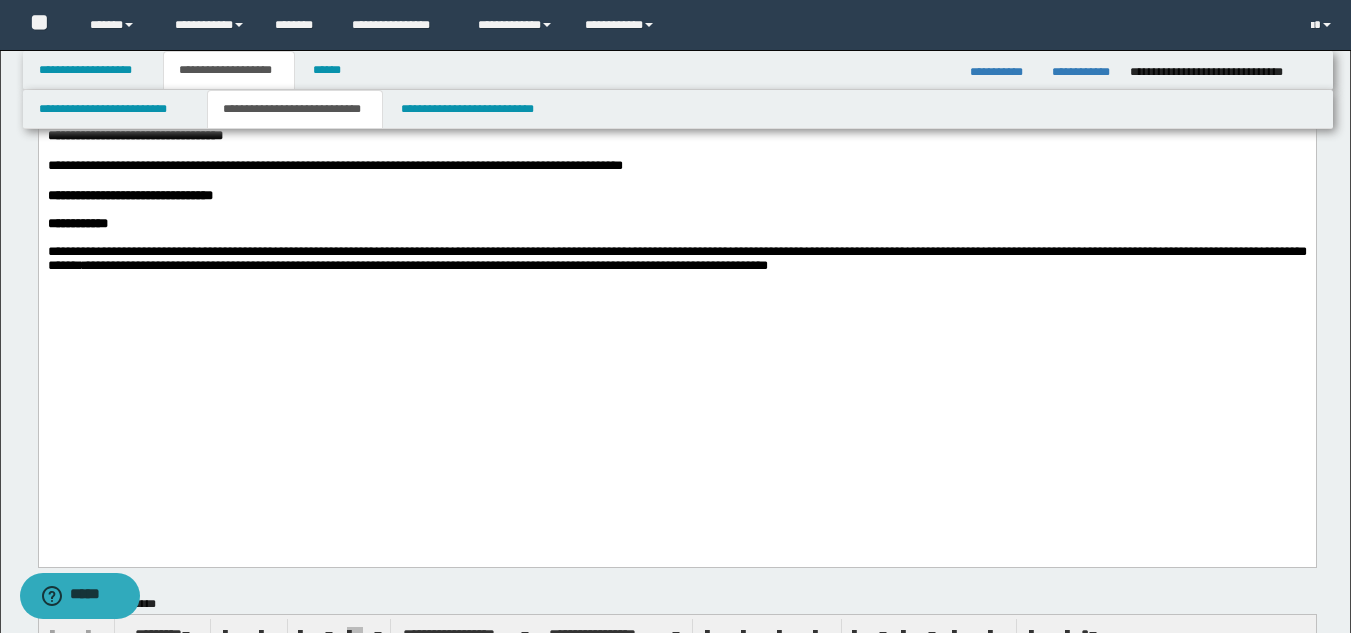 click on "**********" at bounding box center (676, -325) 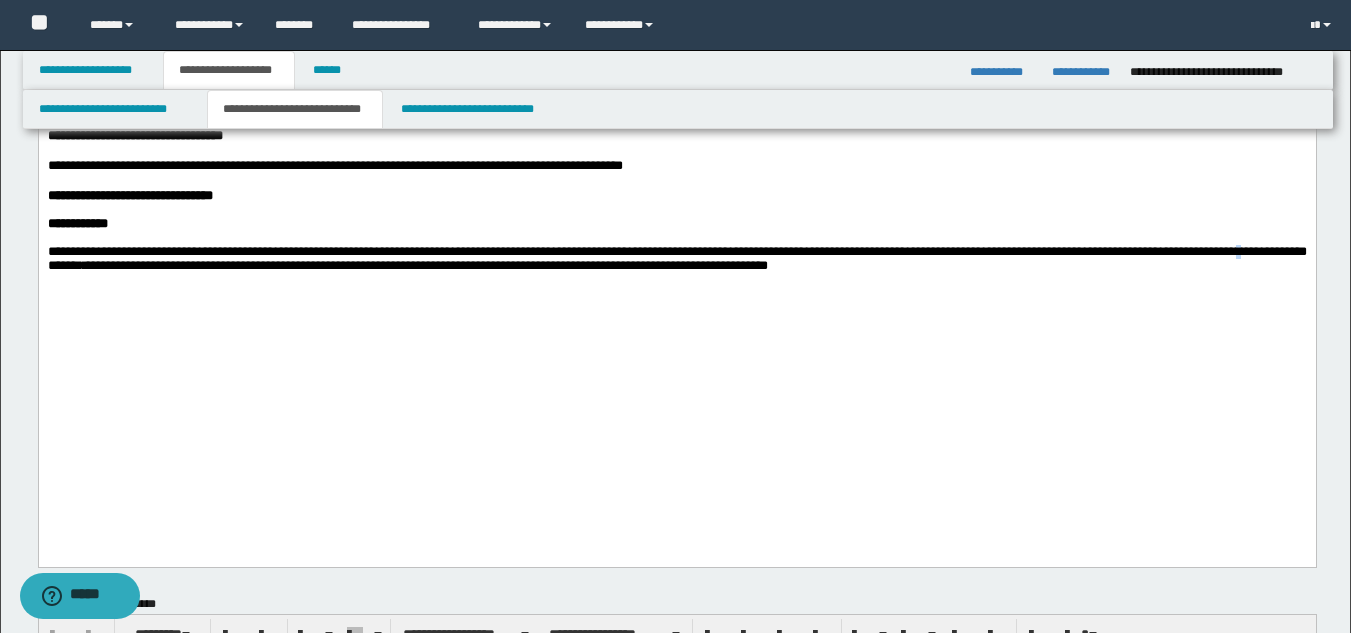 drag, startPoint x: 86, startPoint y: 503, endPoint x: 375, endPoint y: 497, distance: 289.0623 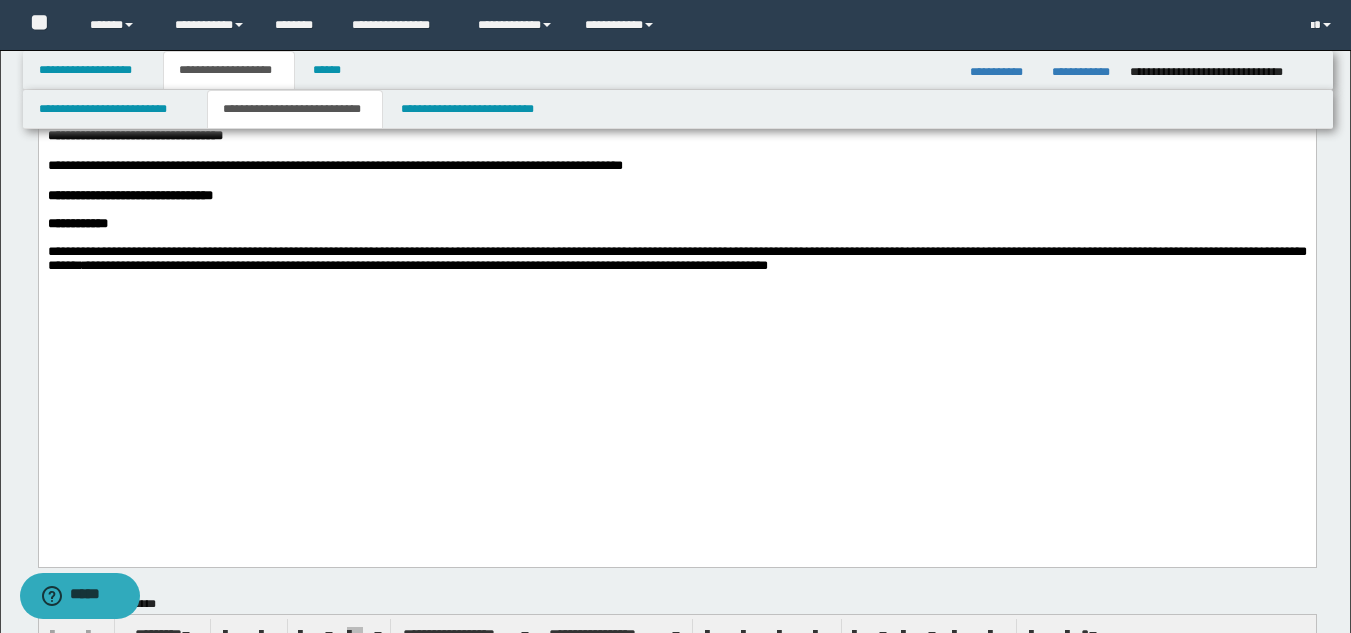 click on "**********" at bounding box center [676, 261] 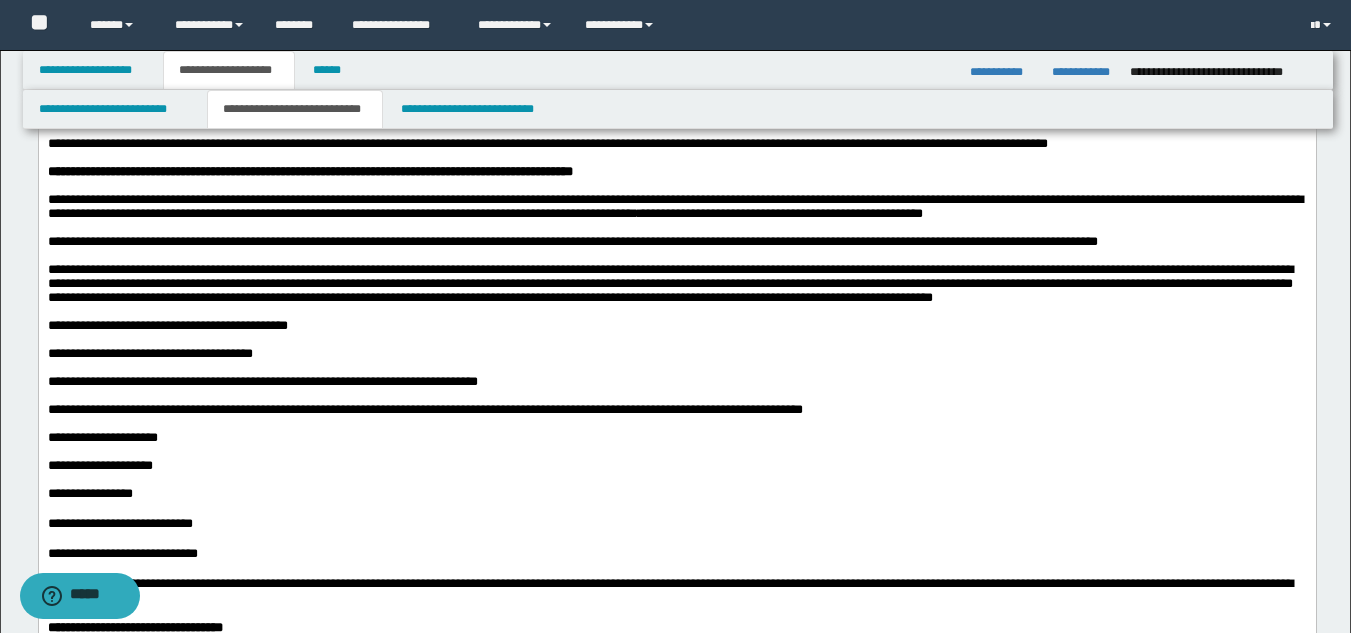 scroll, scrollTop: 700, scrollLeft: 0, axis: vertical 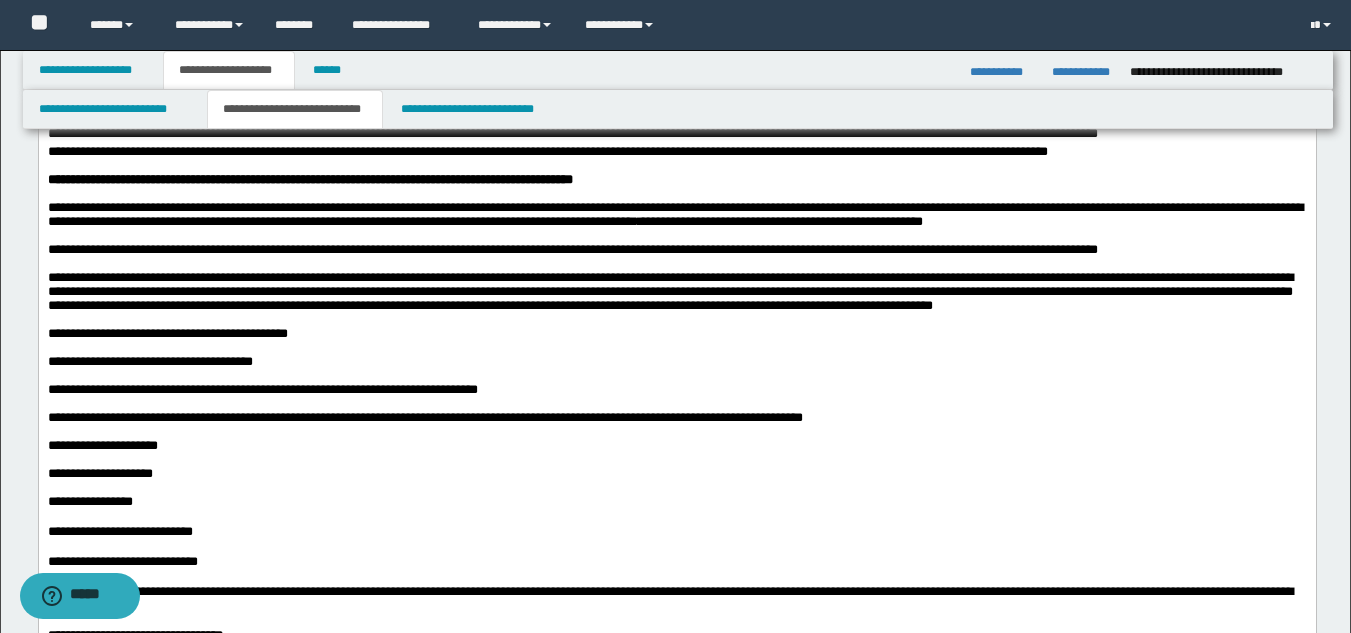 click at bounding box center (676, 320) 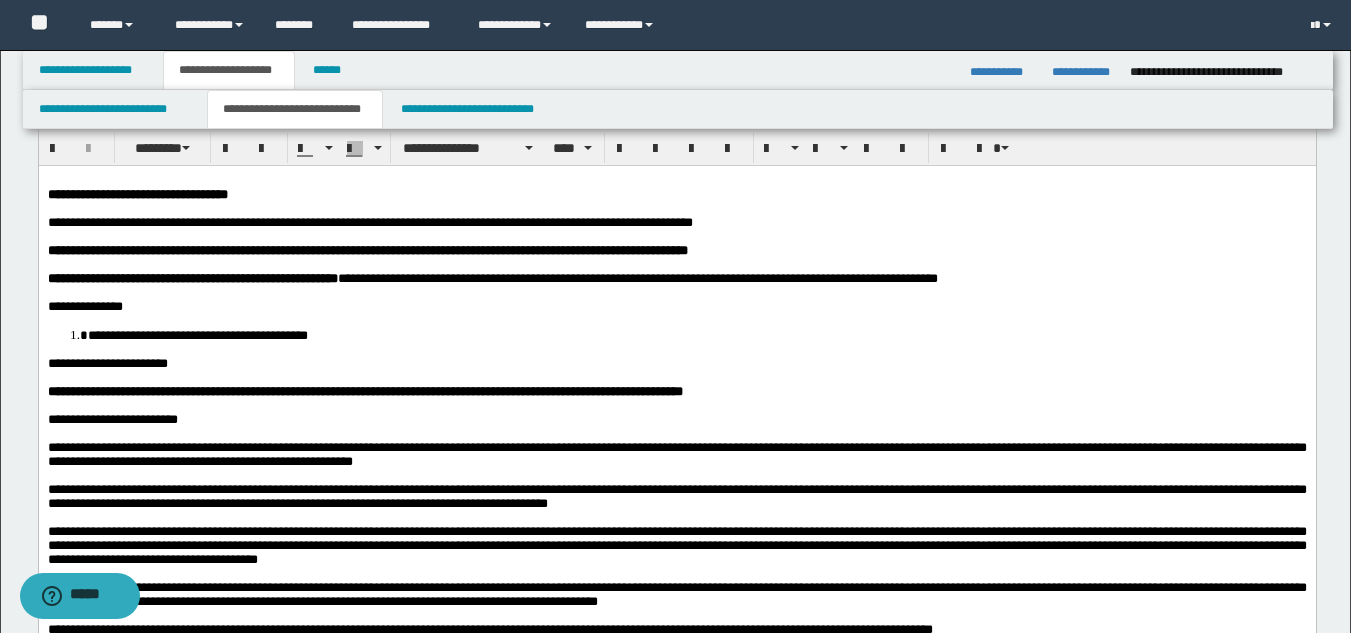 scroll, scrollTop: 0, scrollLeft: 0, axis: both 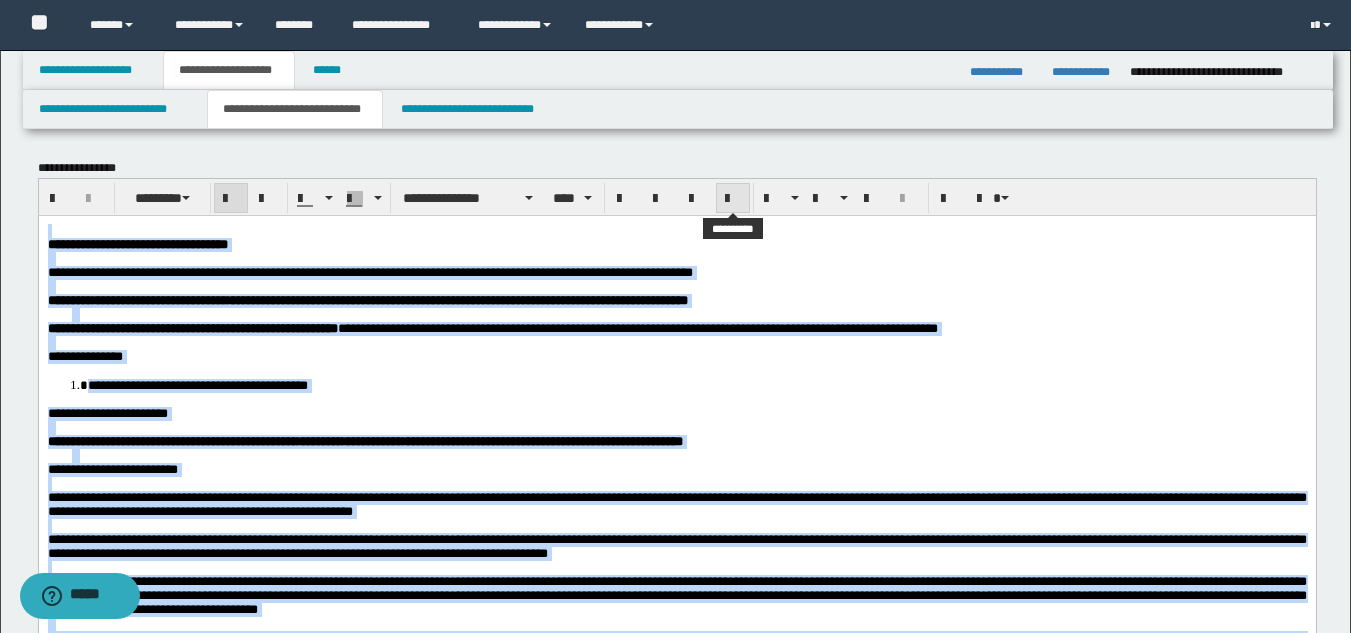 click at bounding box center (733, 199) 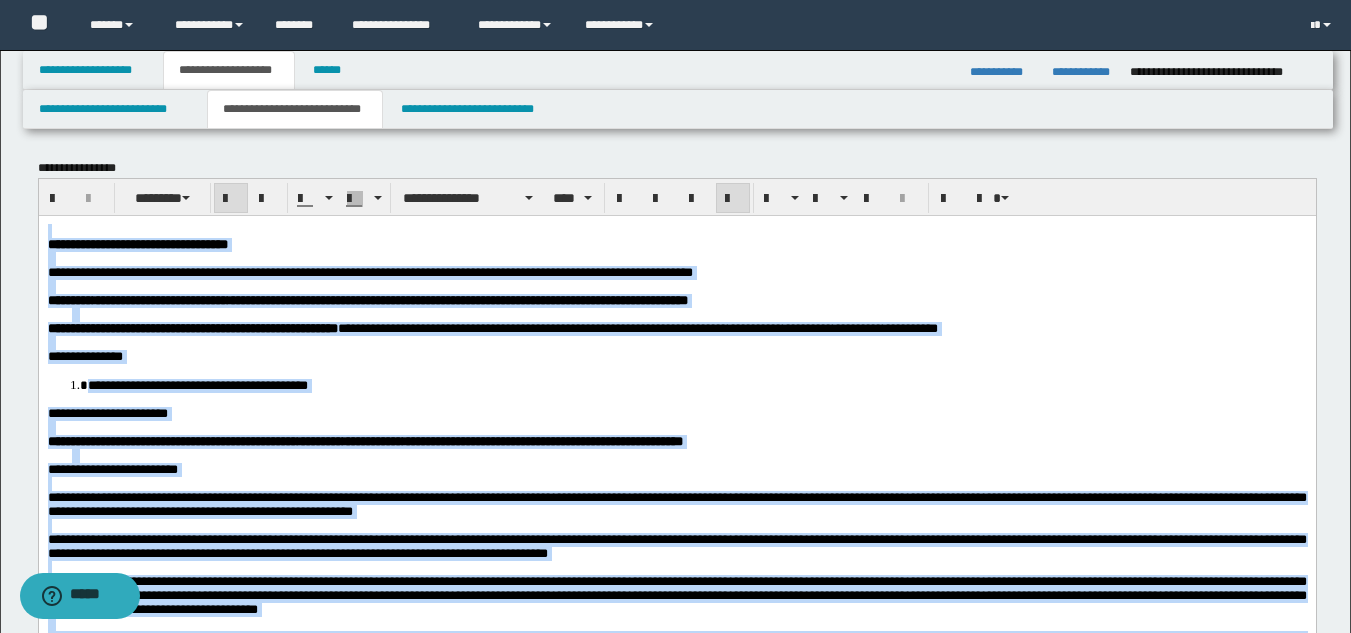 click on "**********" at bounding box center [532, 327] 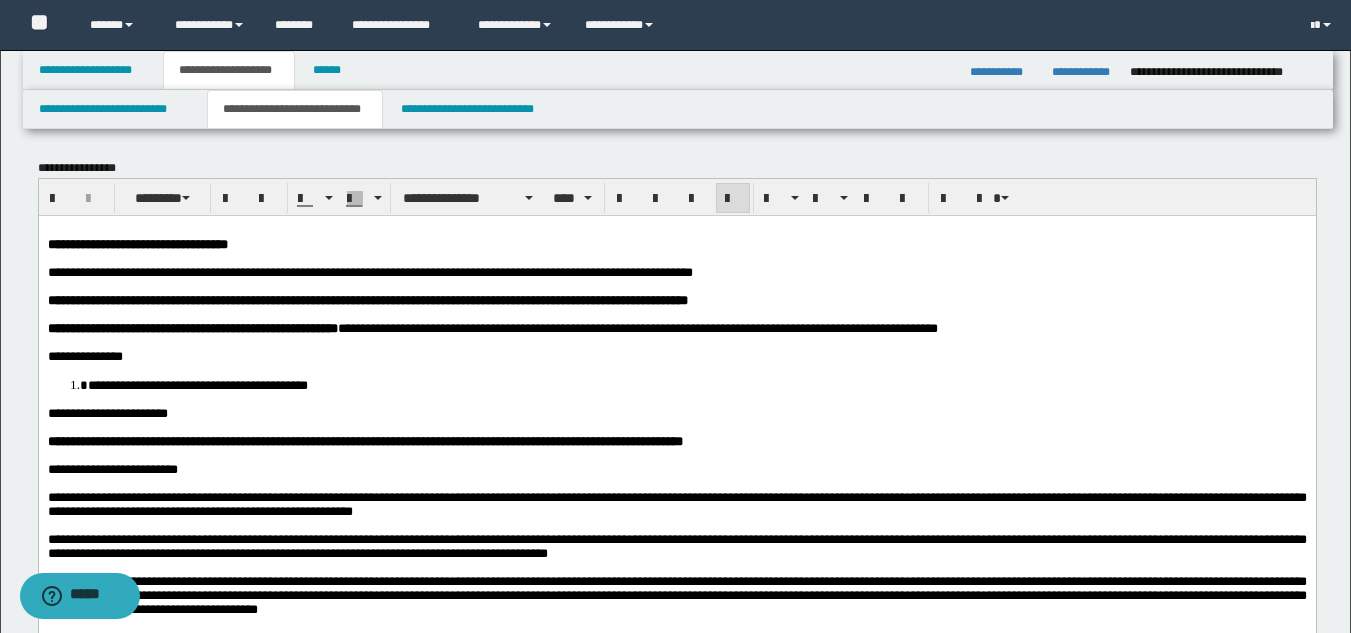click on "**********" at bounding box center [676, 356] 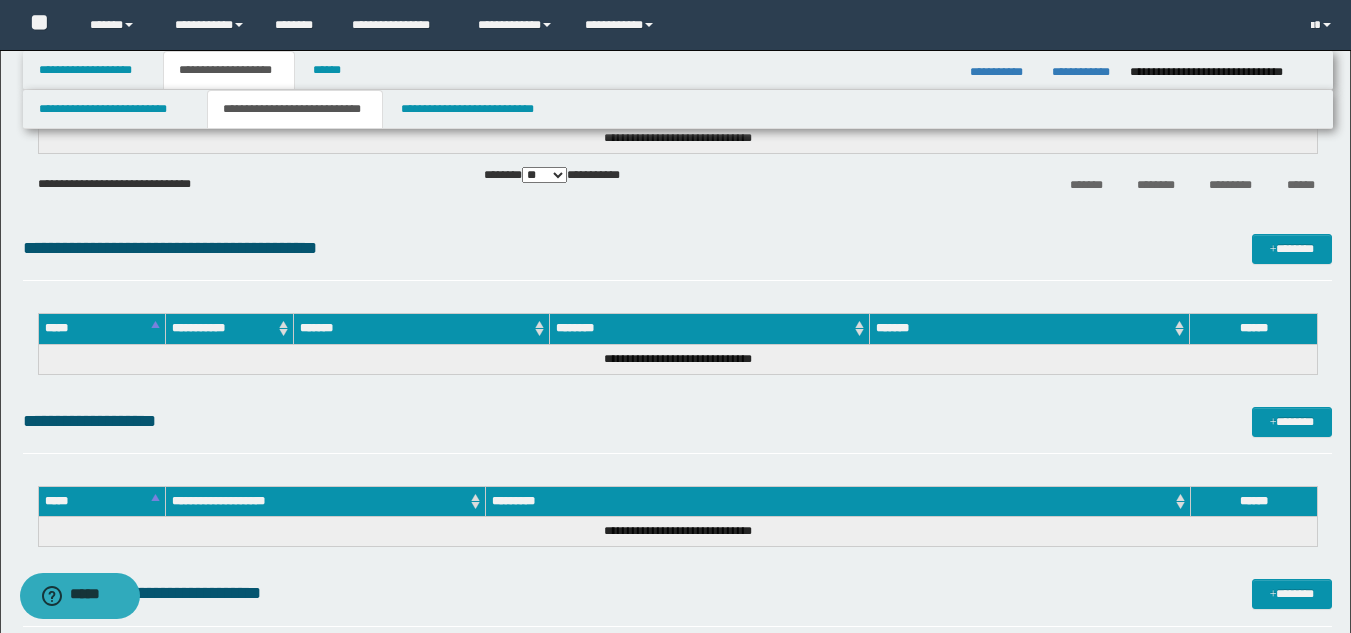 scroll, scrollTop: 2400, scrollLeft: 0, axis: vertical 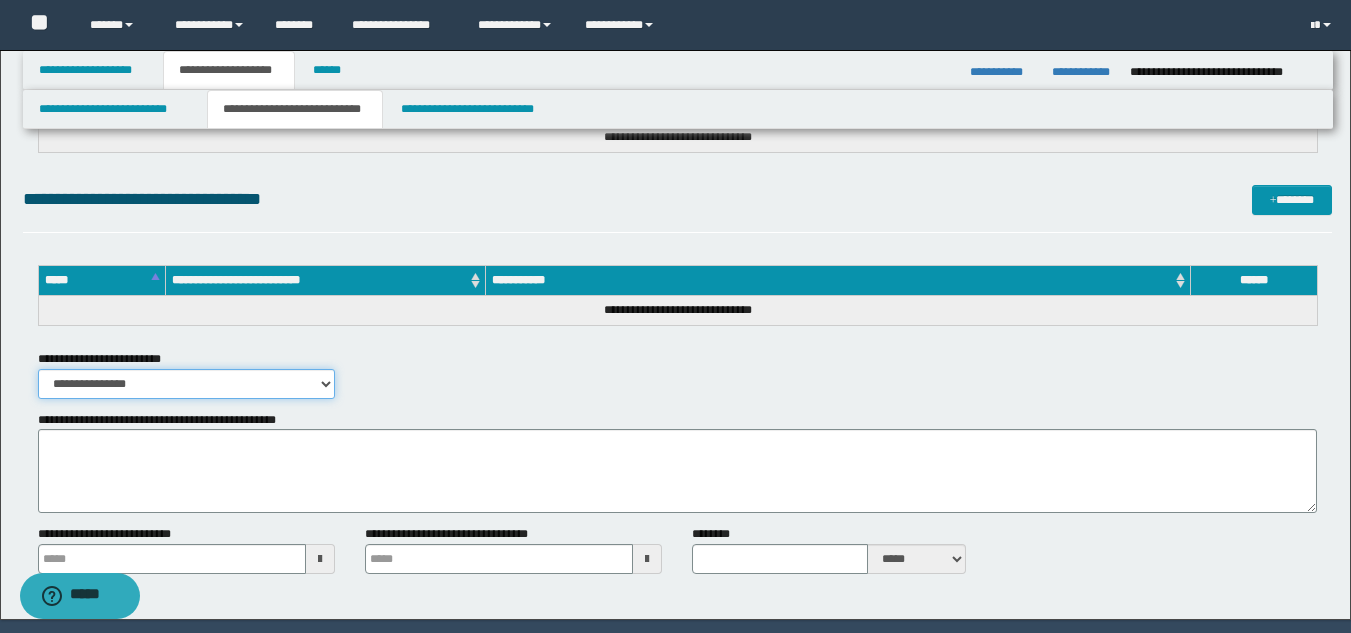 click on "**********" at bounding box center [186, 384] 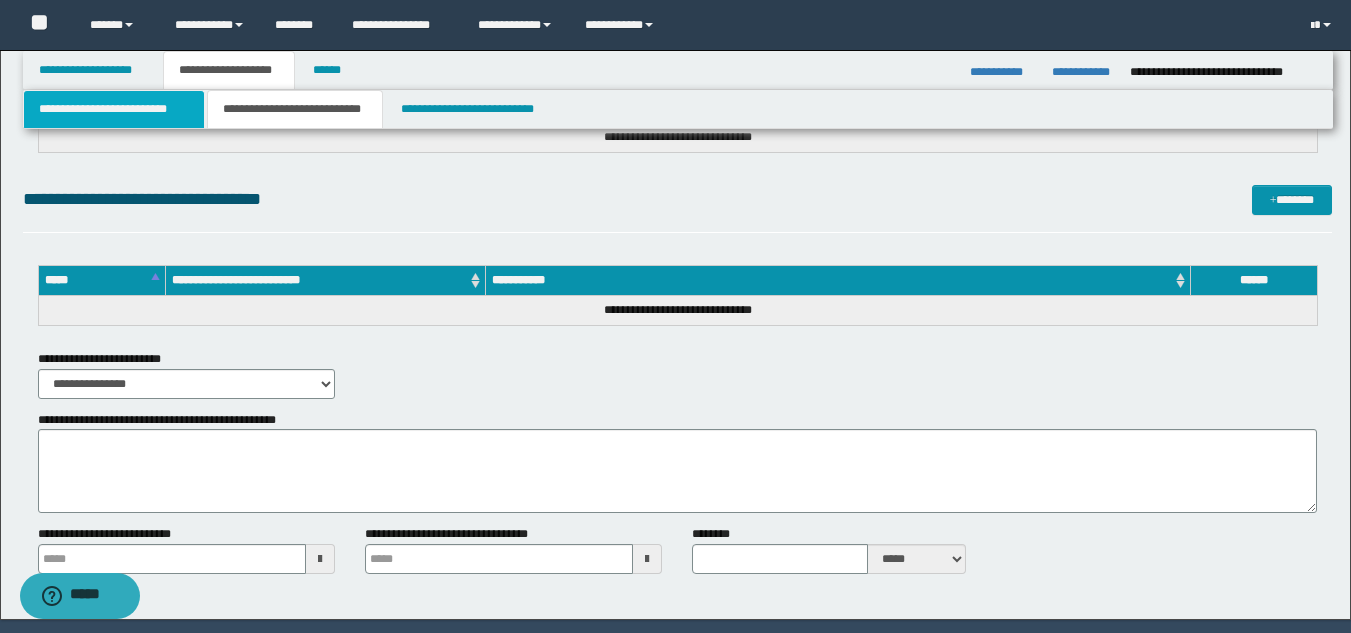 click on "**********" at bounding box center [114, 109] 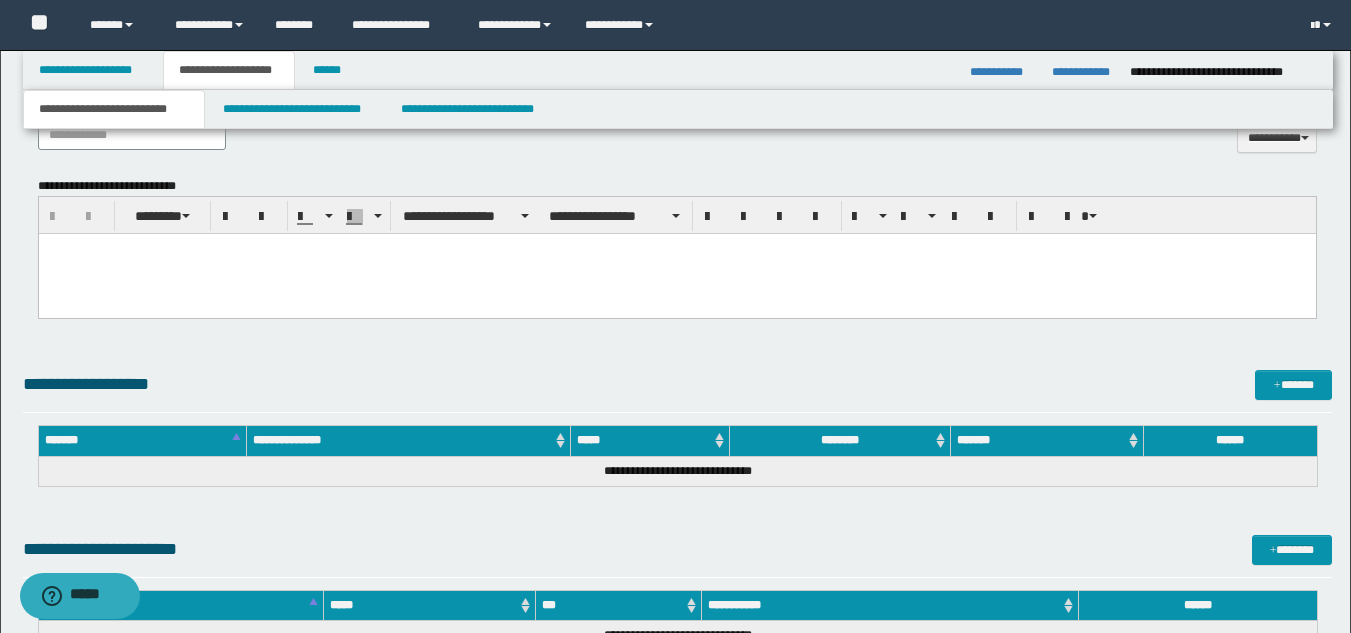 scroll, scrollTop: 1000, scrollLeft: 0, axis: vertical 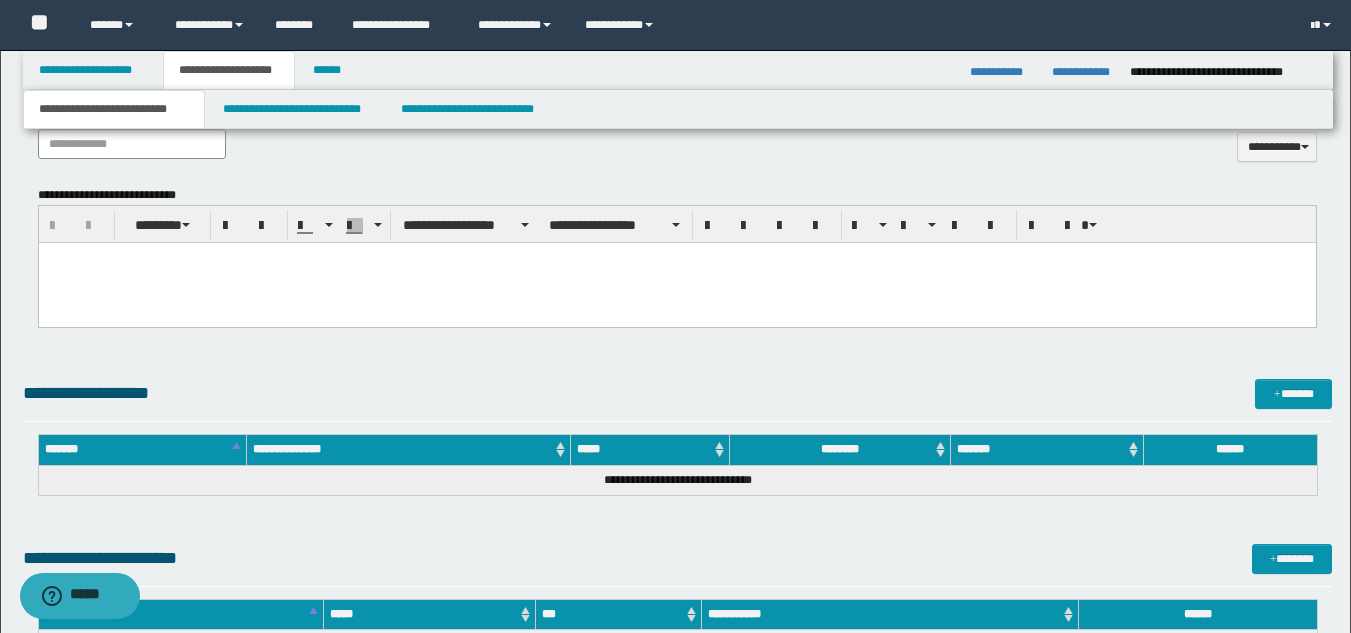 click at bounding box center (676, 283) 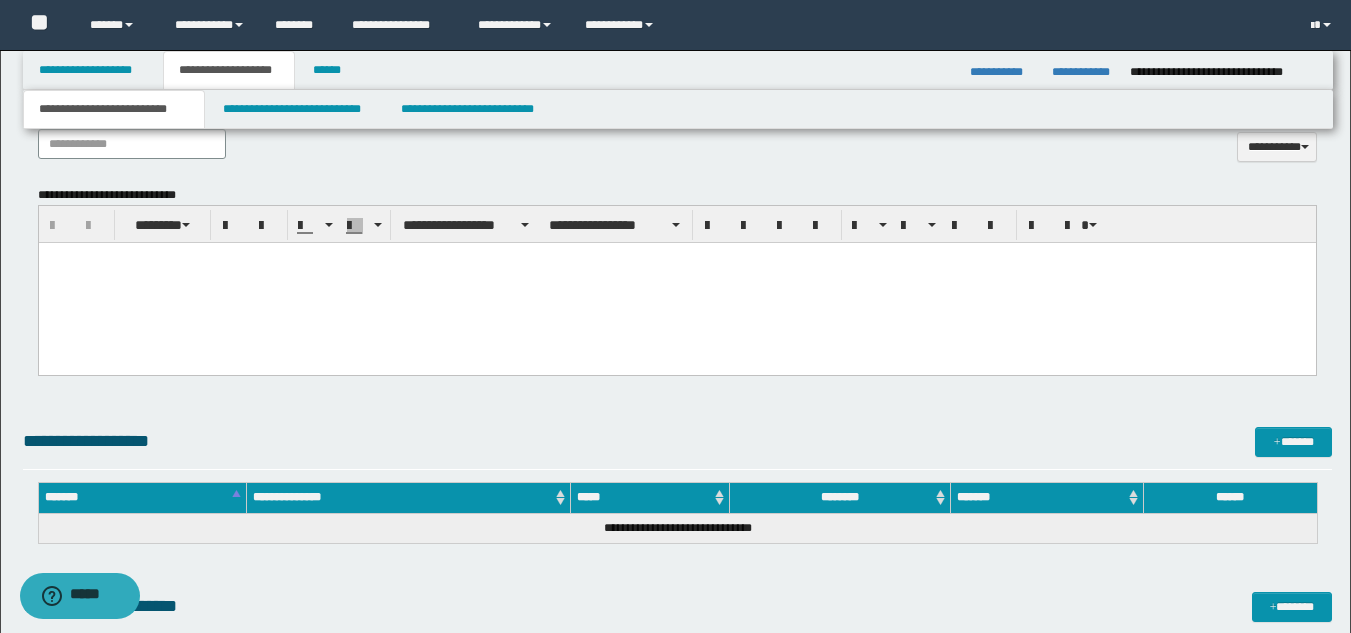 paste 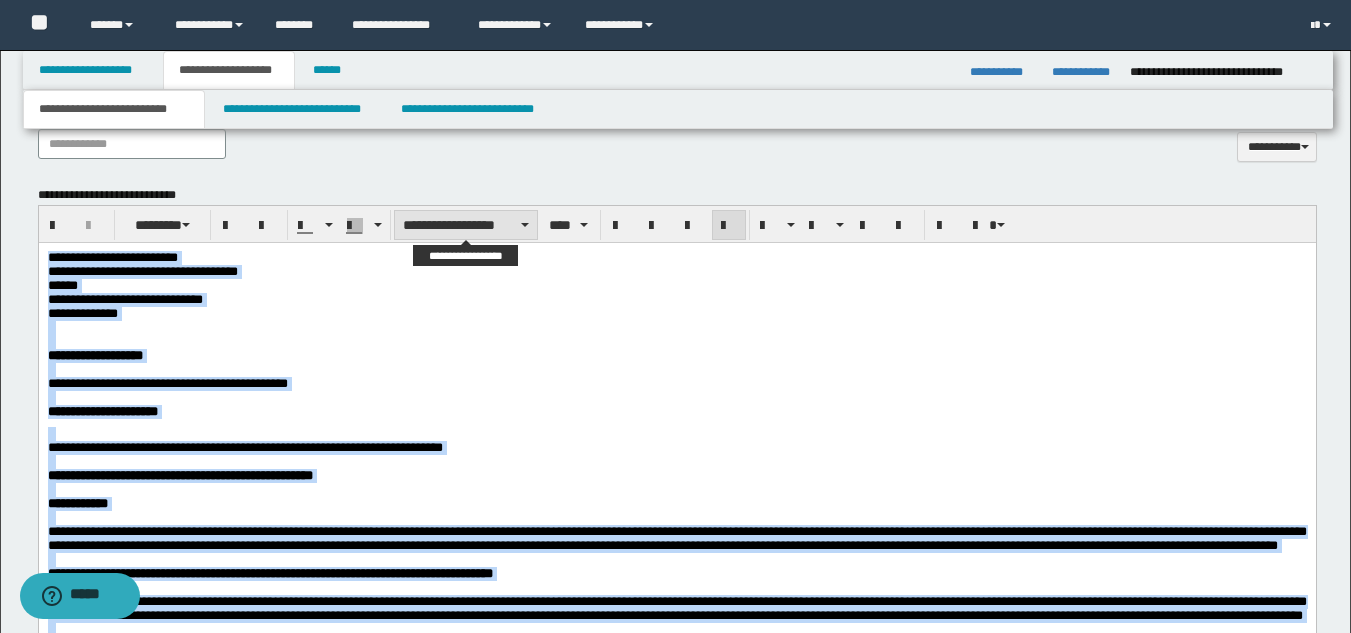 click on "**********" at bounding box center (466, 225) 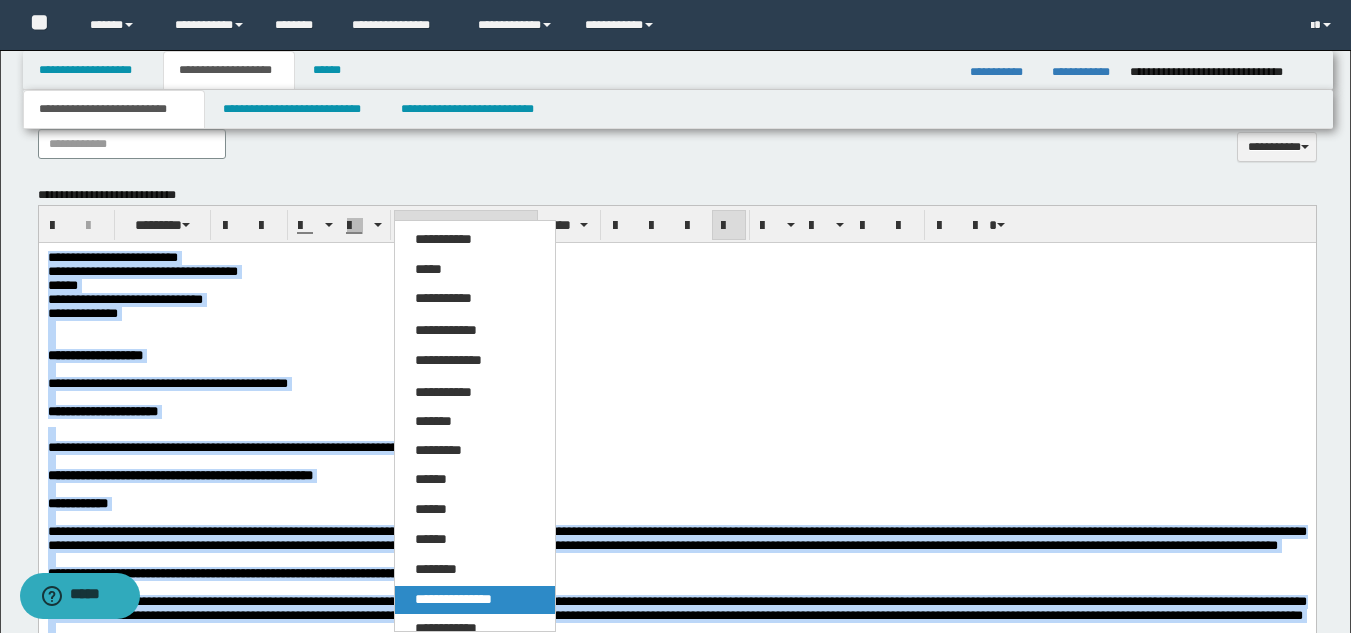 click on "**********" at bounding box center (453, 599) 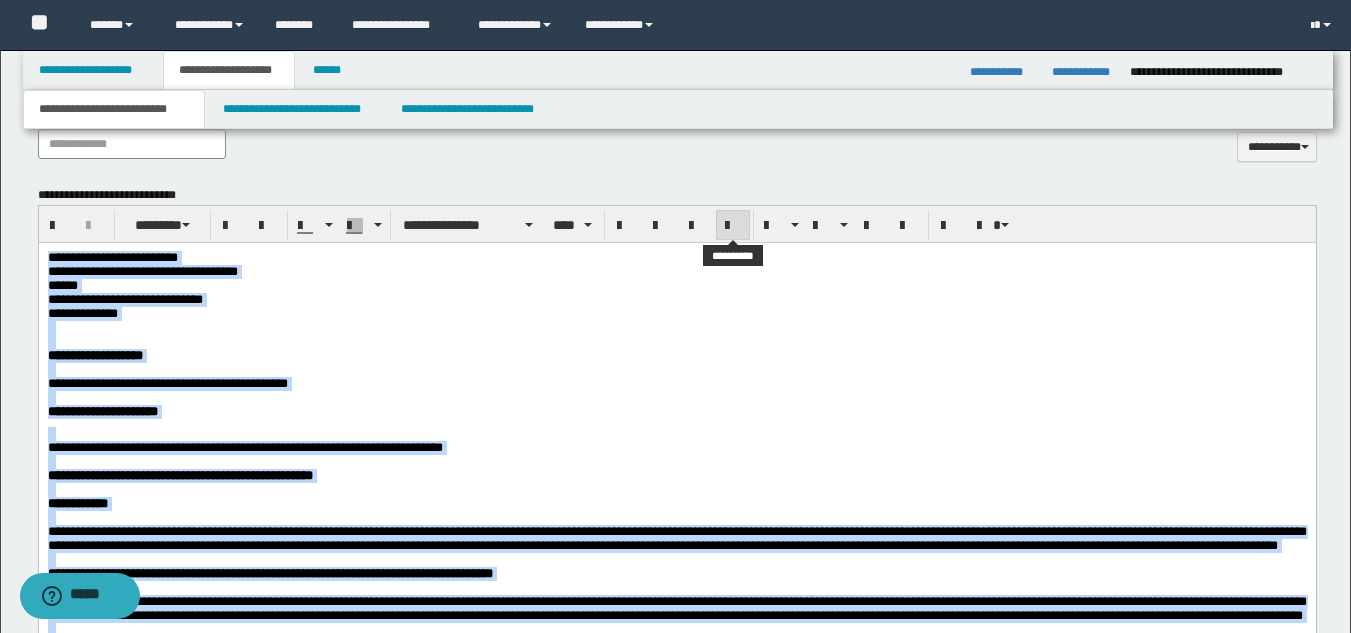 click at bounding box center [733, 226] 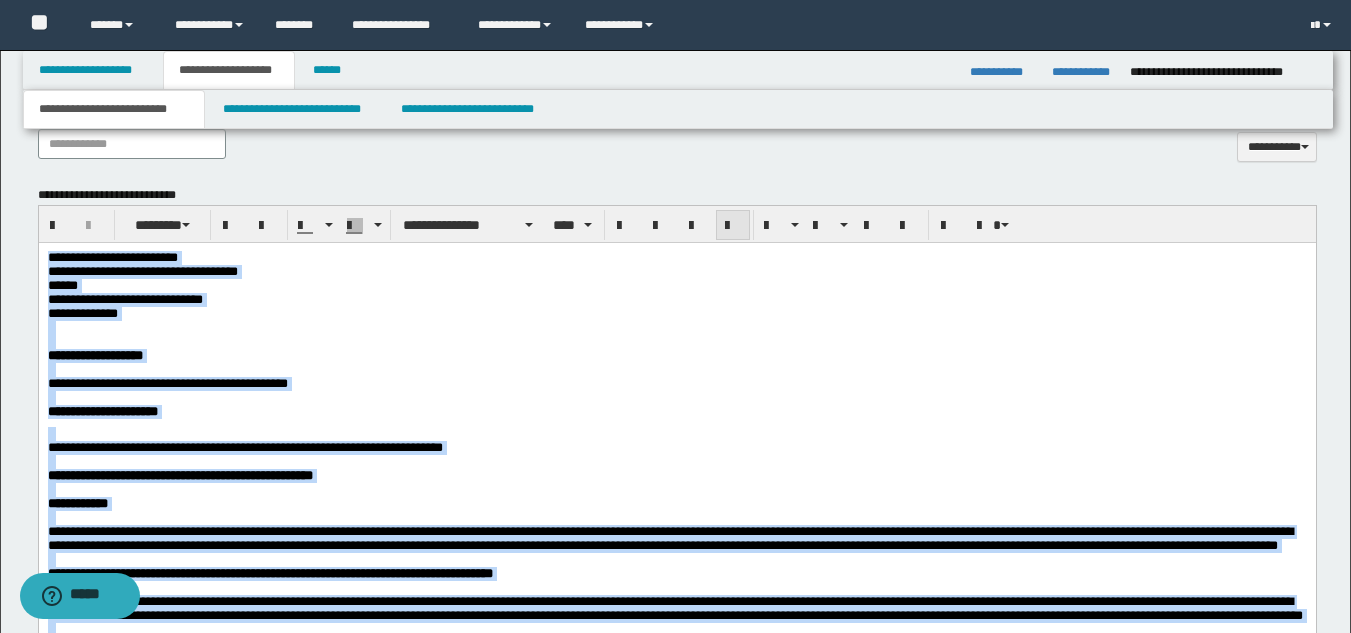 click at bounding box center [733, 226] 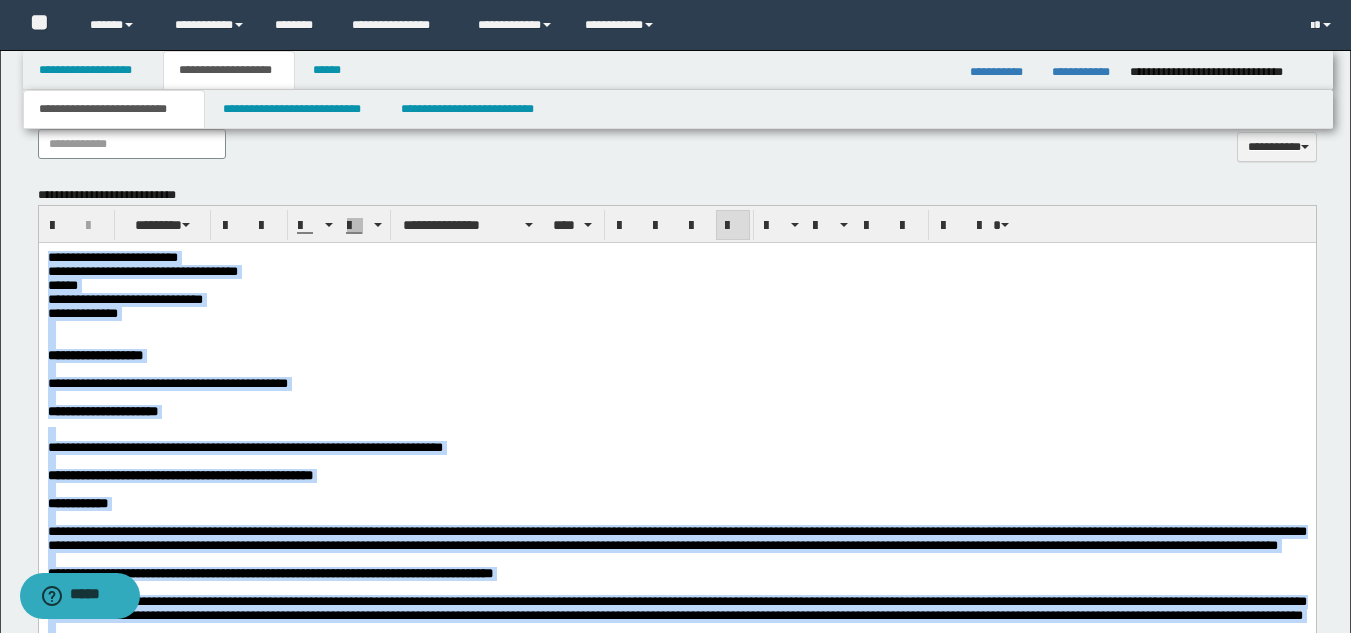 click on "**********" at bounding box center [676, 272] 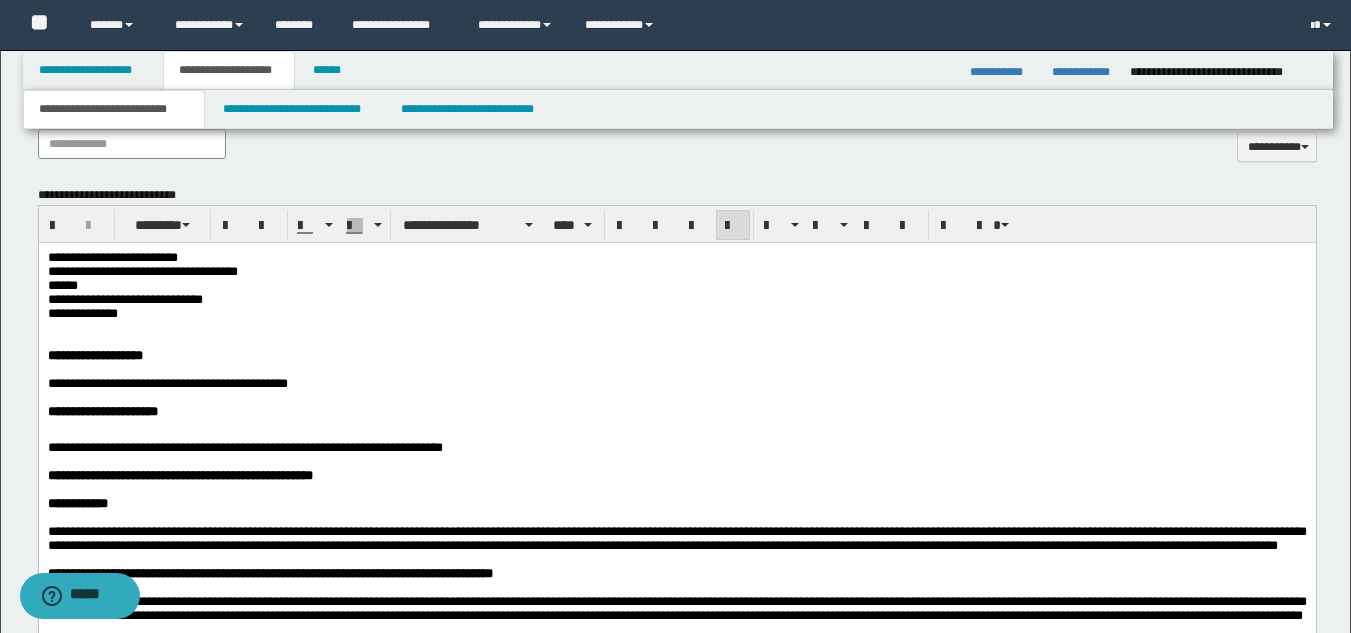 click on "**********" at bounding box center [112, 257] 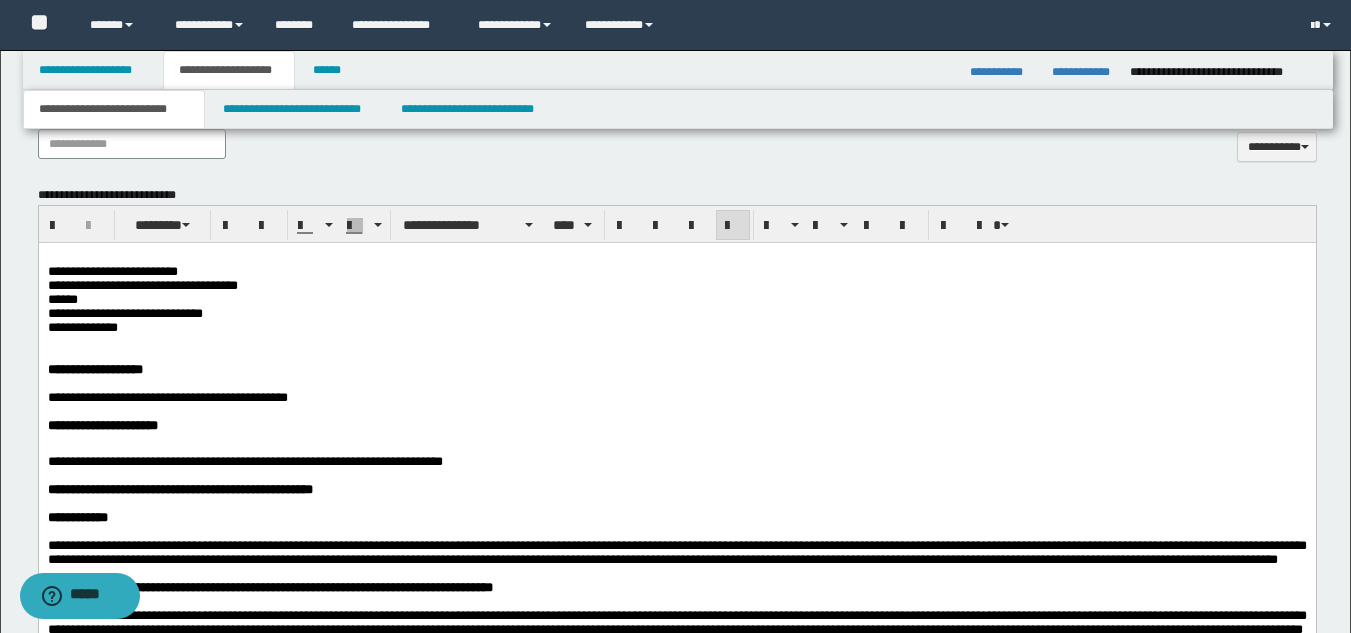 click on "**********" at bounding box center (94, 369) 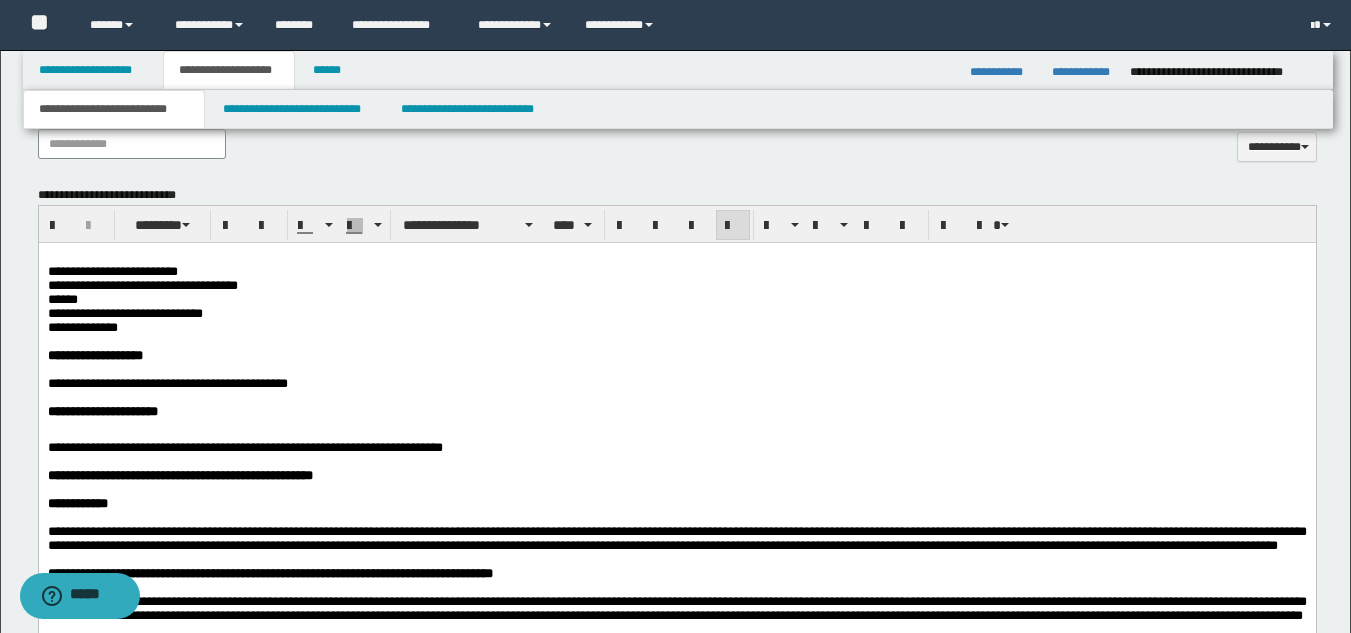 click on "**********" at bounding box center [676, 272] 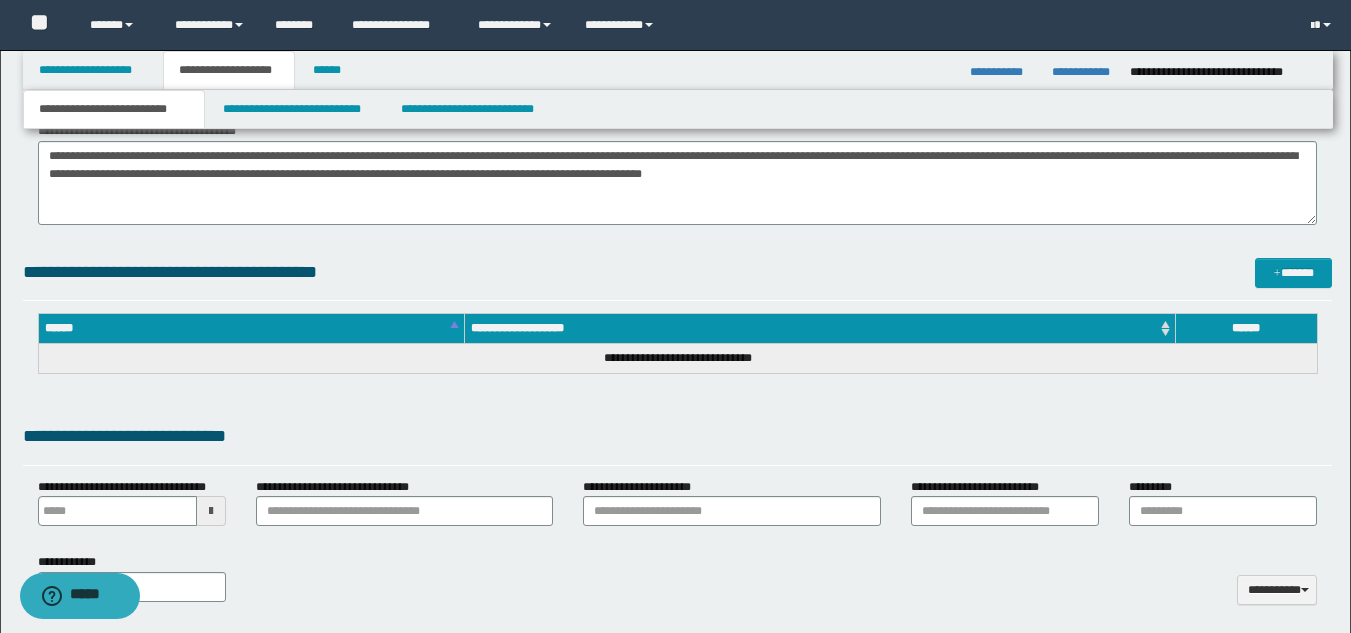 scroll, scrollTop: 400, scrollLeft: 0, axis: vertical 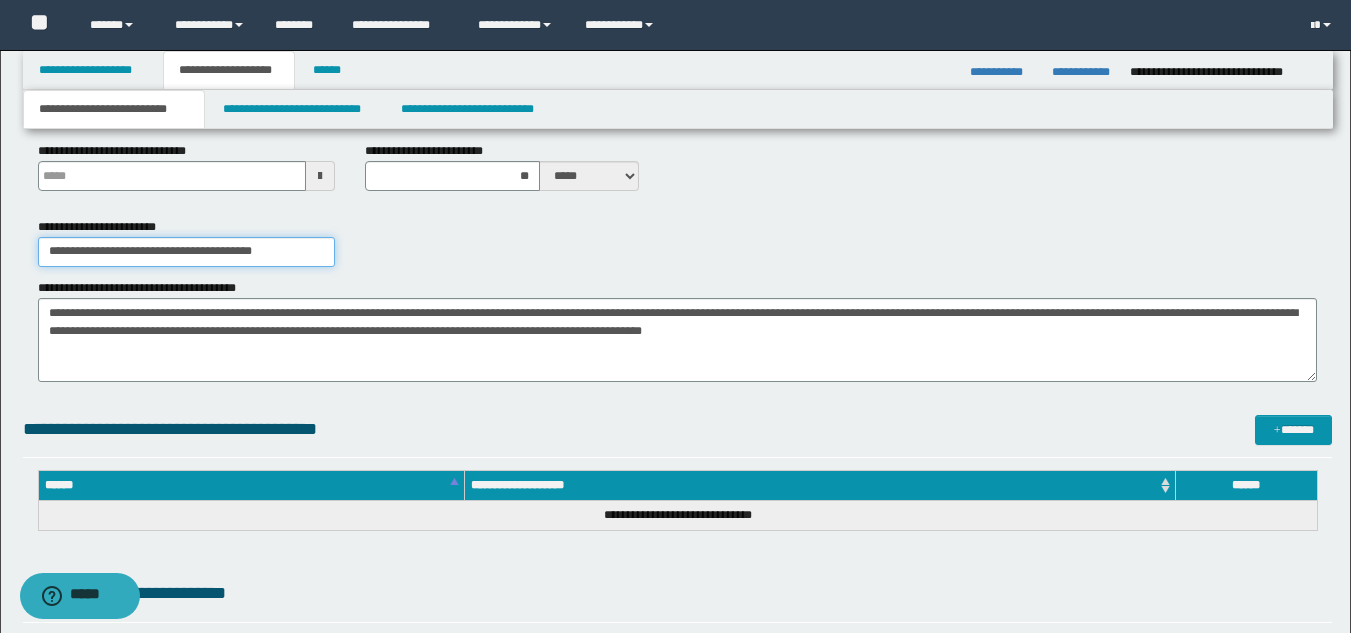 click on "**********" at bounding box center (186, 252) 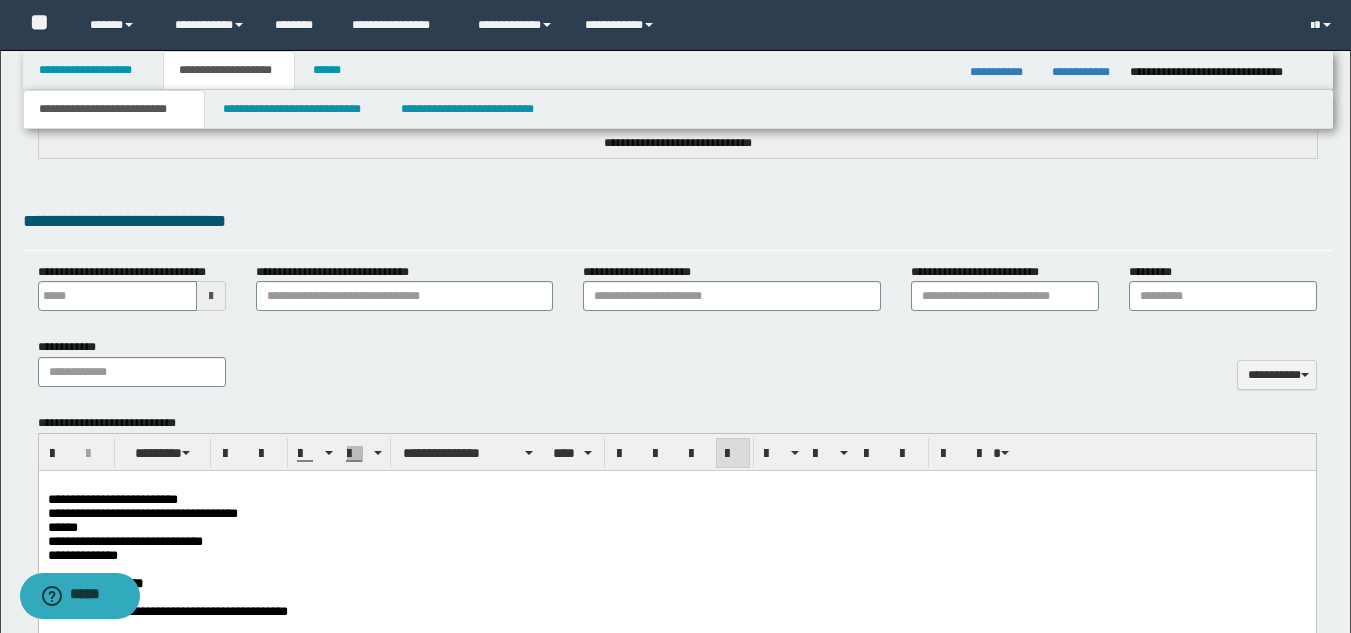 scroll, scrollTop: 1100, scrollLeft: 0, axis: vertical 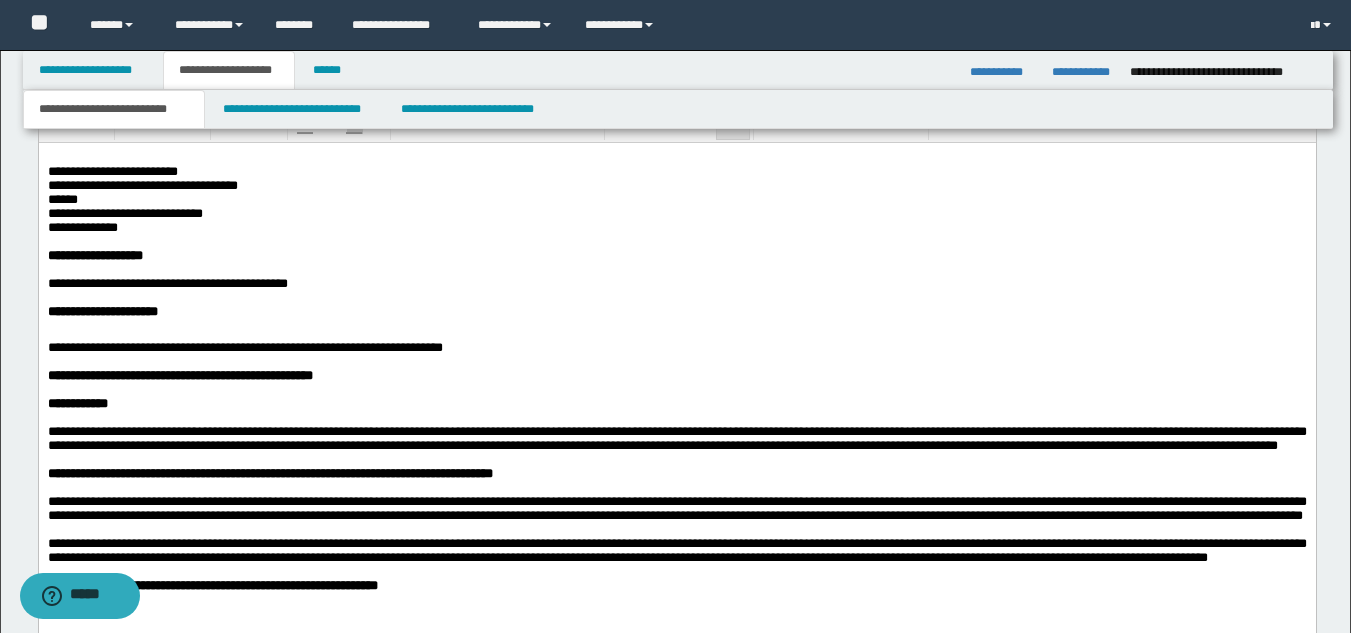 click on "******" at bounding box center (676, 200) 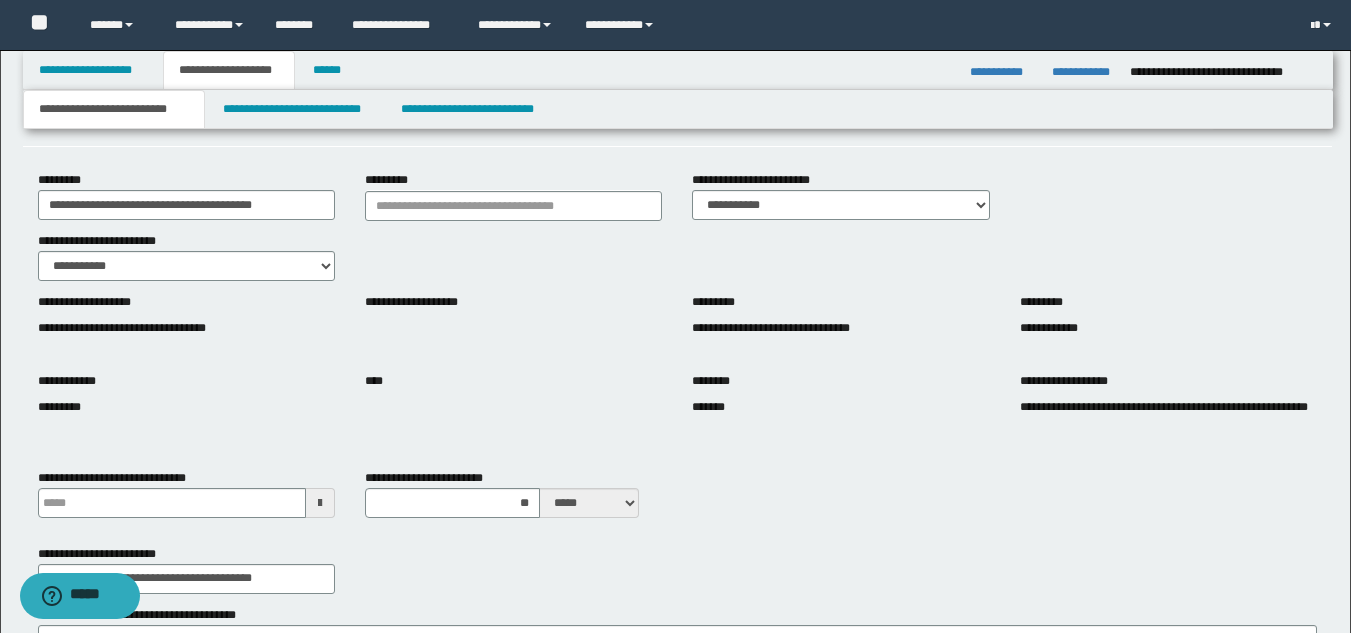 scroll, scrollTop: 0, scrollLeft: 0, axis: both 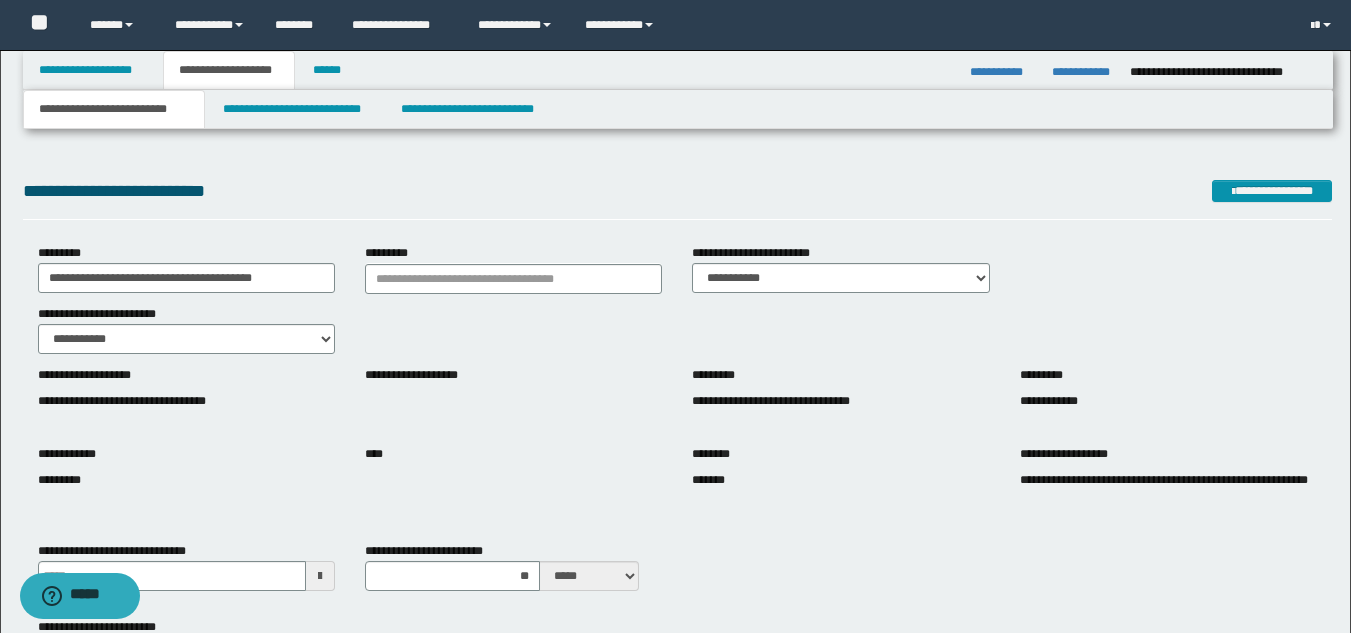 type 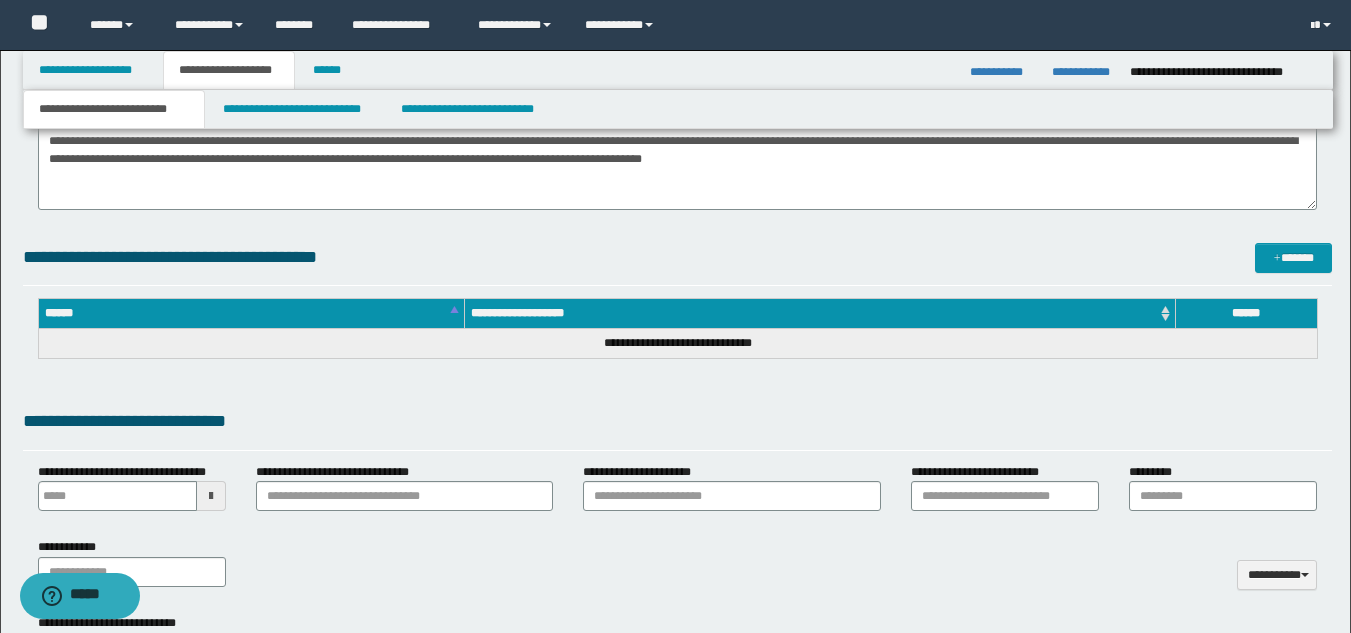 type 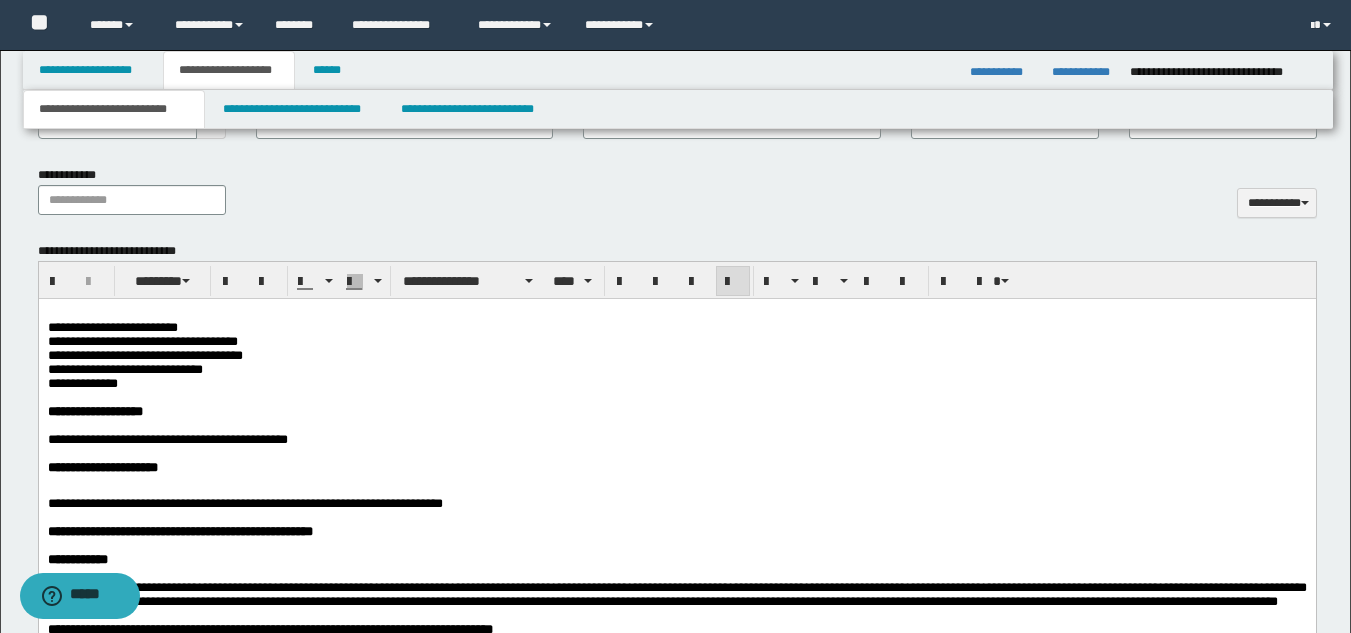 scroll, scrollTop: 1100, scrollLeft: 0, axis: vertical 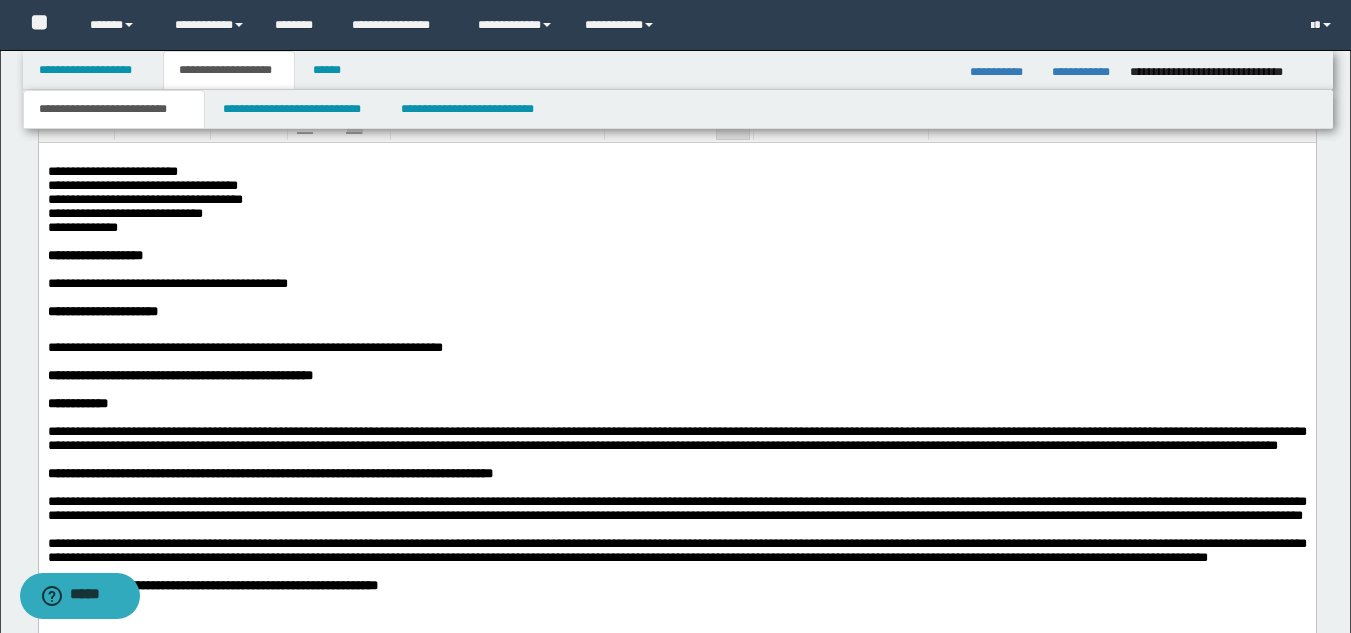 click on "**********" at bounding box center (676, 228) 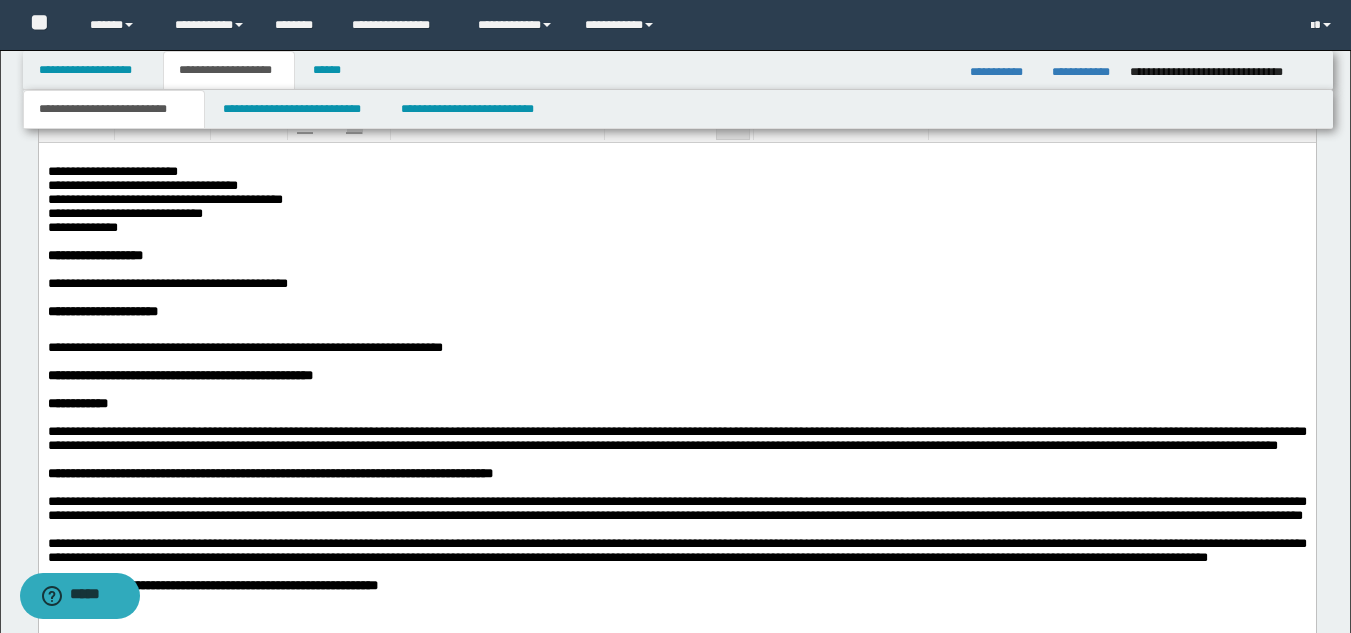 click at bounding box center [676, 242] 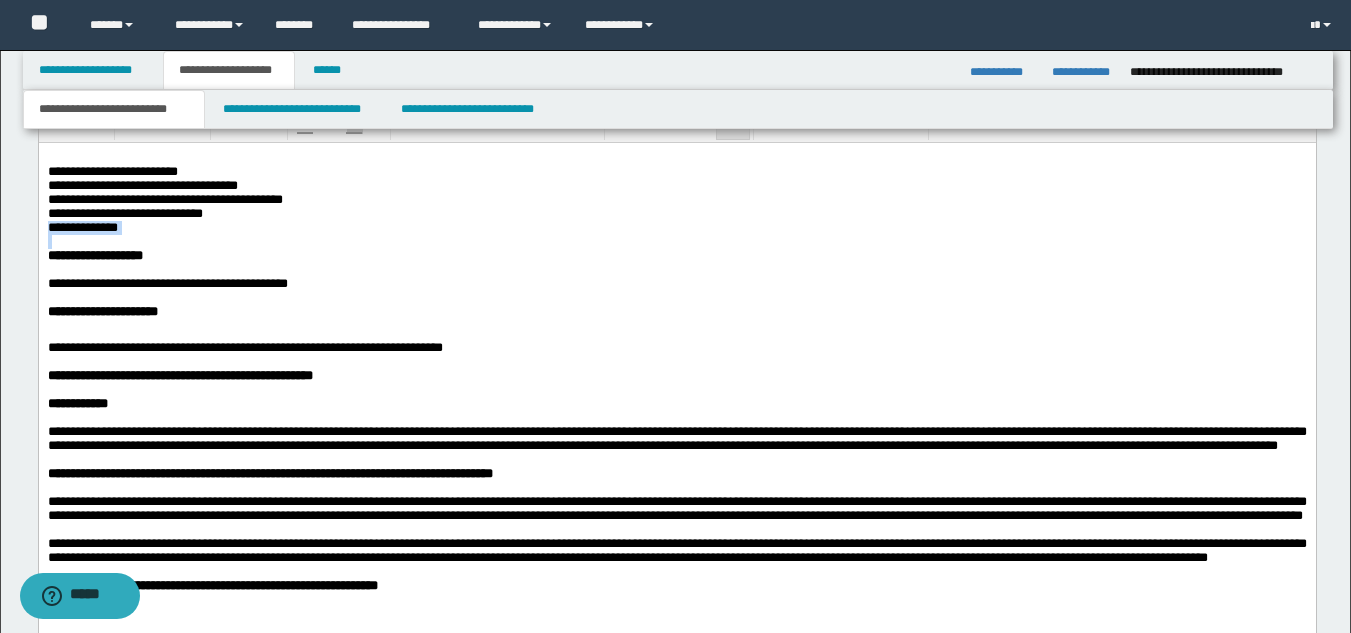 drag, startPoint x: 139, startPoint y: 249, endPoint x: 39, endPoint y: 241, distance: 100.31949 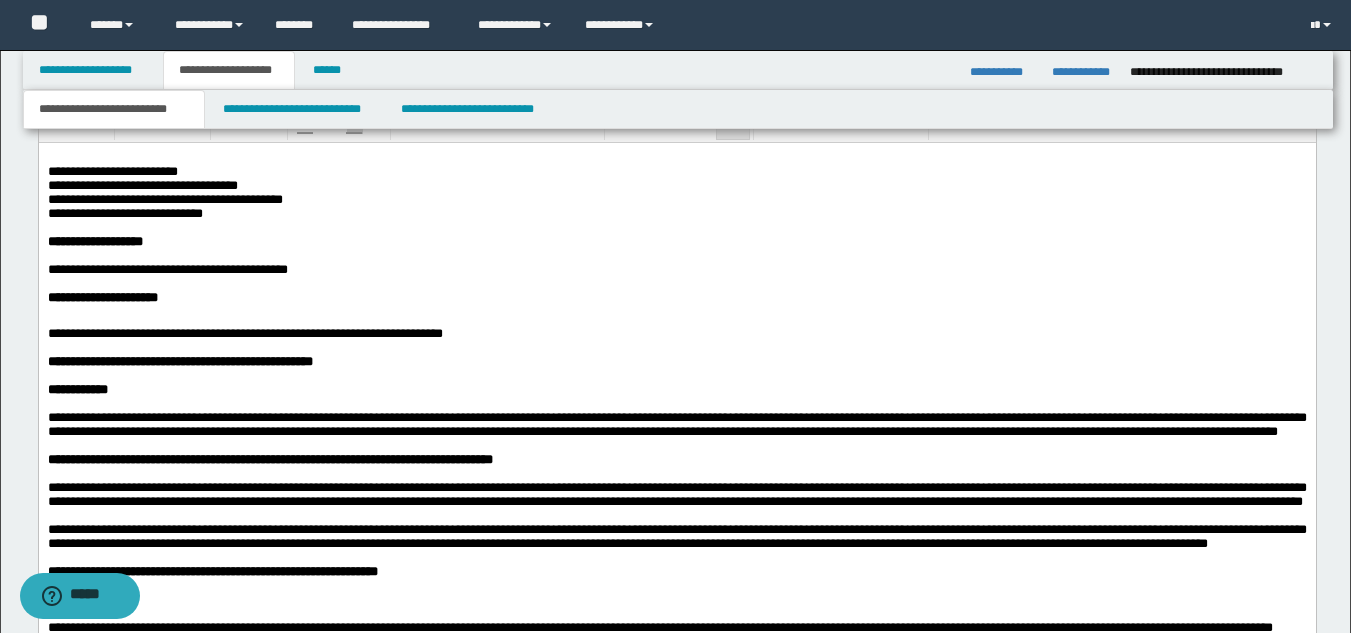 click on "**********" at bounding box center [167, 269] 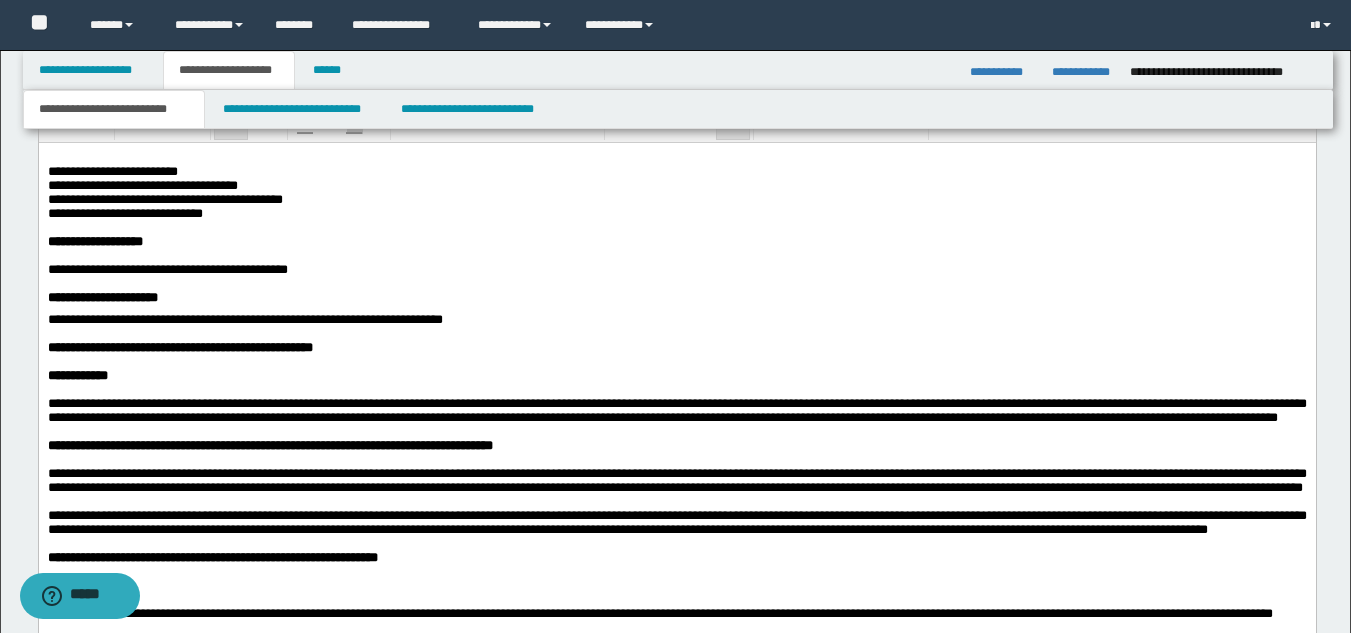 click at bounding box center (676, 334) 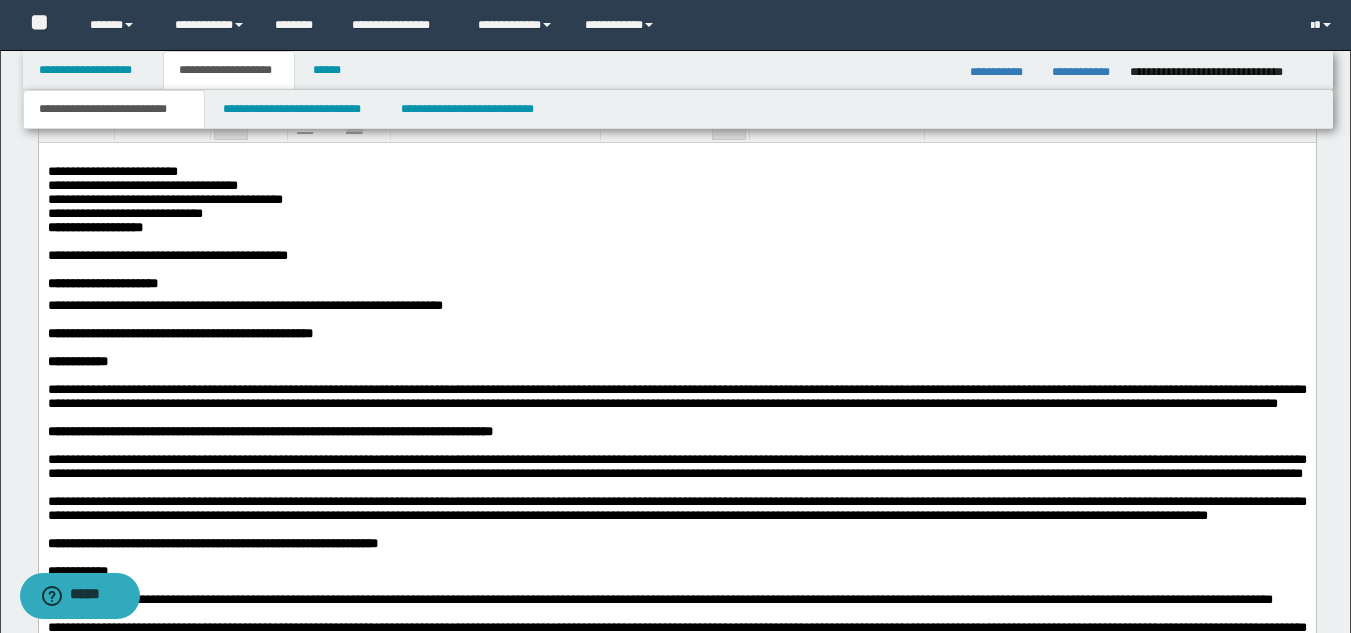 click on "**********" at bounding box center [167, 255] 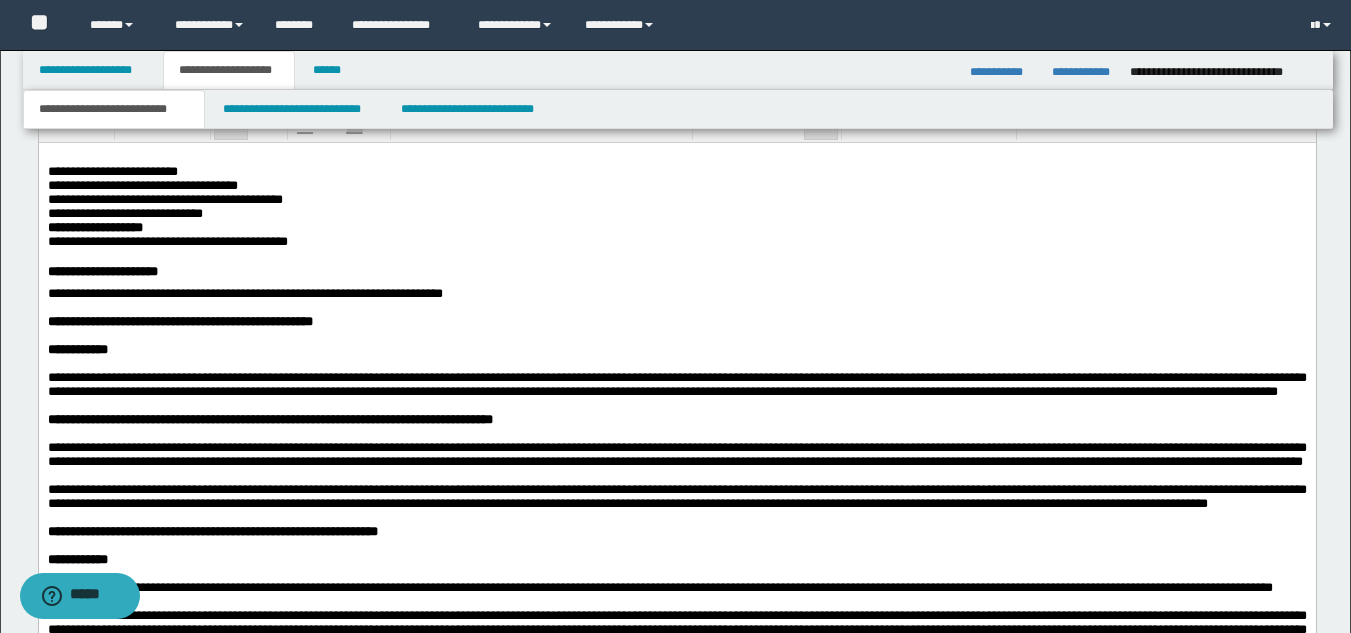 click on "**********" at bounding box center (102, 271) 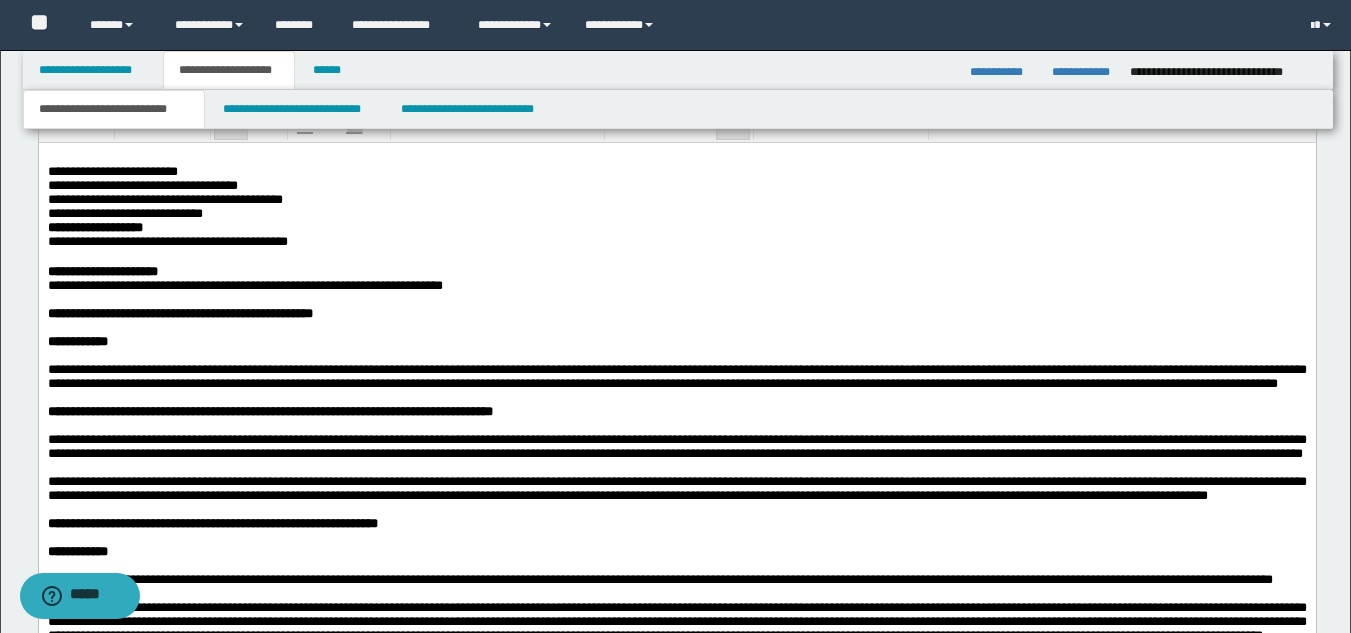 click on "**********" at bounding box center [676, 758] 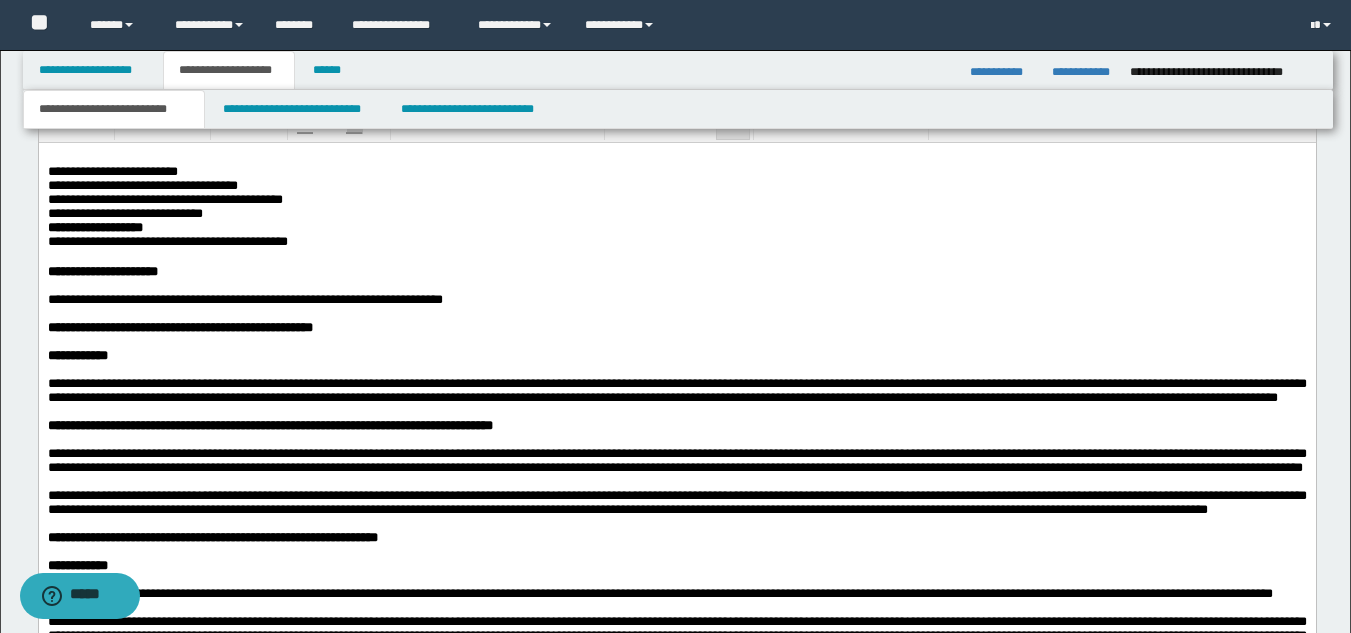 click on "**********" at bounding box center [676, 765] 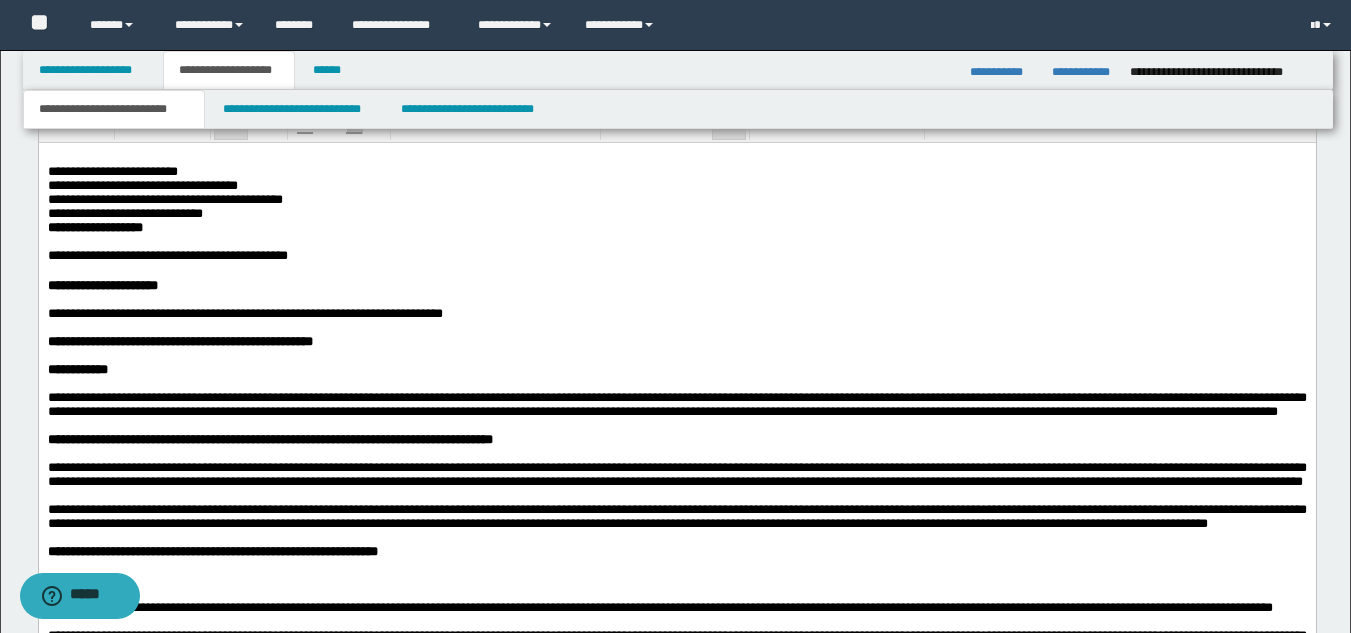 click on "**********" at bounding box center (94, 227) 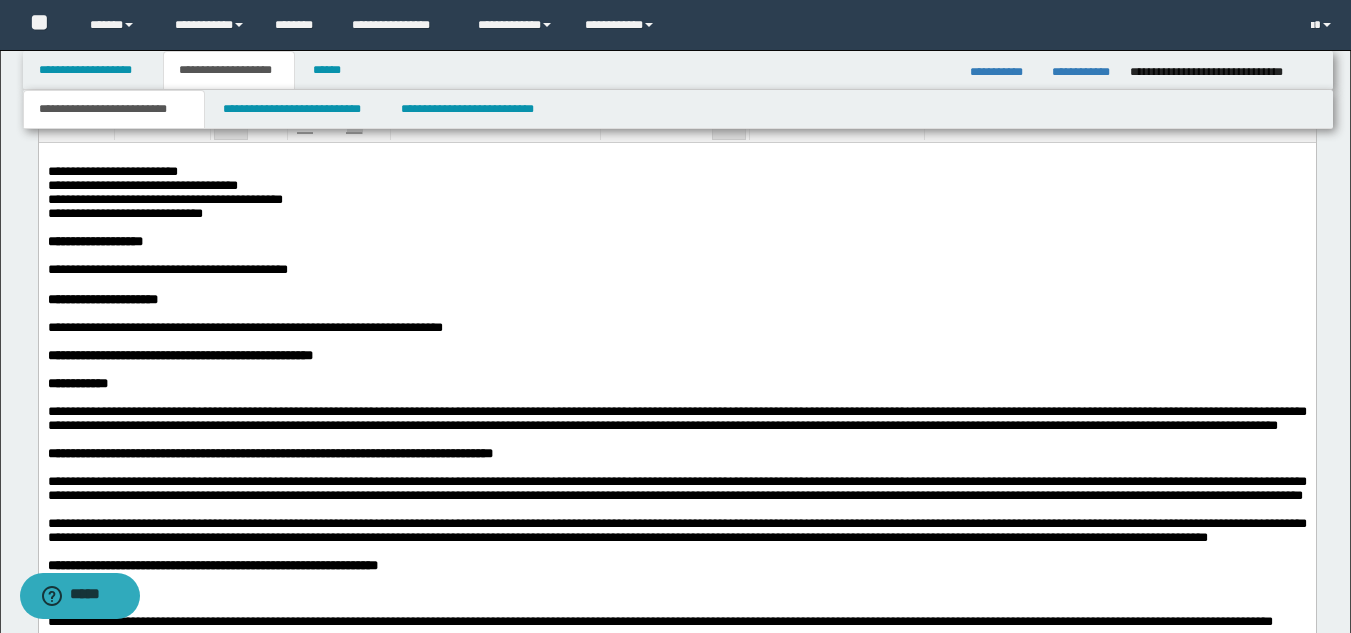 click at bounding box center (676, 286) 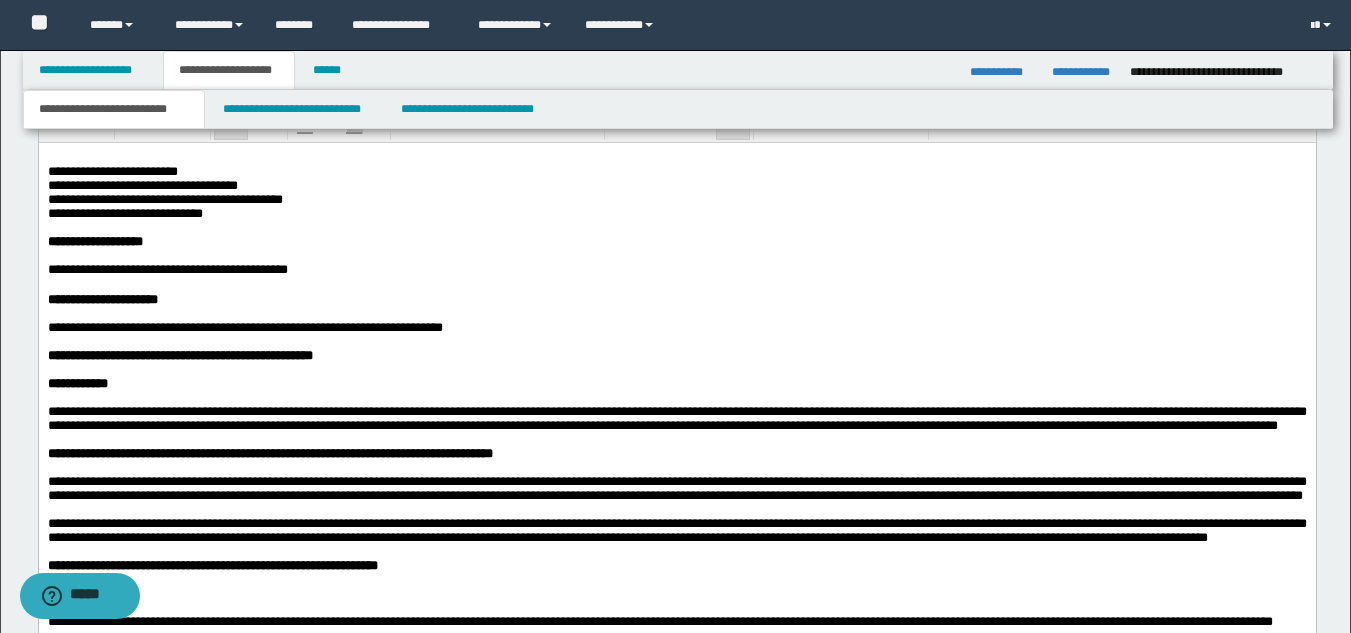 click on "**********" at bounding box center (244, 327) 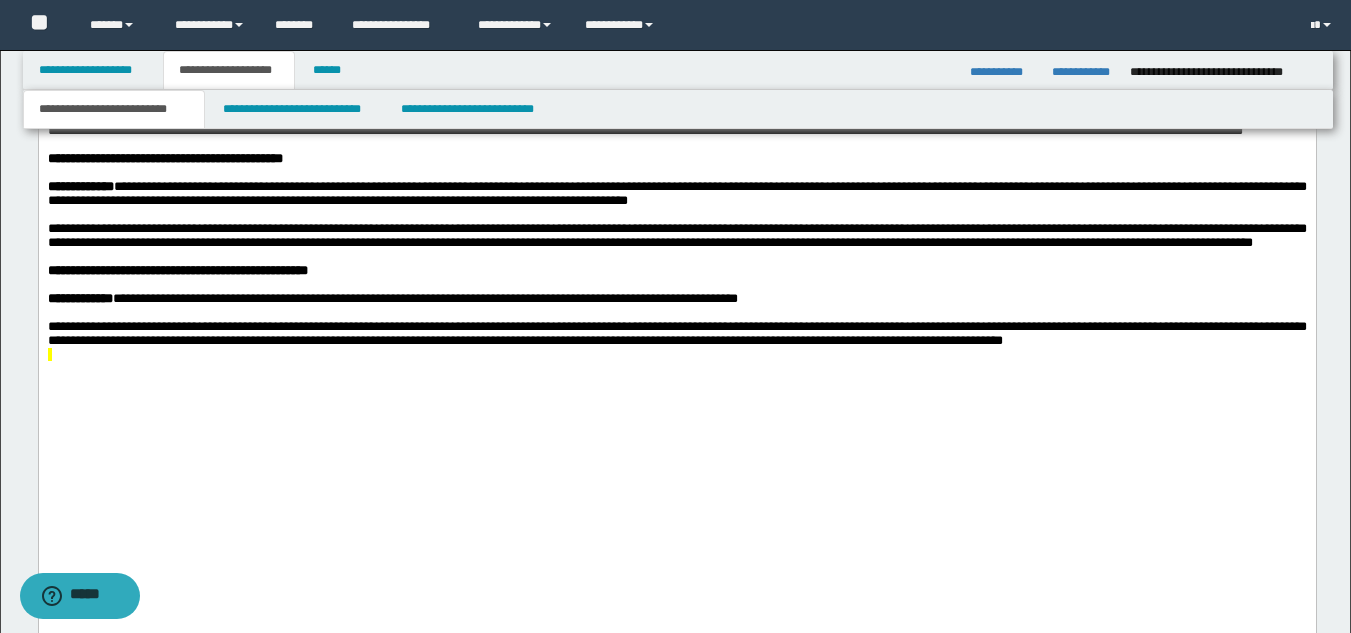scroll, scrollTop: 2100, scrollLeft: 0, axis: vertical 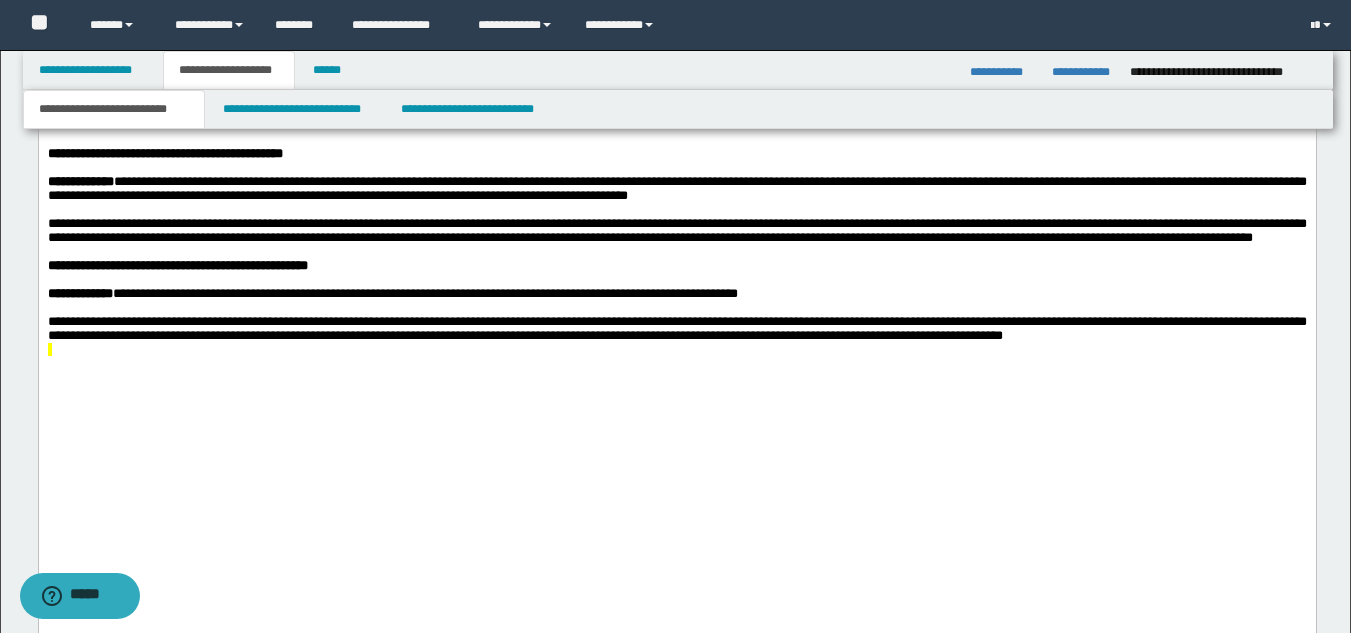 click on "**********" at bounding box center (676, -41) 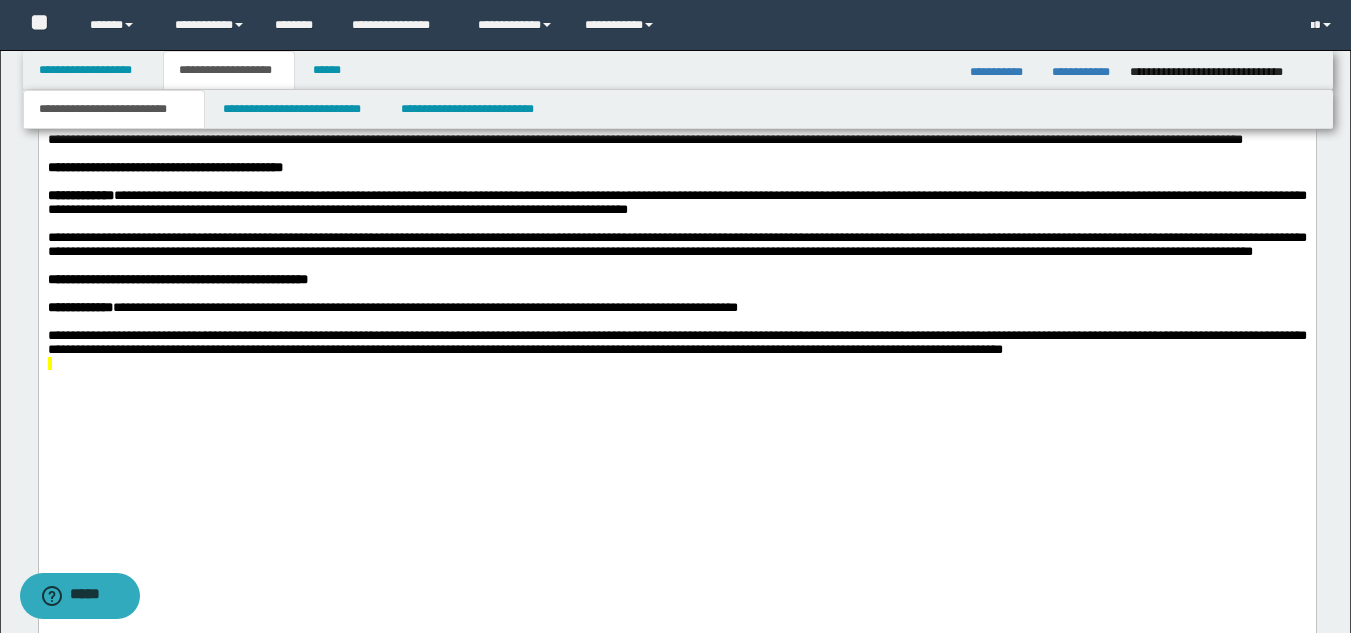 click on "**********" at bounding box center [177, 56] 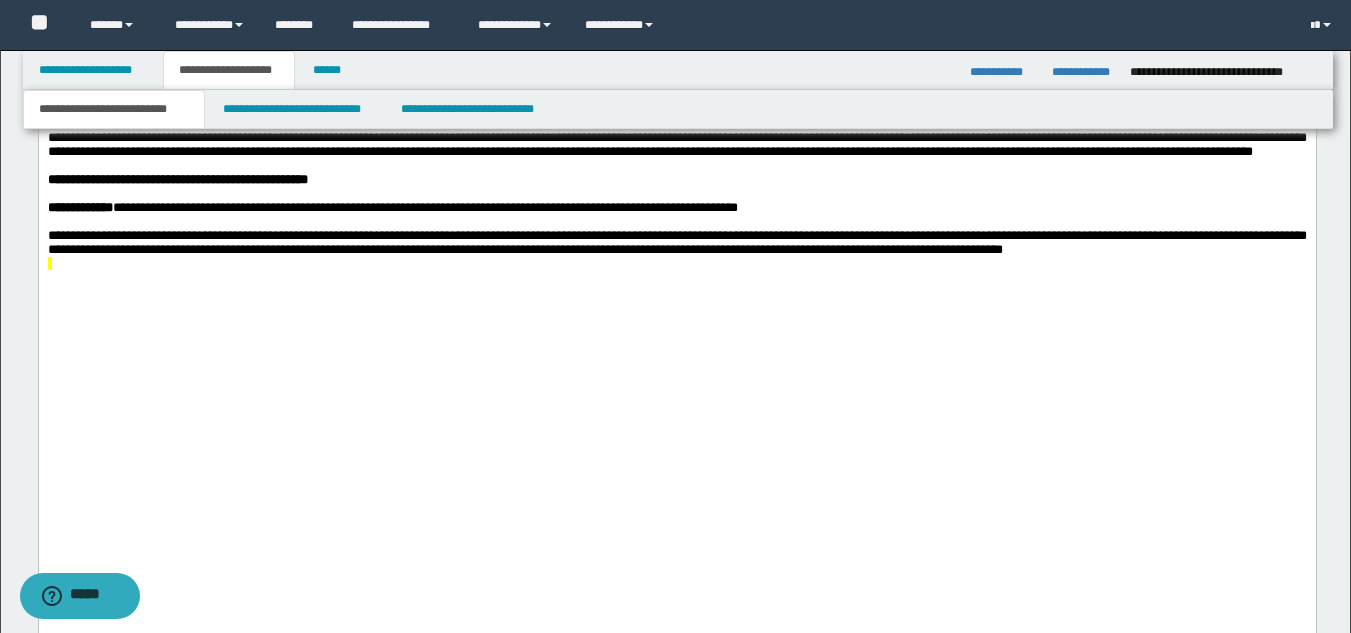 scroll, scrollTop: 2300, scrollLeft: 0, axis: vertical 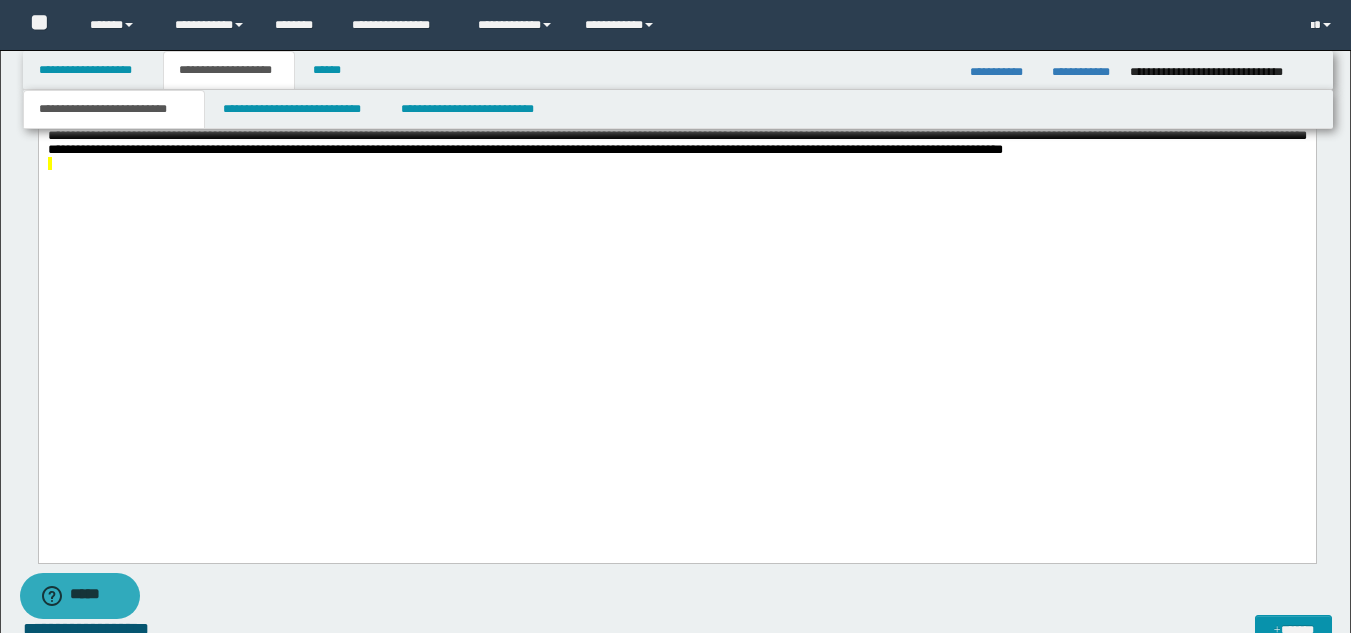 click on "**********" at bounding box center [676, -413] 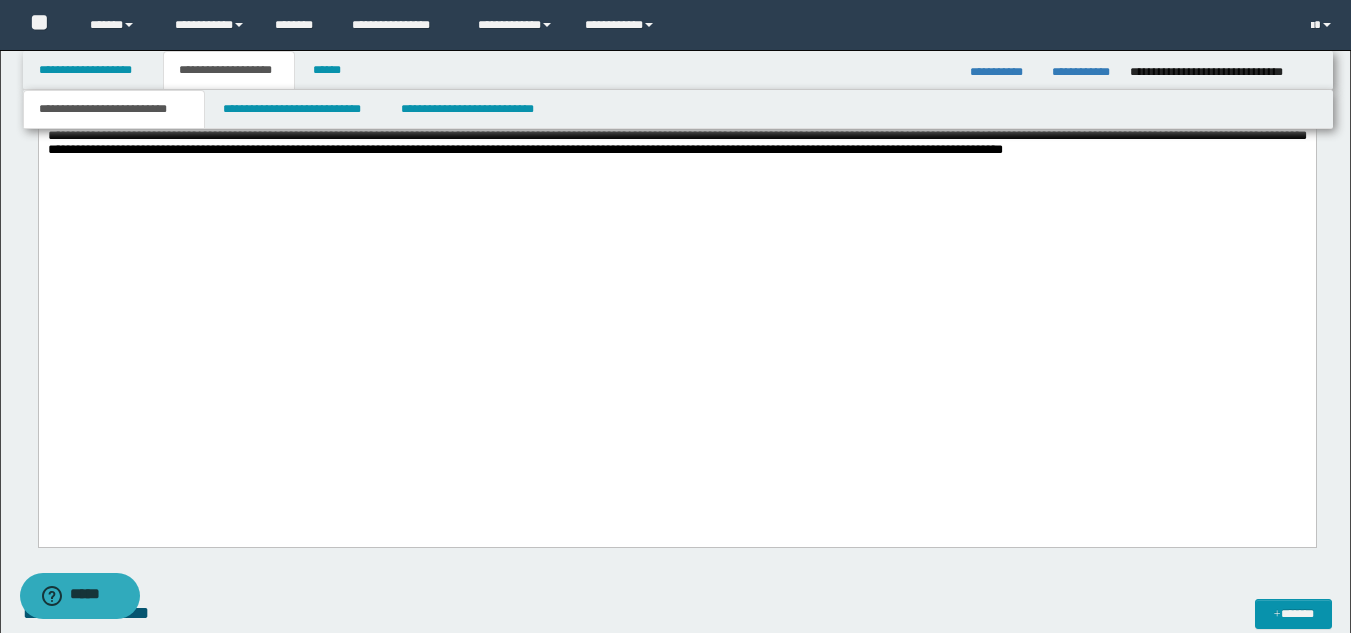 click on "**********" at bounding box center [676, -420] 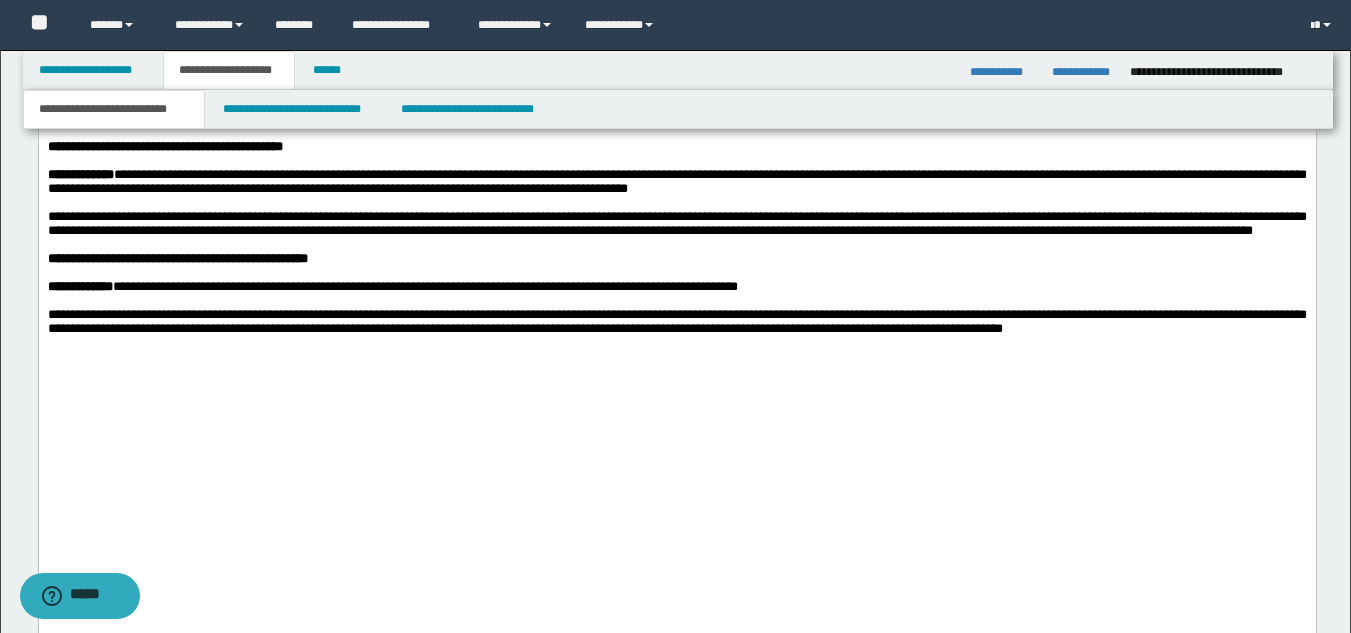 scroll, scrollTop: 2100, scrollLeft: 0, axis: vertical 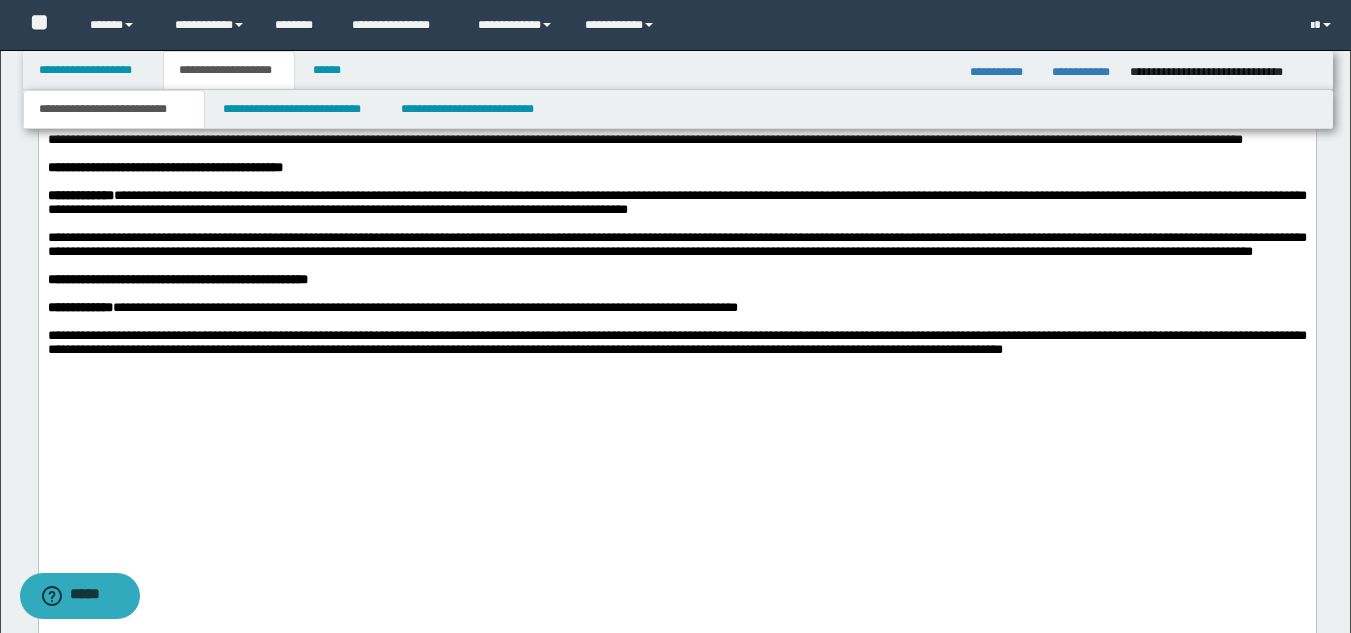 click on "**********" at bounding box center [676, 133] 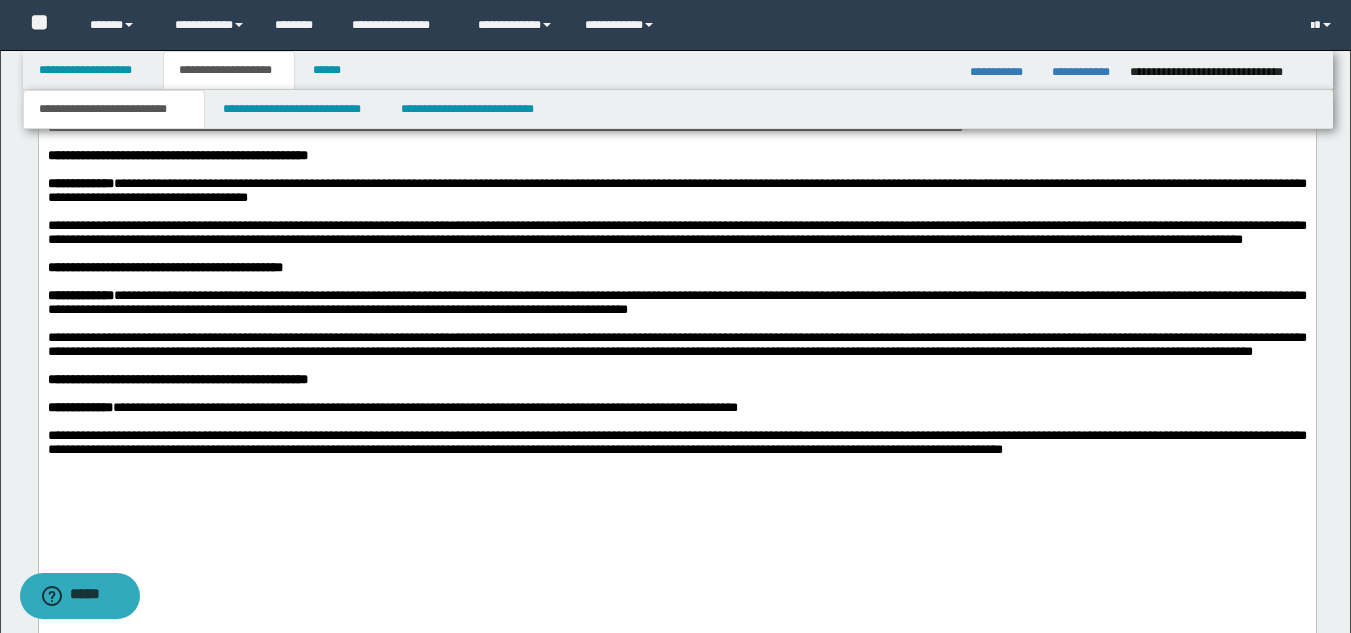 click on "**********" at bounding box center [676, 94] 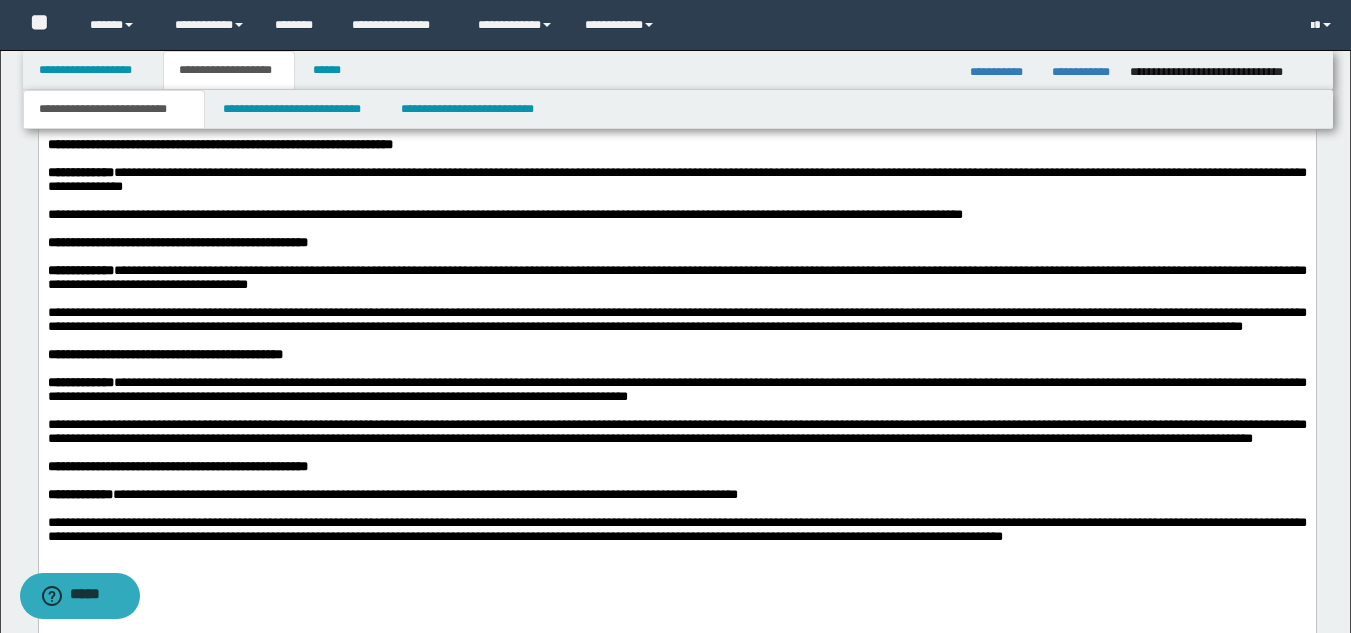 scroll, scrollTop: 1800, scrollLeft: 0, axis: vertical 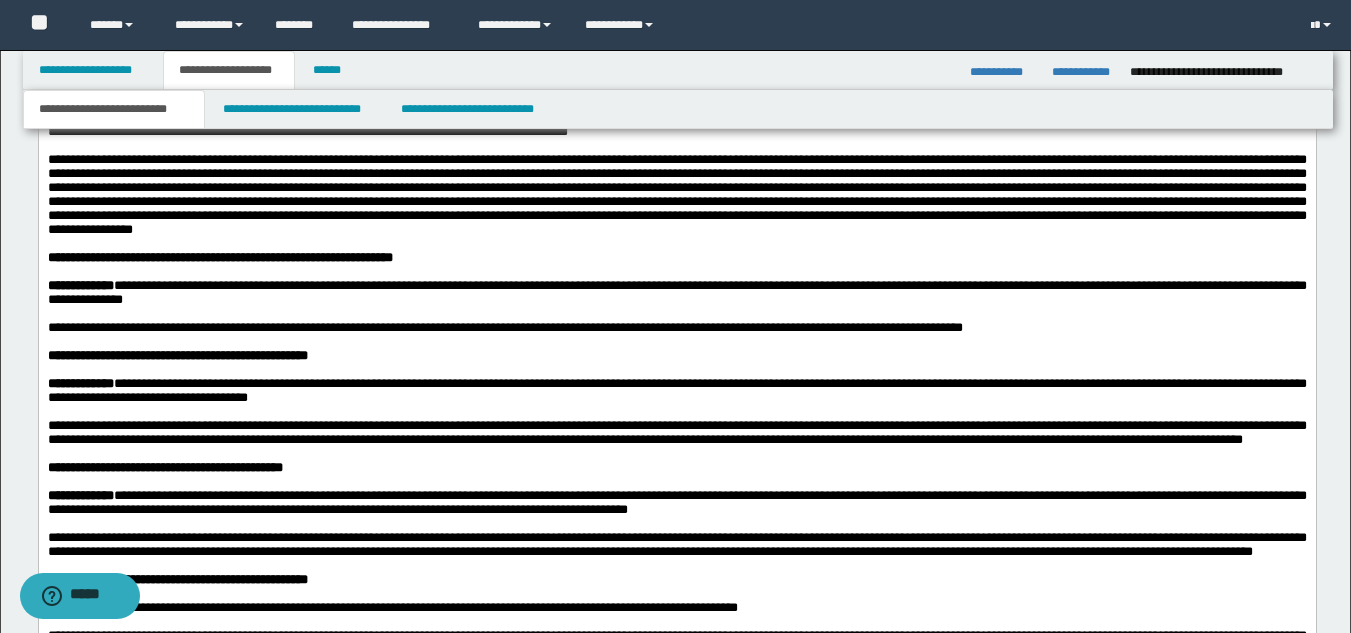 click at bounding box center [676, 147] 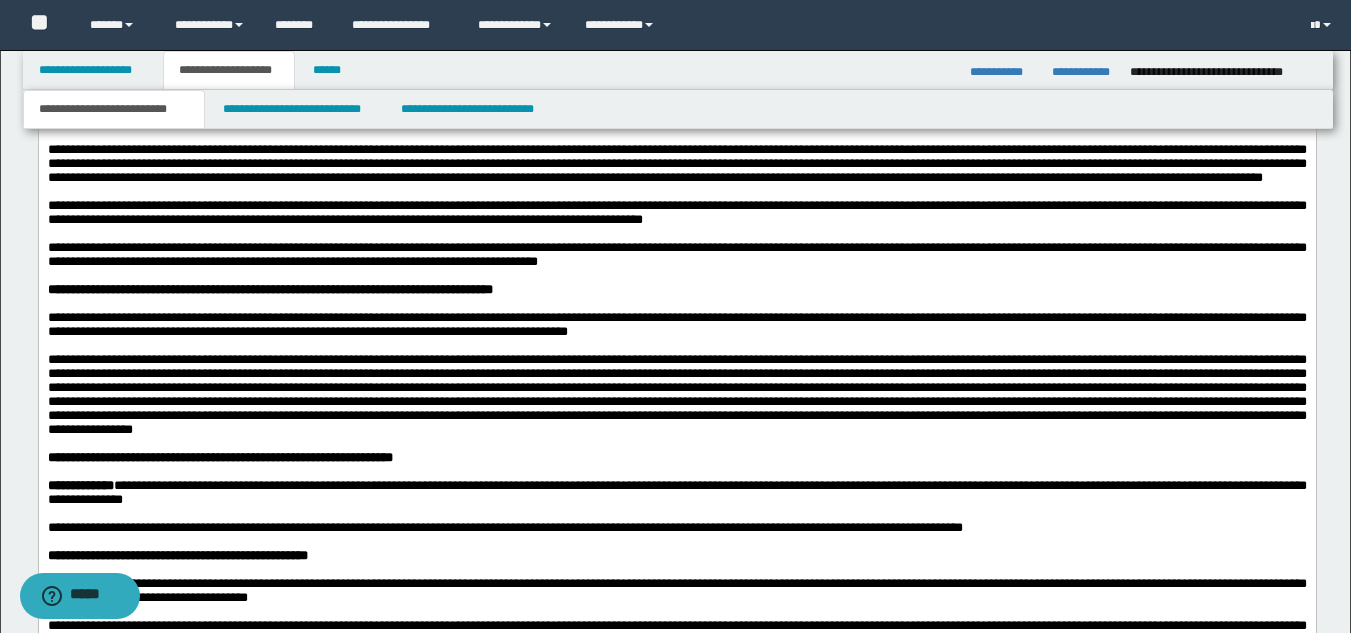 click on "**********" at bounding box center [676, 165] 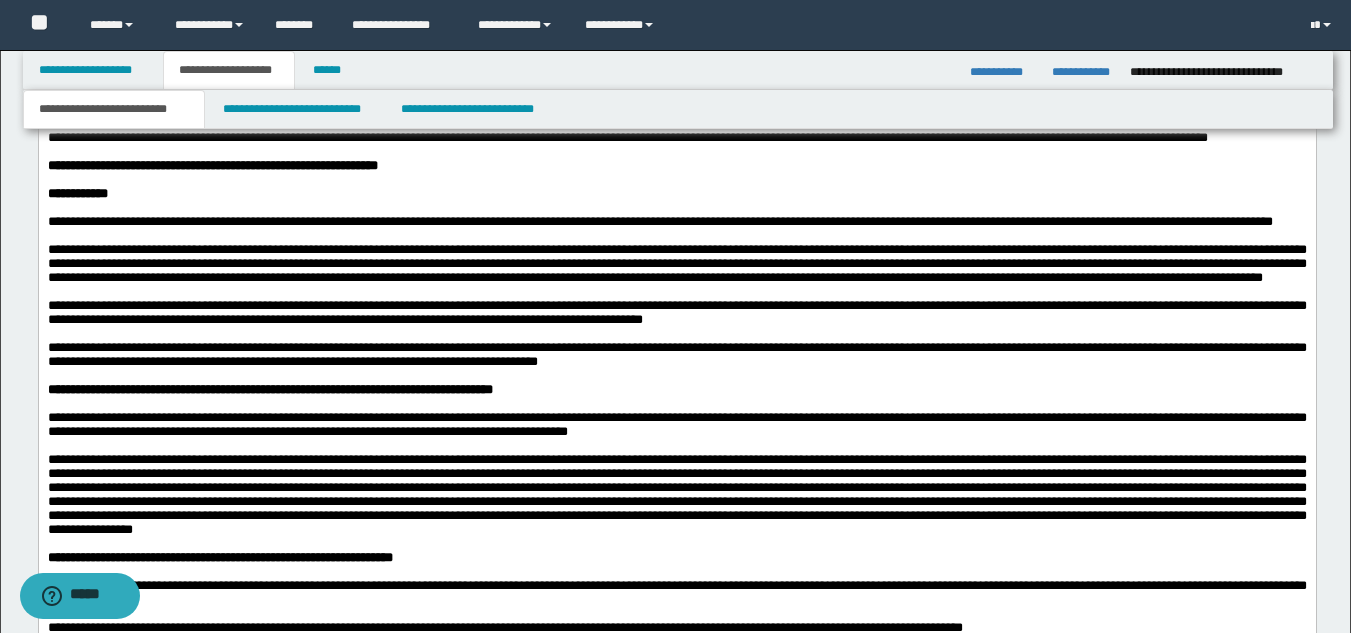 click on "**********" at bounding box center [659, 222] 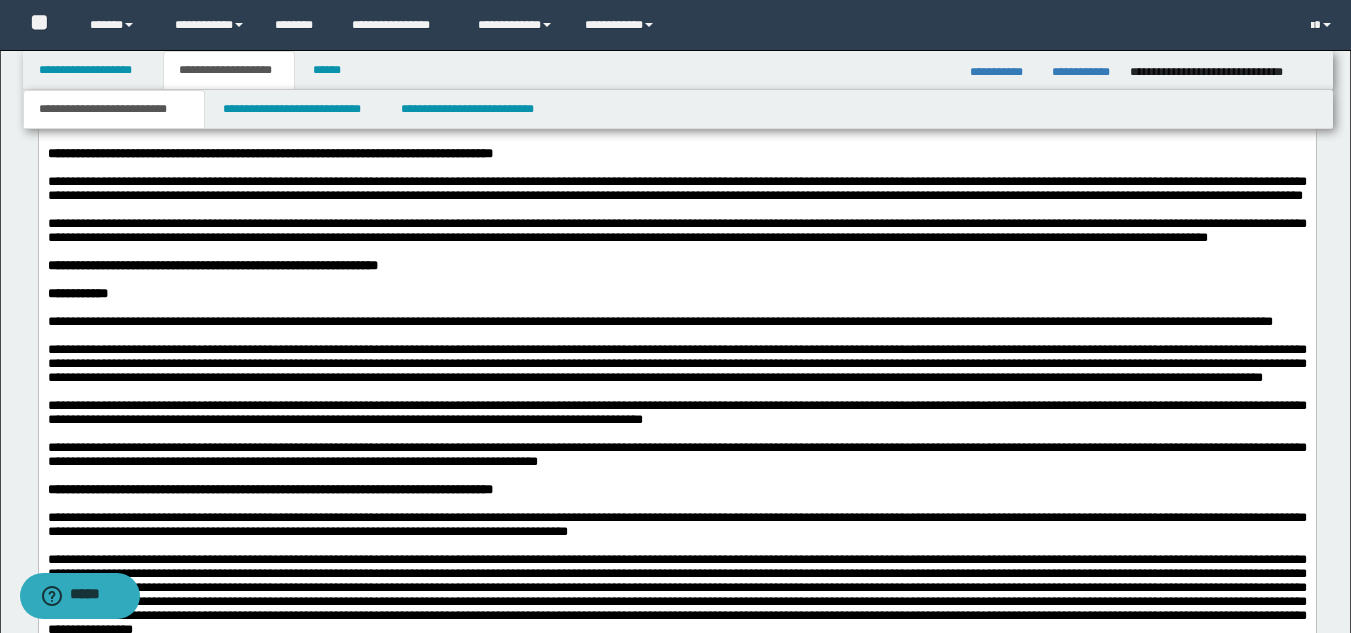click on "**********" at bounding box center [676, 231] 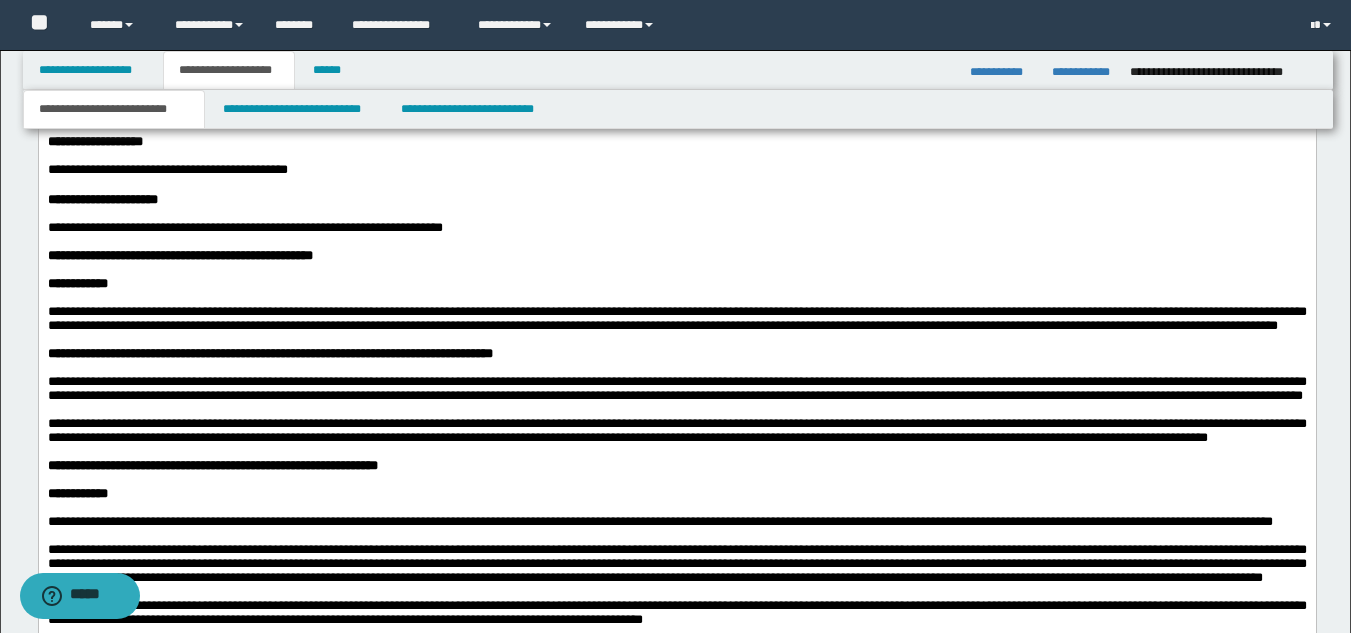 click at bounding box center (676, 298) 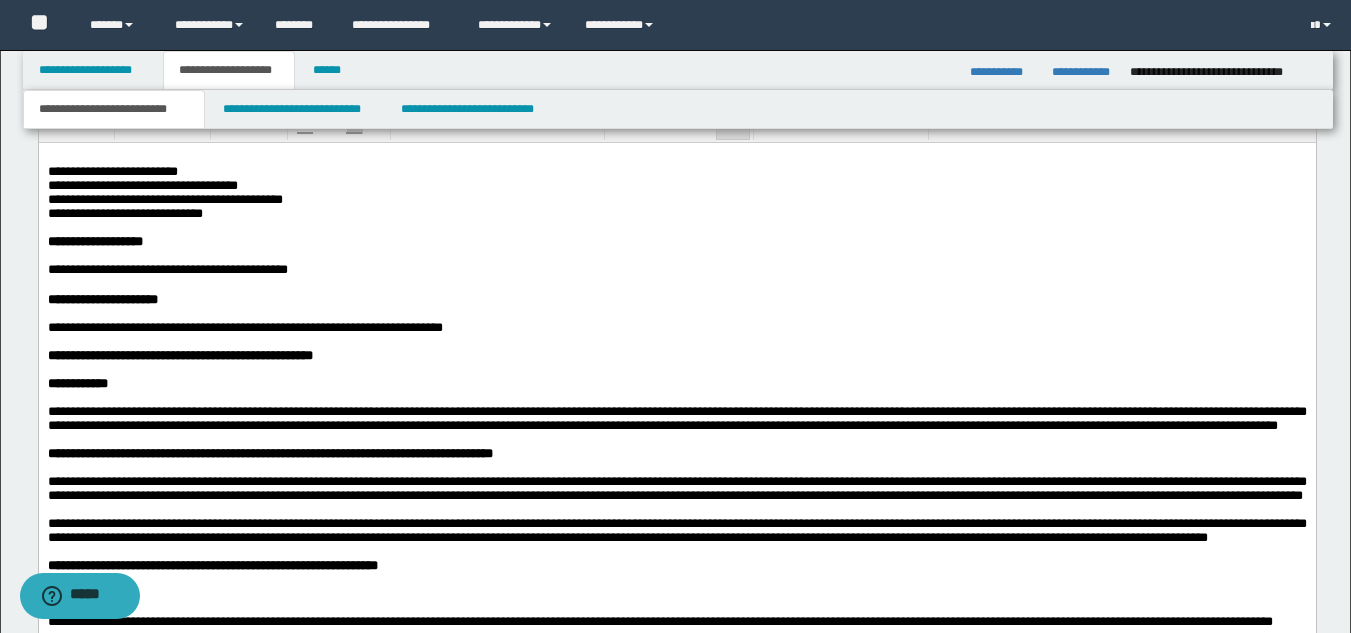click at bounding box center (676, 314) 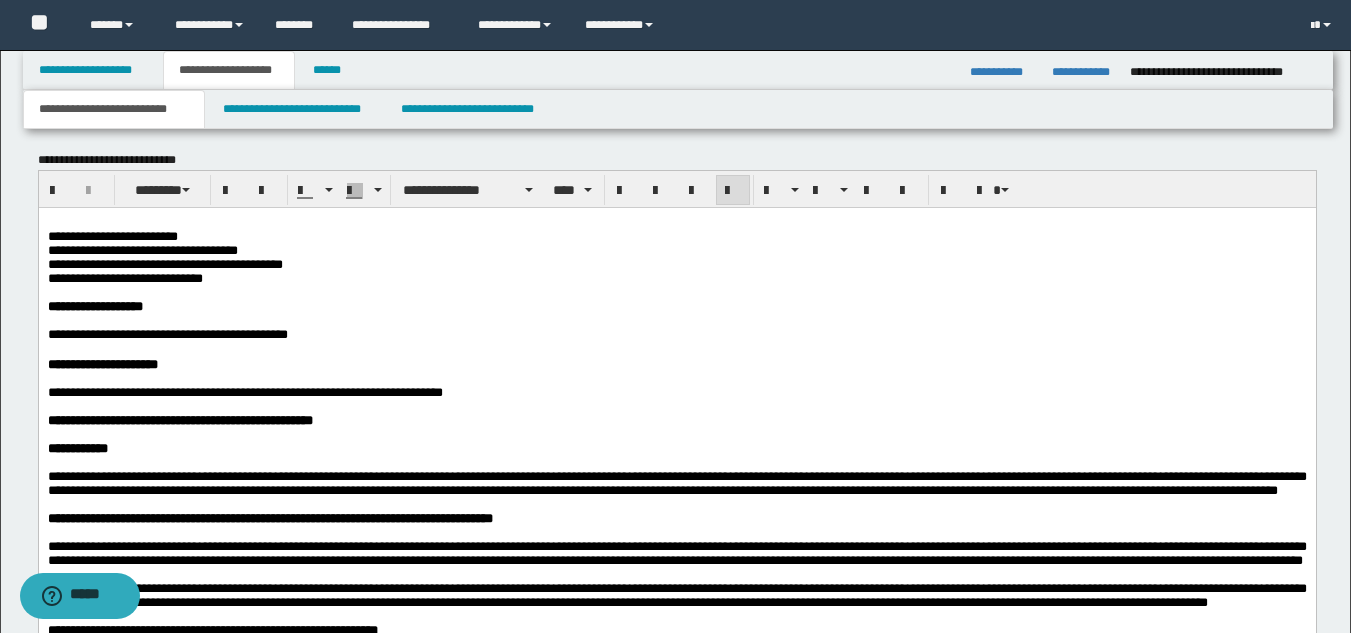 scroll, scrollTop: 1000, scrollLeft: 0, axis: vertical 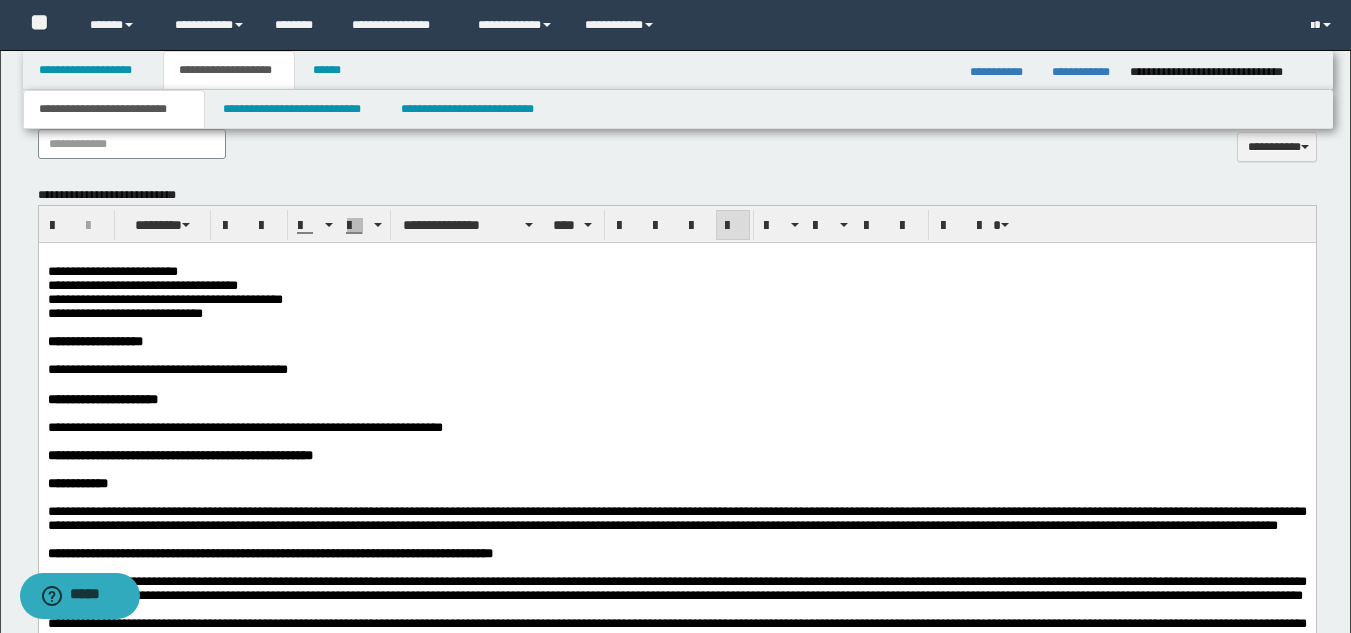 click at bounding box center [676, 328] 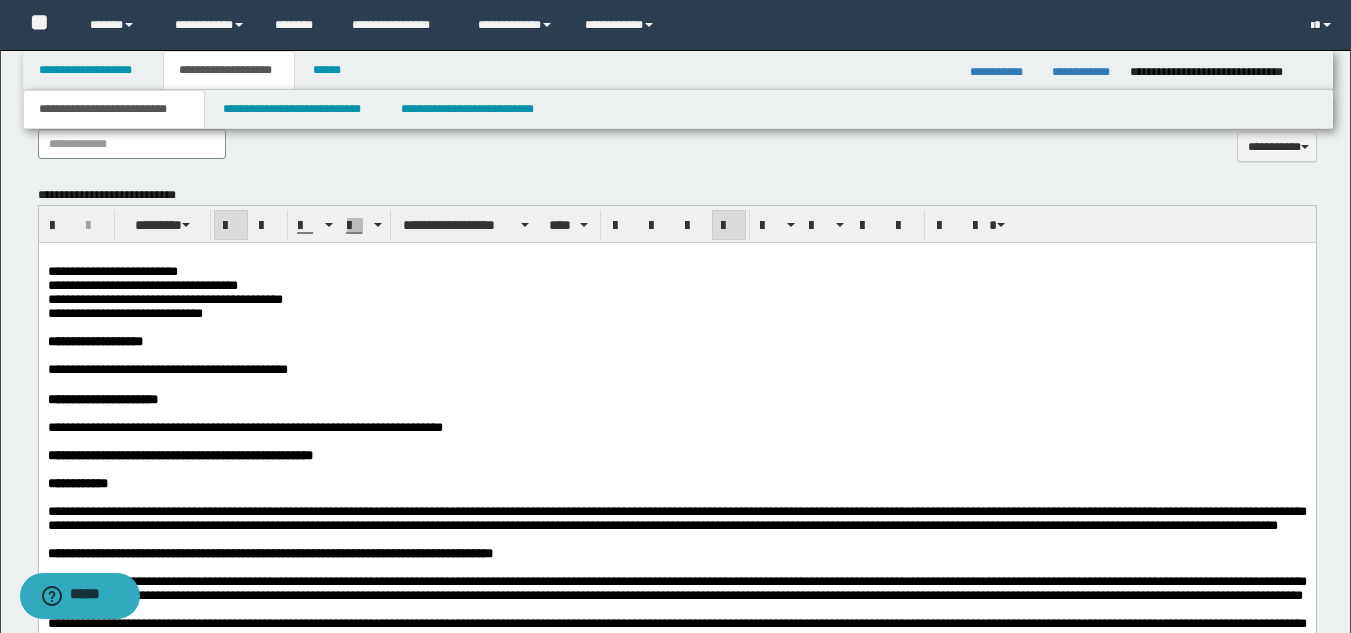 click on "**********" at bounding box center [164, 299] 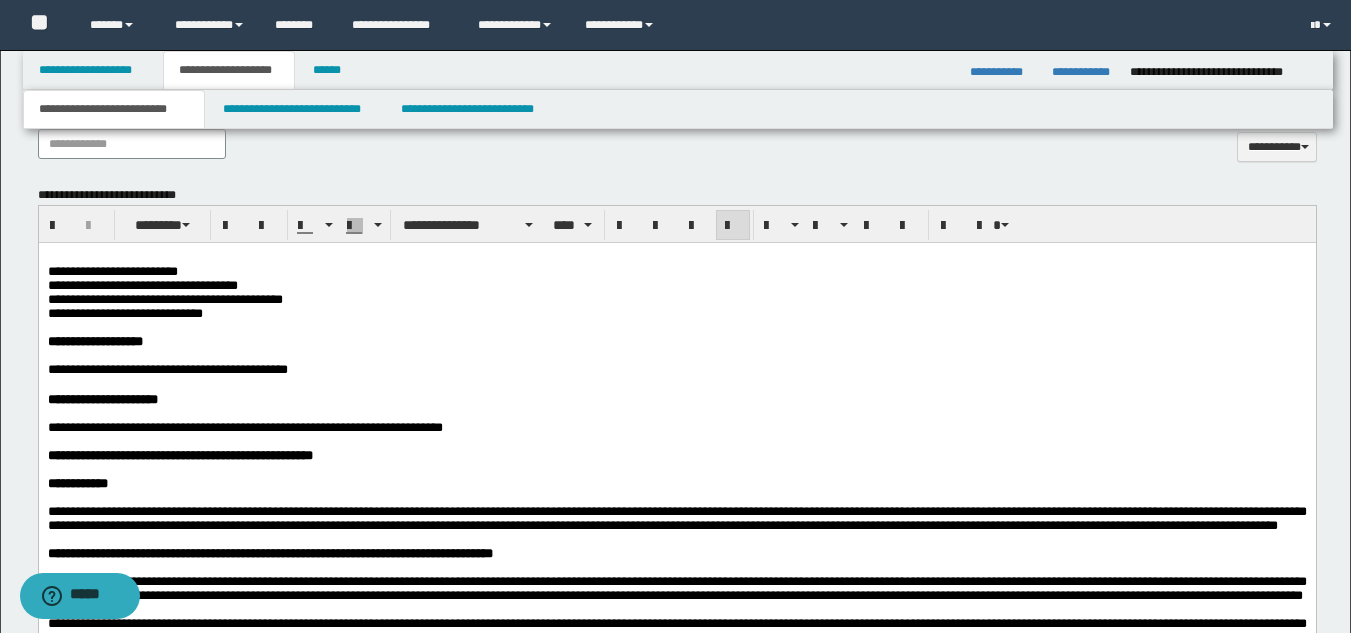 click on "**********" at bounding box center [124, 313] 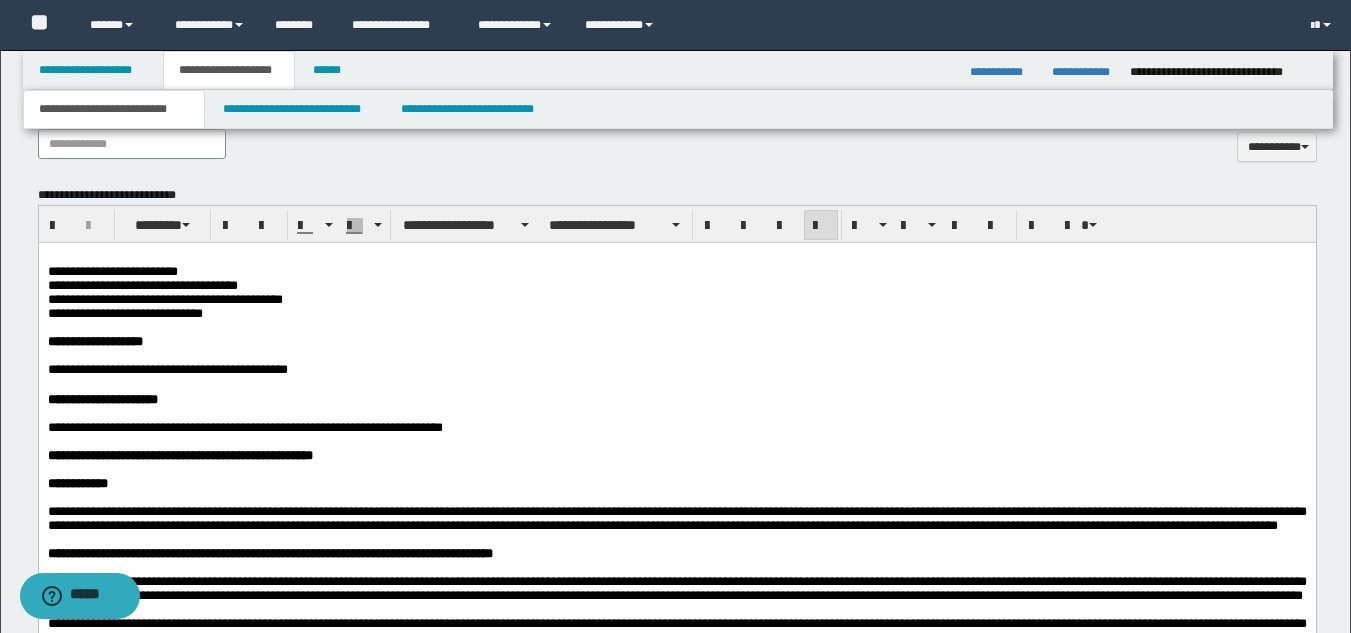 click at bounding box center (676, 356) 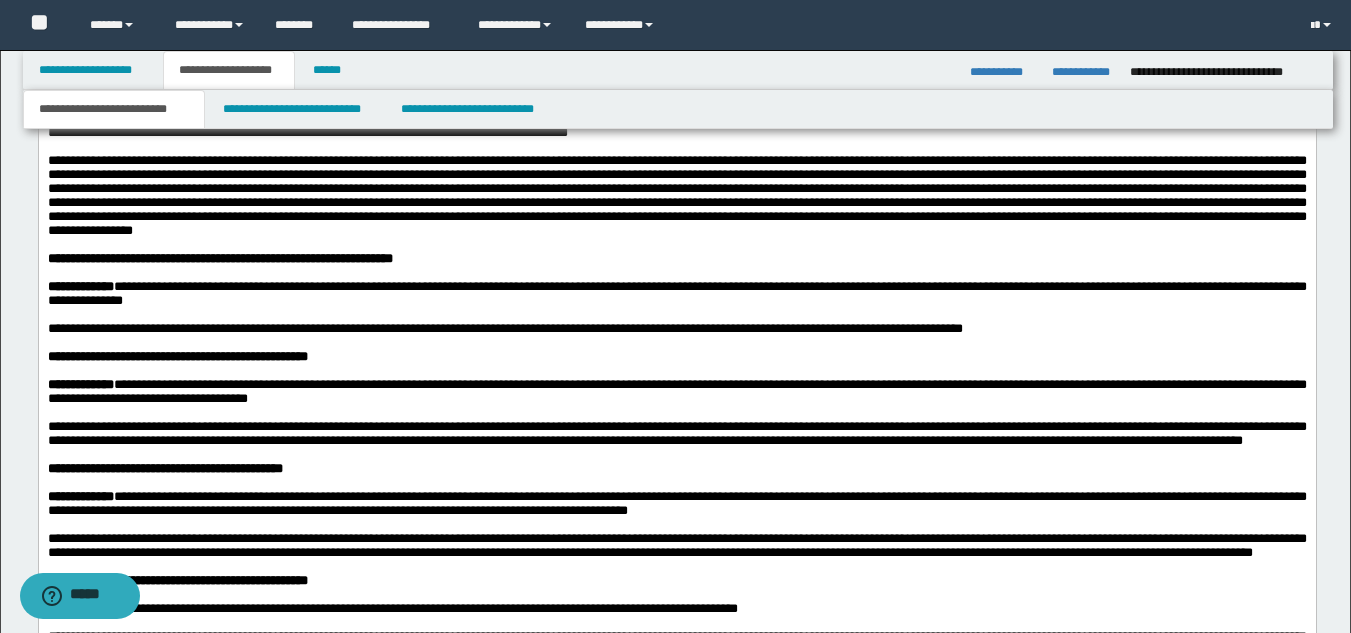 scroll, scrollTop: 1800, scrollLeft: 0, axis: vertical 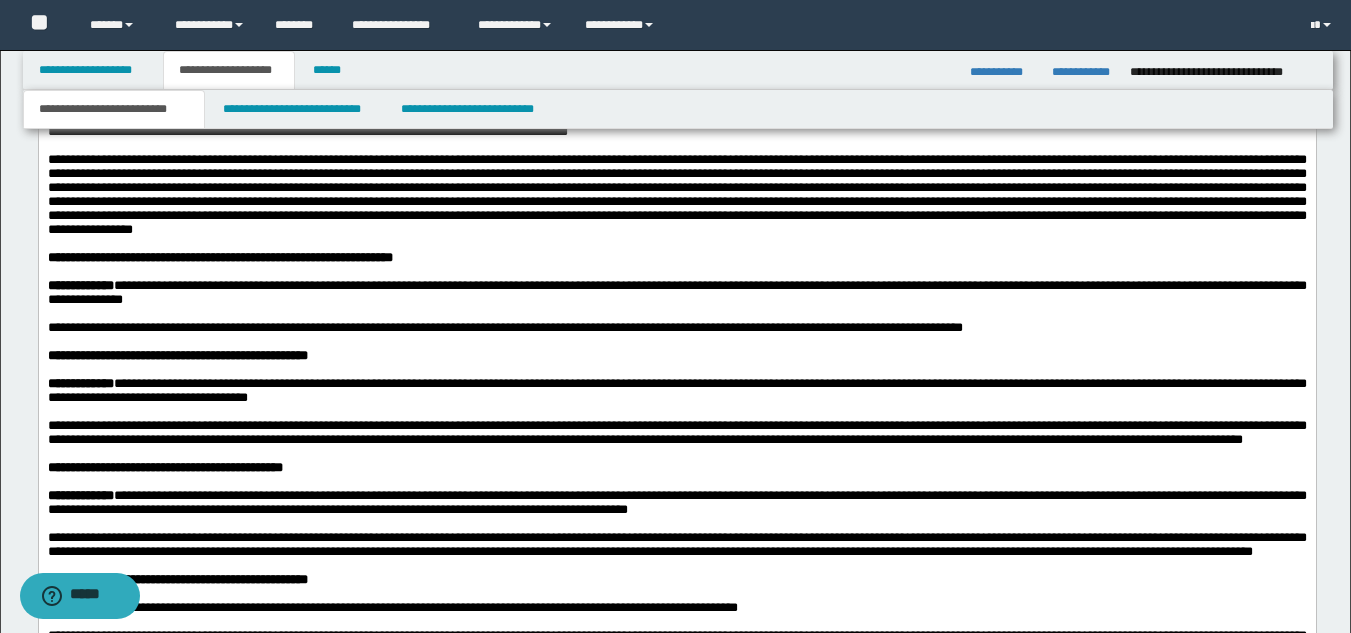 click on "**********" at bounding box center (676, 294) 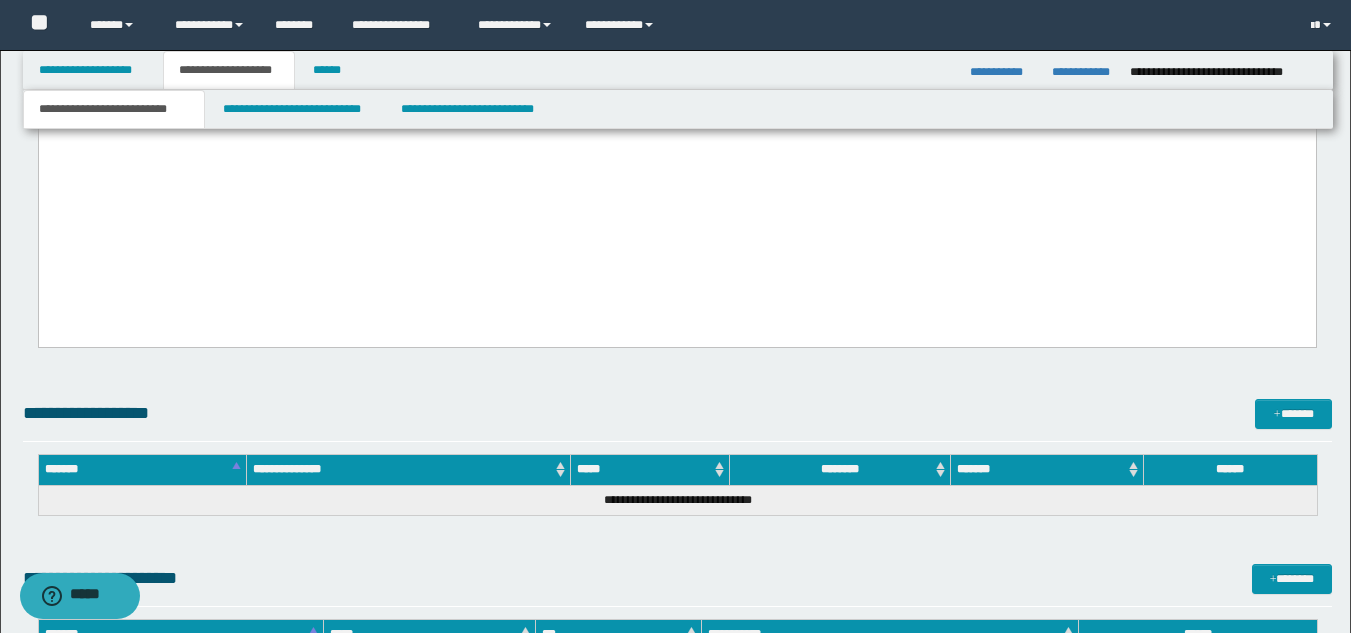 click on "**********" at bounding box center [676, -620] 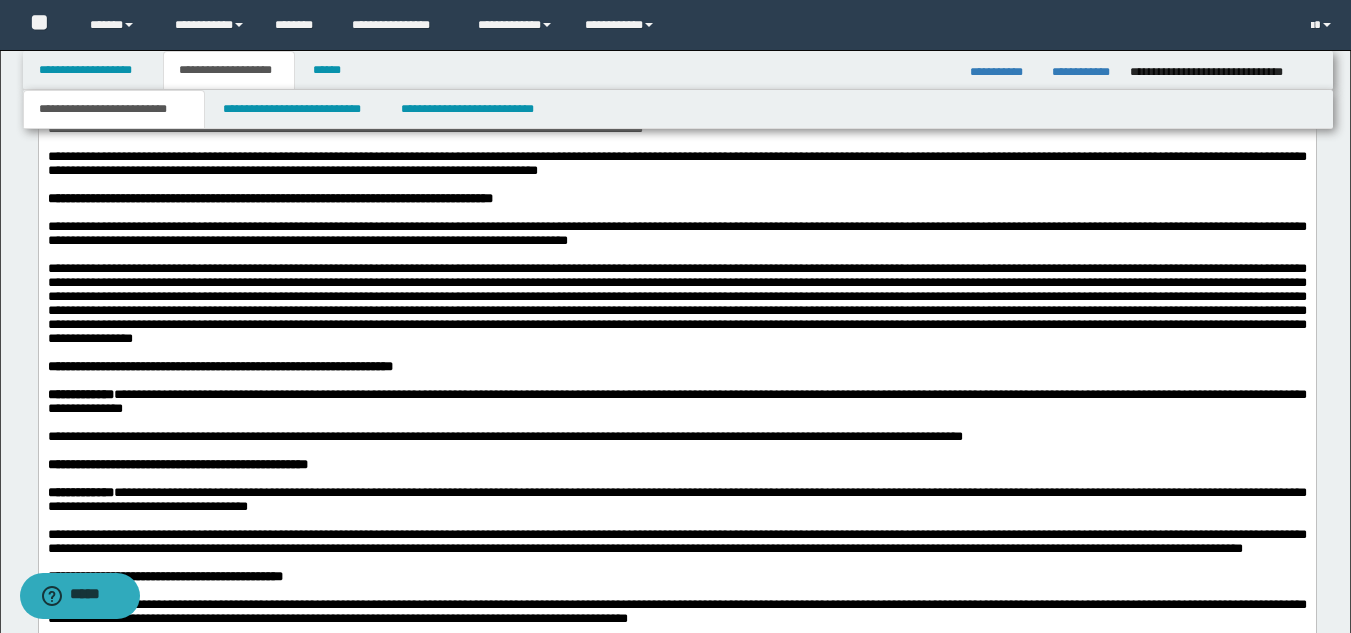 scroll, scrollTop: 1700, scrollLeft: 0, axis: vertical 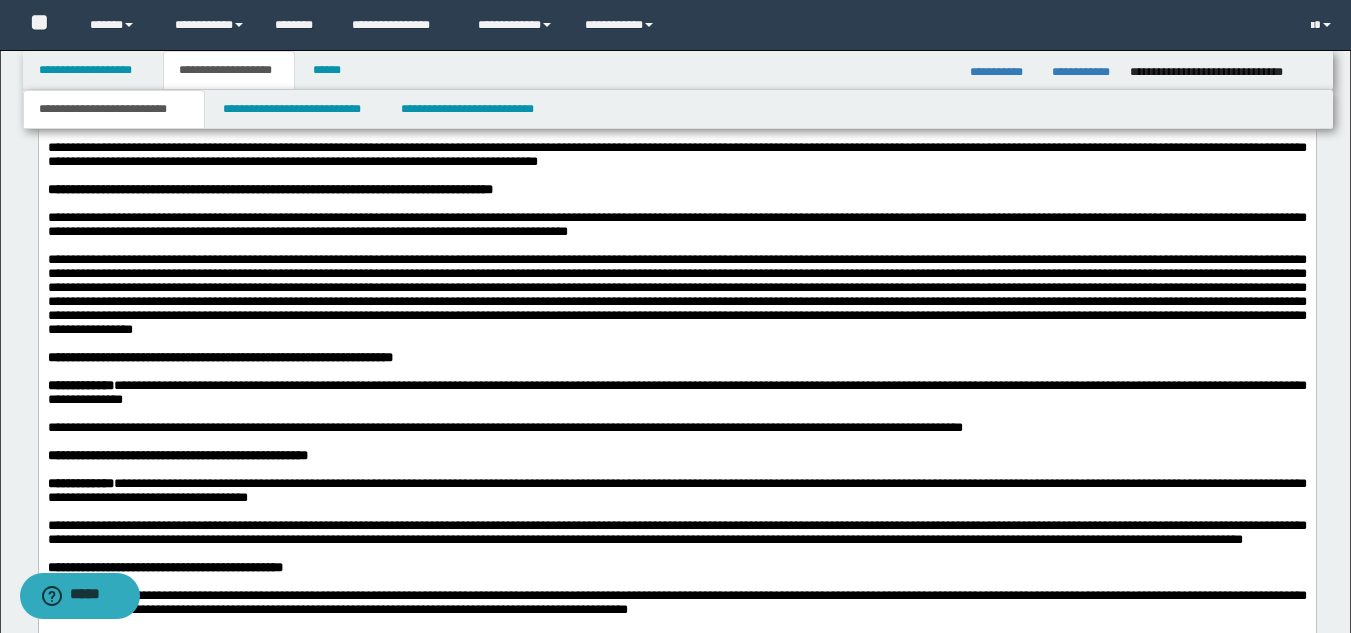 click on "**********" at bounding box center [287, 190] 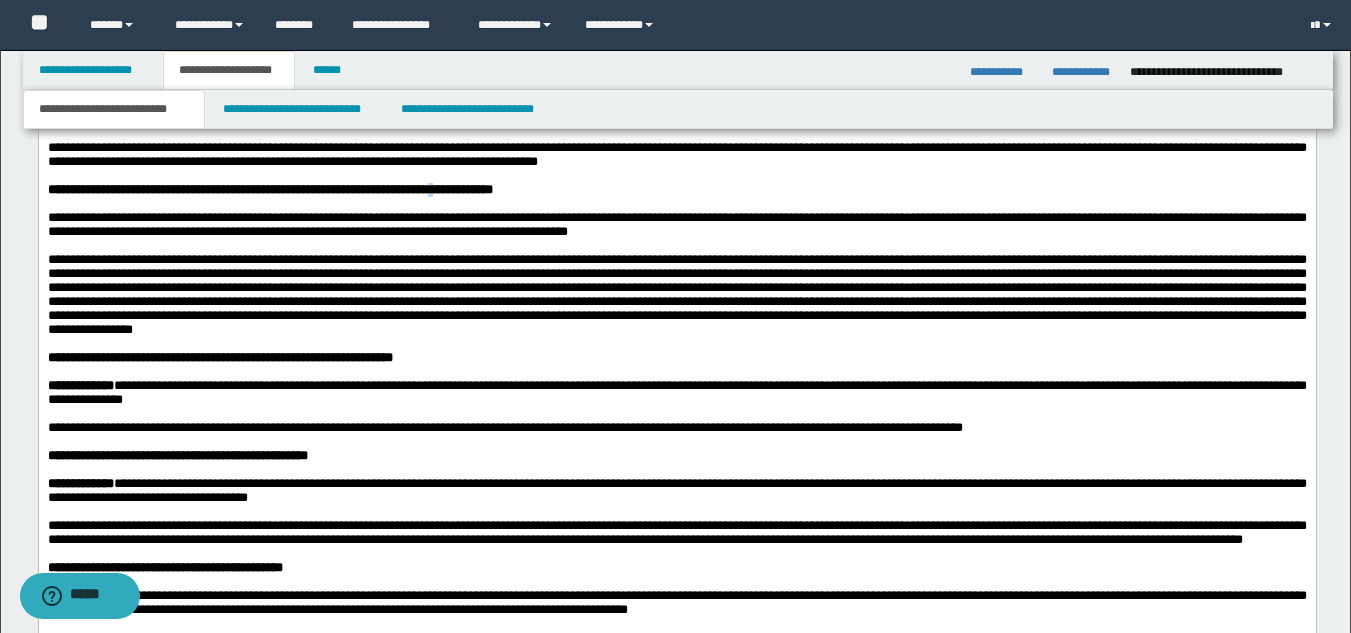 click on "**********" at bounding box center [287, 190] 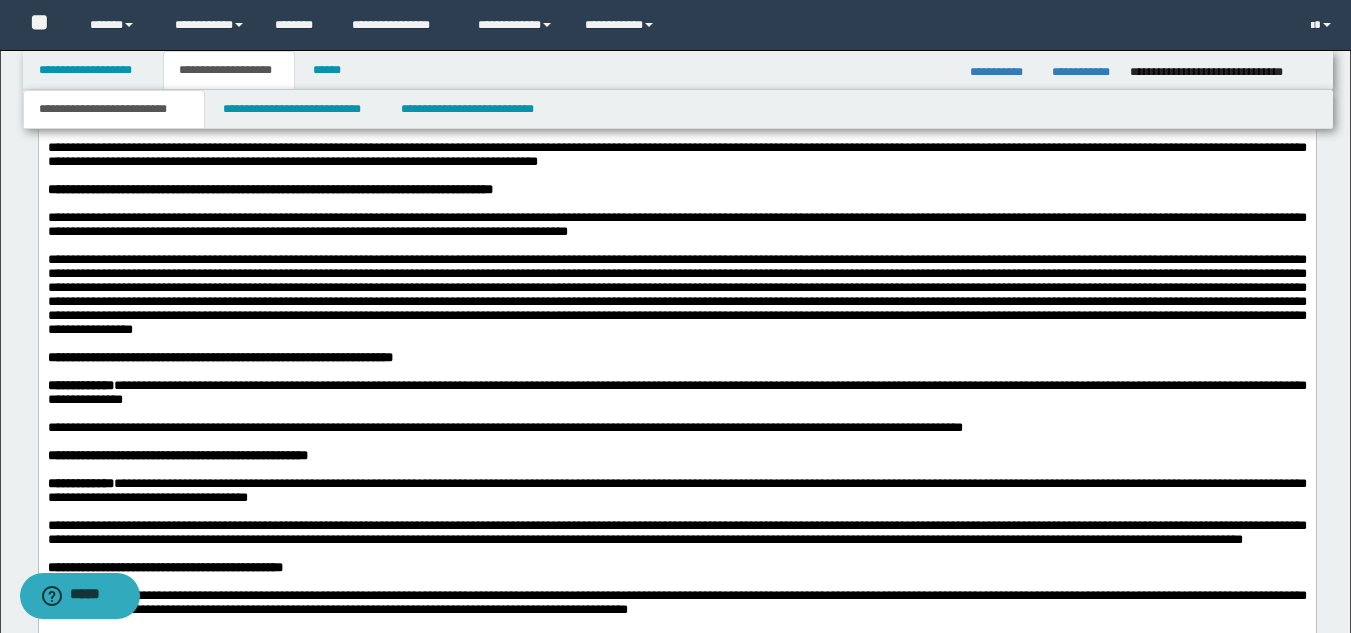 click on "**********" at bounding box center [287, 190] 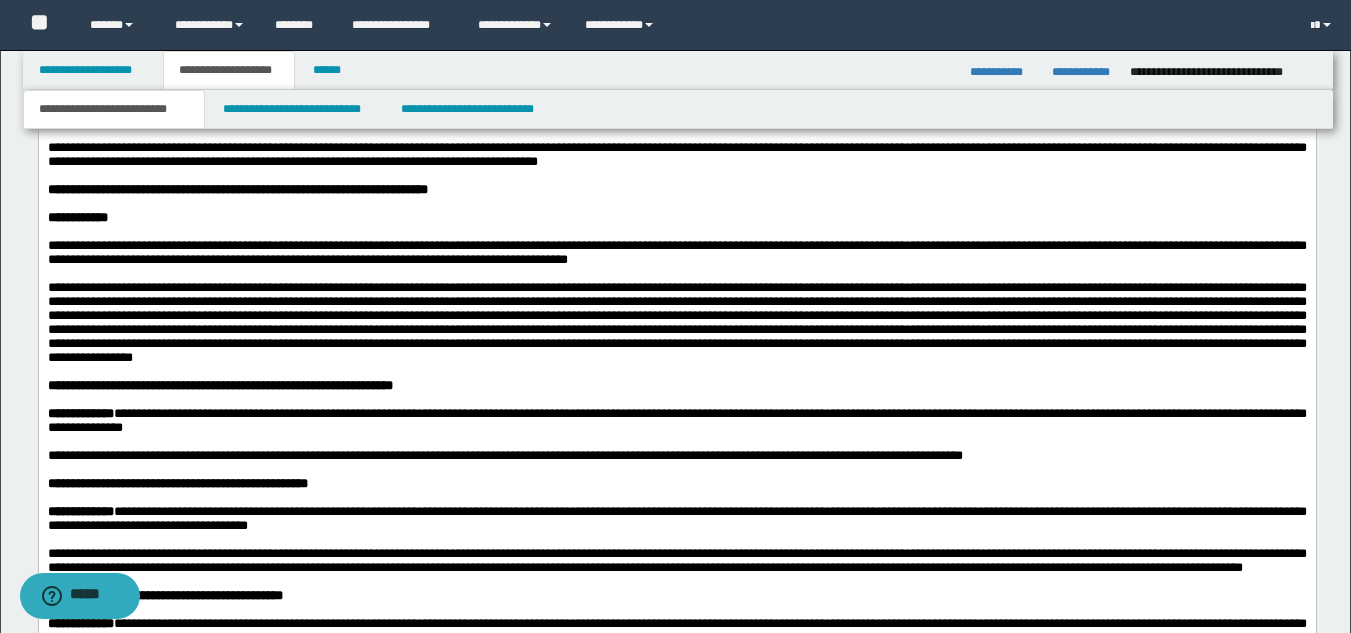 click on "**********" at bounding box center (676, 253) 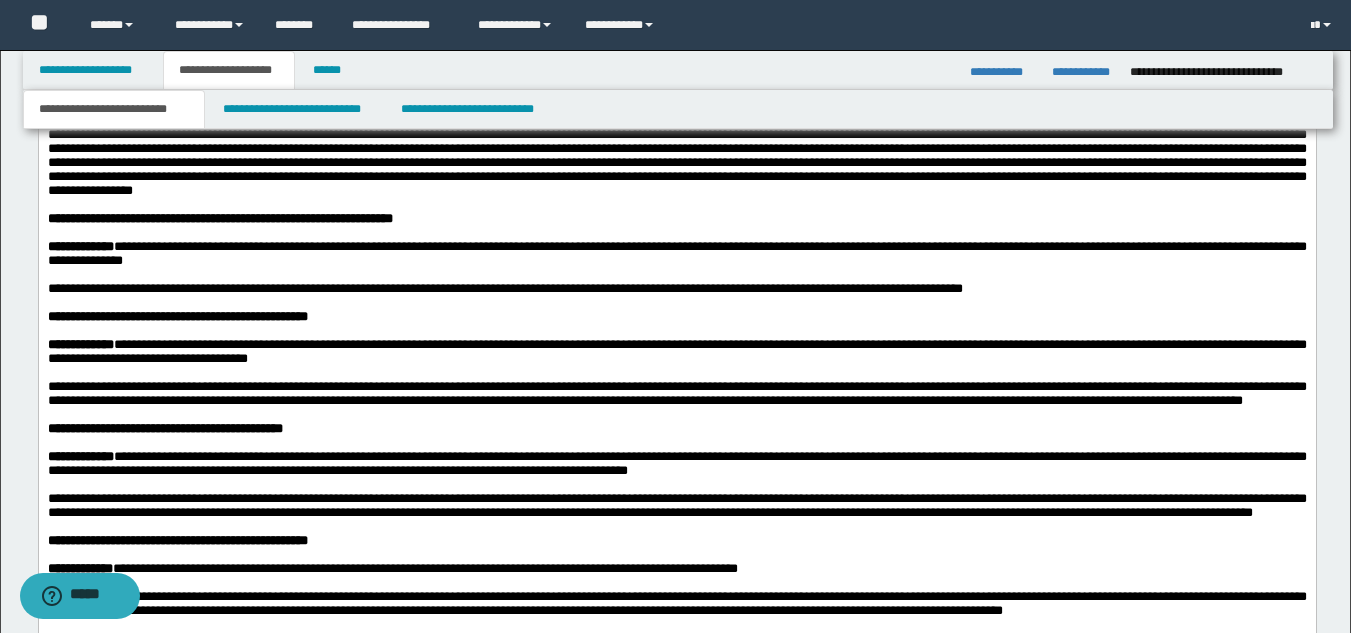 scroll, scrollTop: 1900, scrollLeft: 0, axis: vertical 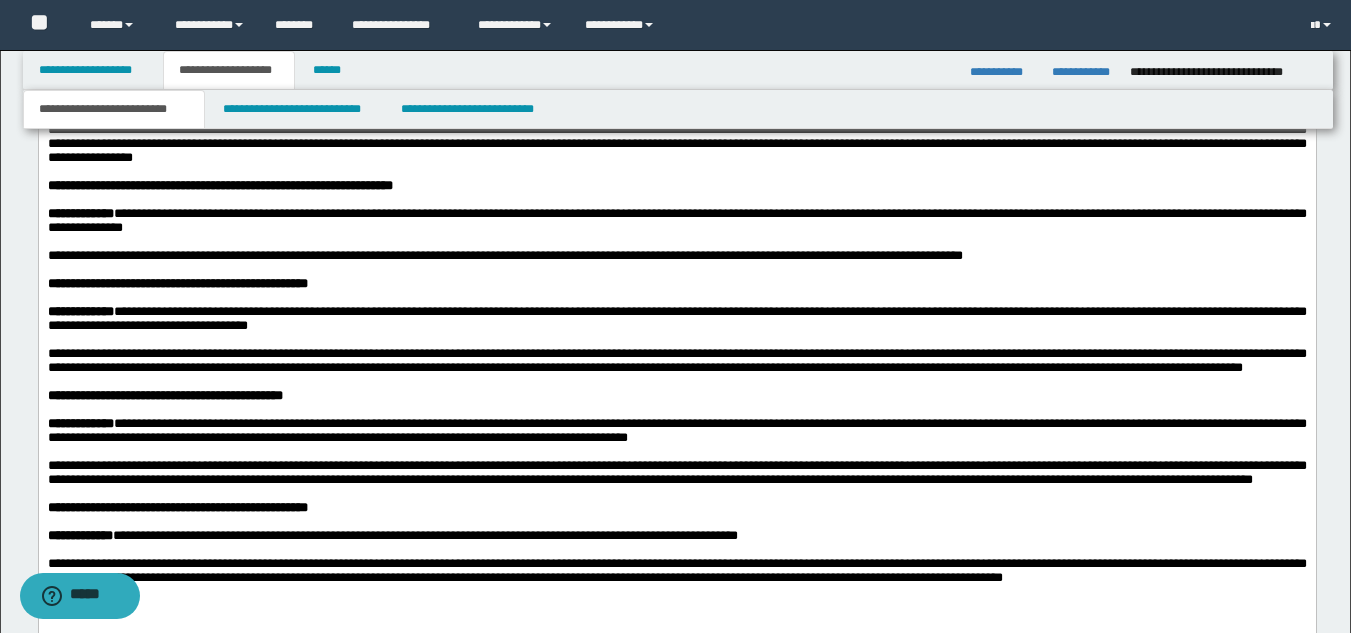 click on "**********" at bounding box center [219, 186] 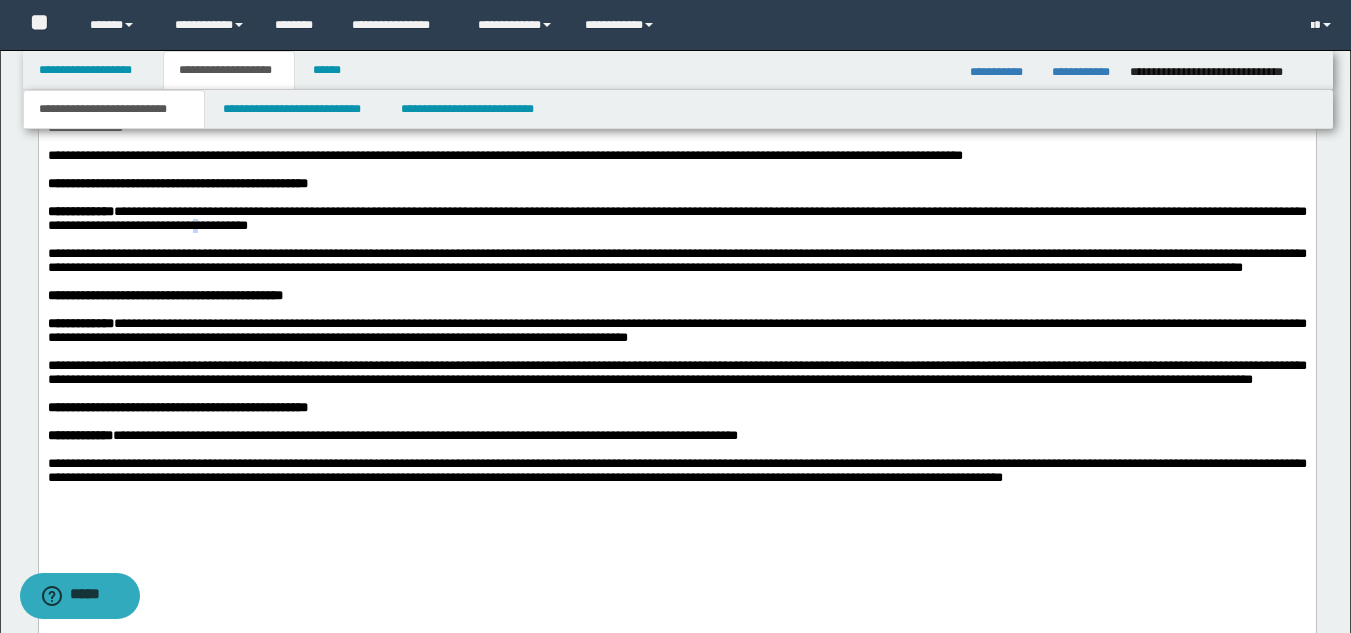 click on "**********" at bounding box center (676, 219) 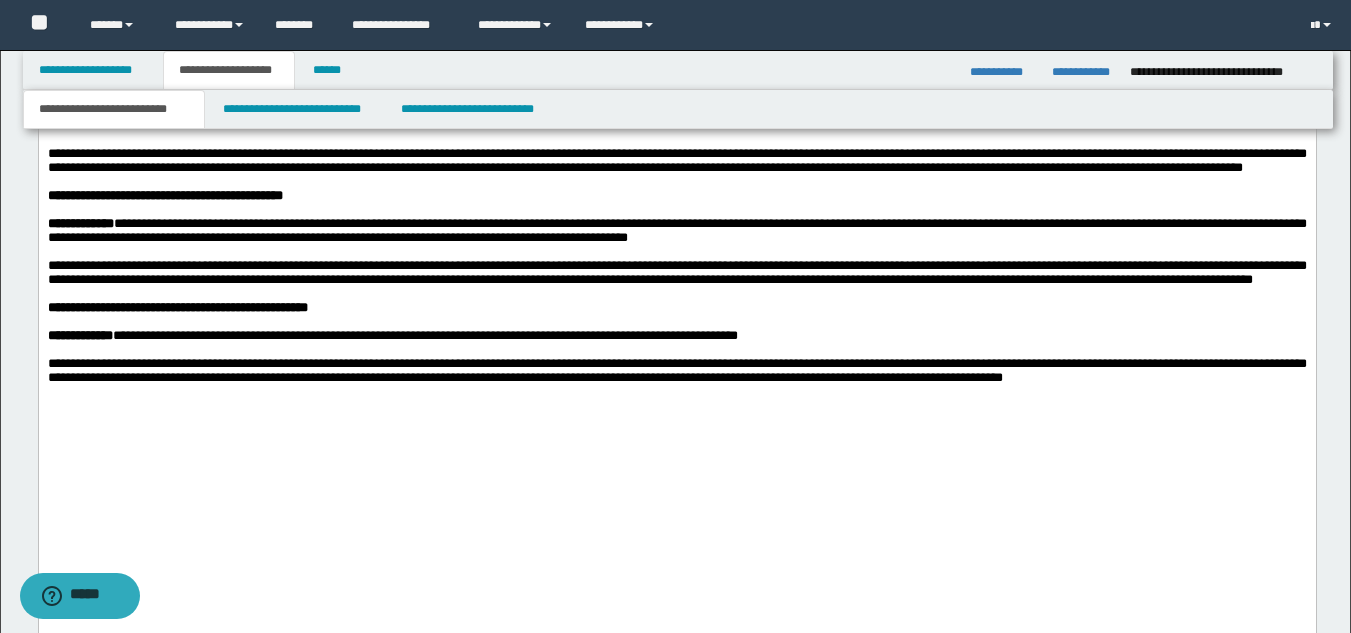 drag, startPoint x: 250, startPoint y: 338, endPoint x: 251, endPoint y: 438, distance: 100.005 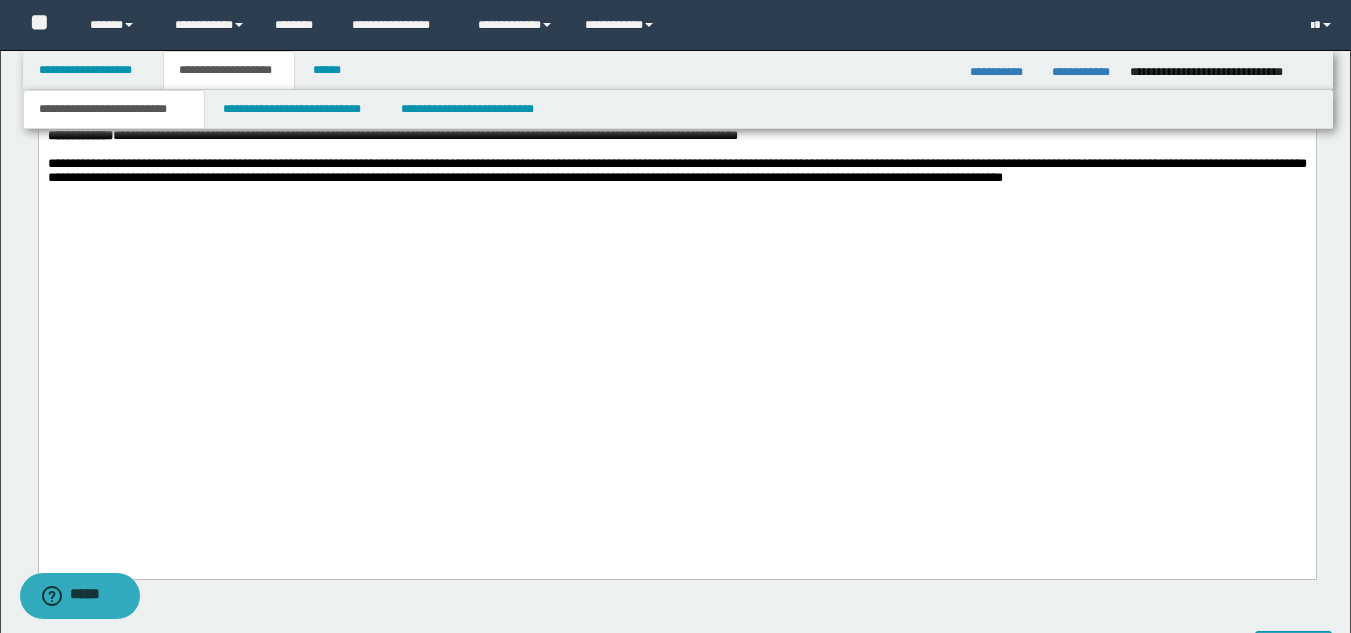 click on "**********" at bounding box center (676, 171) 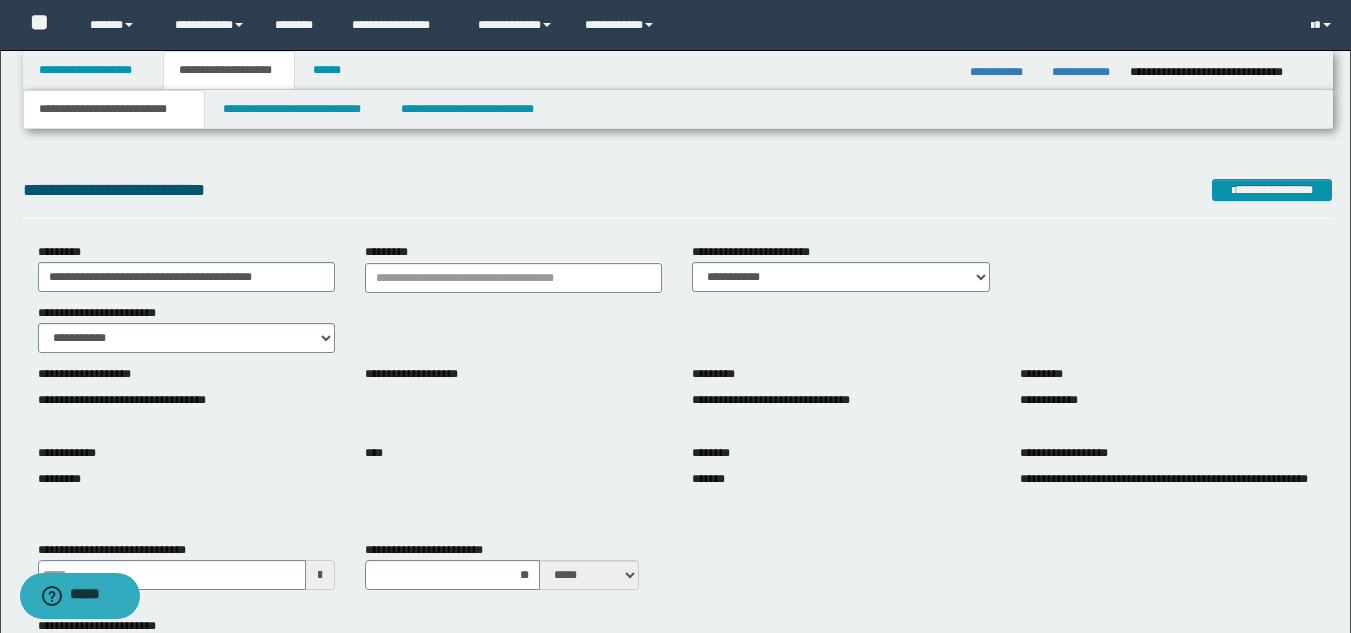 scroll, scrollTop: 0, scrollLeft: 0, axis: both 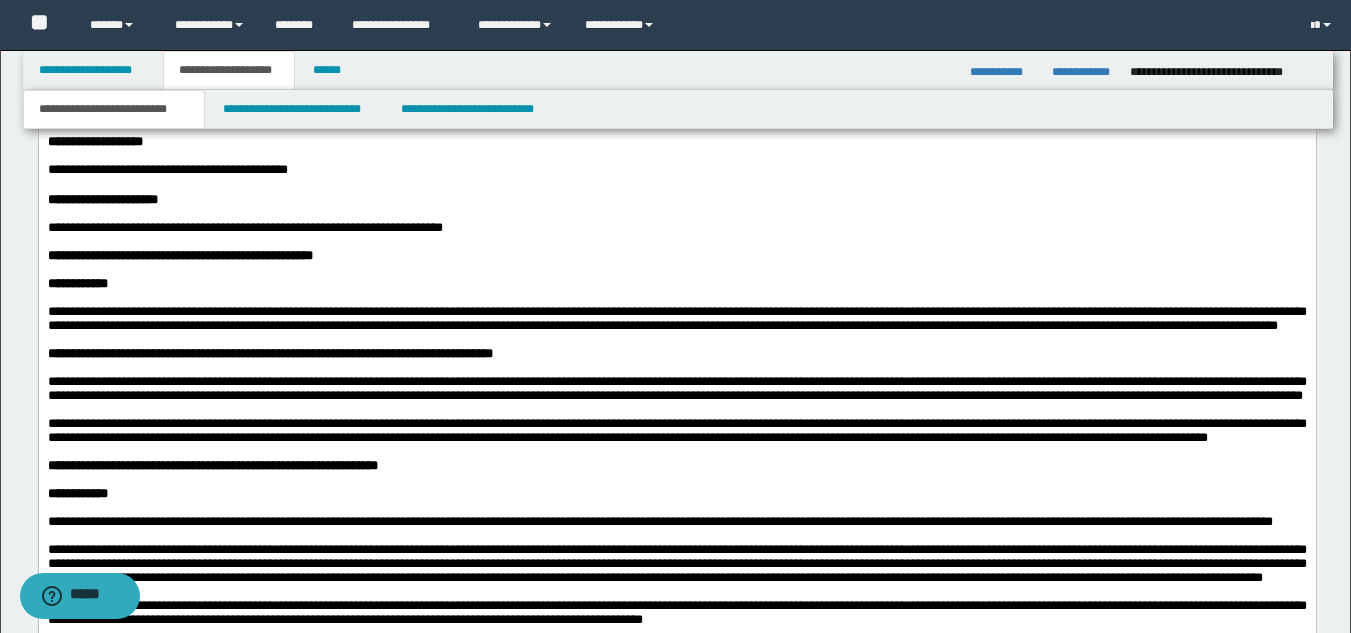 click on "**********" at bounding box center (676, 318) 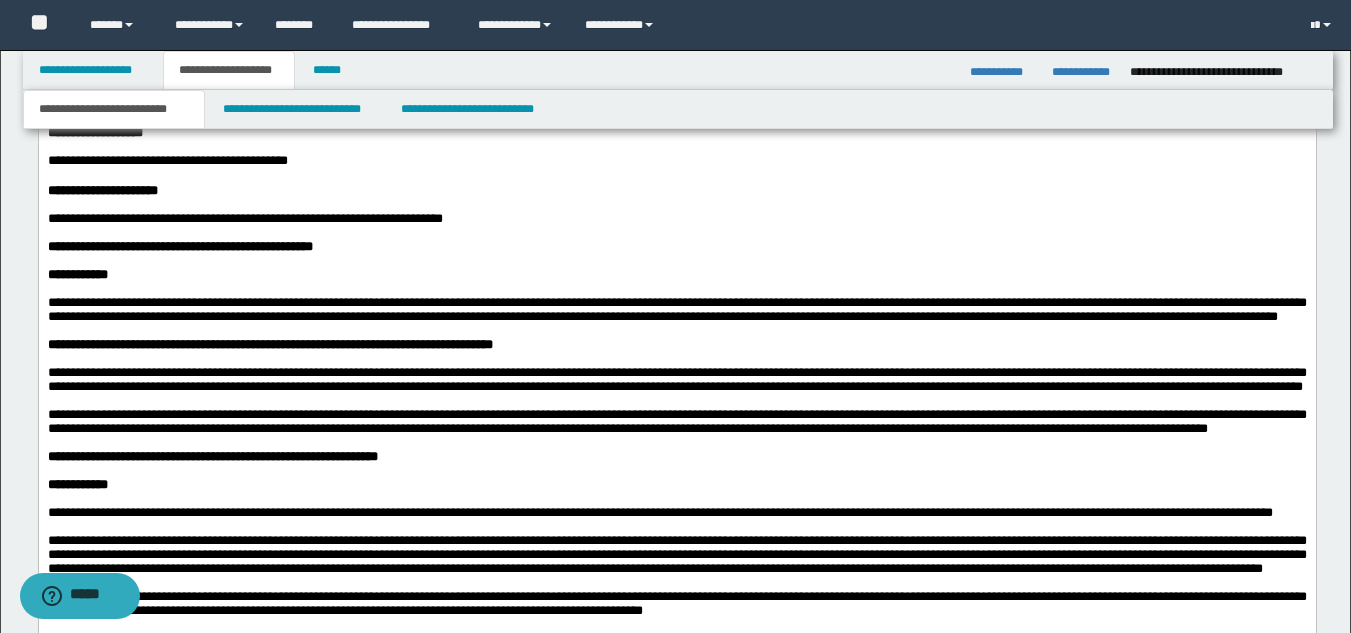 scroll, scrollTop: 1200, scrollLeft: 0, axis: vertical 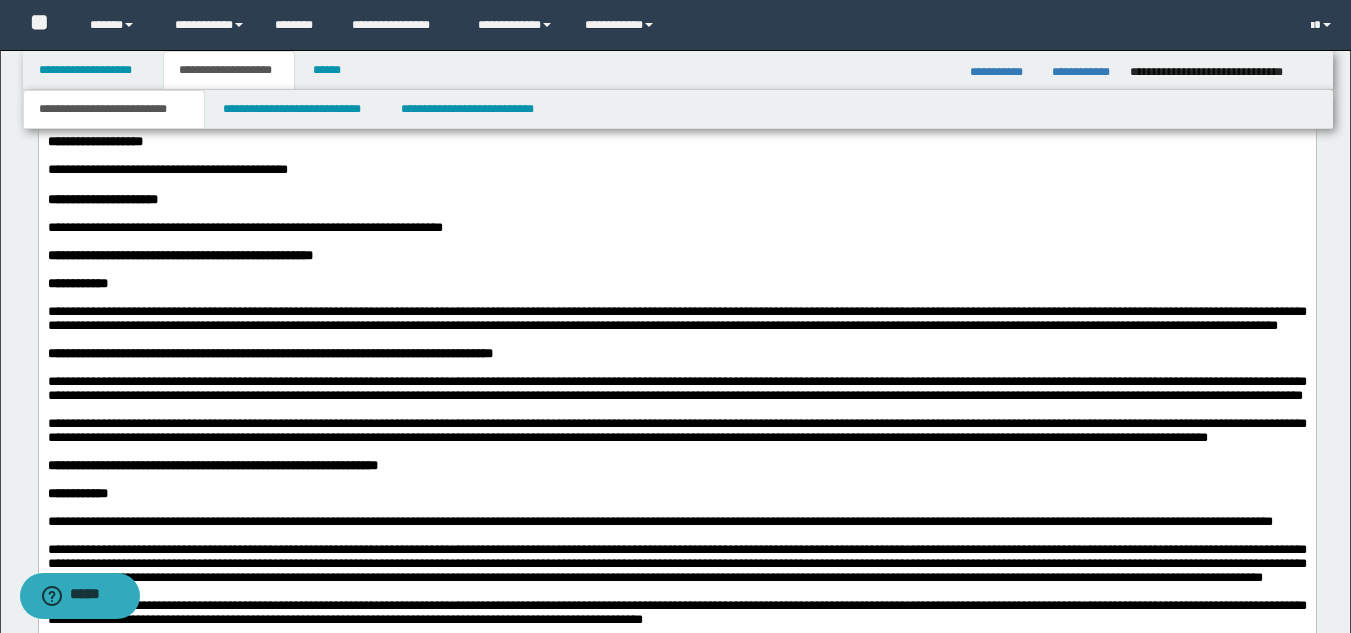 click on "**********" at bounding box center [179, 255] 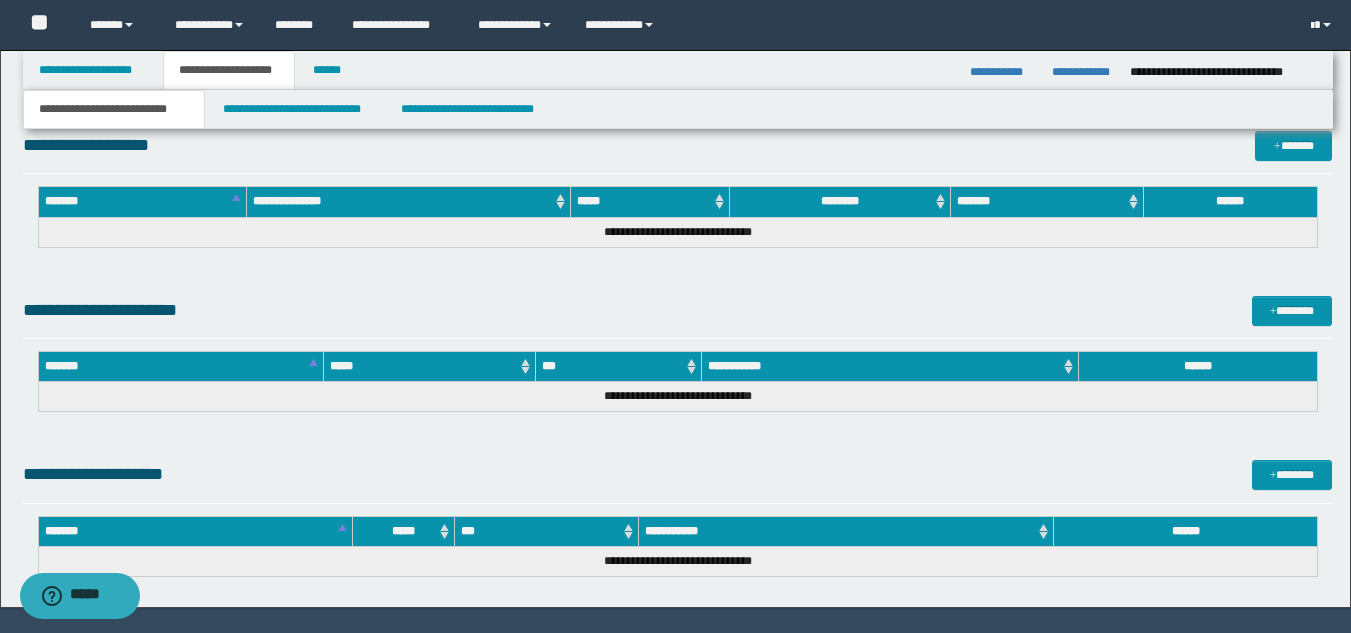 scroll, scrollTop: 2852, scrollLeft: 0, axis: vertical 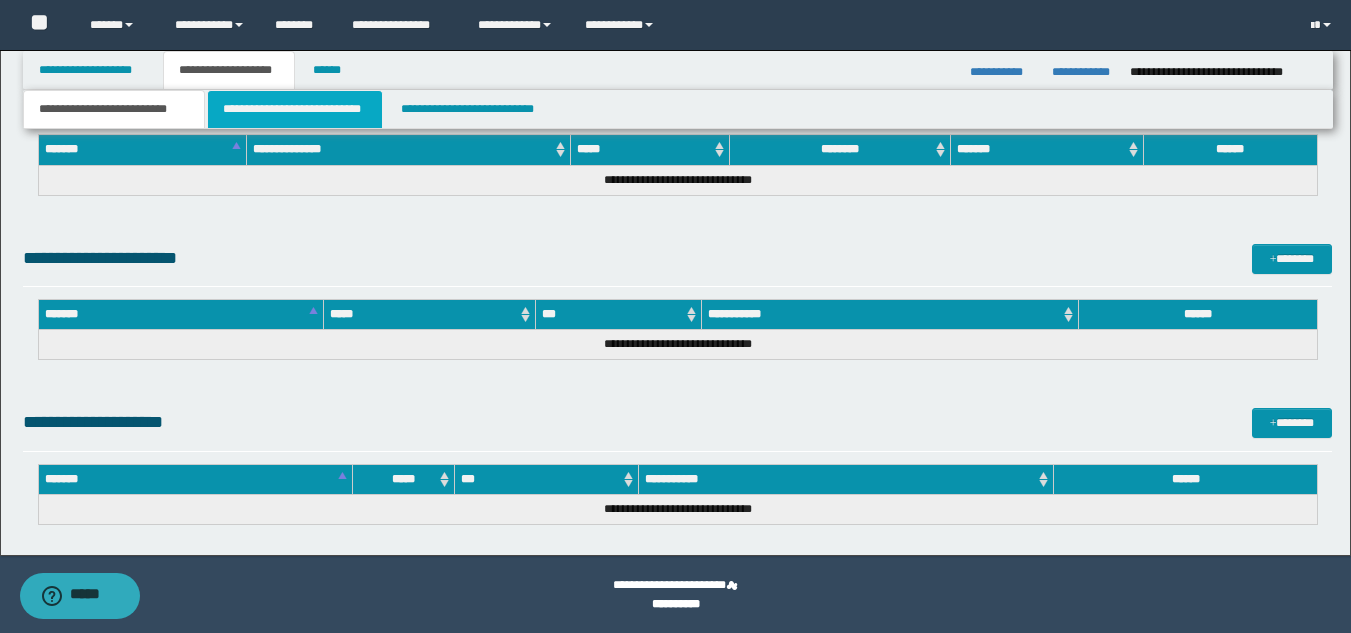 click on "**********" at bounding box center (295, 109) 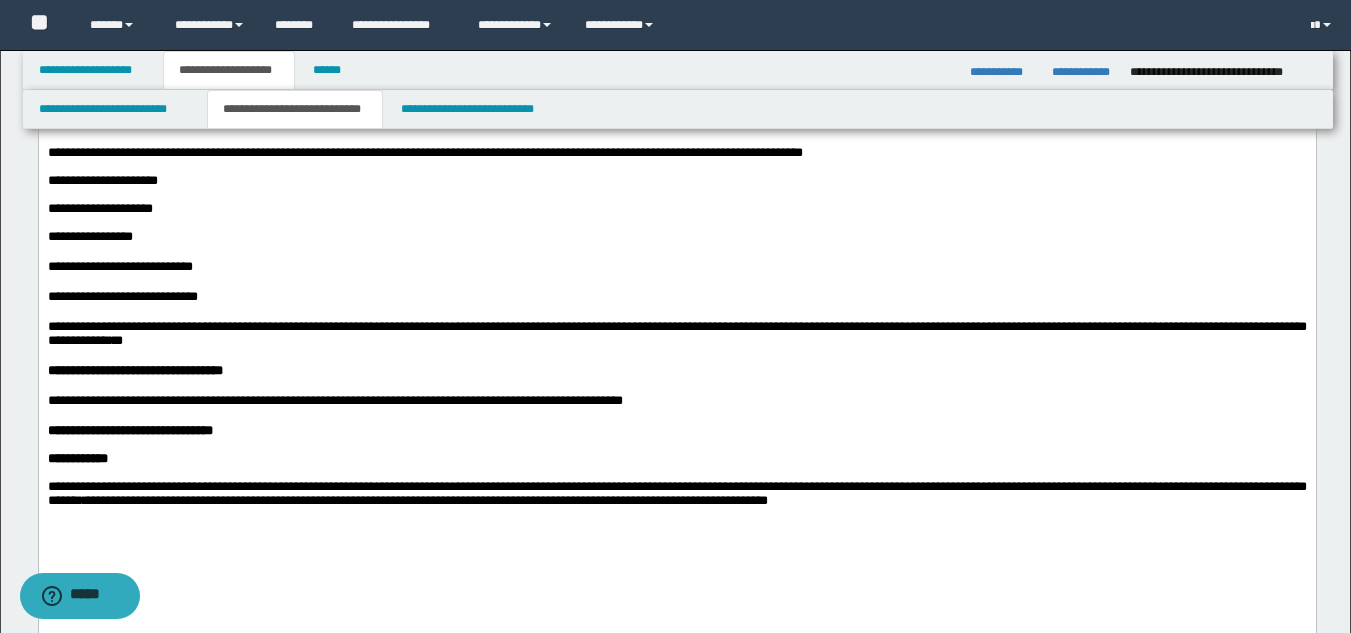 click at bounding box center [676, 223] 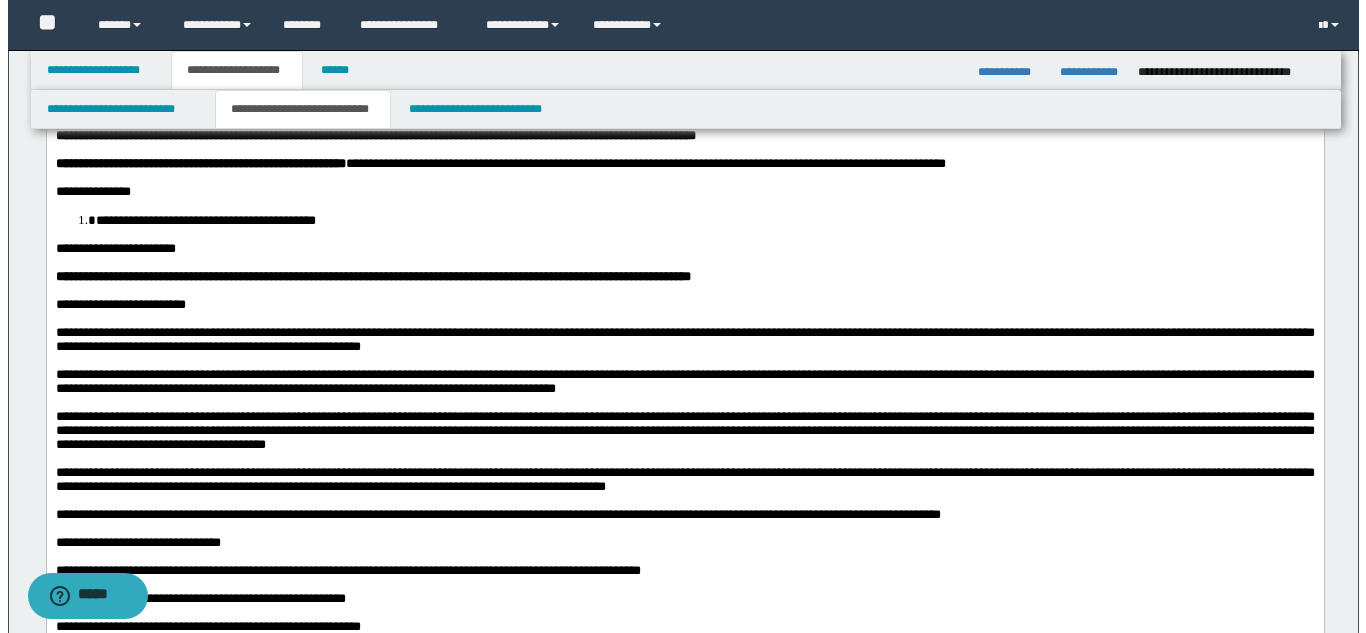 scroll, scrollTop: 0, scrollLeft: 0, axis: both 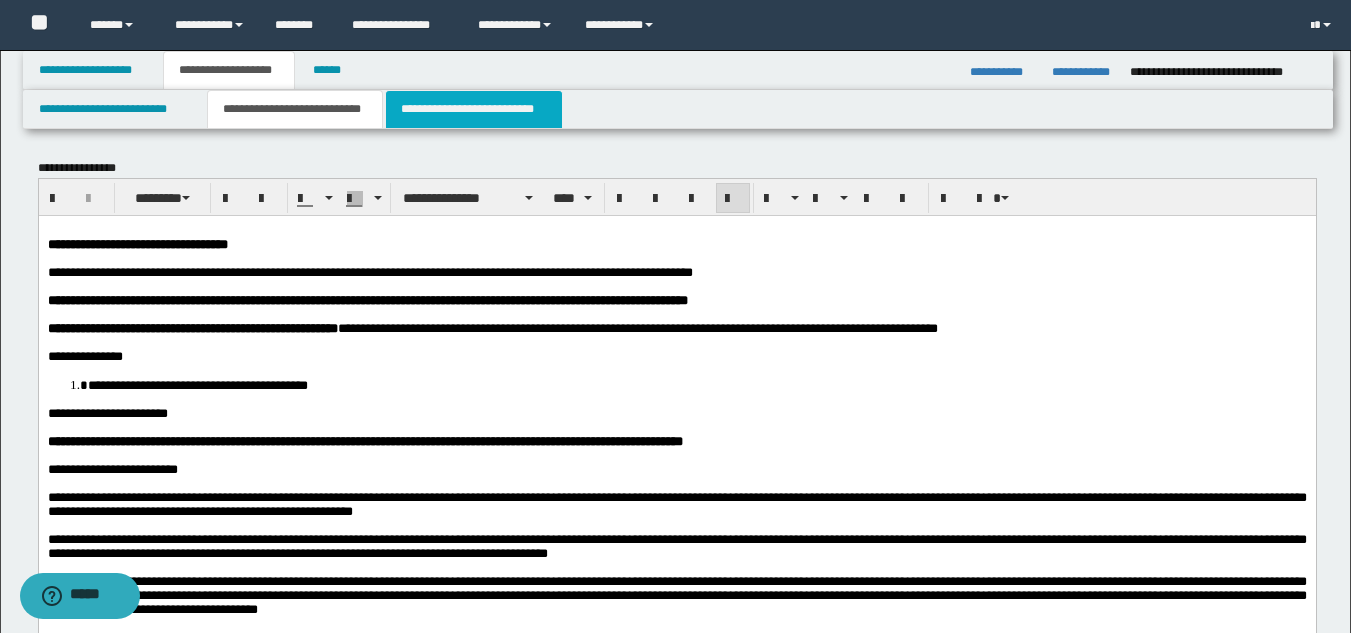 click on "**********" at bounding box center [474, 109] 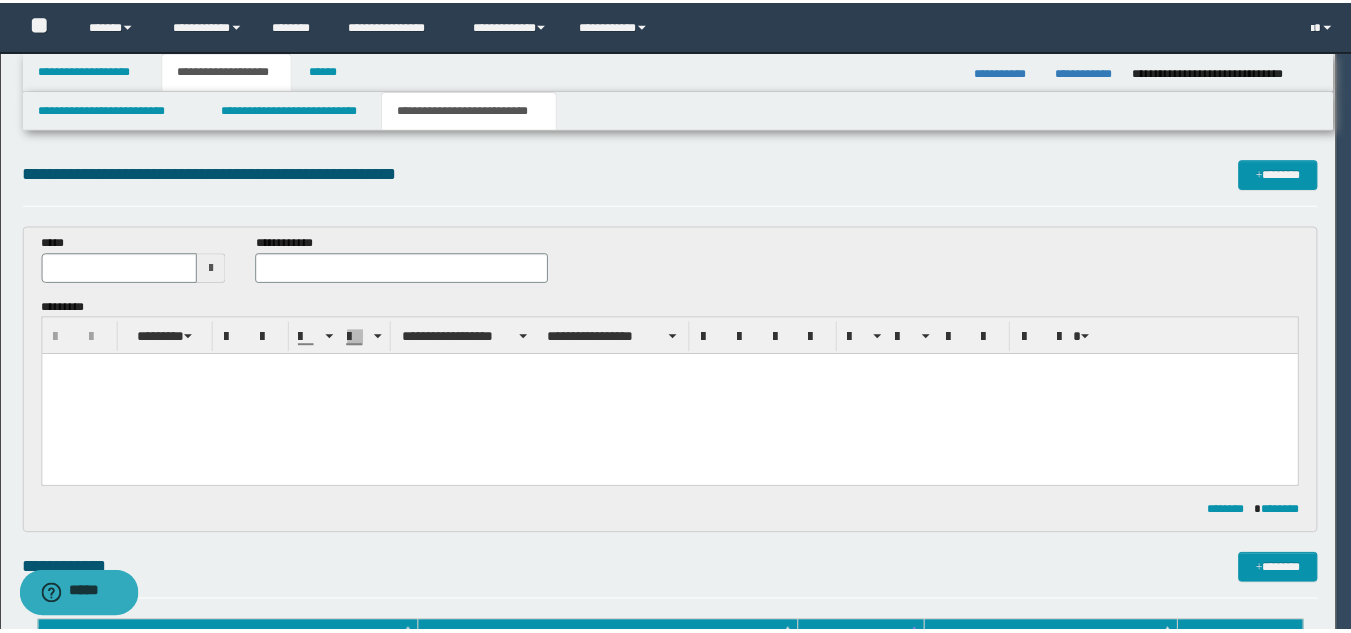 scroll, scrollTop: 0, scrollLeft: 0, axis: both 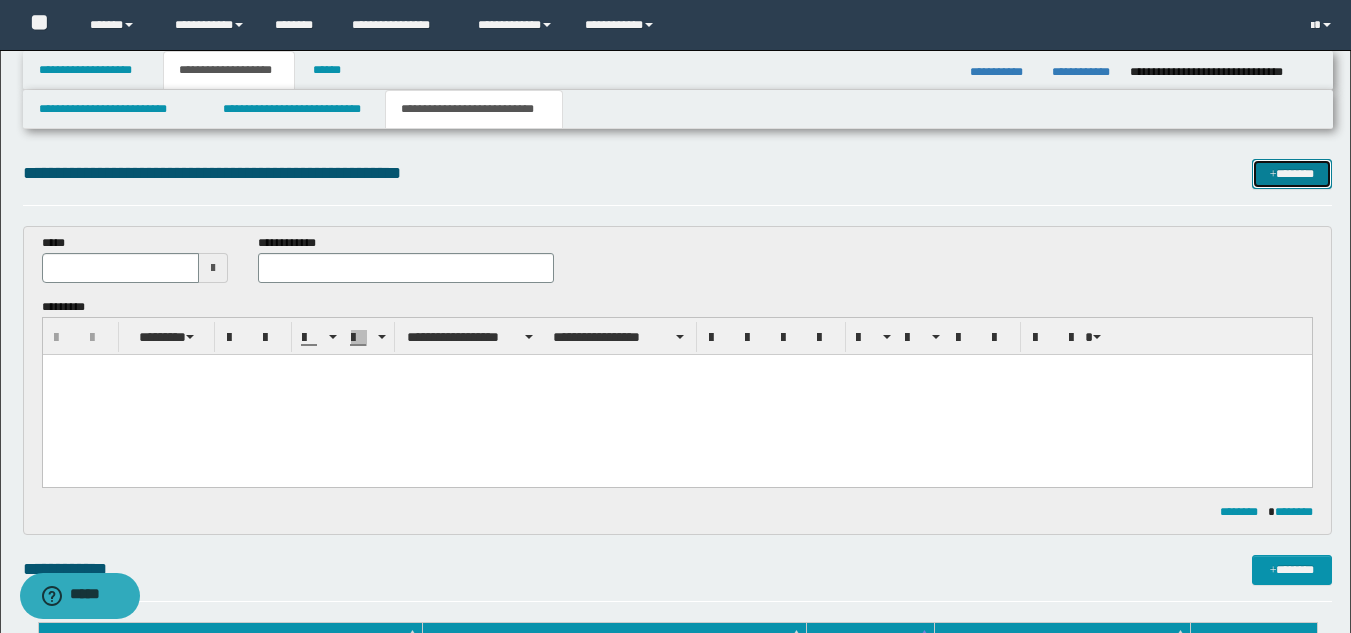 click on "*******" at bounding box center [1292, 174] 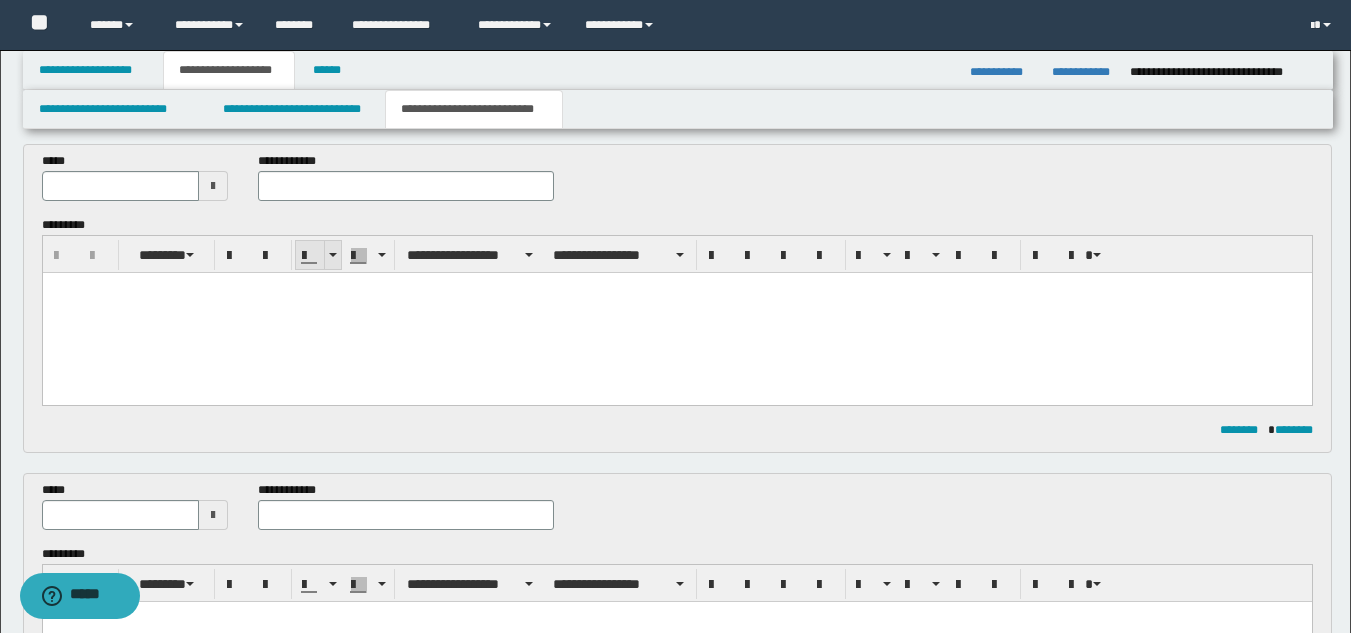 scroll, scrollTop: 0, scrollLeft: 0, axis: both 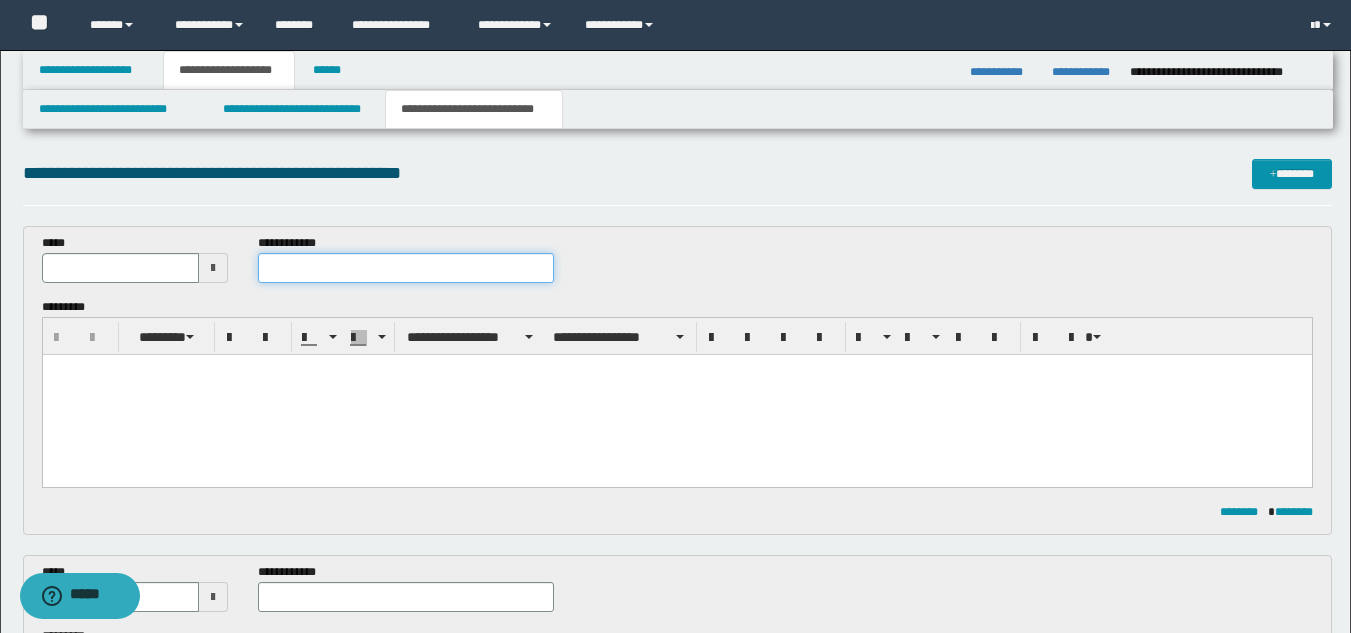 click at bounding box center (405, 268) 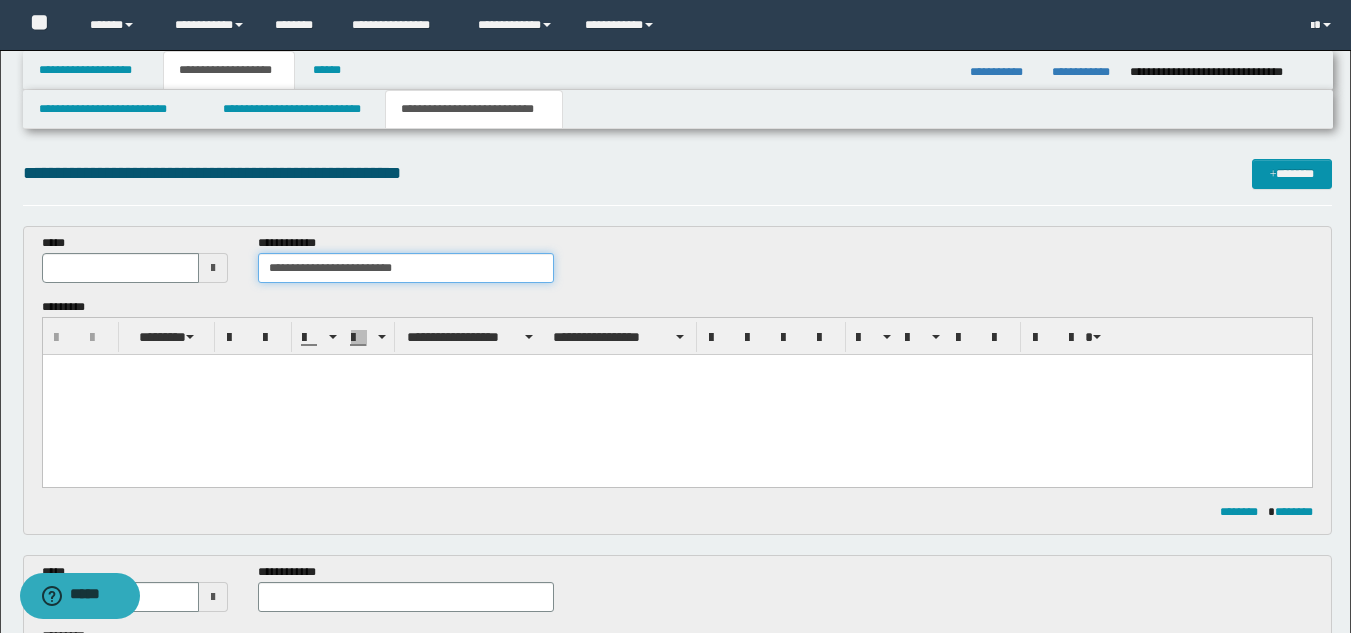 type on "**********" 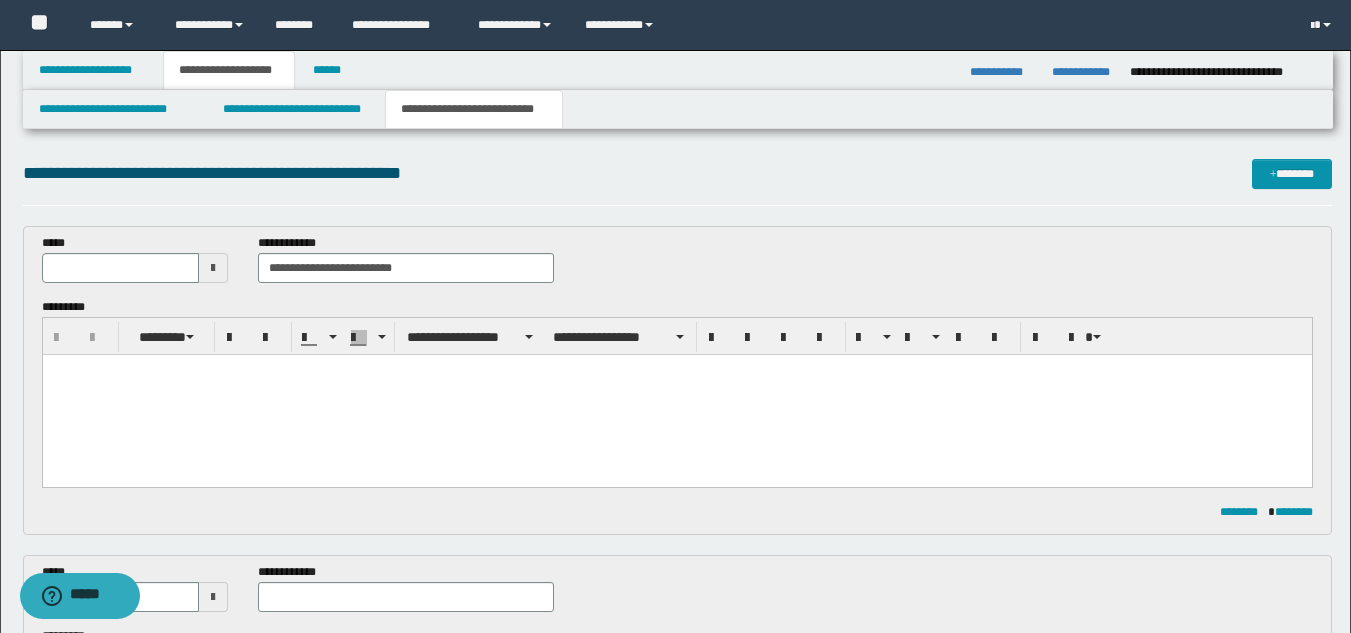click at bounding box center (676, 395) 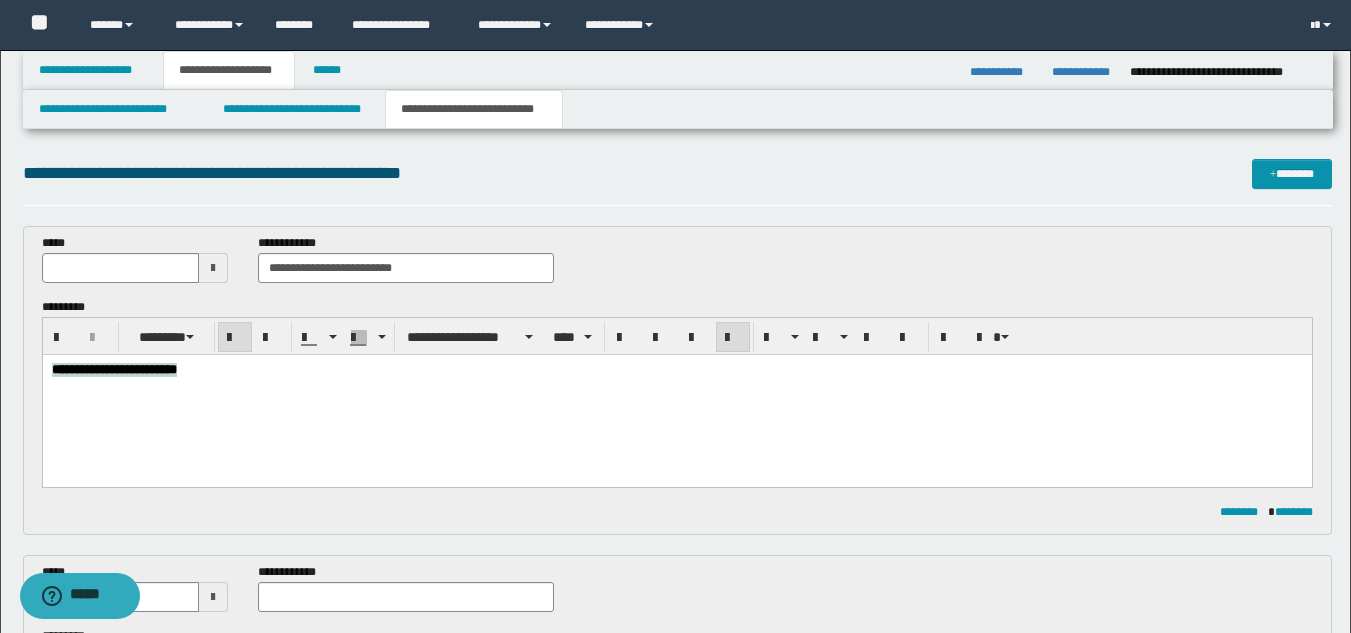 drag, startPoint x: 310, startPoint y: 368, endPoint x: -1, endPoint y: 371, distance: 311.01447 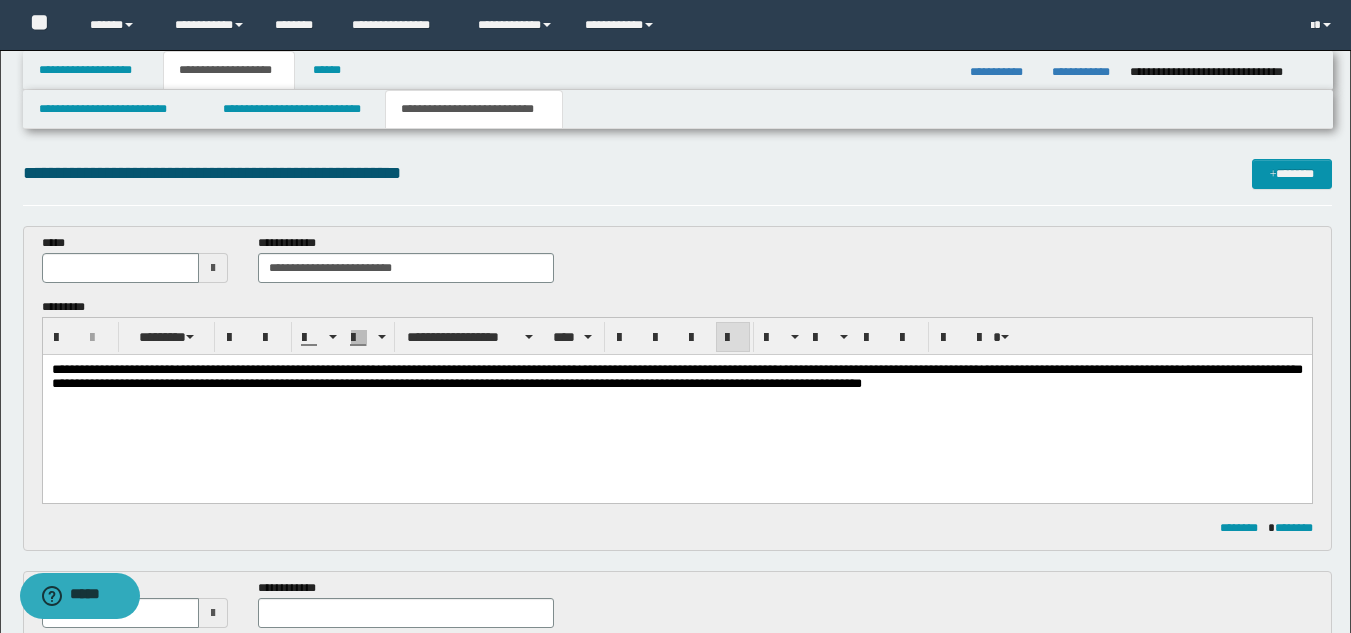click on "**********" at bounding box center [676, 402] 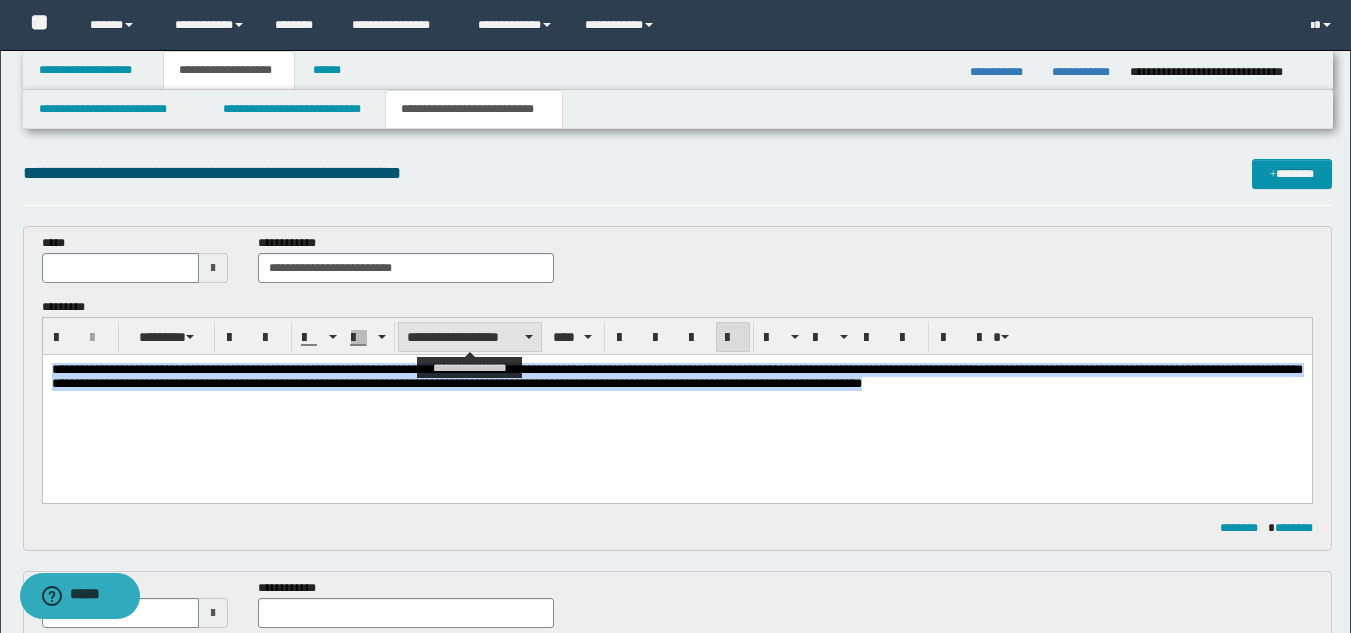 click on "**********" at bounding box center (470, 337) 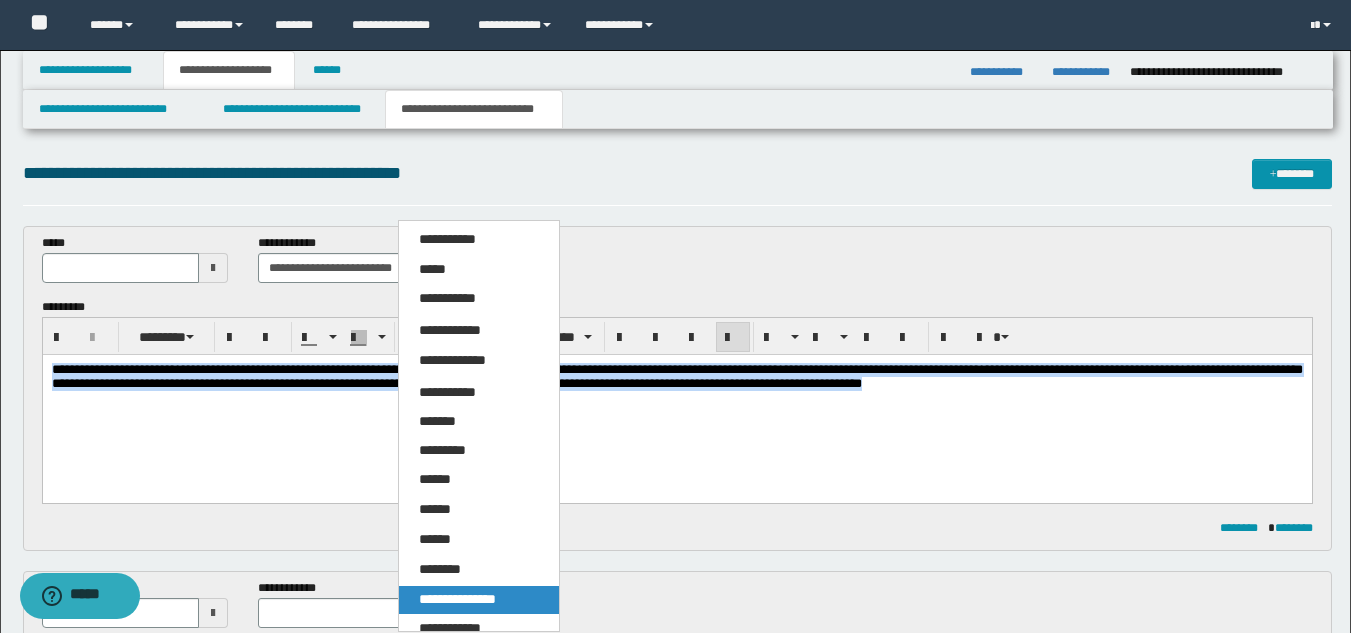 click on "**********" at bounding box center (457, 599) 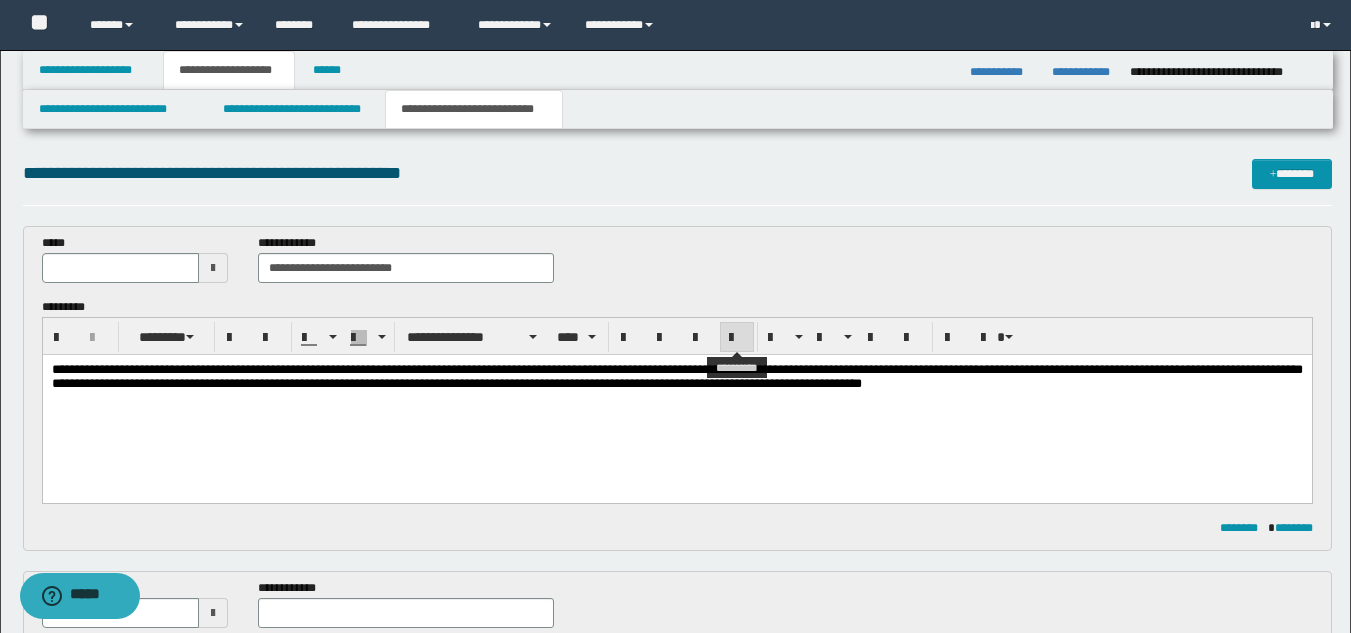 click at bounding box center [737, 337] 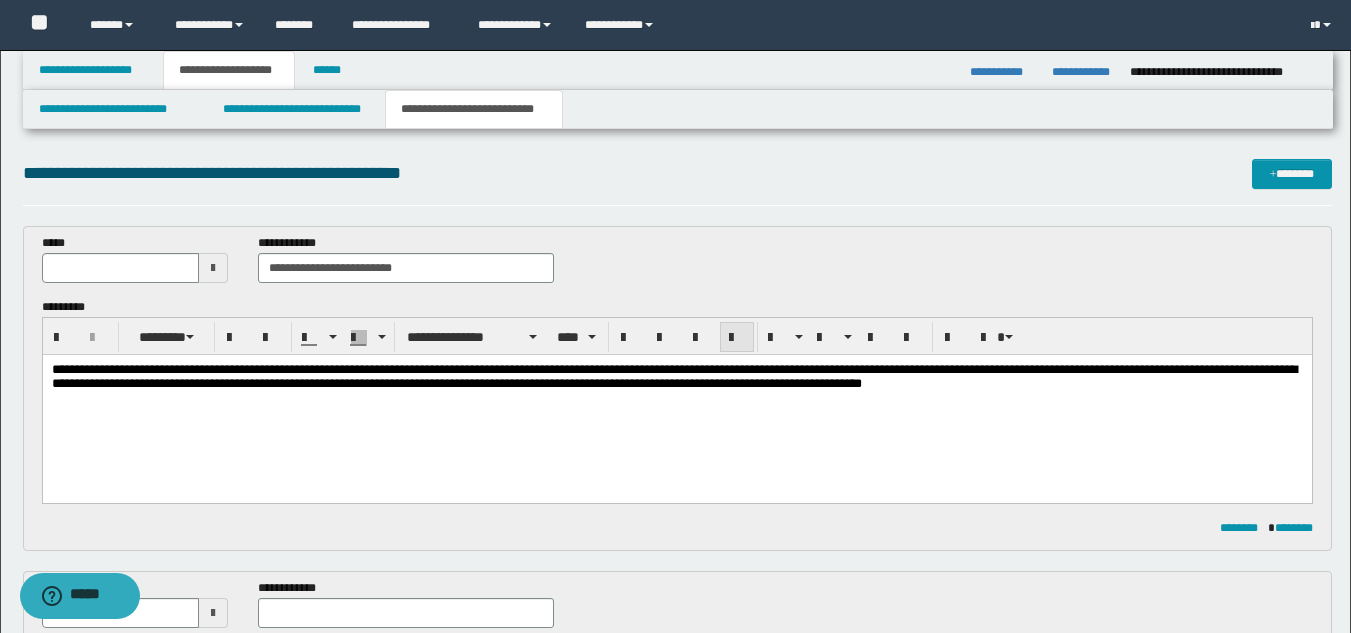 click at bounding box center [737, 338] 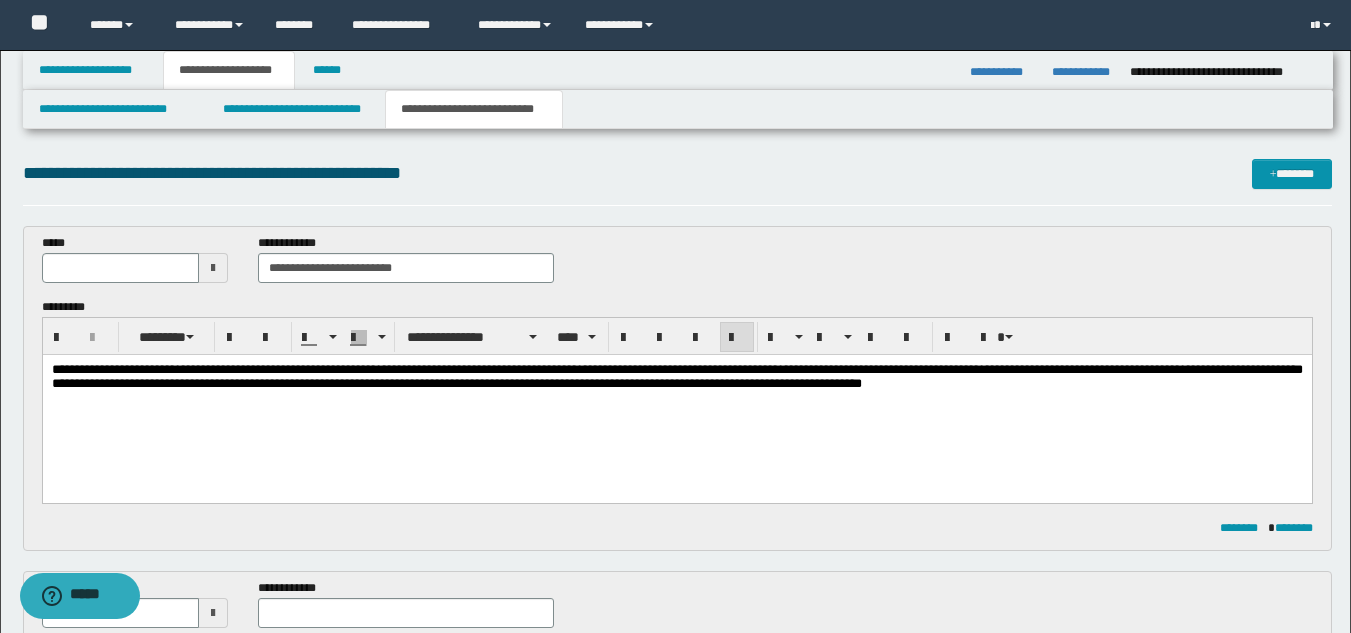click on "**********" at bounding box center (676, 402) 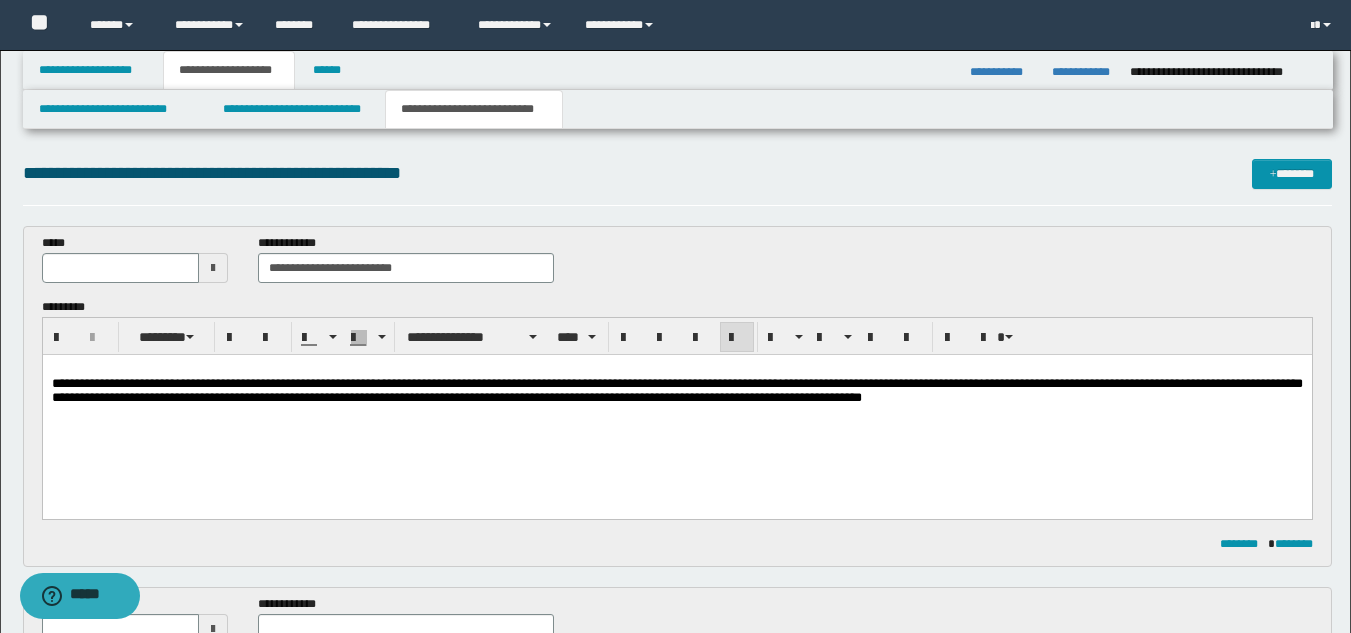 click on "**********" at bounding box center (676, 409) 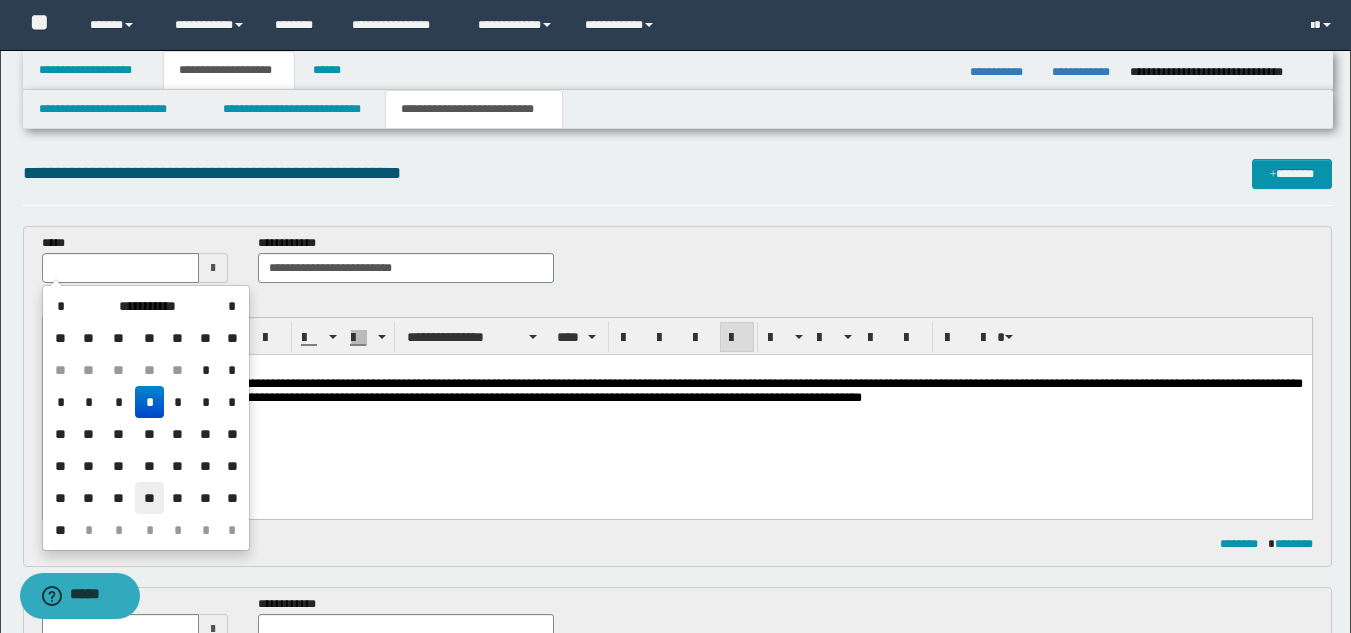 click on "**" at bounding box center [149, 498] 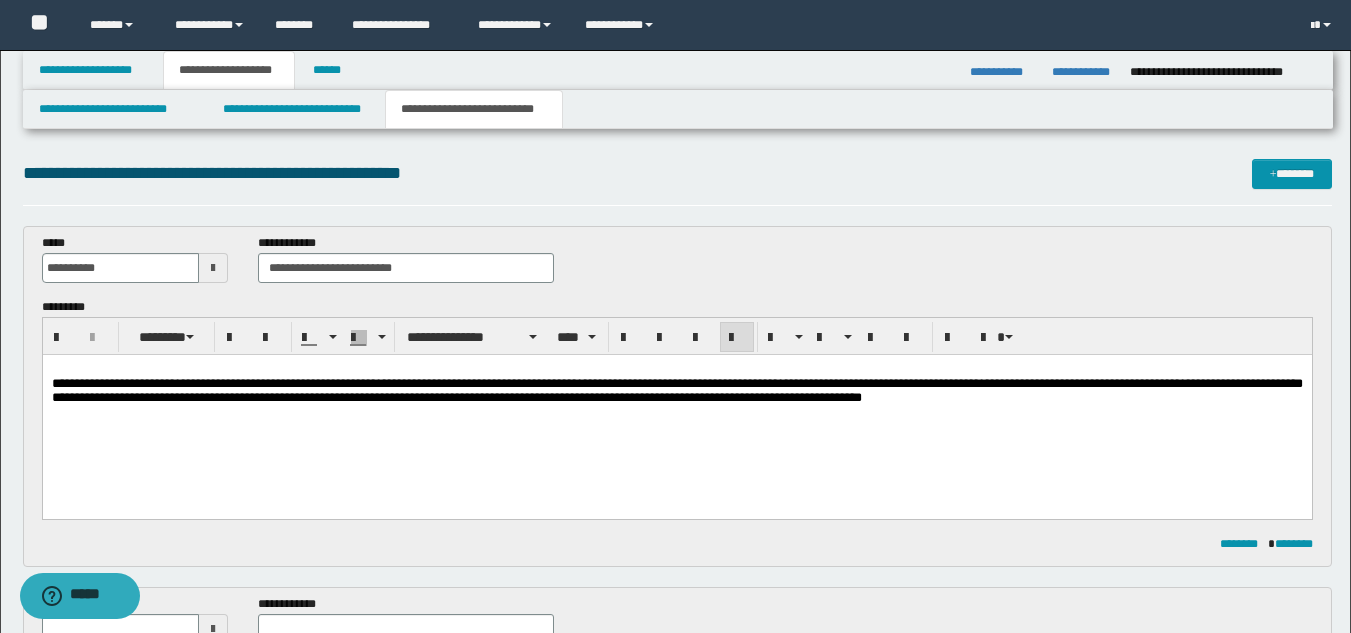 click on "**********" at bounding box center (676, 409) 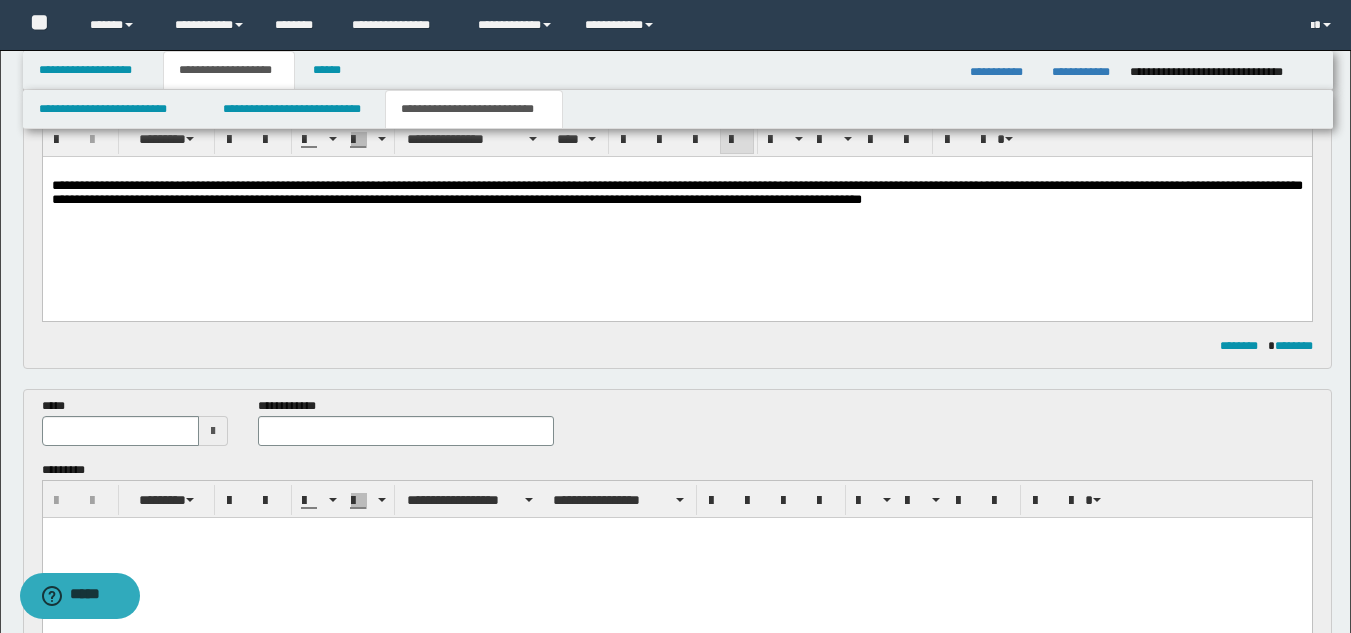 scroll, scrollTop: 200, scrollLeft: 0, axis: vertical 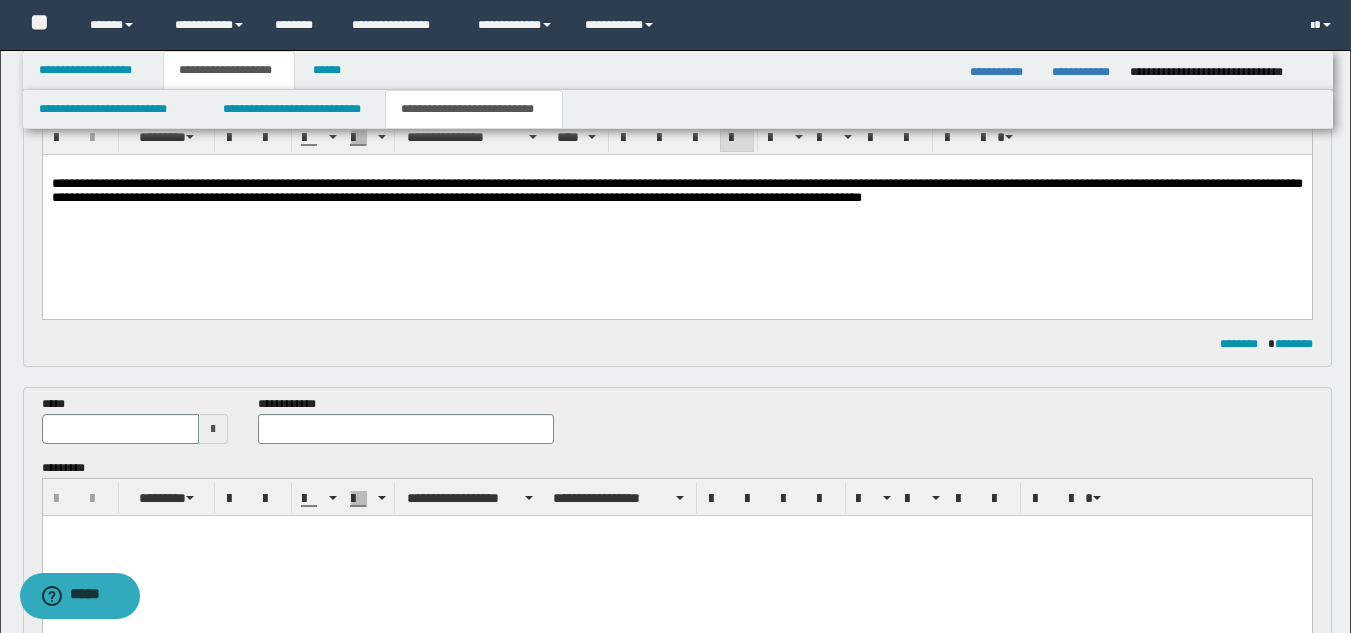 click at bounding box center (213, 429) 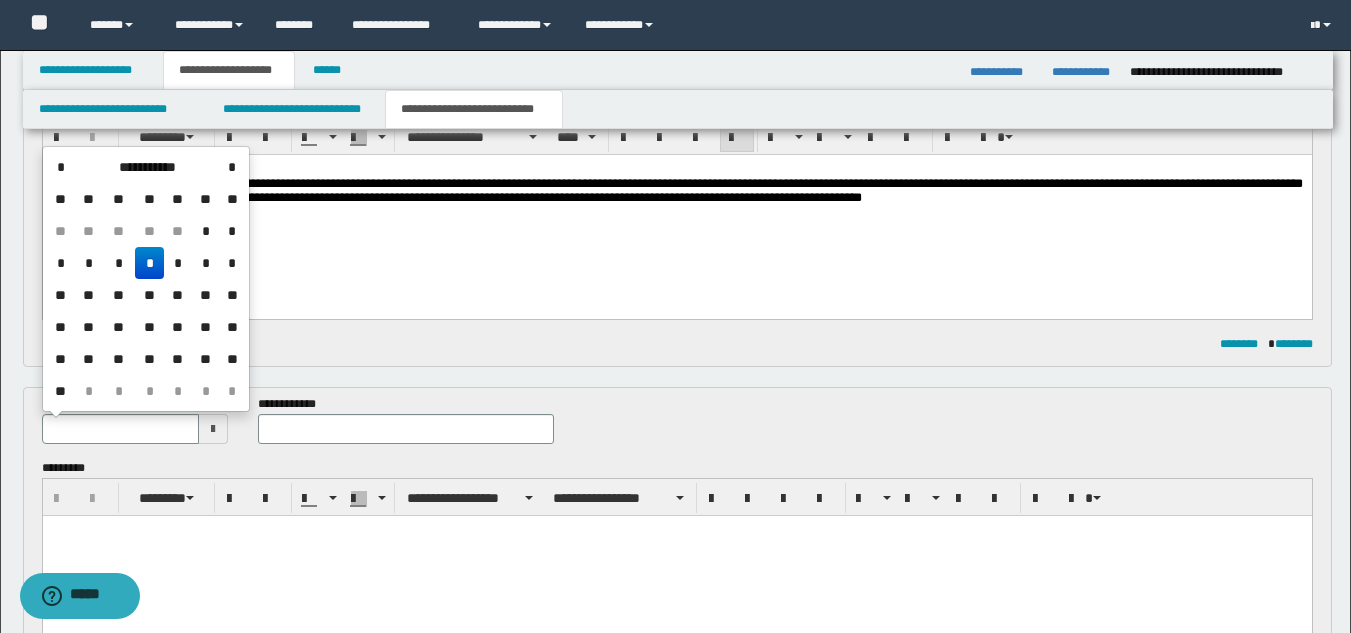 click on "**" at bounding box center (149, 359) 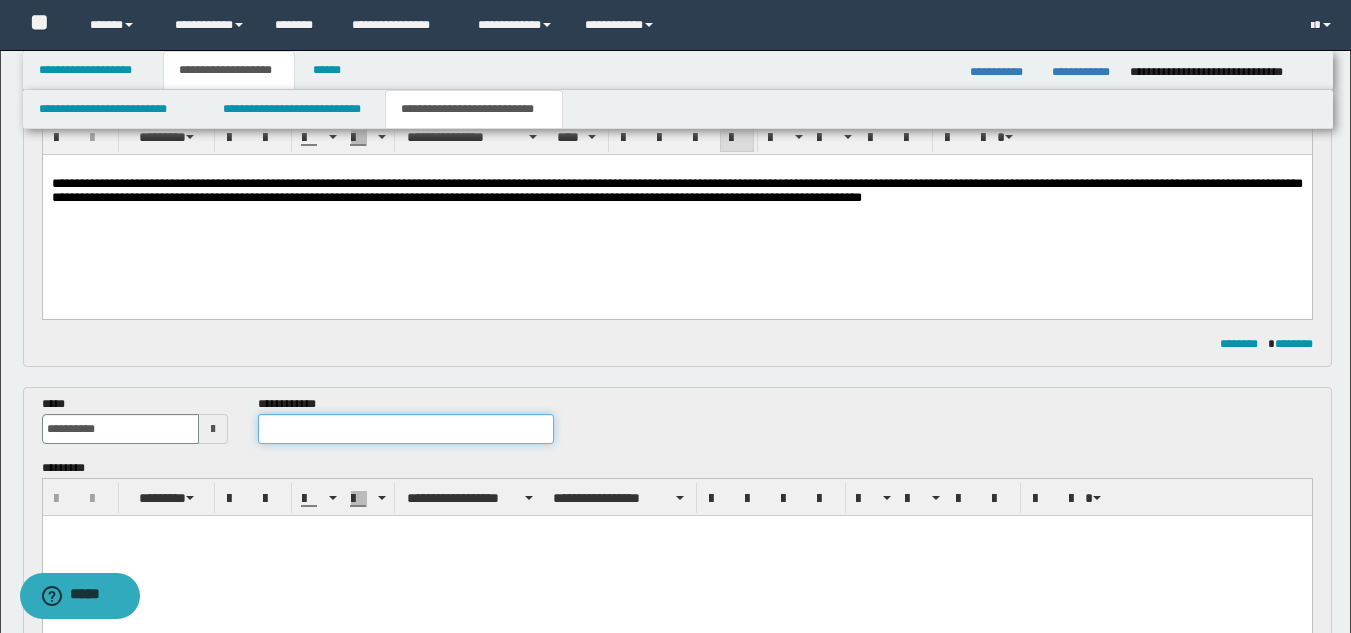 click at bounding box center [405, 429] 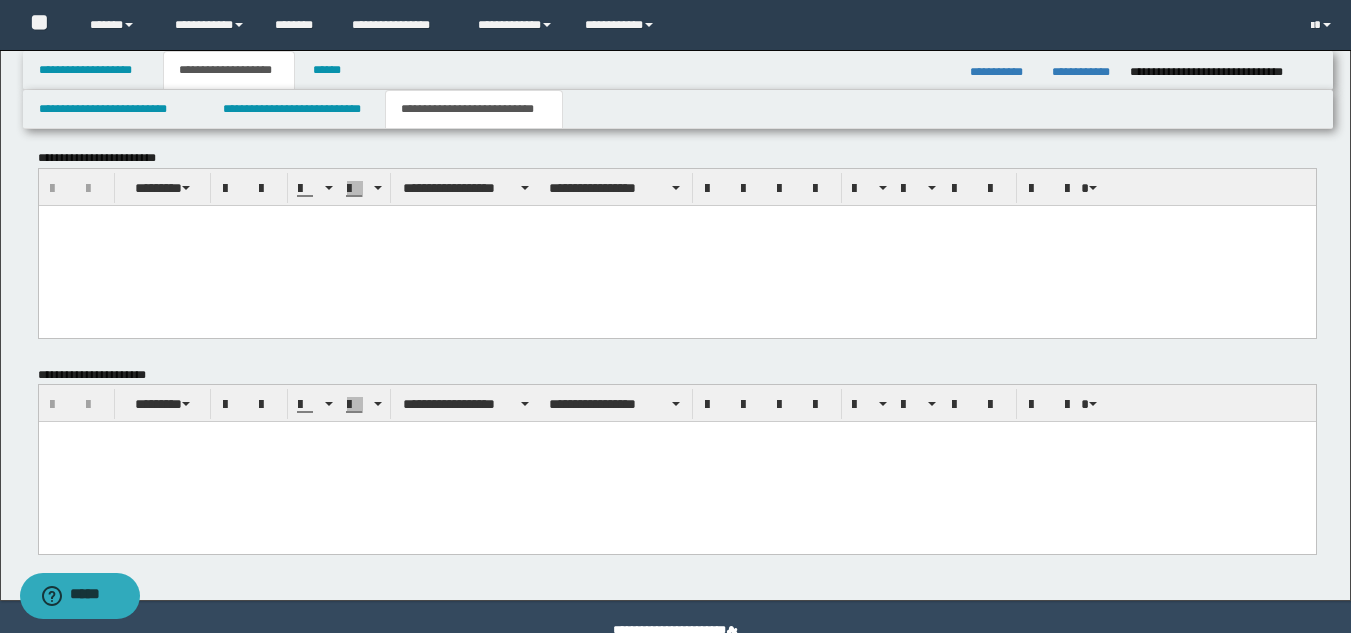scroll, scrollTop: 1246, scrollLeft: 0, axis: vertical 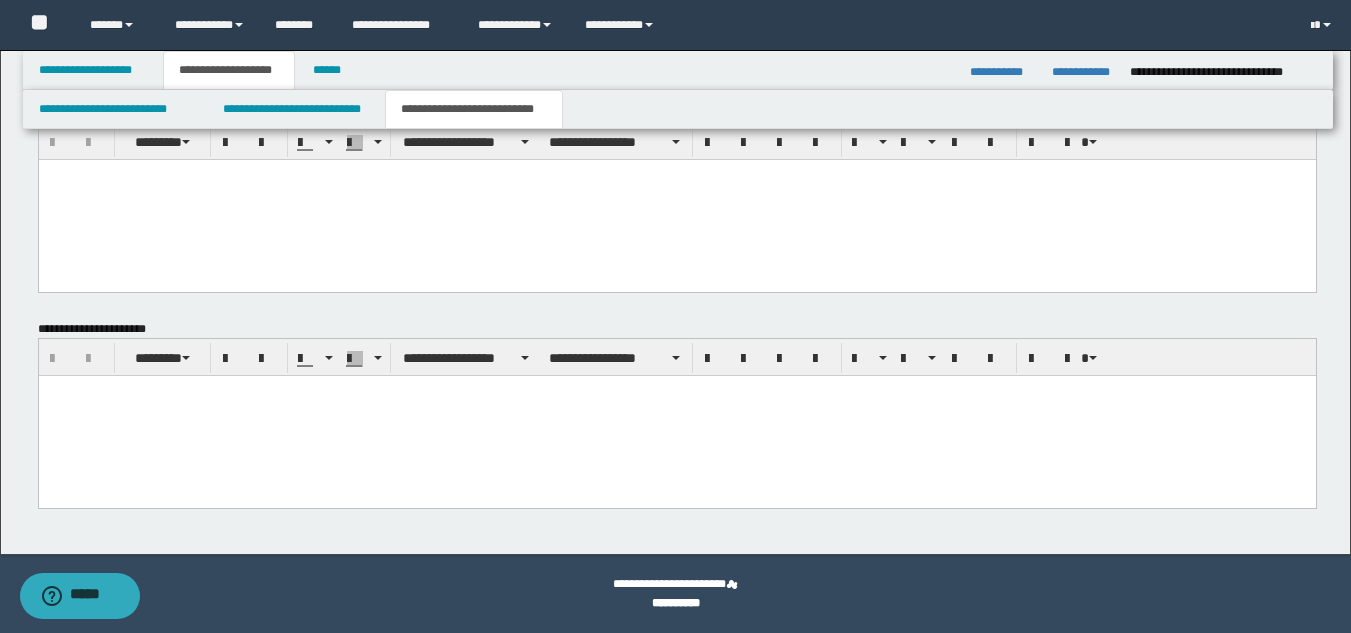 type on "**********" 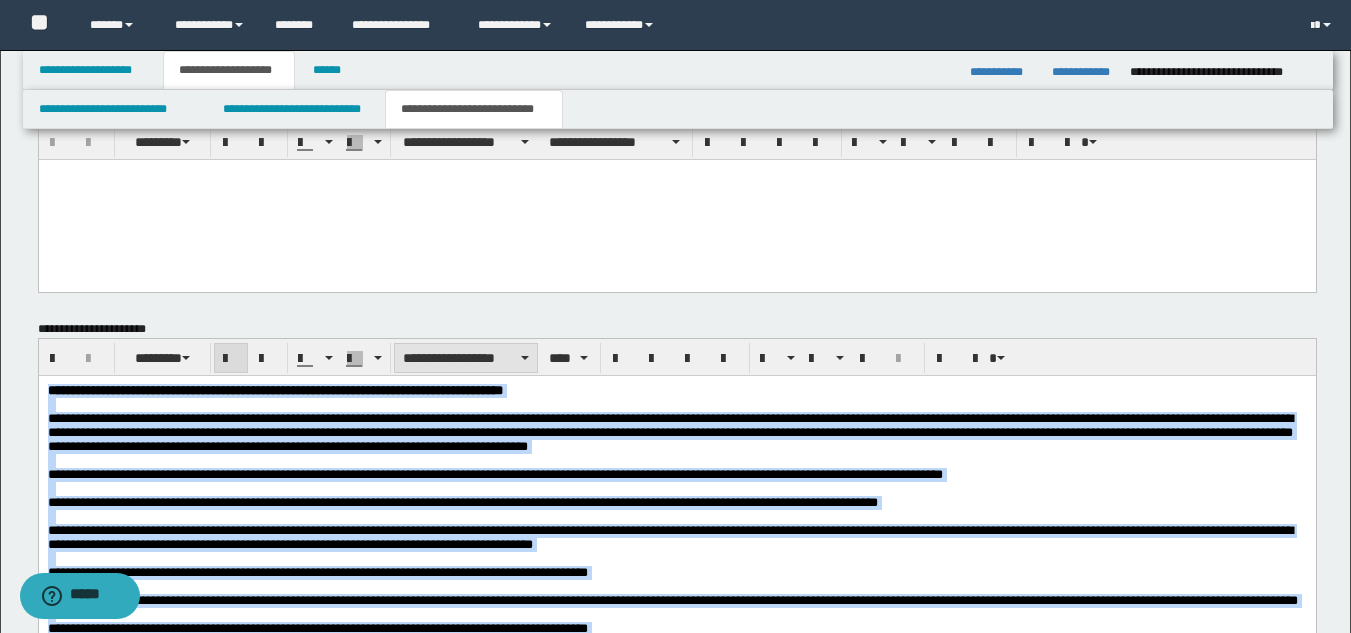 click on "**********" at bounding box center (466, 358) 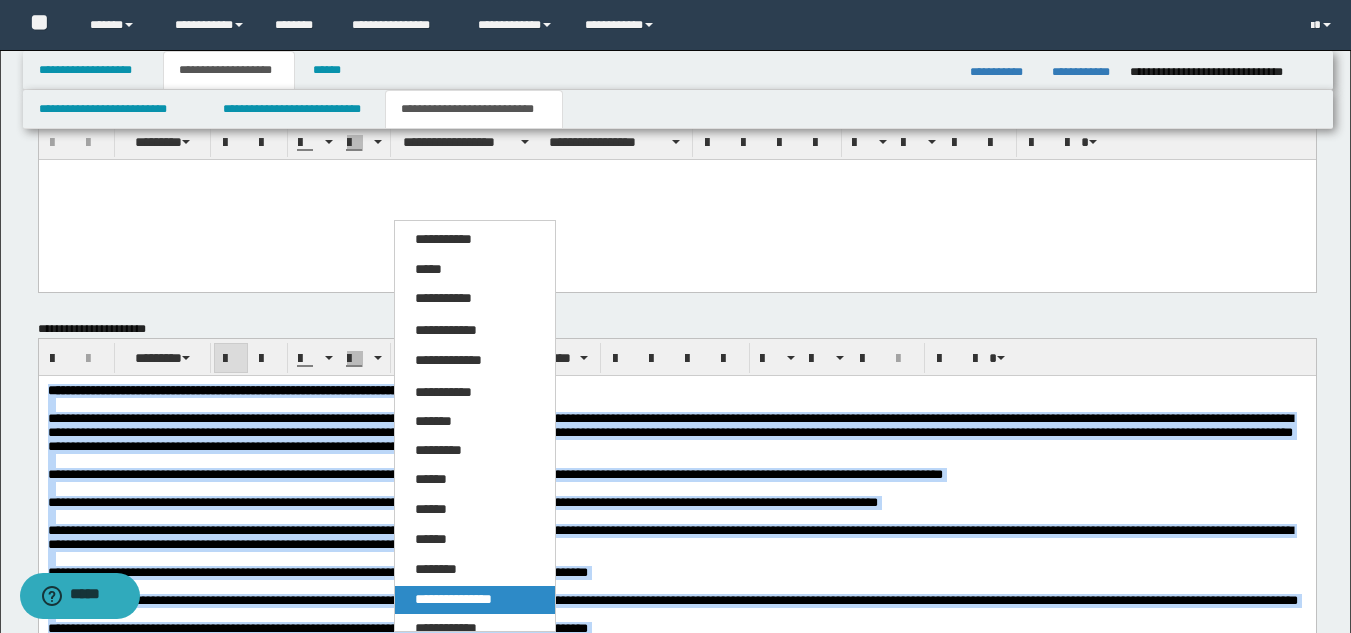click on "**********" at bounding box center [453, 599] 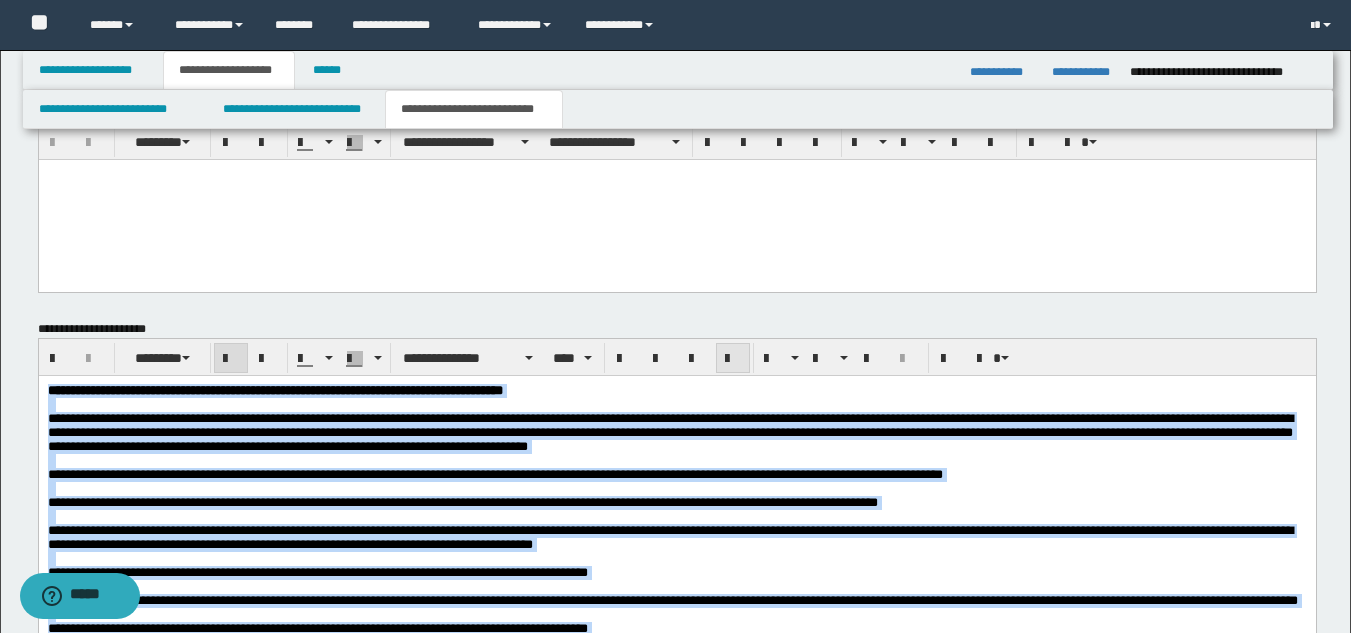 click at bounding box center [733, 359] 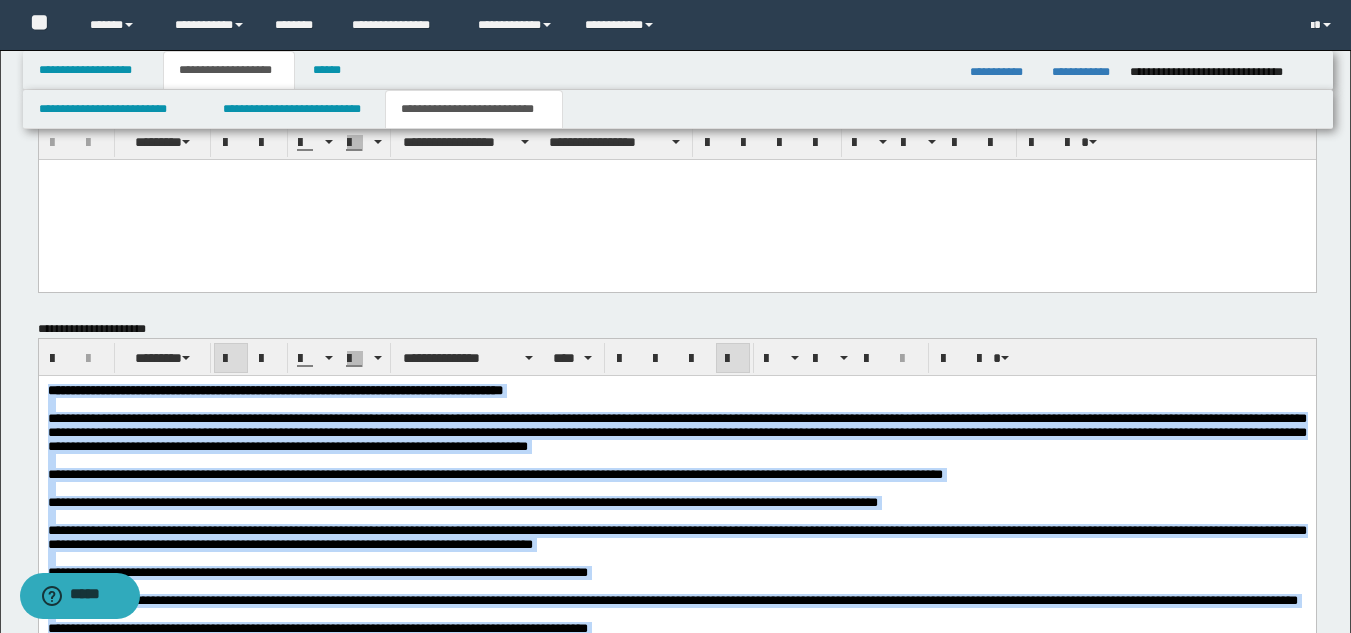 click on "**********" at bounding box center (676, 391) 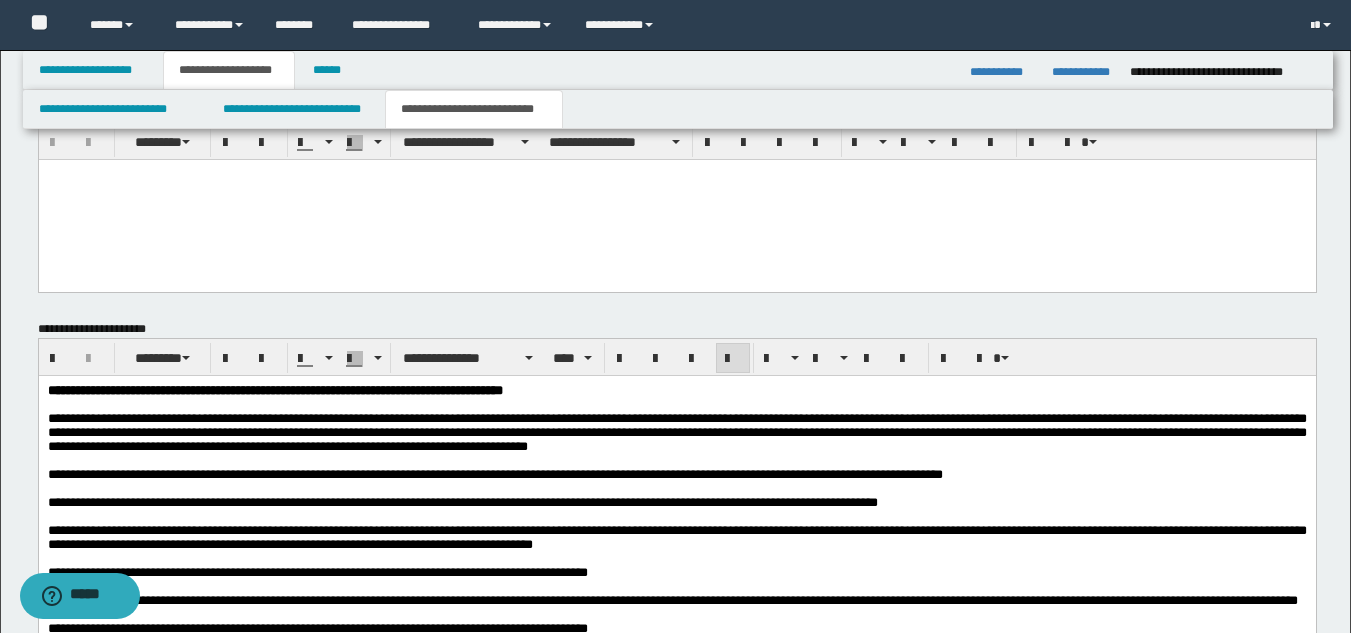 click on "**********" at bounding box center [274, 390] 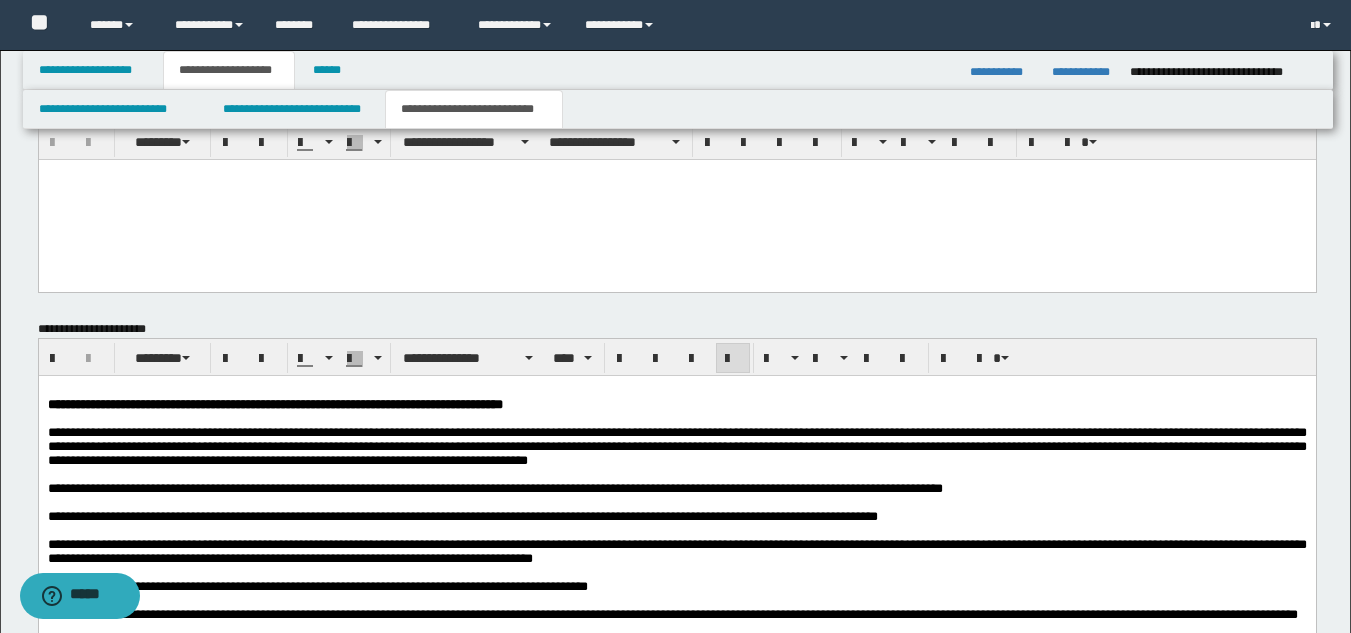 click on "**********" at bounding box center [676, 446] 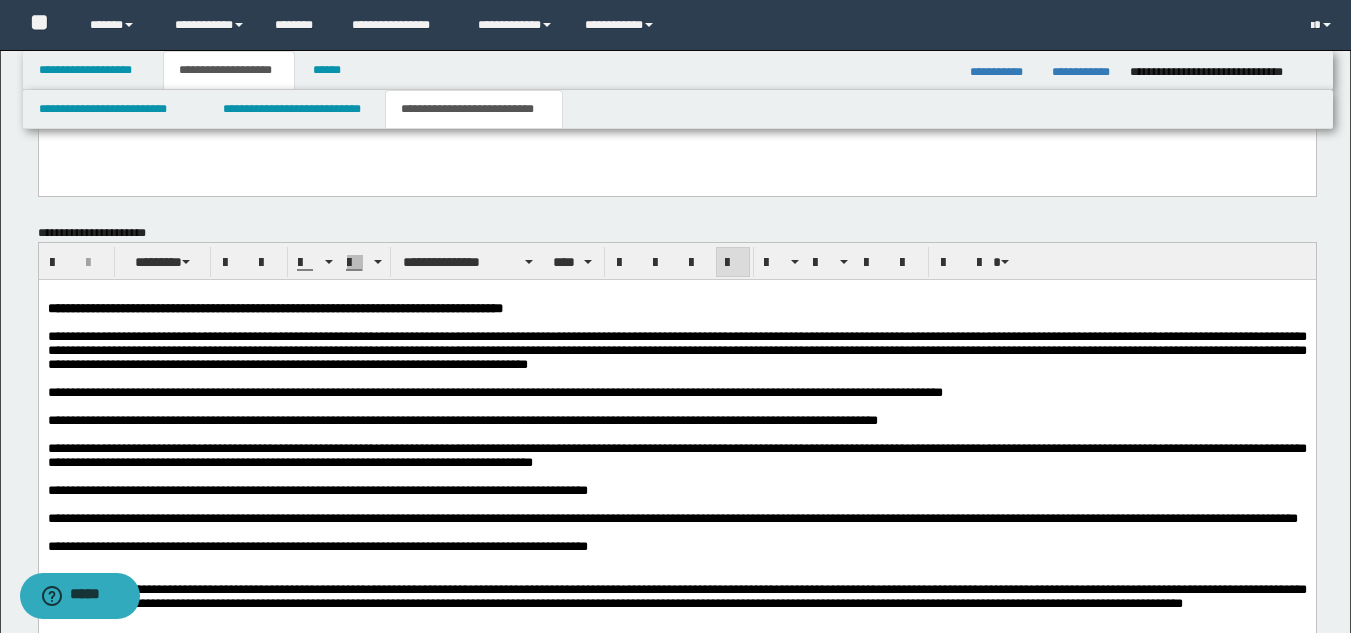 scroll, scrollTop: 1446, scrollLeft: 0, axis: vertical 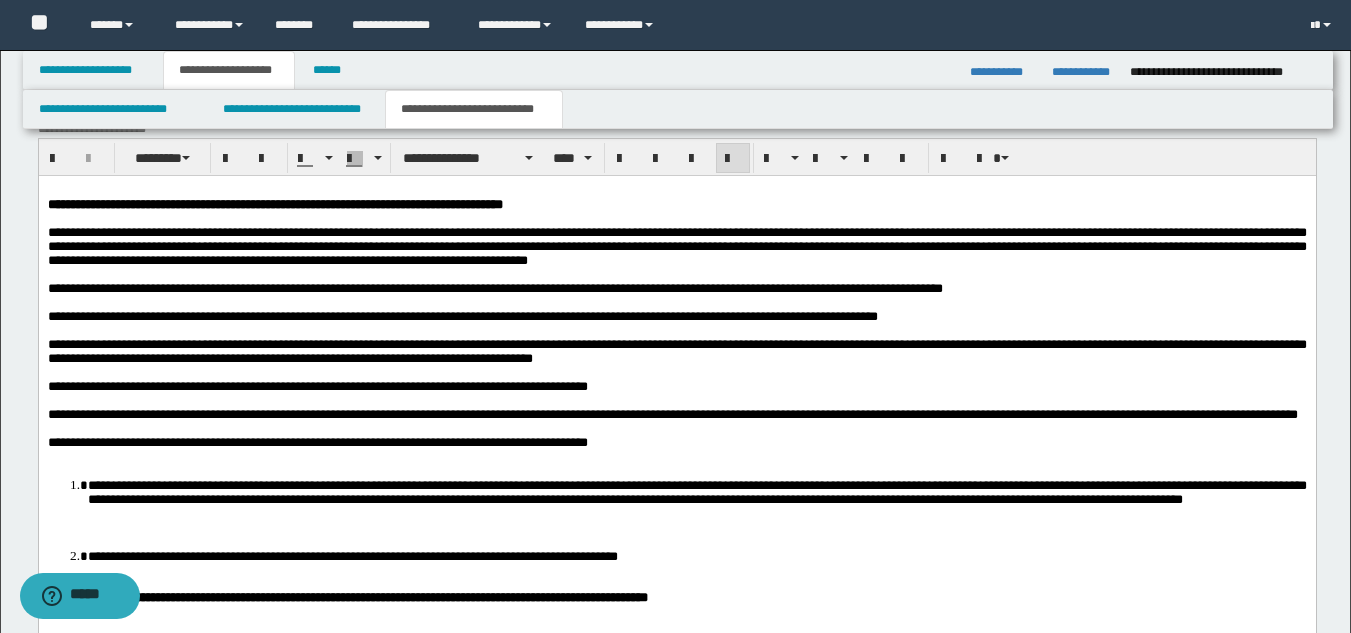 click on "**********" at bounding box center [317, 386] 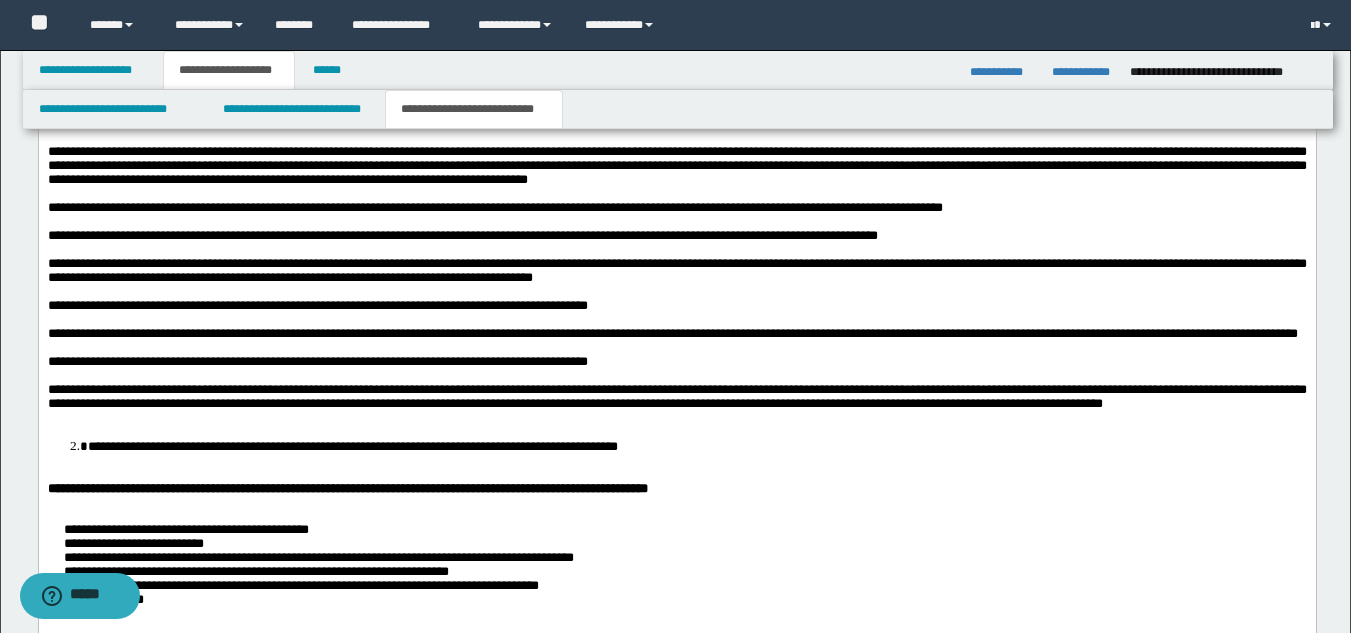 scroll, scrollTop: 1646, scrollLeft: 0, axis: vertical 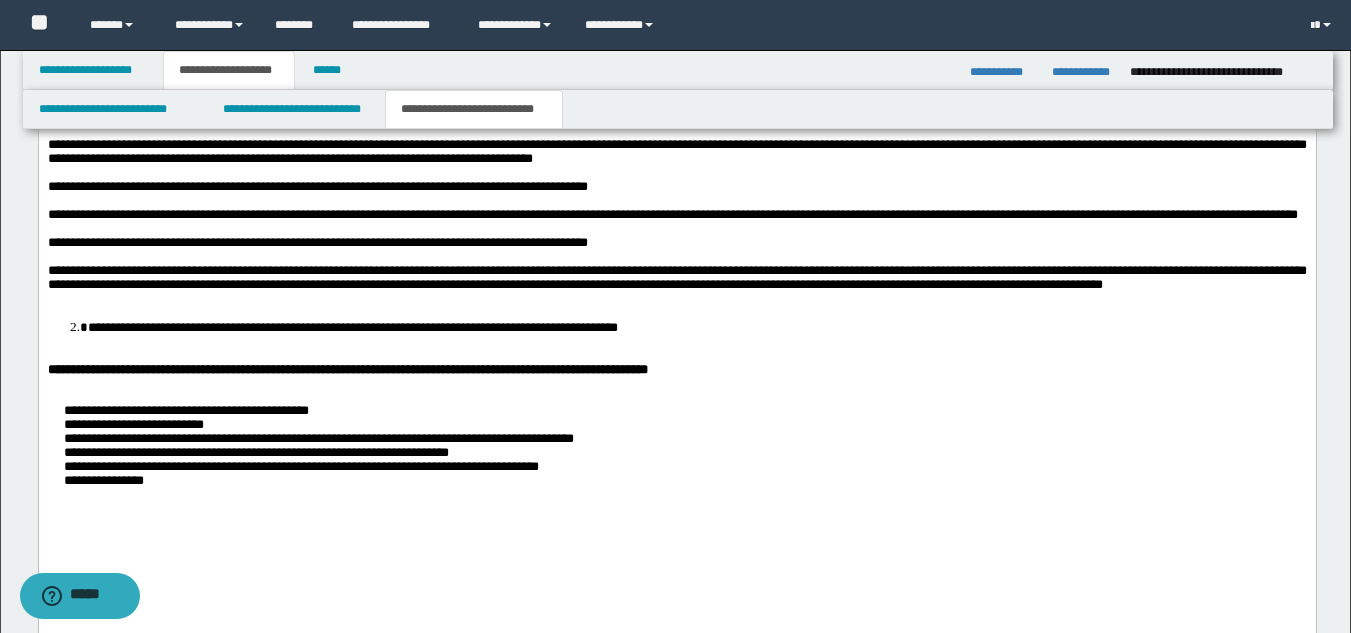 click on "**********" at bounding box center (696, 328) 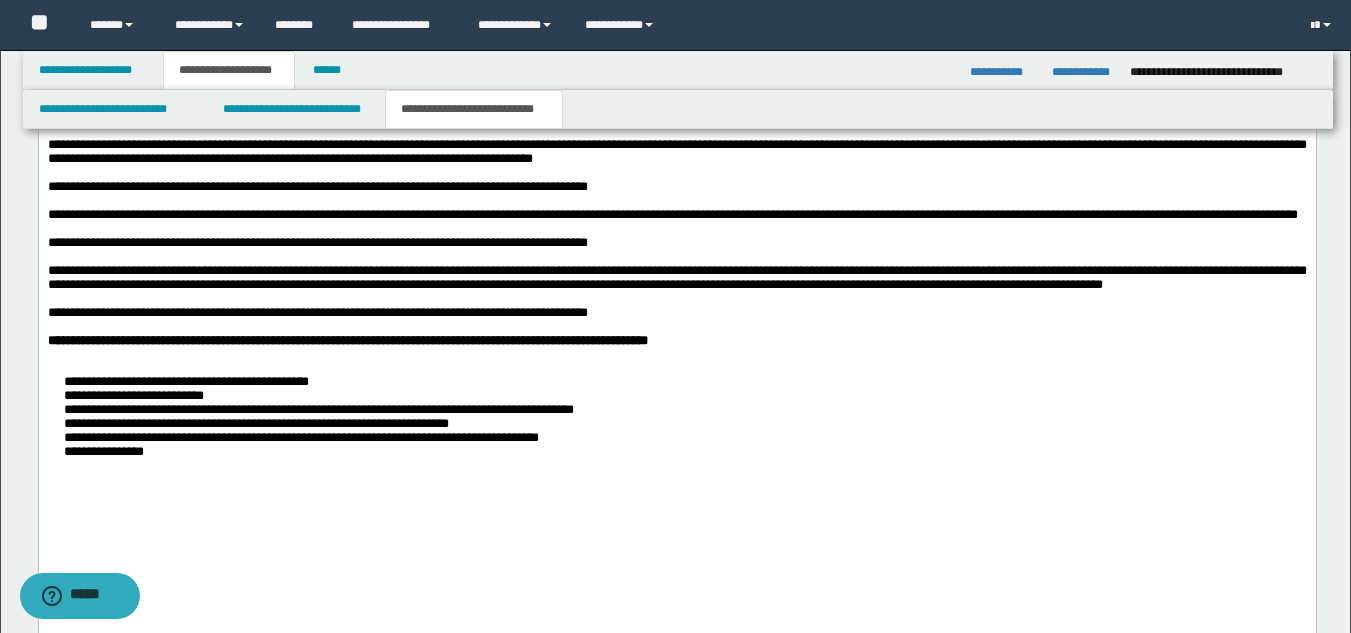 click on "**********" at bounding box center [676, 418] 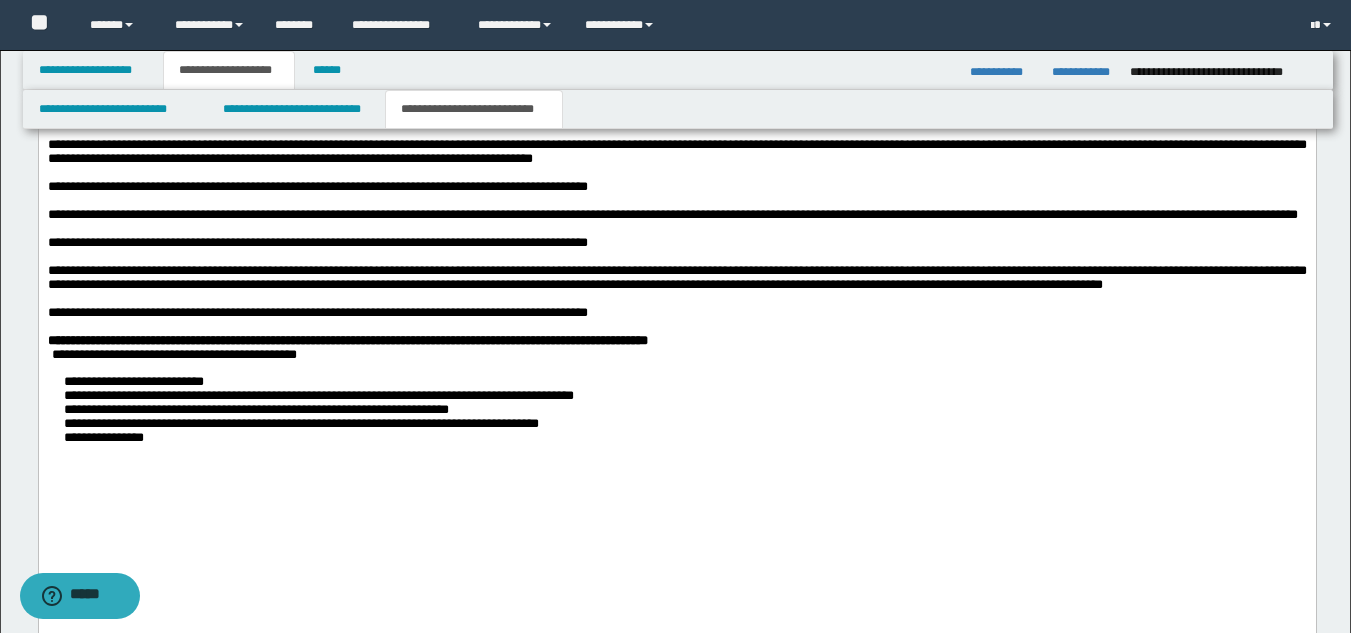 click on "**********" at bounding box center [676, 411] 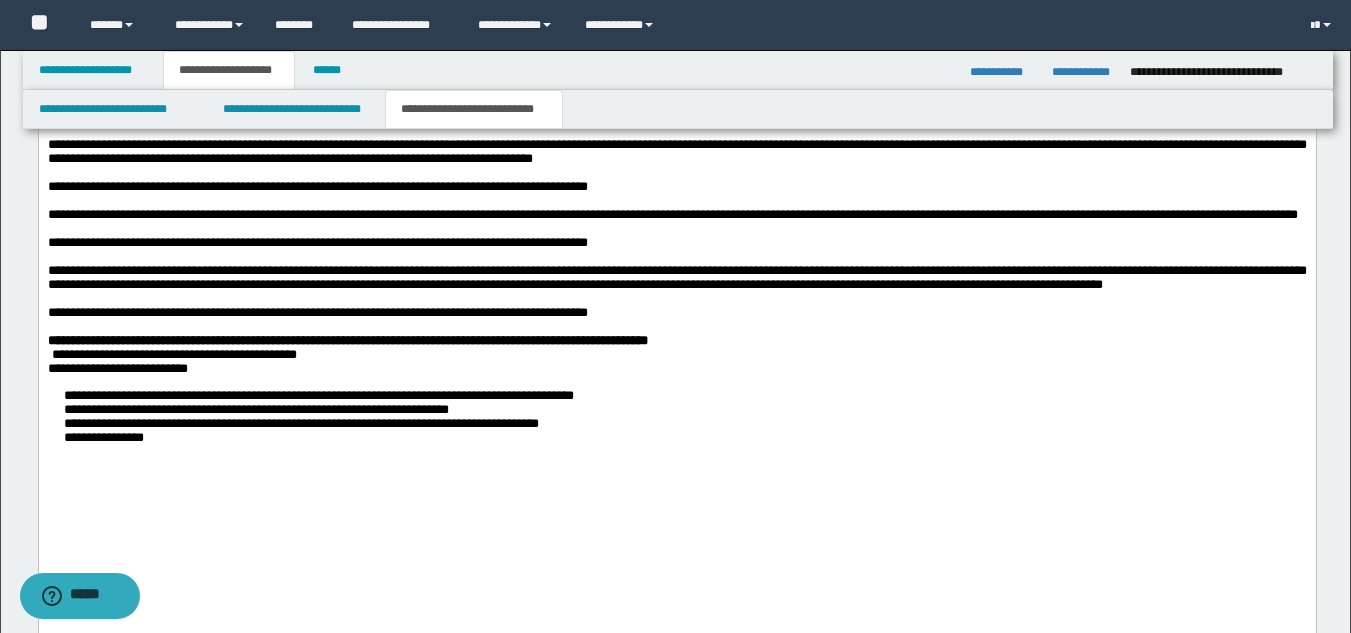 click on "**********" at bounding box center [676, 418] 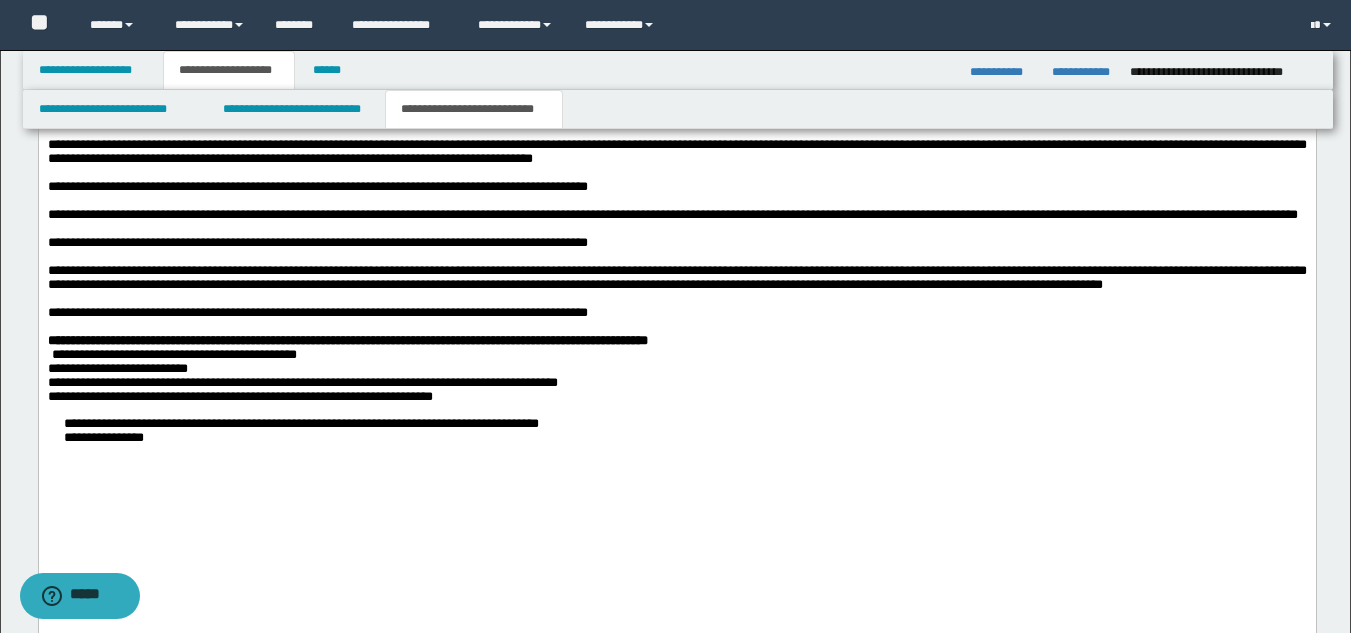 click on "**********" at bounding box center [676, 432] 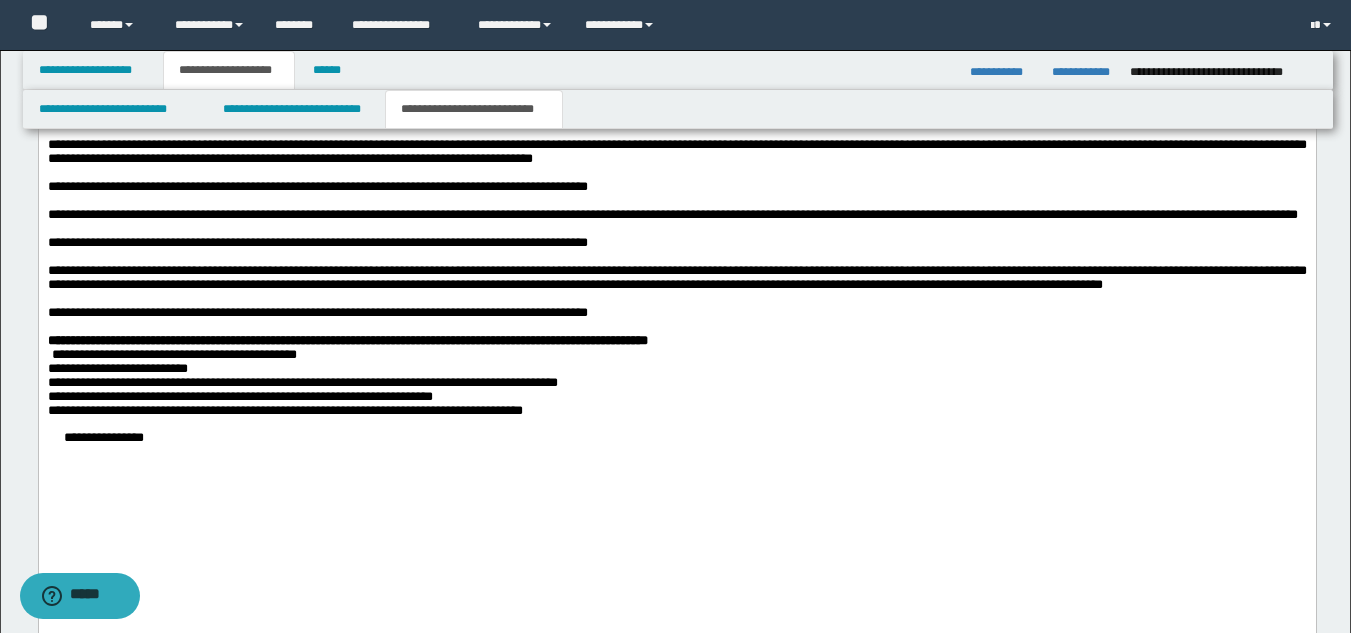 click on "**********" at bounding box center (676, 439) 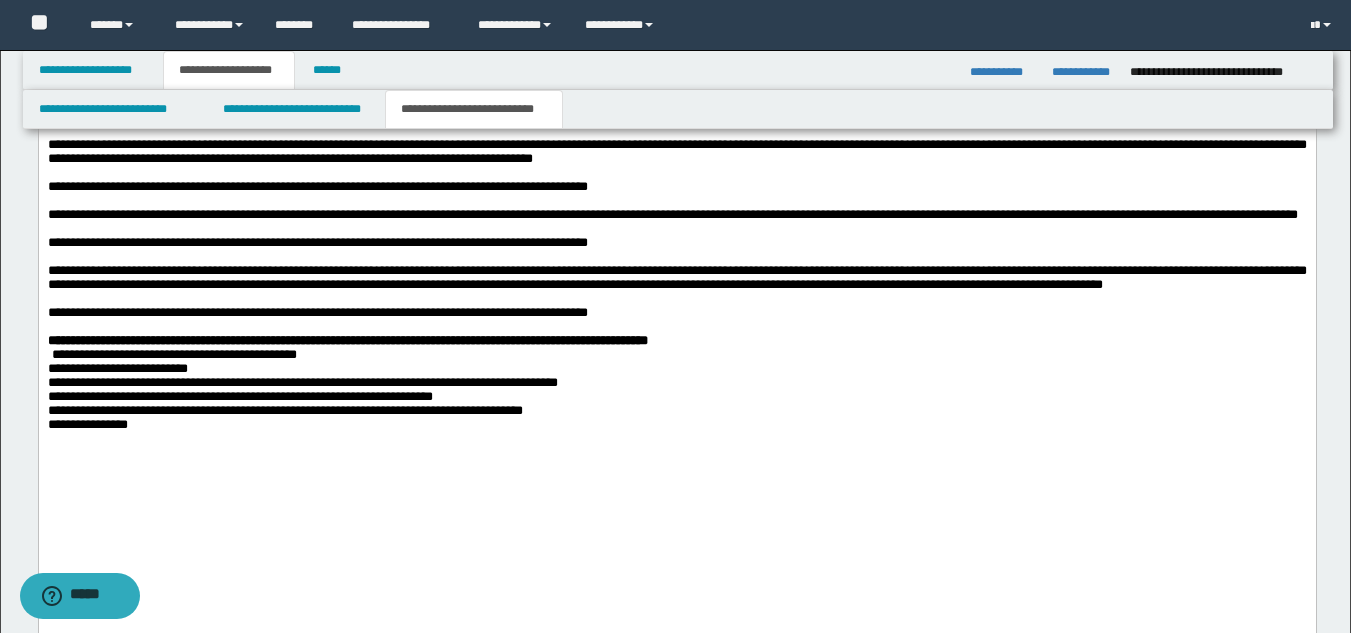 click at bounding box center [676, 440] 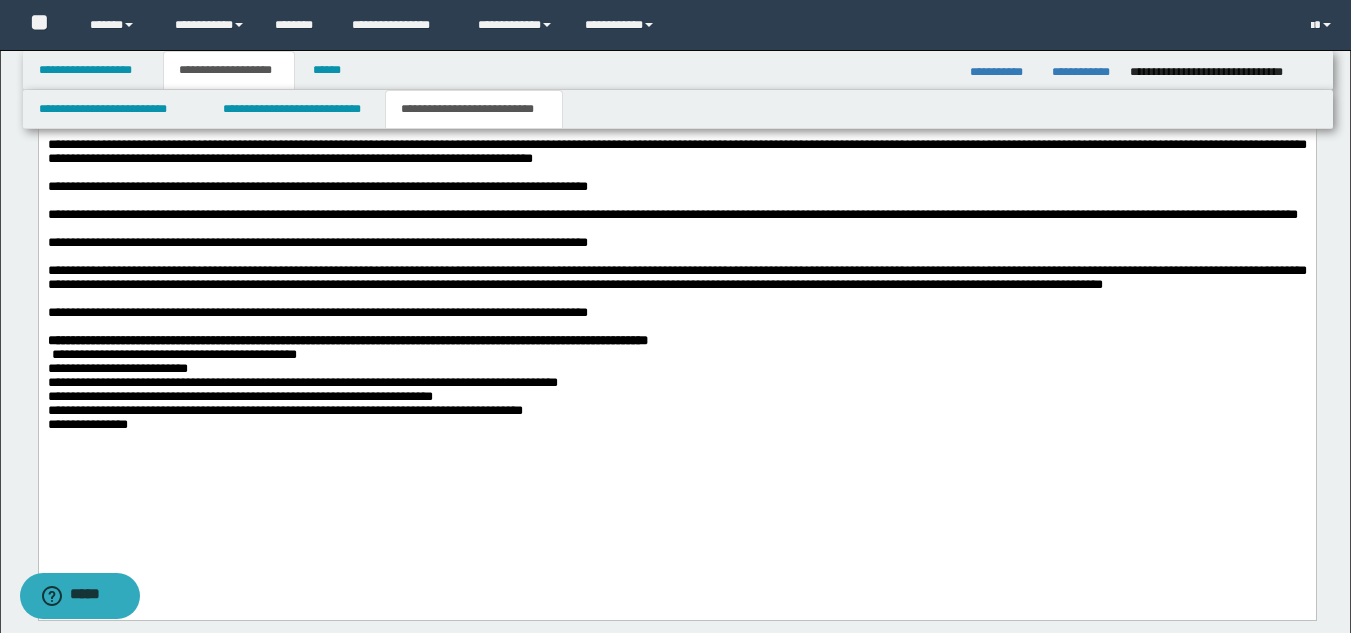 click on "**********" at bounding box center (676, 234) 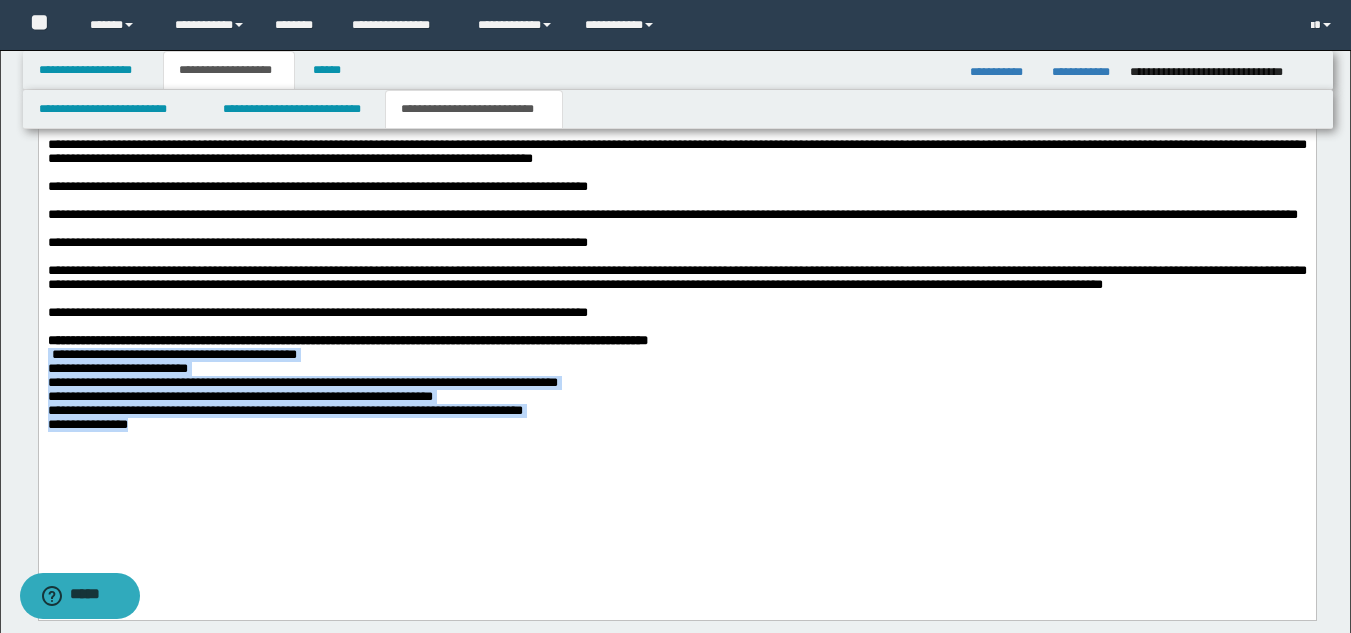 drag, startPoint x: 148, startPoint y: 506, endPoint x: 41, endPoint y: 424, distance: 134.80727 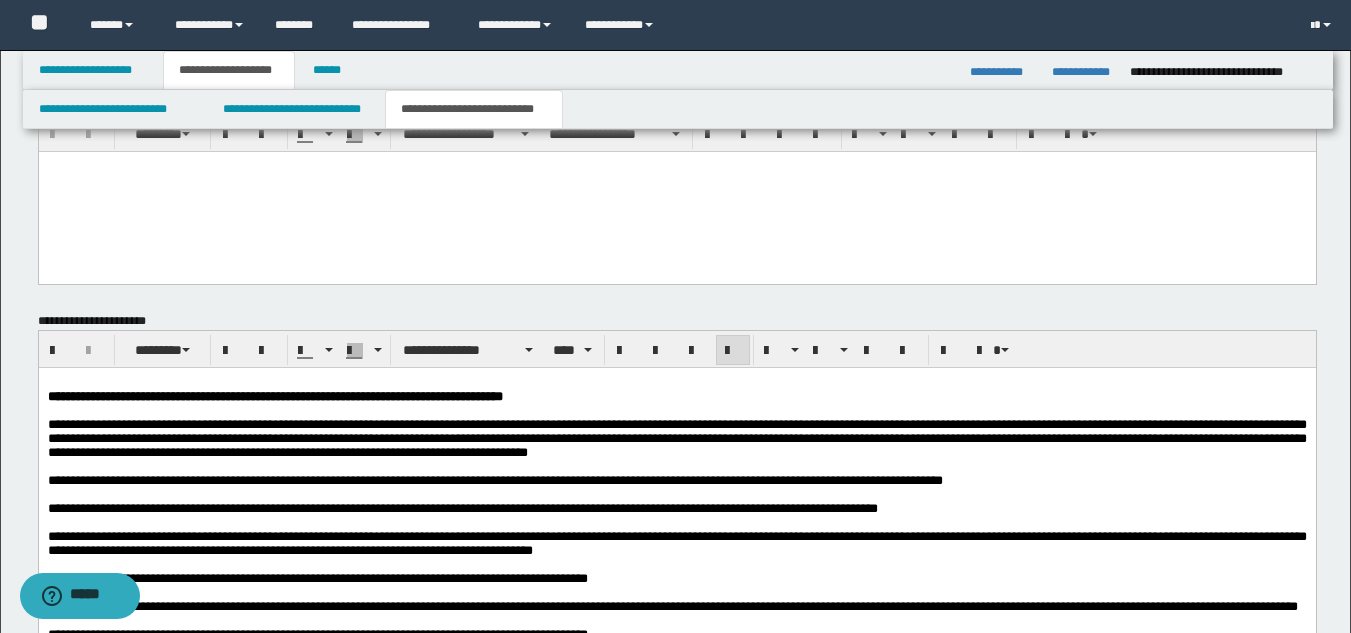 scroll, scrollTop: 1246, scrollLeft: 0, axis: vertical 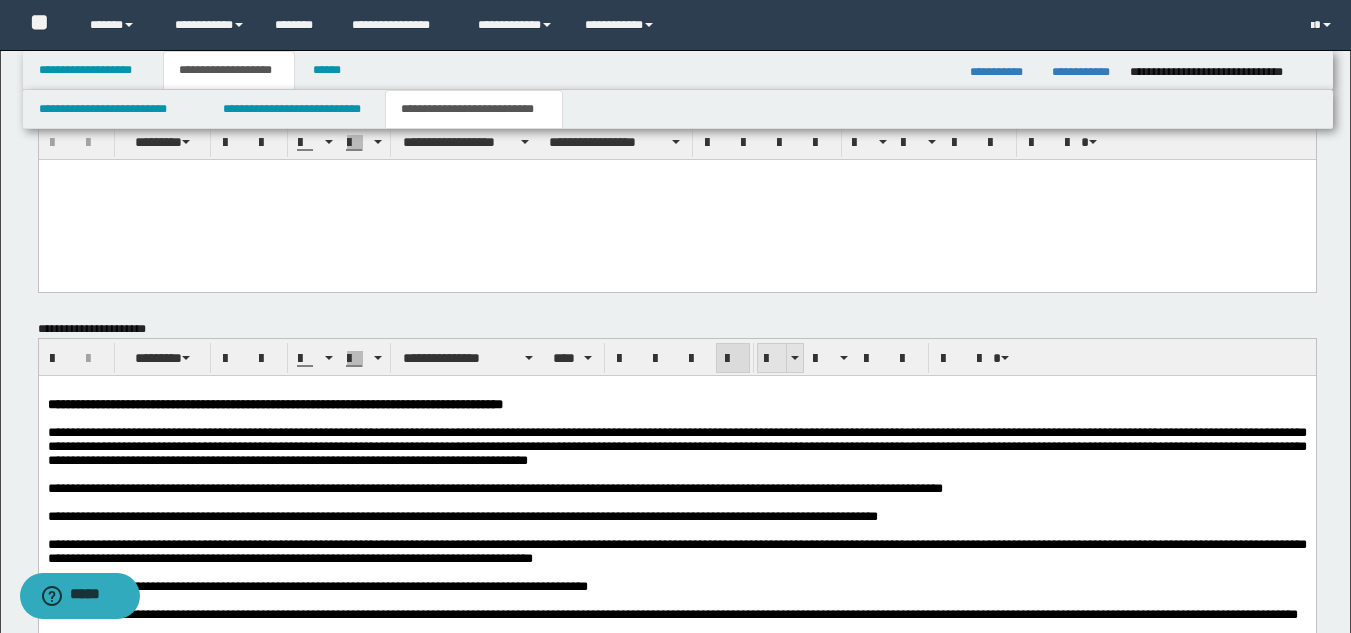click at bounding box center [772, 359] 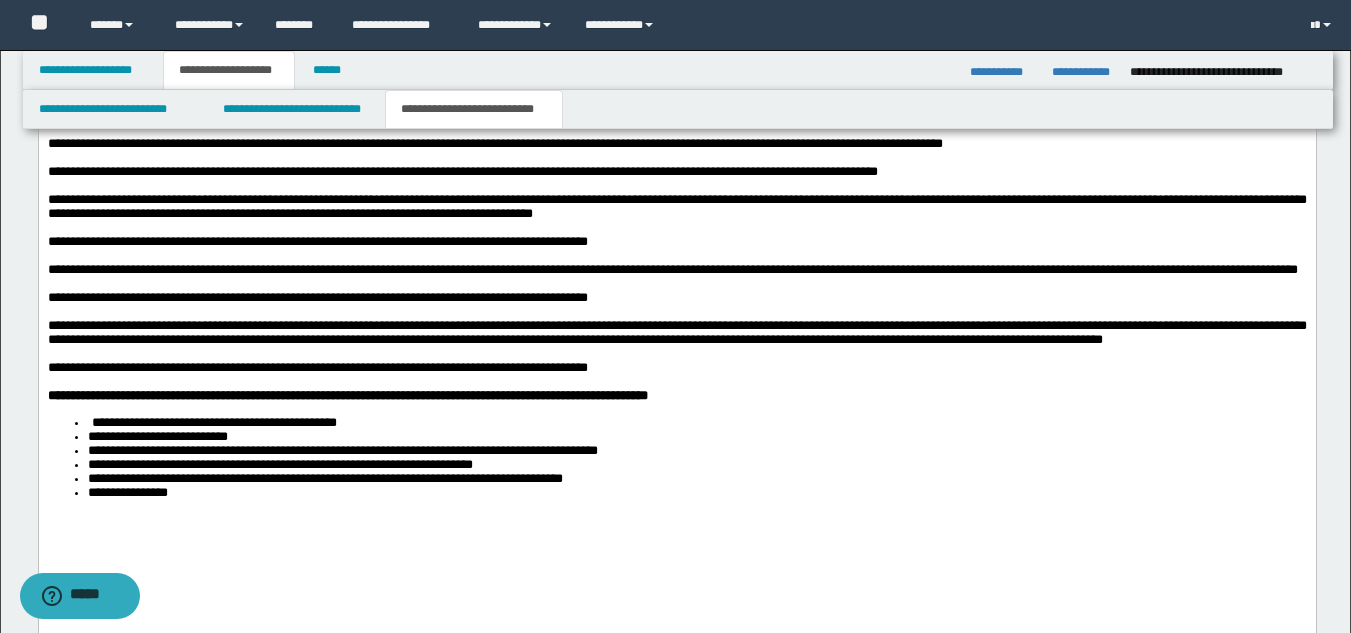 scroll, scrollTop: 1785, scrollLeft: 0, axis: vertical 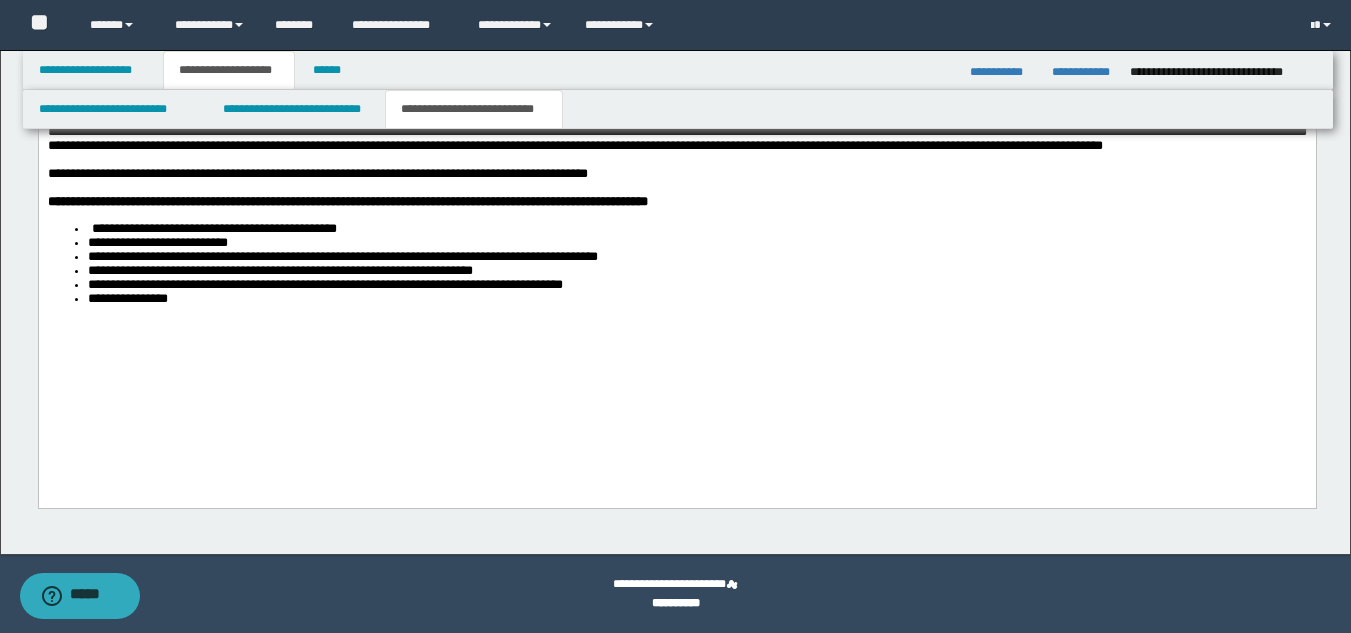 click on "**********" at bounding box center [676, 108] 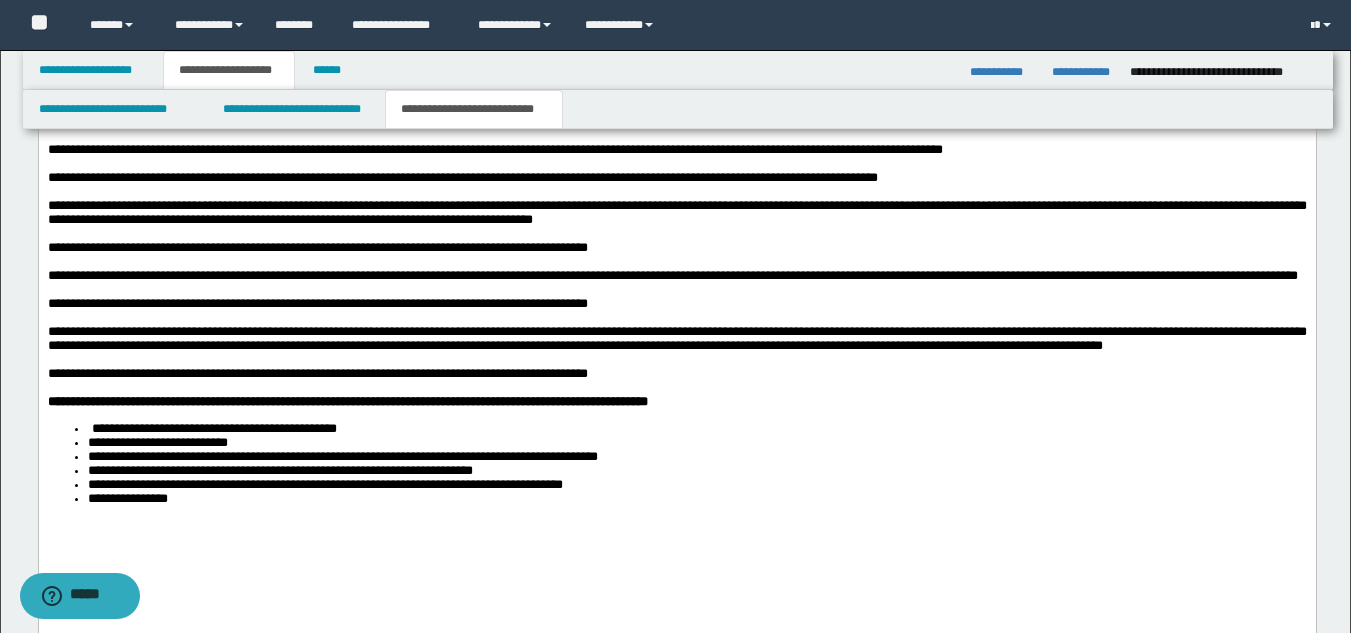 click at bounding box center (676, 360) 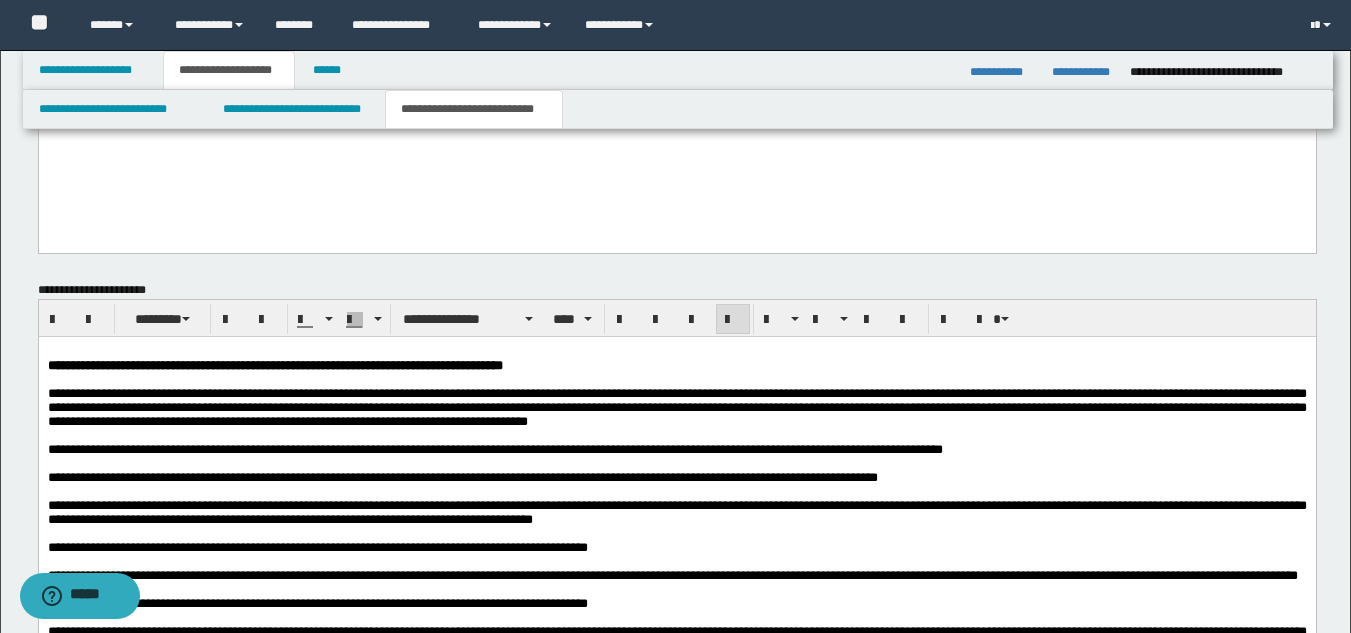 click at bounding box center [676, 464] 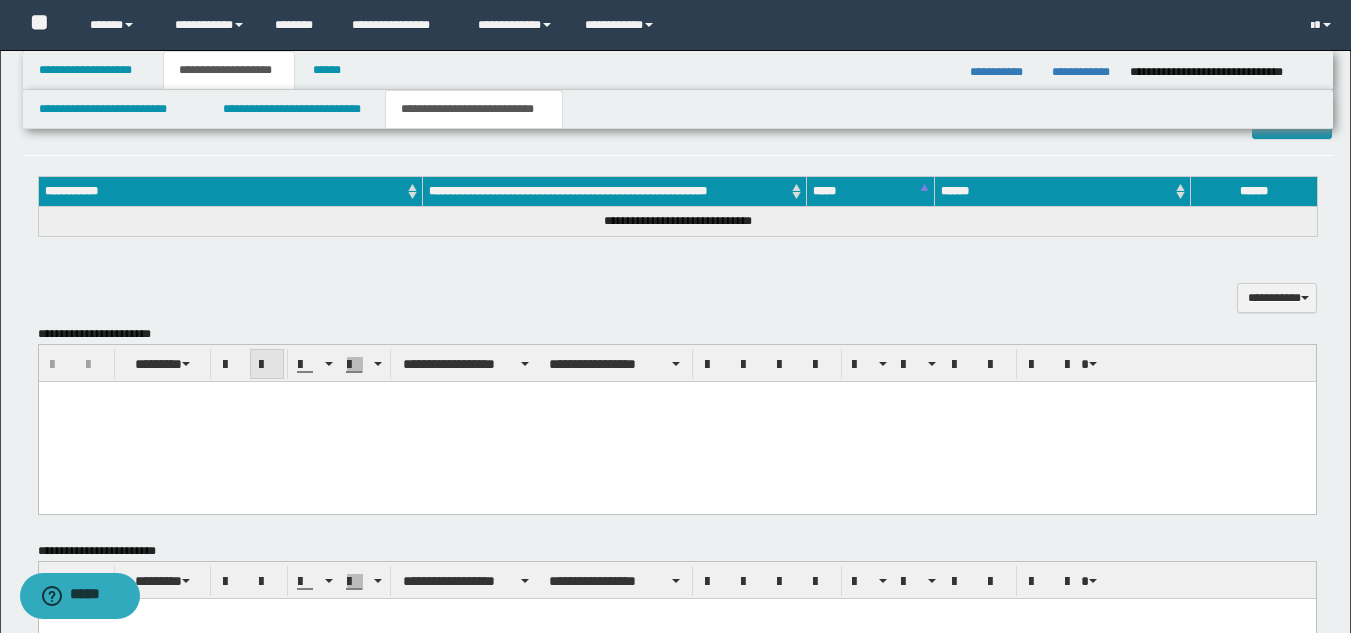 scroll, scrollTop: 785, scrollLeft: 0, axis: vertical 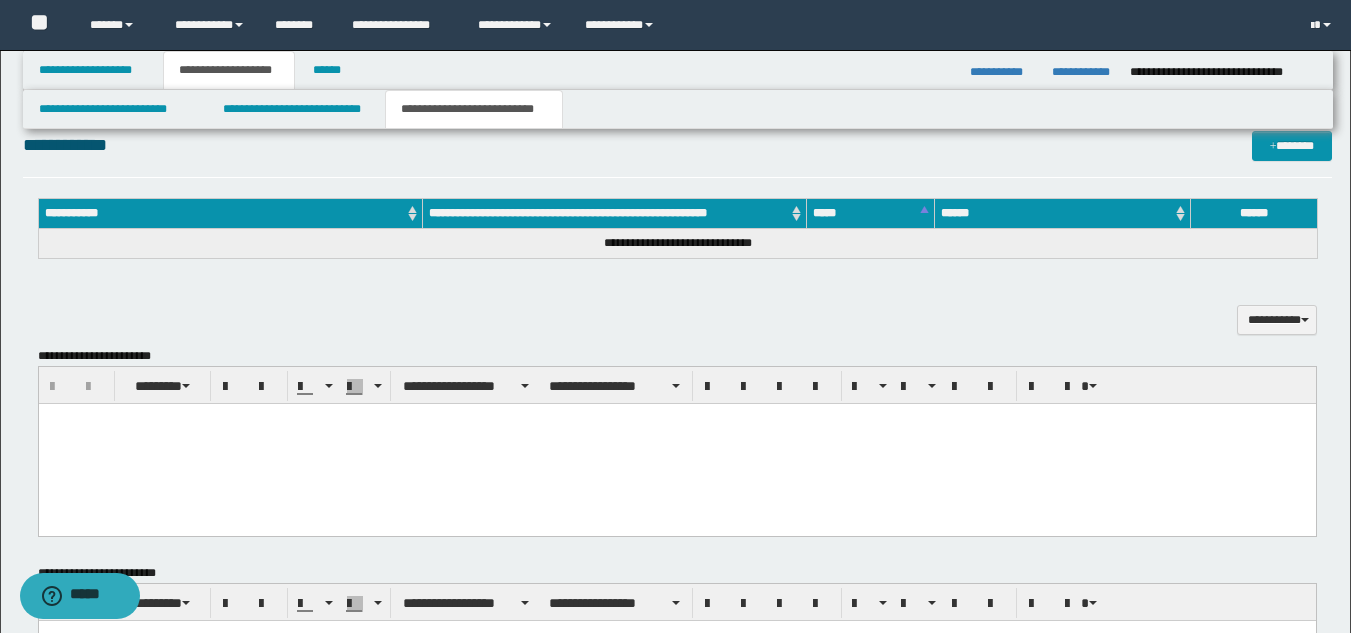 click at bounding box center (676, 443) 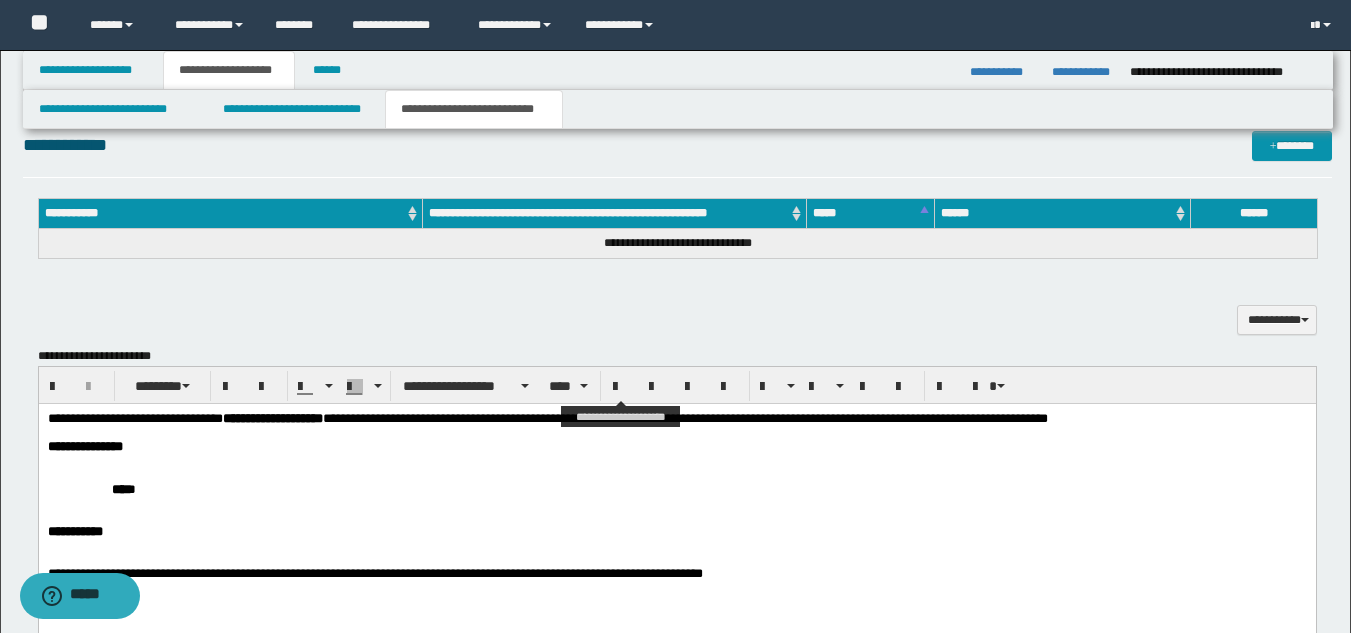 click on "**********" at bounding box center [676, 446] 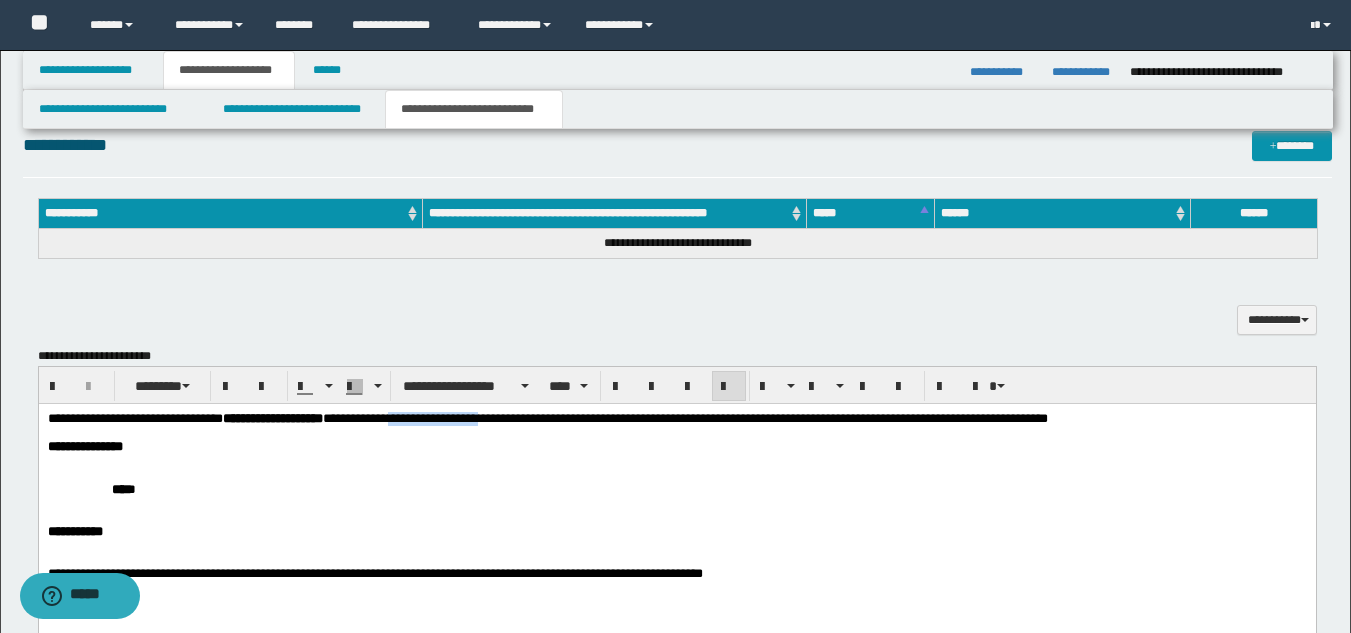 drag, startPoint x: 474, startPoint y: 414, endPoint x: 584, endPoint y: 414, distance: 110 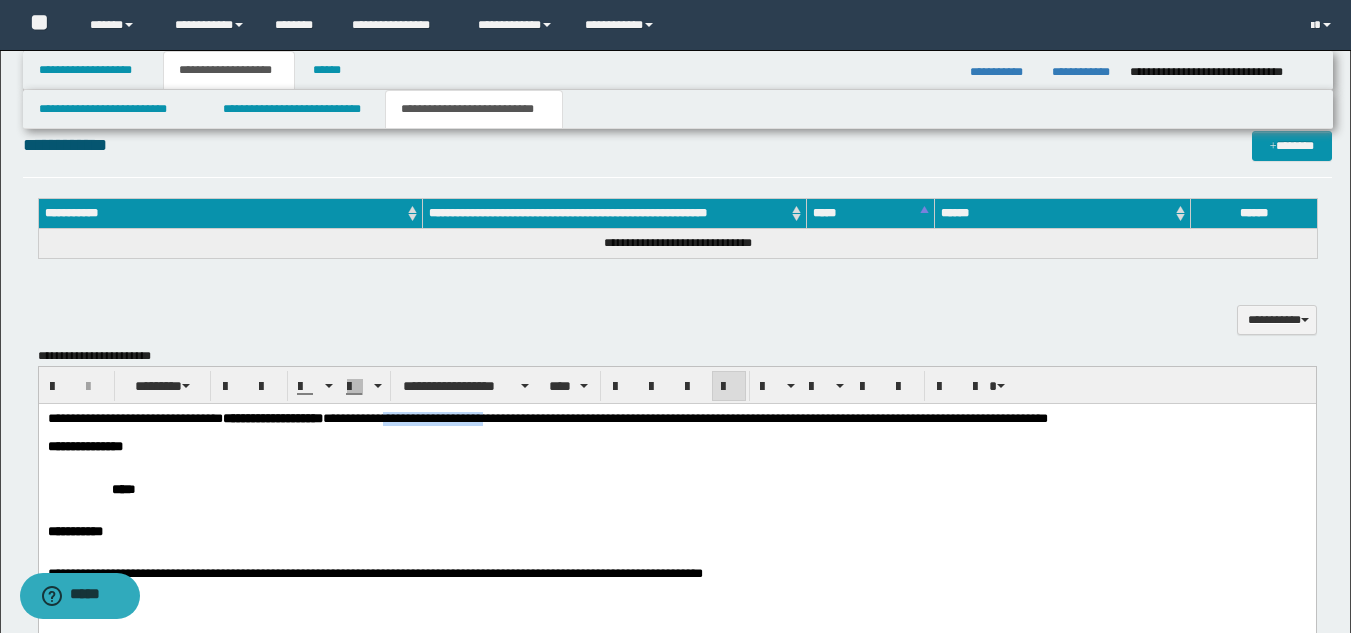 drag, startPoint x: 471, startPoint y: 416, endPoint x: 586, endPoint y: 417, distance: 115.00435 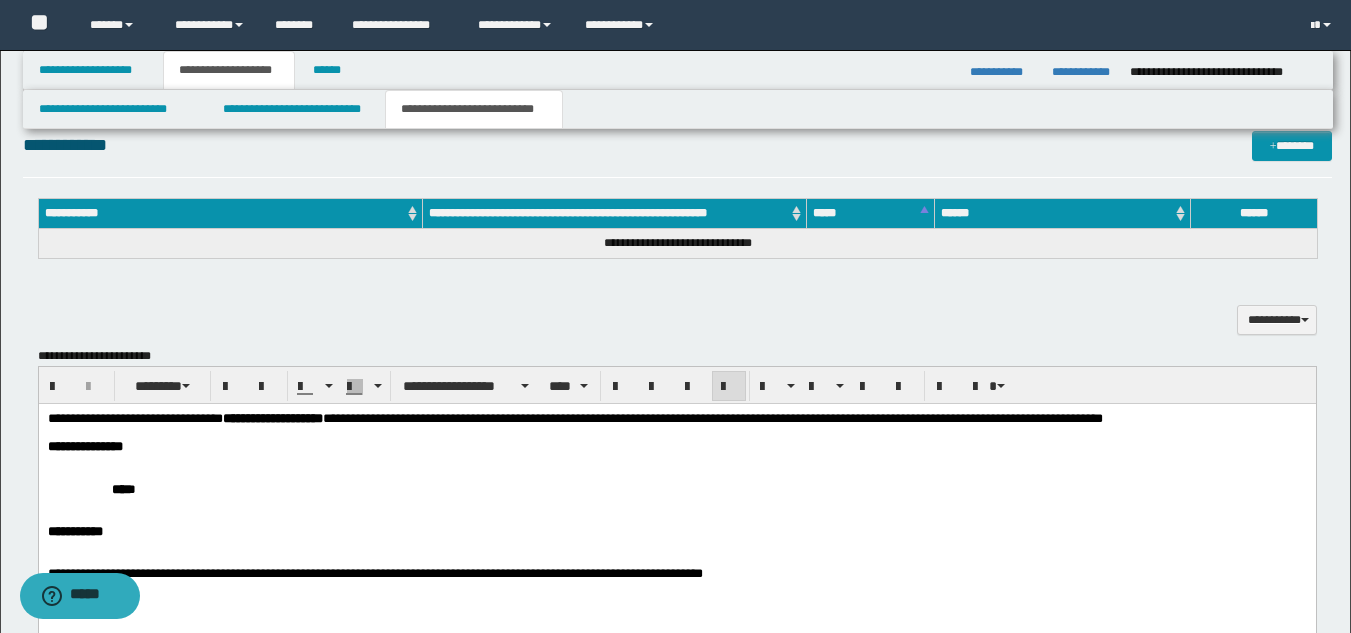 click on "**********" at bounding box center [676, 446] 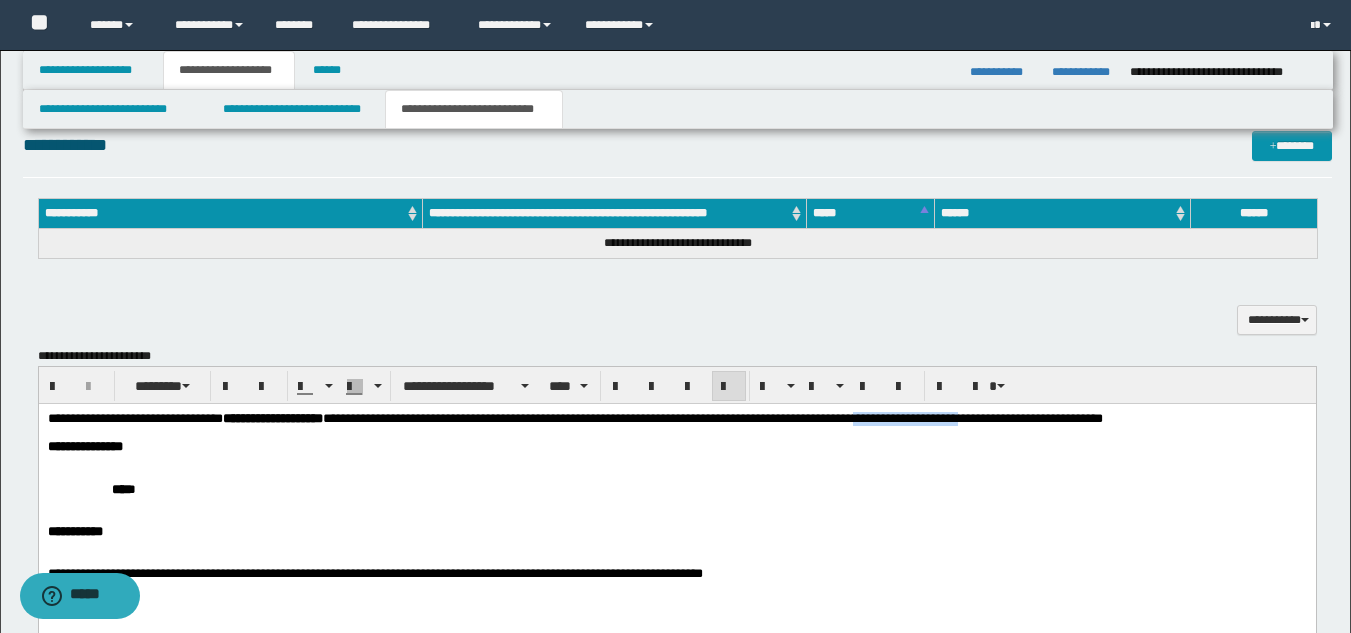 drag, startPoint x: 991, startPoint y: 417, endPoint x: 1117, endPoint y: 415, distance: 126.01587 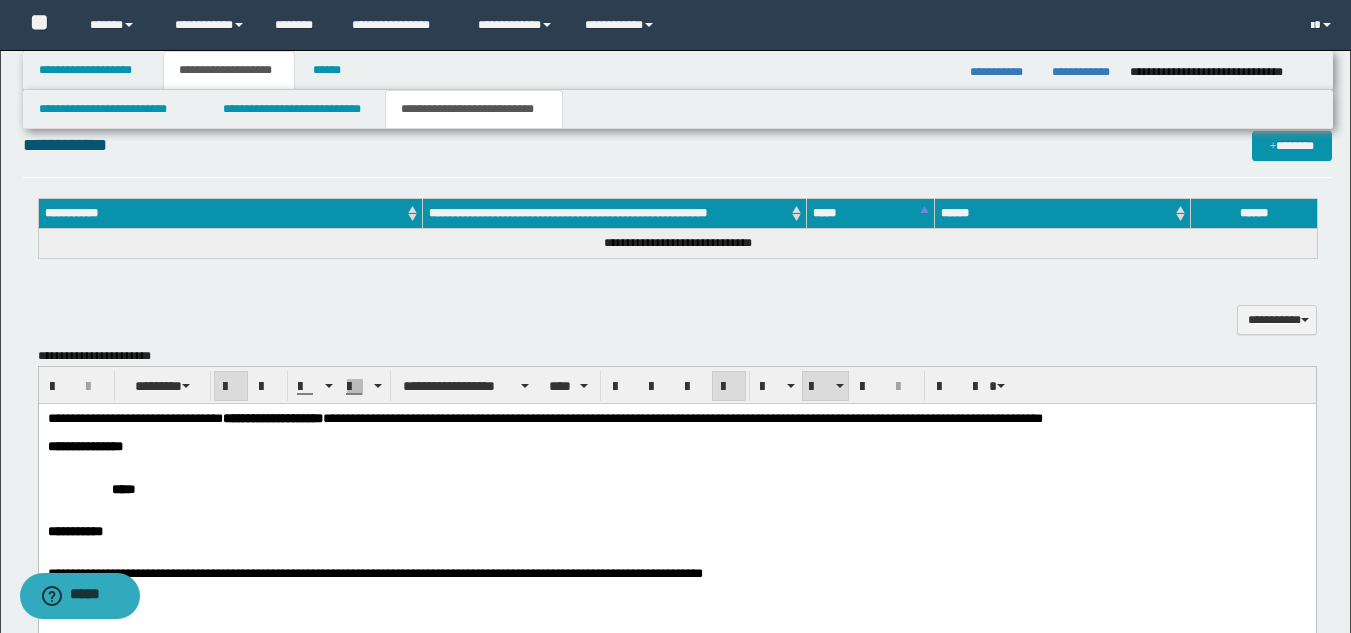 click on "**********" at bounding box center [676, 534] 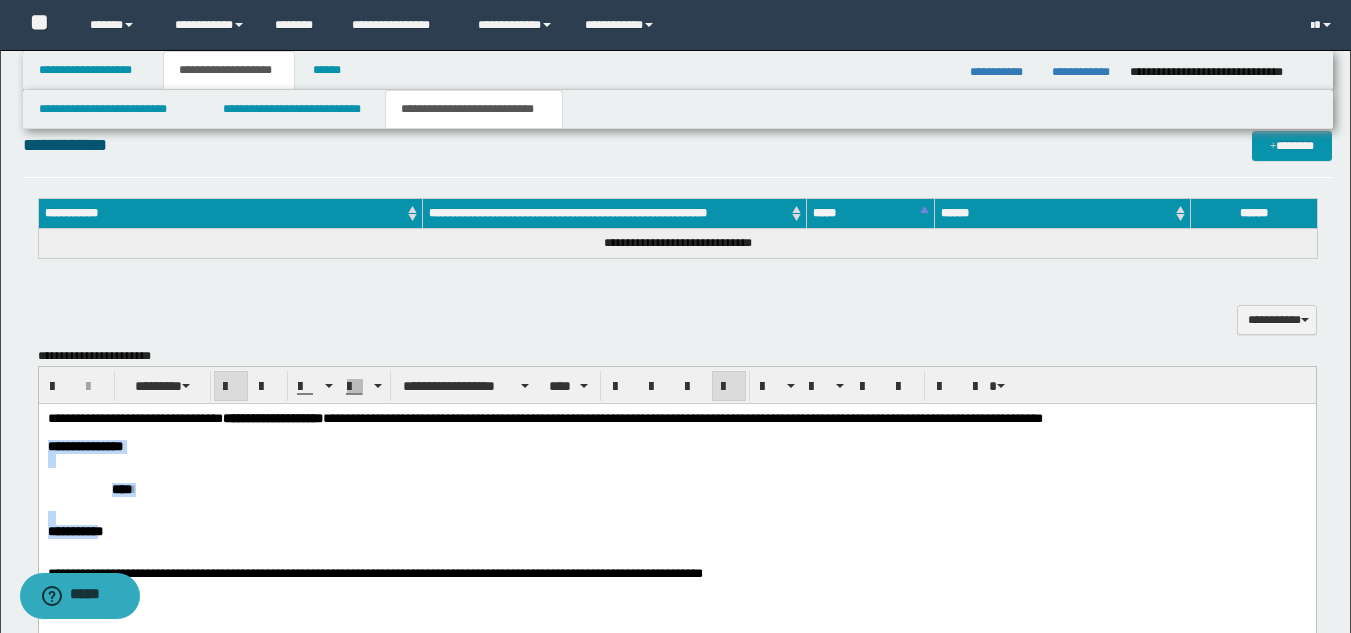 drag, startPoint x: 63, startPoint y: 470, endPoint x: 127, endPoint y: 542, distance: 96.332756 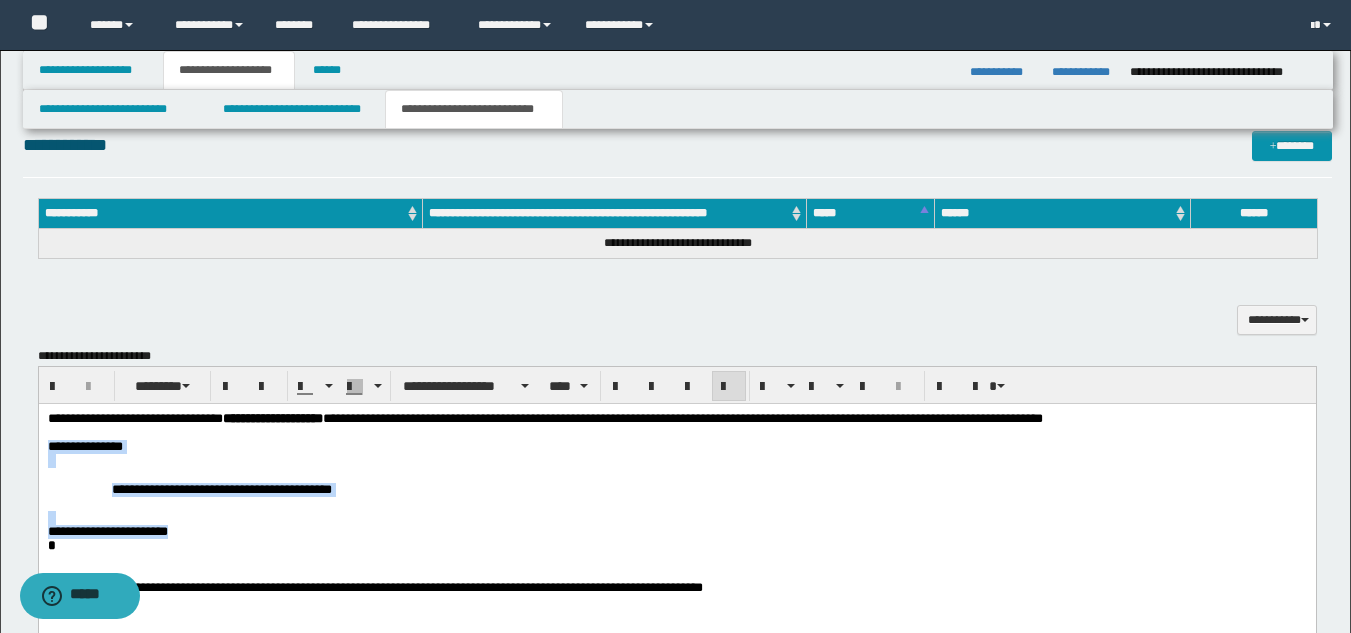drag, startPoint x: 264, startPoint y: 546, endPoint x: 94, endPoint y: 446, distance: 197.23083 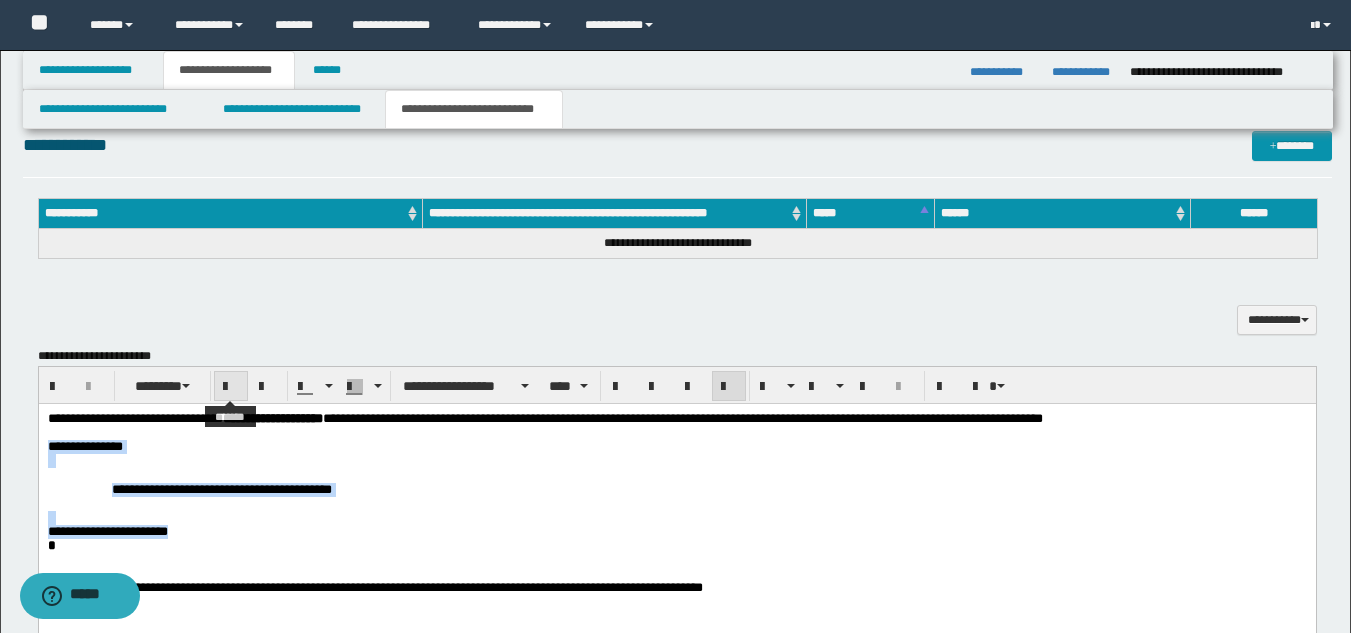 click at bounding box center (231, 387) 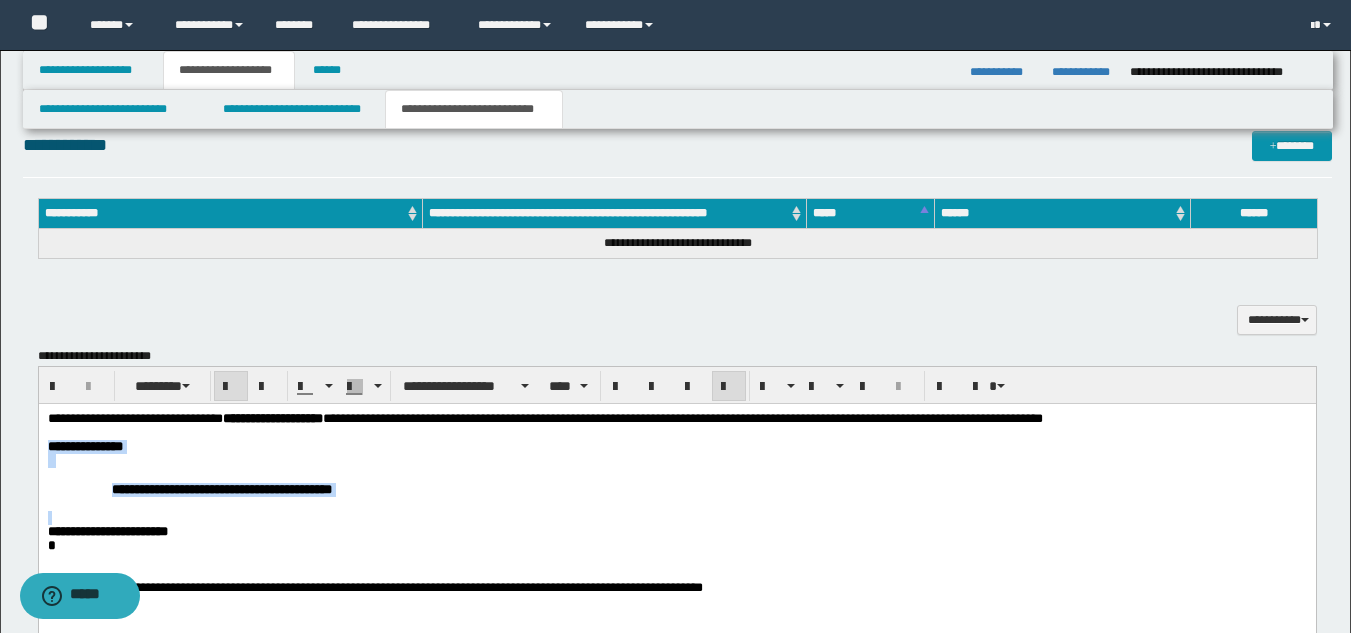 click at bounding box center [676, 517] 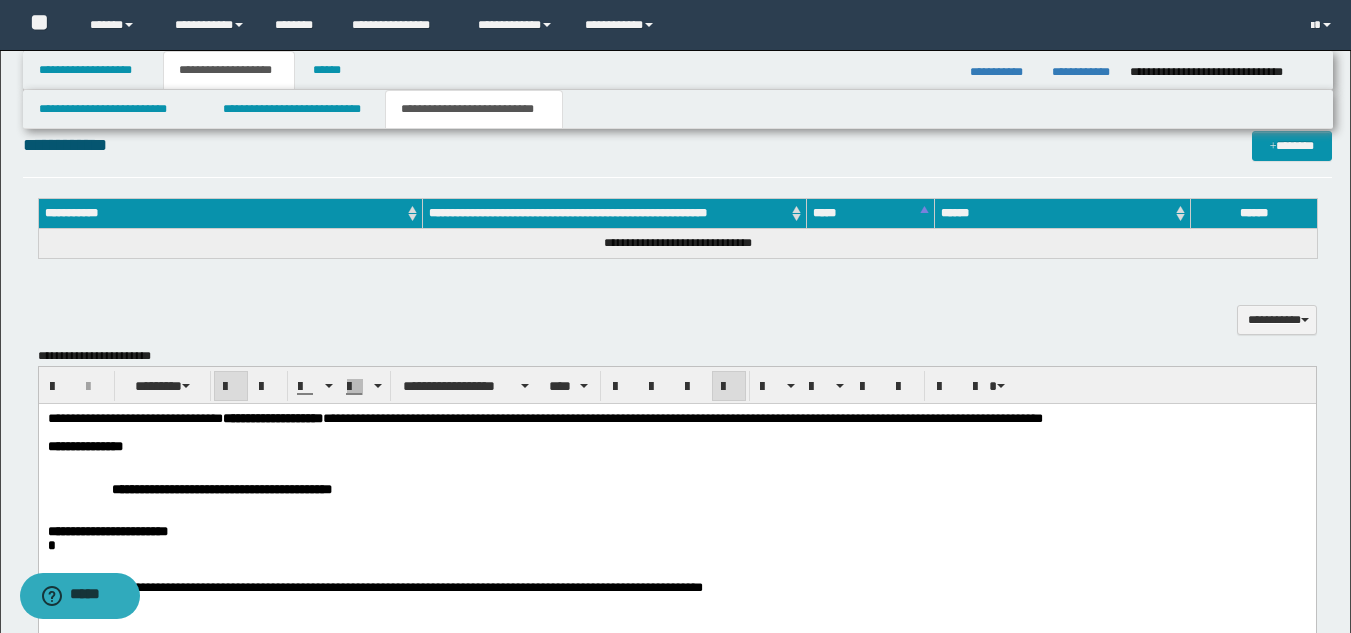 click on "**********" at bounding box center [676, 488] 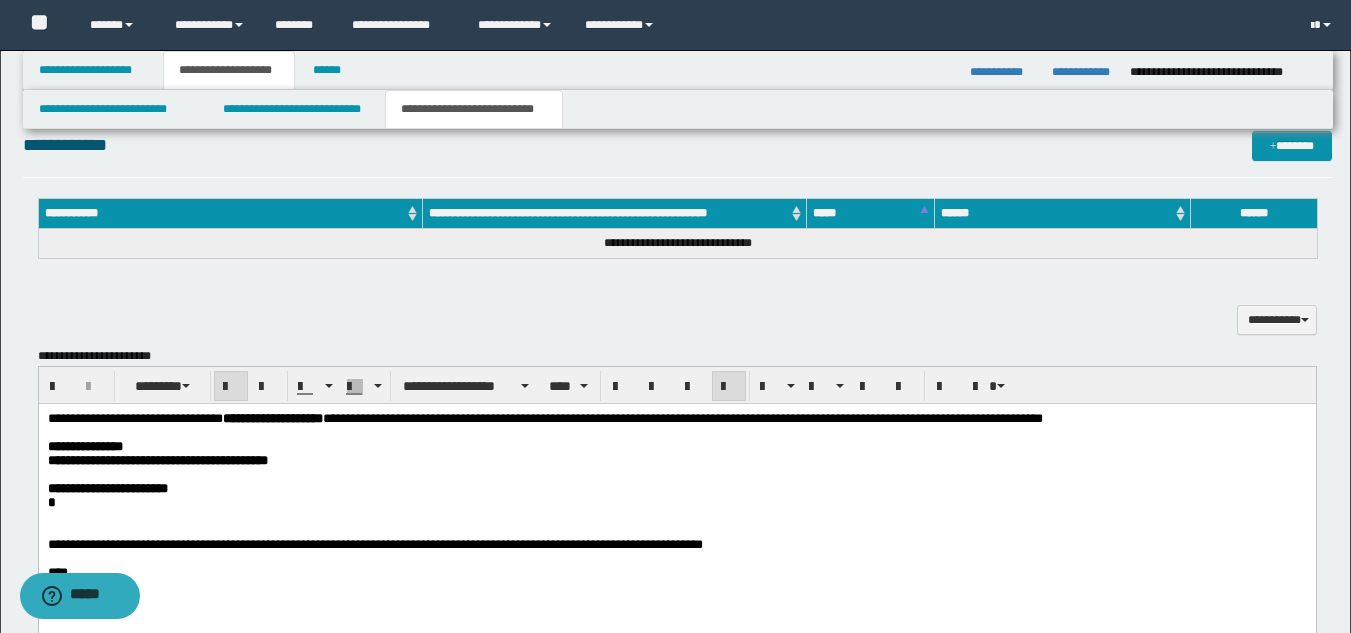click on "**********" at bounding box center [107, 487] 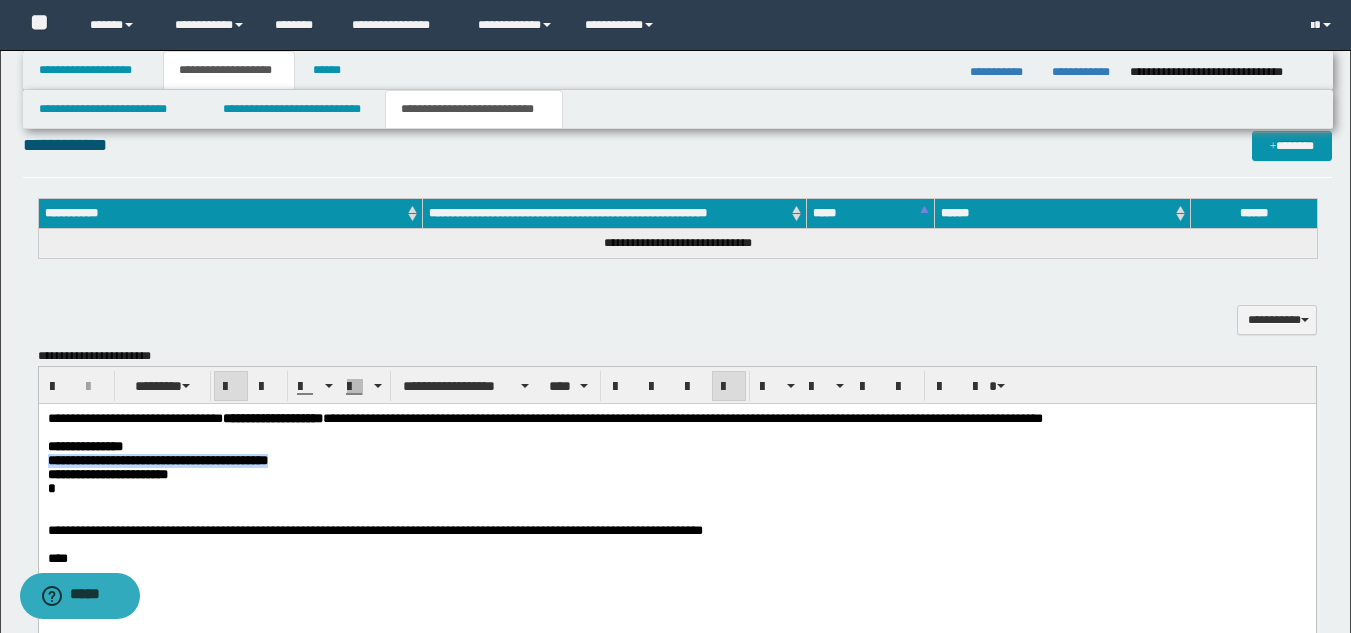 drag, startPoint x: 405, startPoint y: 471, endPoint x: 48, endPoint y: 466, distance: 357.035 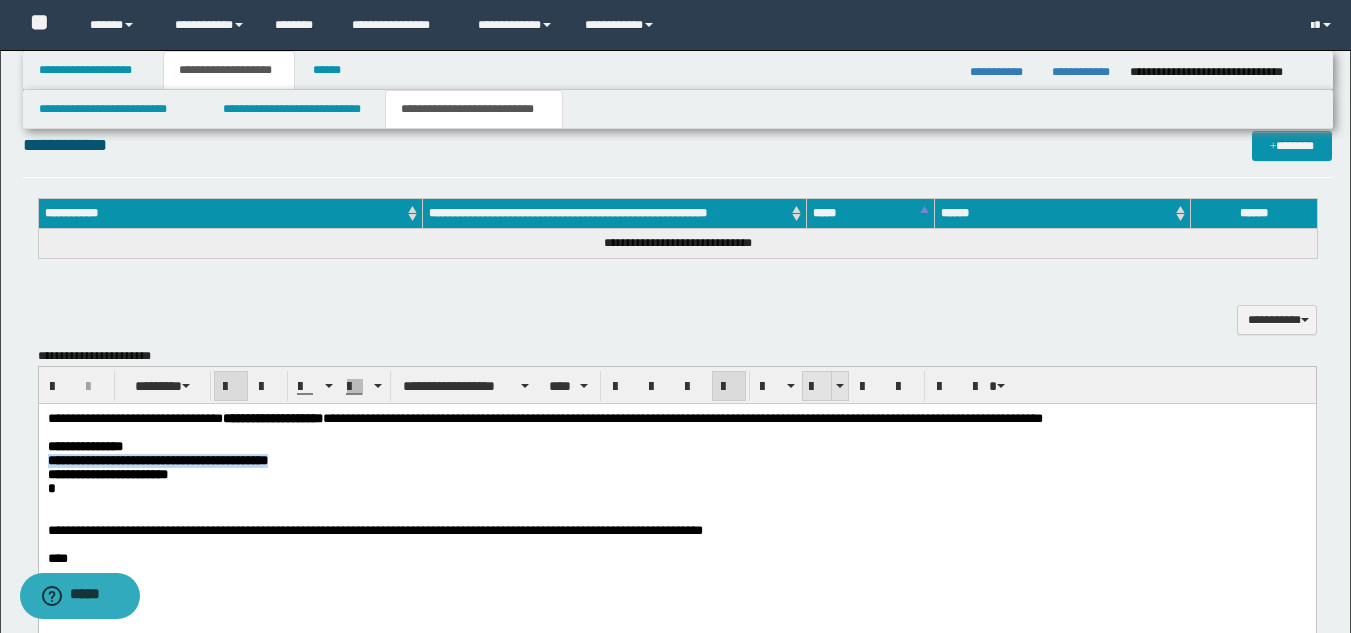 drag, startPoint x: 821, startPoint y: 385, endPoint x: 404, endPoint y: 86, distance: 513.1179 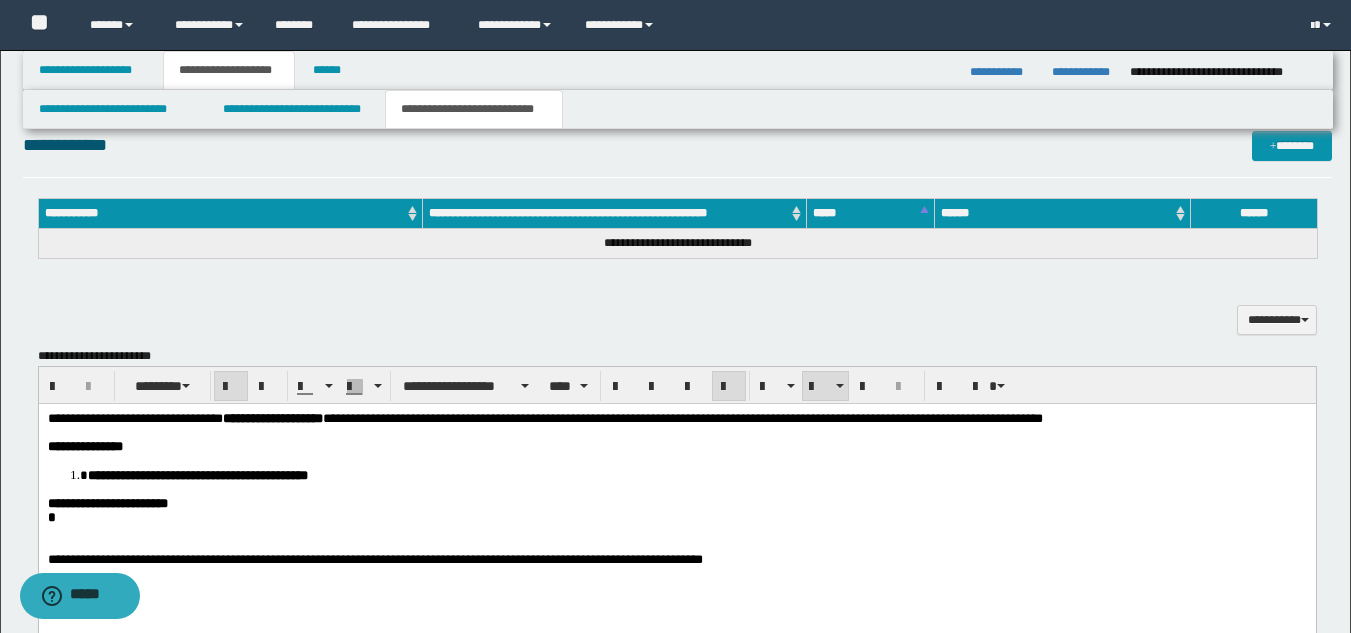 click on "**********" at bounding box center (676, 527) 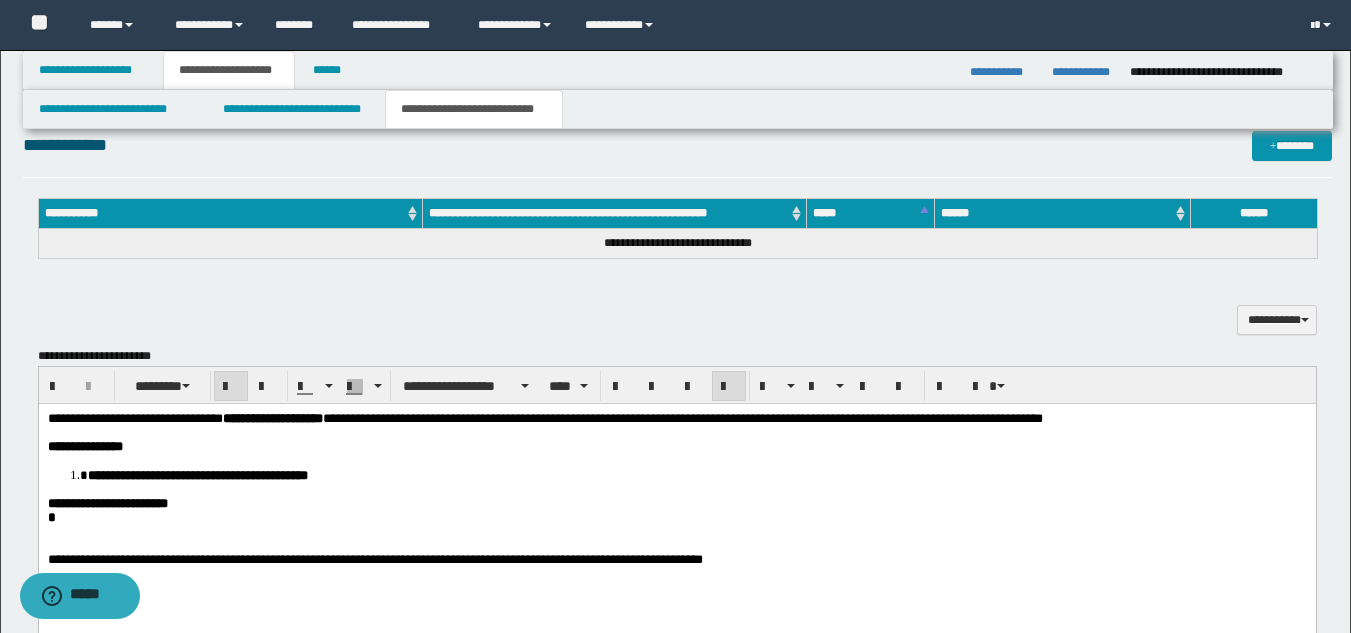 click at bounding box center [676, 531] 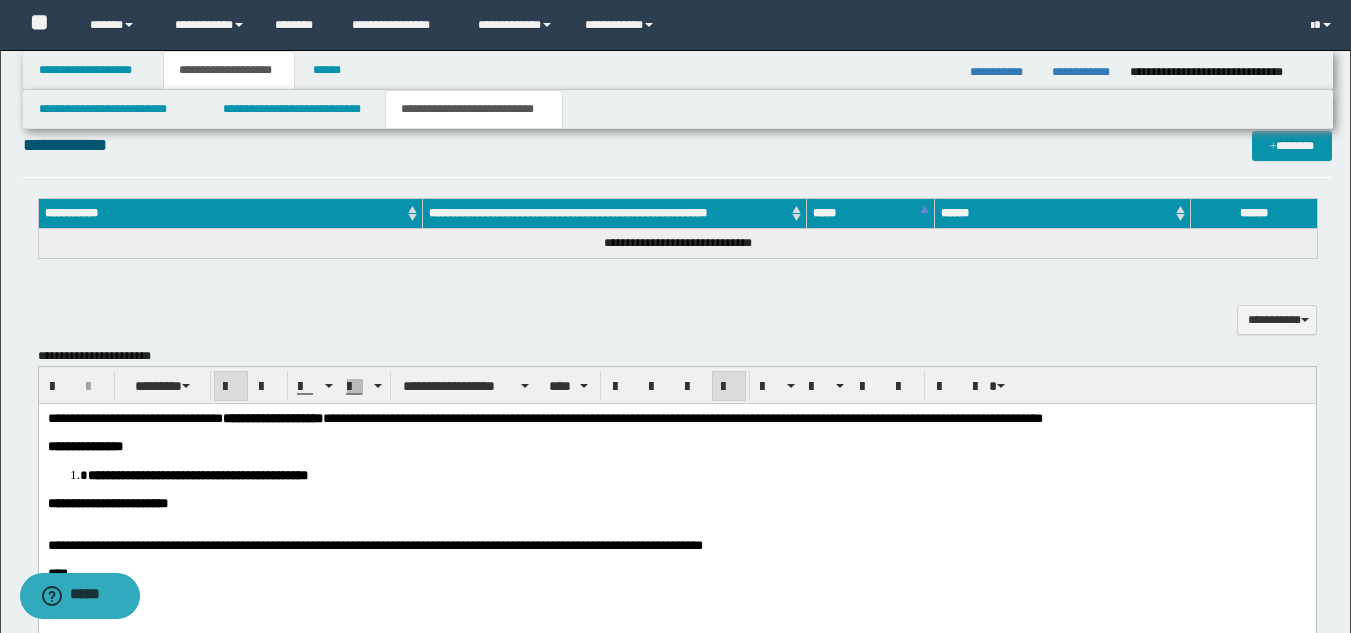 click on "**********" at bounding box center (374, 544) 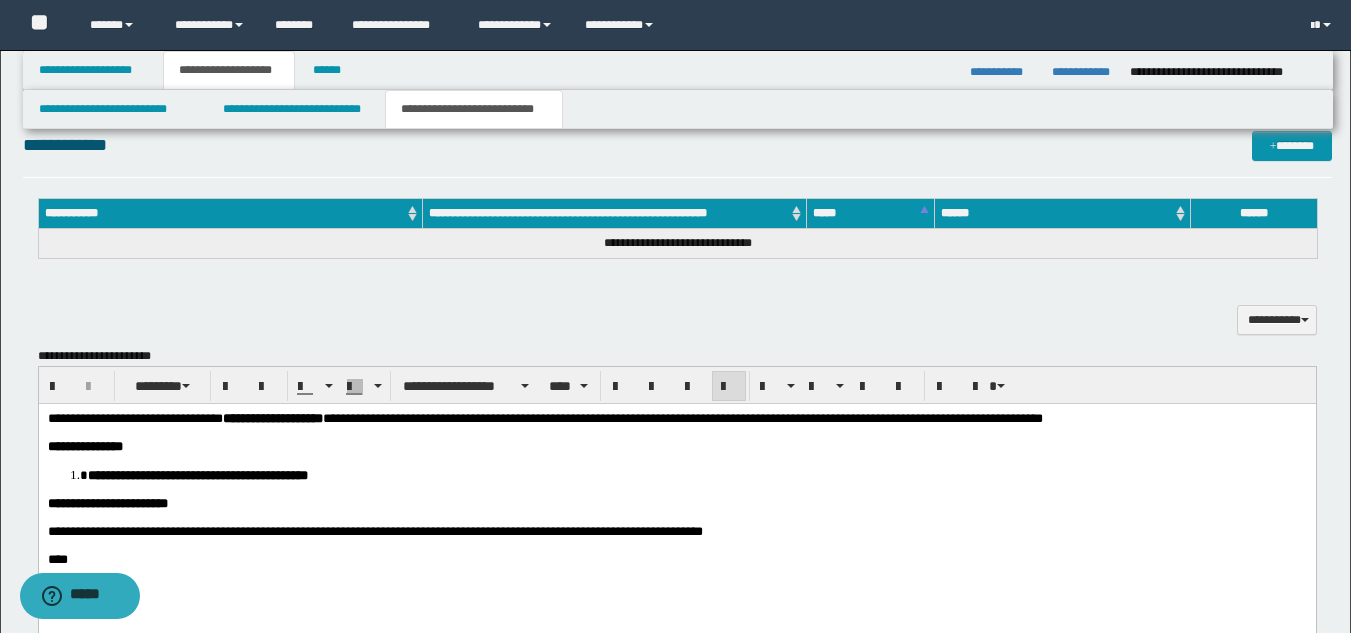 scroll, scrollTop: 985, scrollLeft: 0, axis: vertical 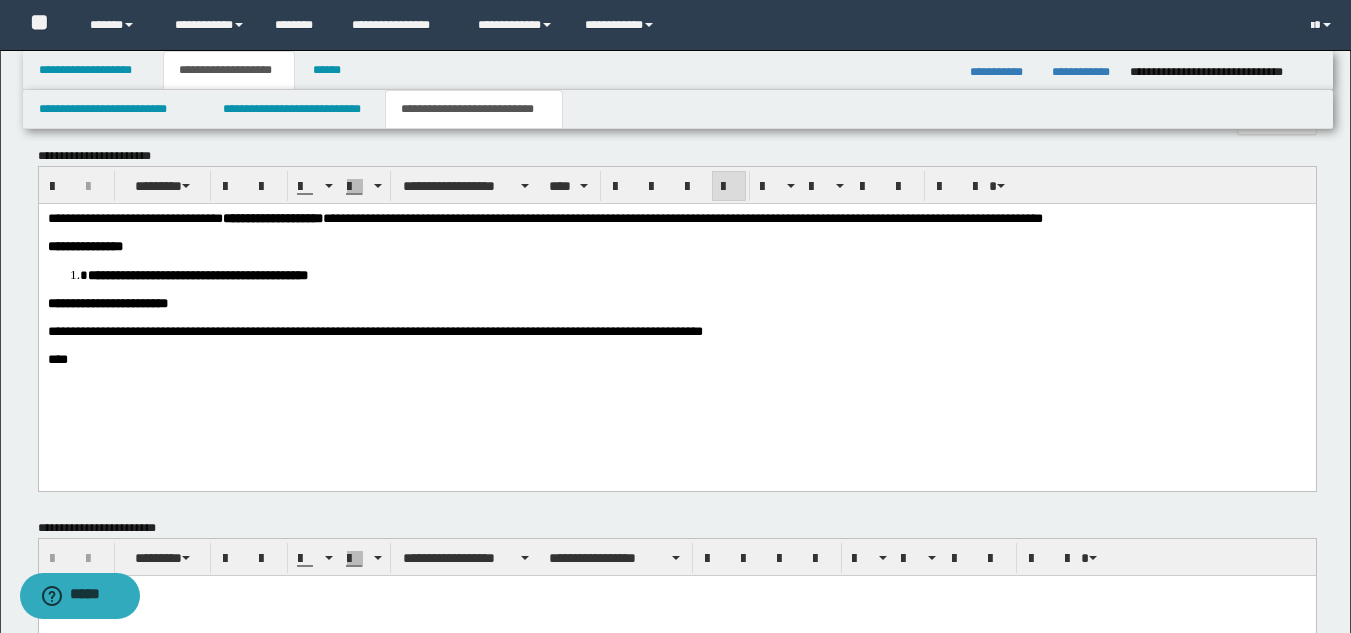 click on "****" at bounding box center (57, 358) 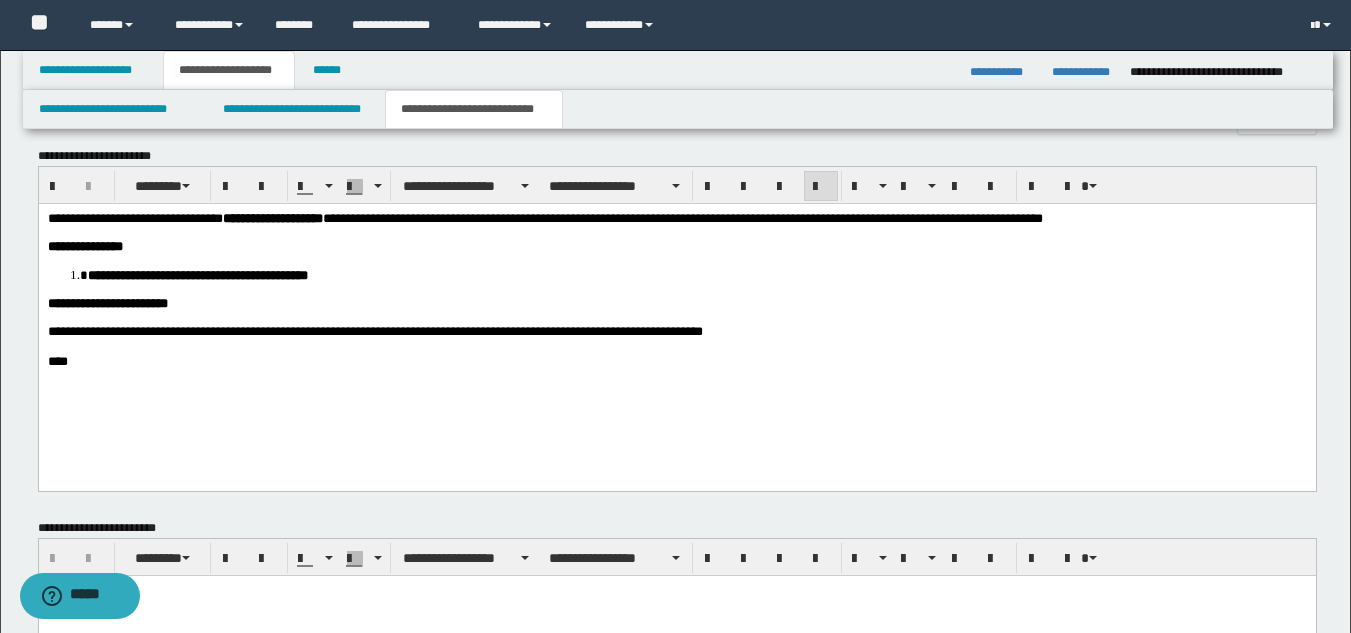 click on "****" at bounding box center [57, 360] 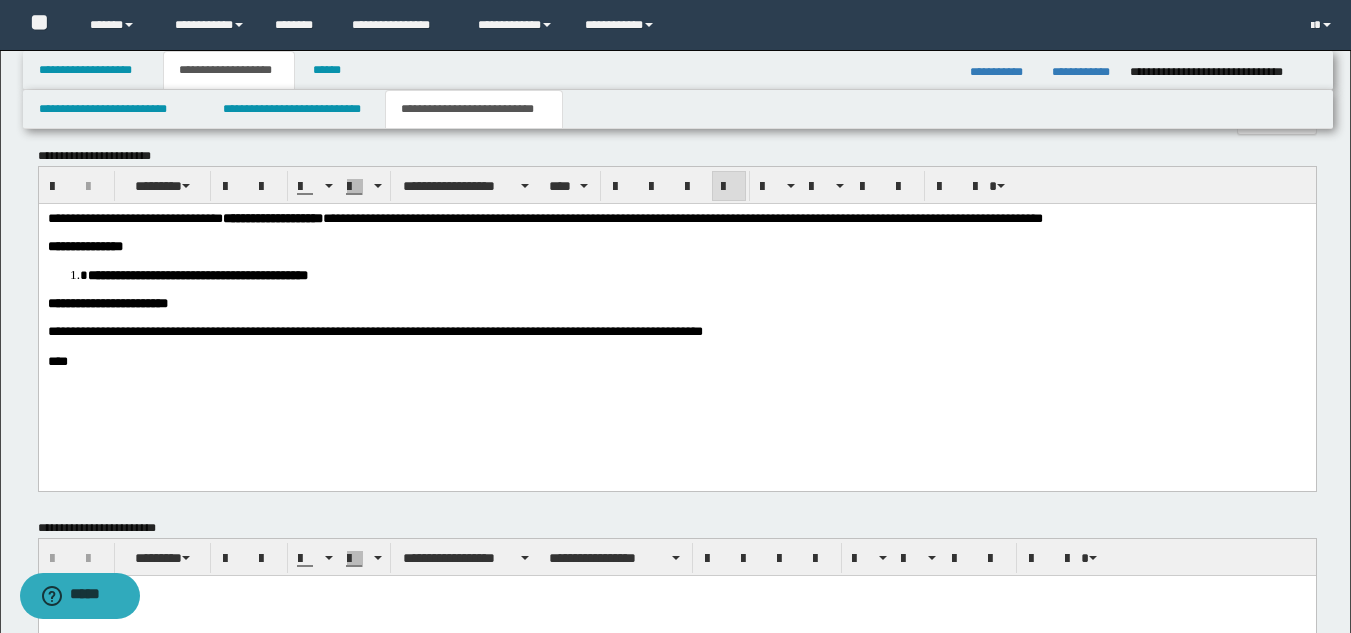 click on "**********" at bounding box center [544, 217] 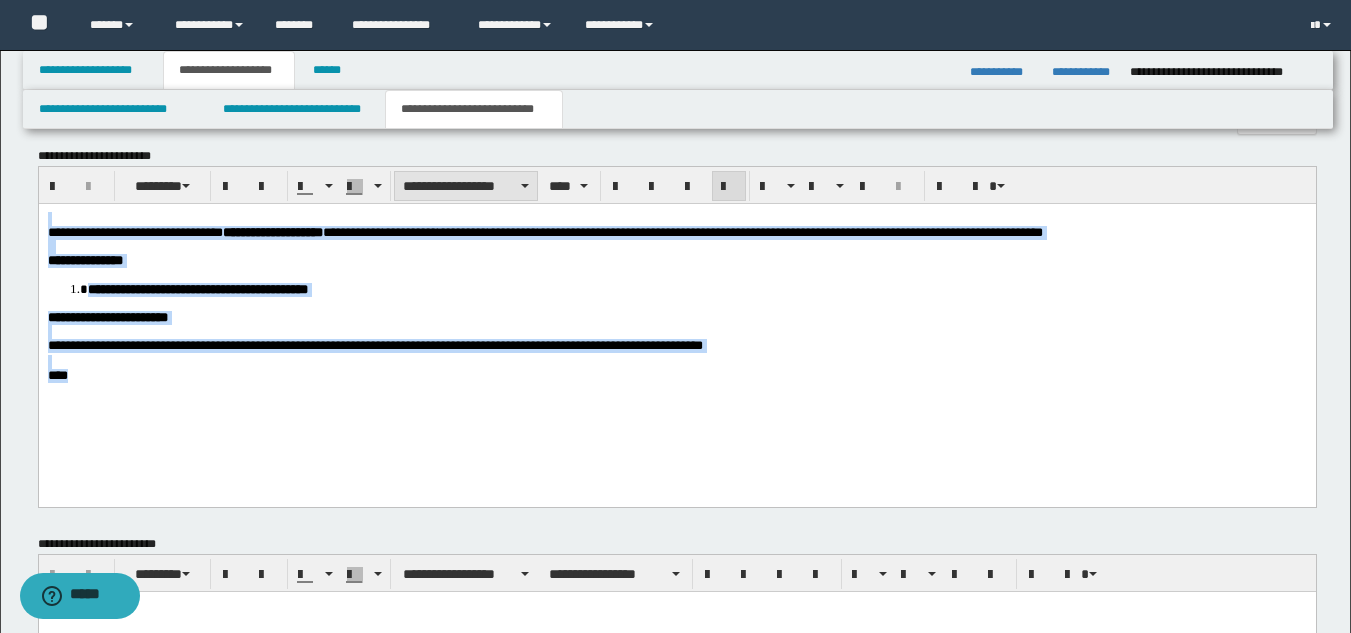 click on "**********" at bounding box center (466, 186) 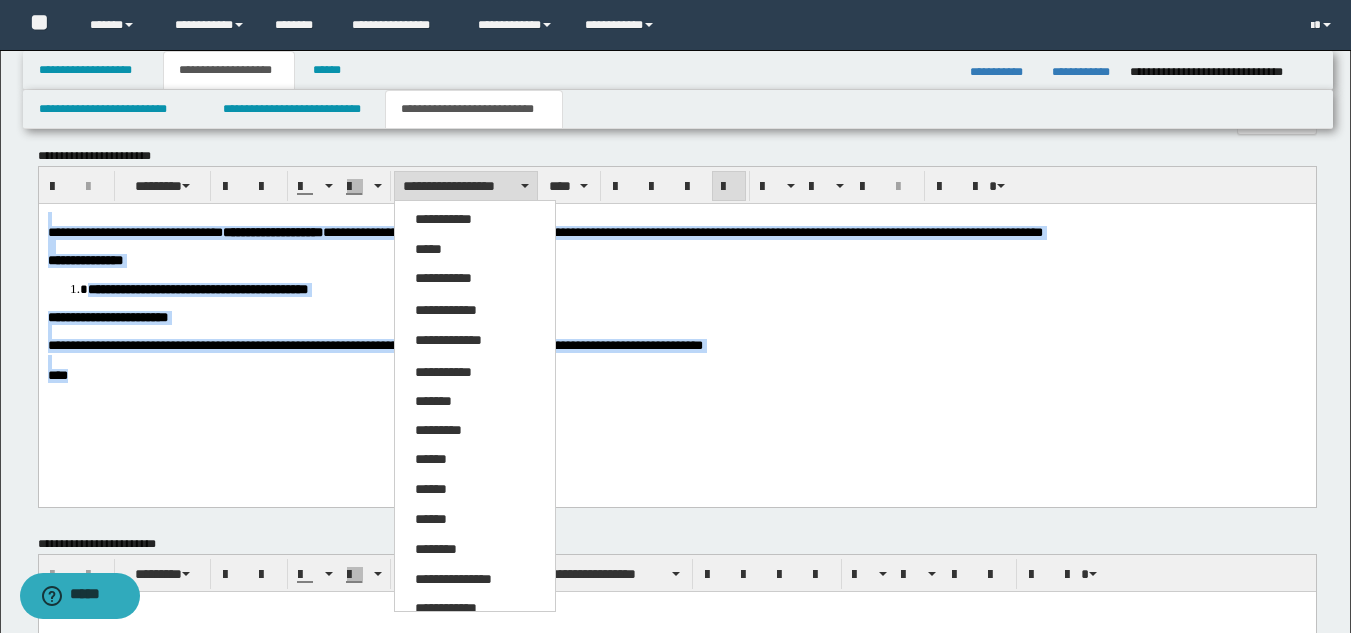 click on "**********" at bounding box center (453, 579) 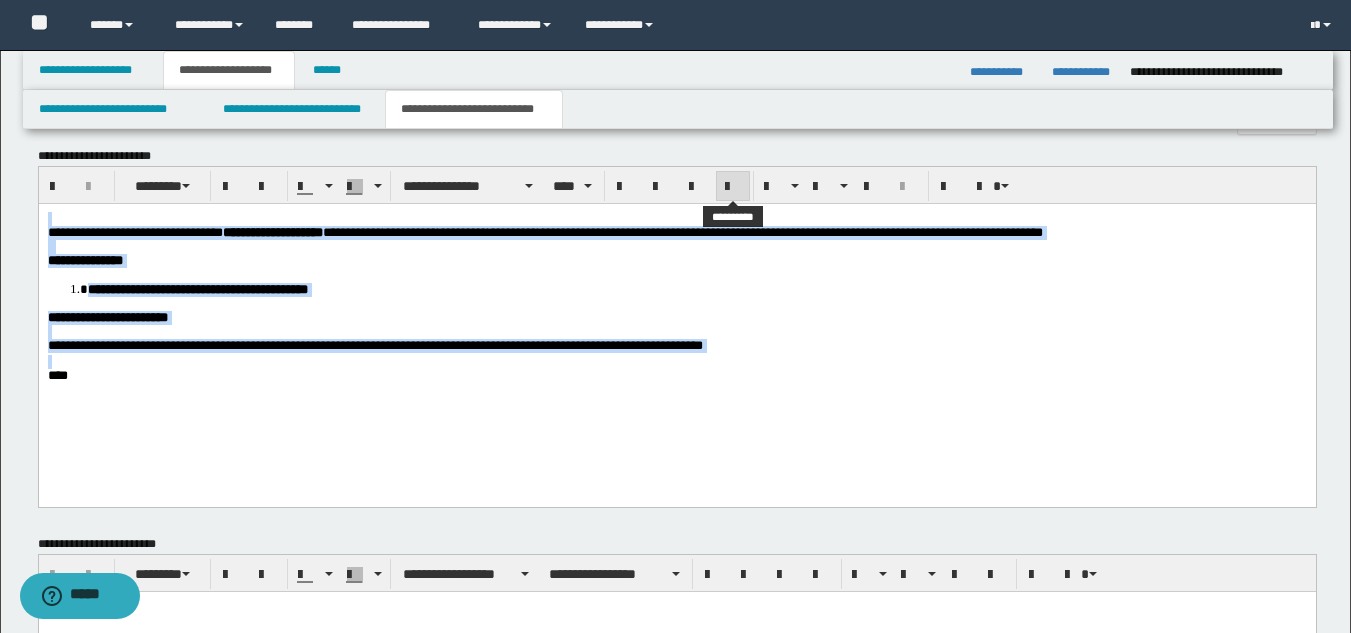 click at bounding box center (733, 187) 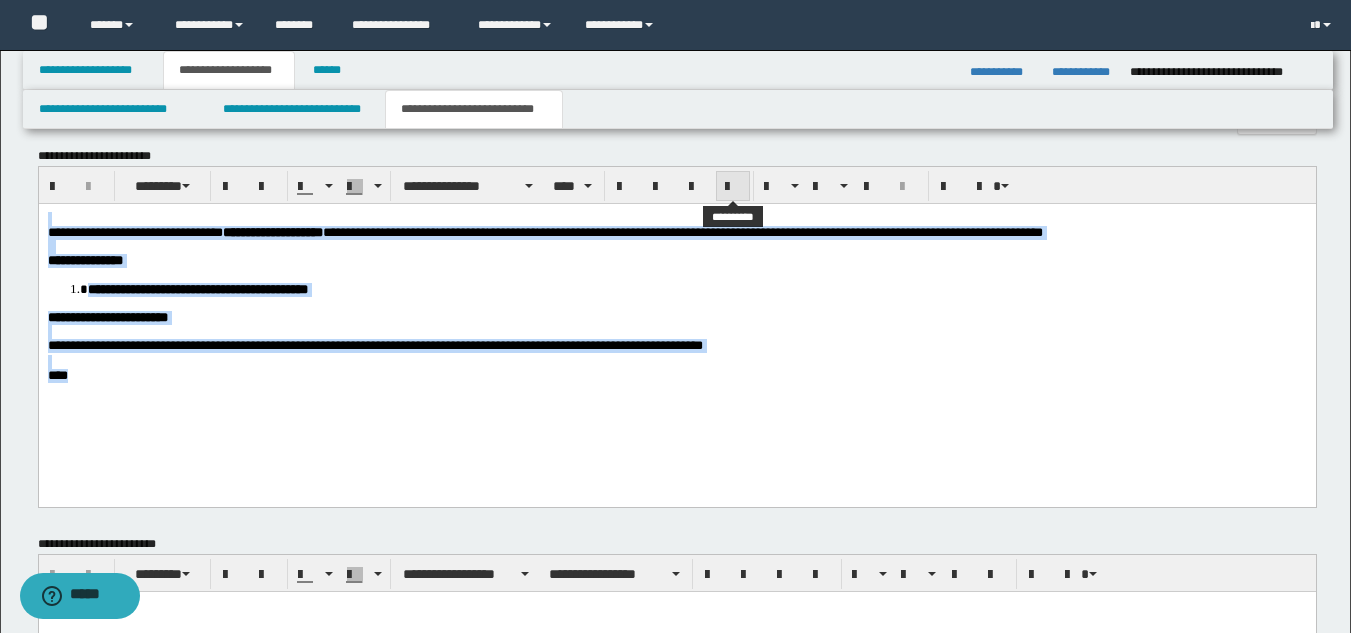 click at bounding box center (733, 187) 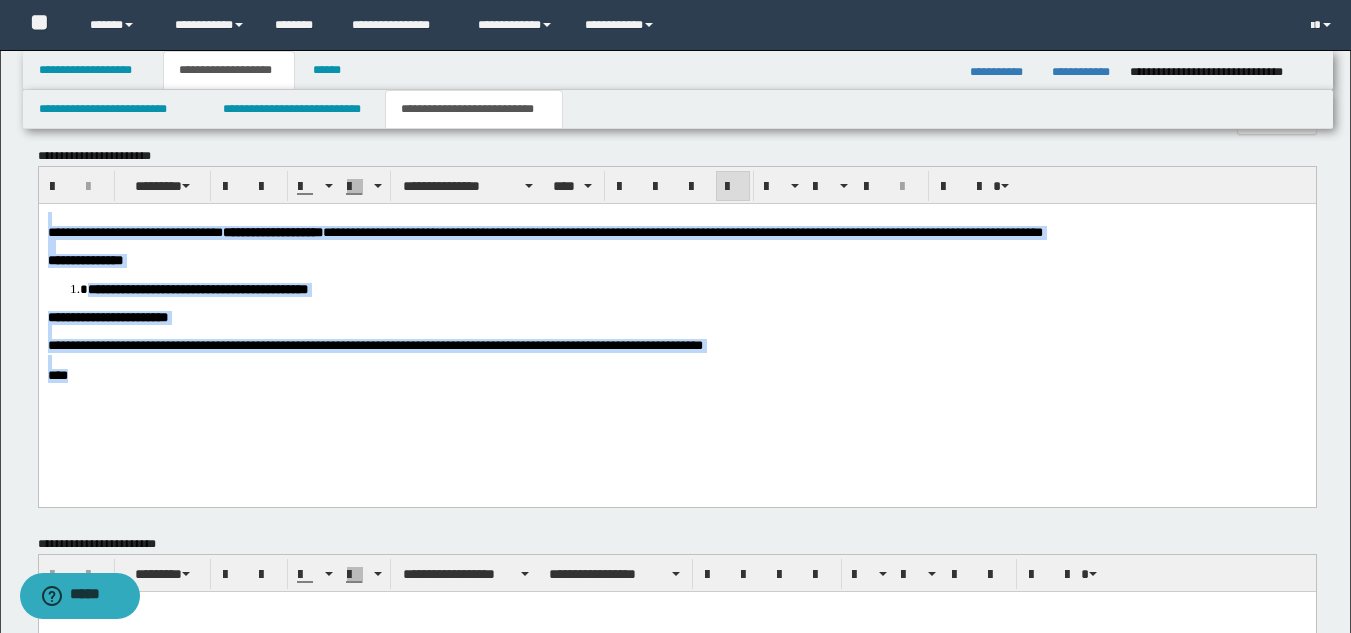 click at bounding box center [676, 246] 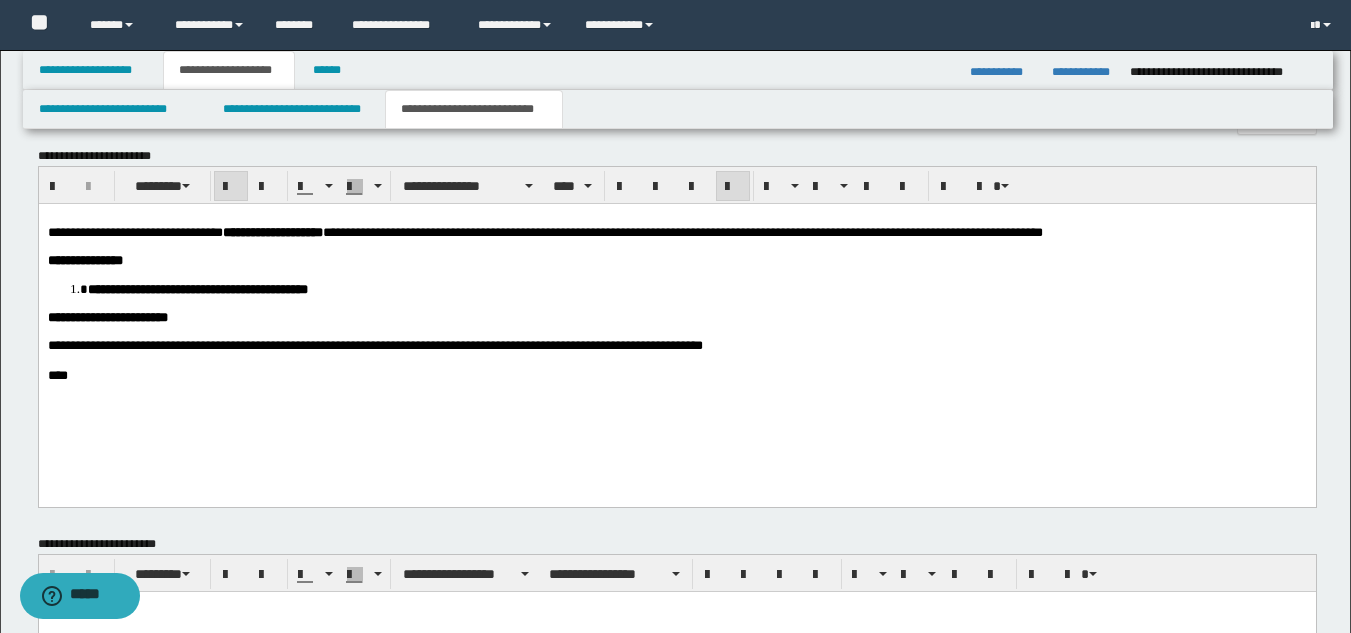 click on "**********" at bounding box center (676, 260) 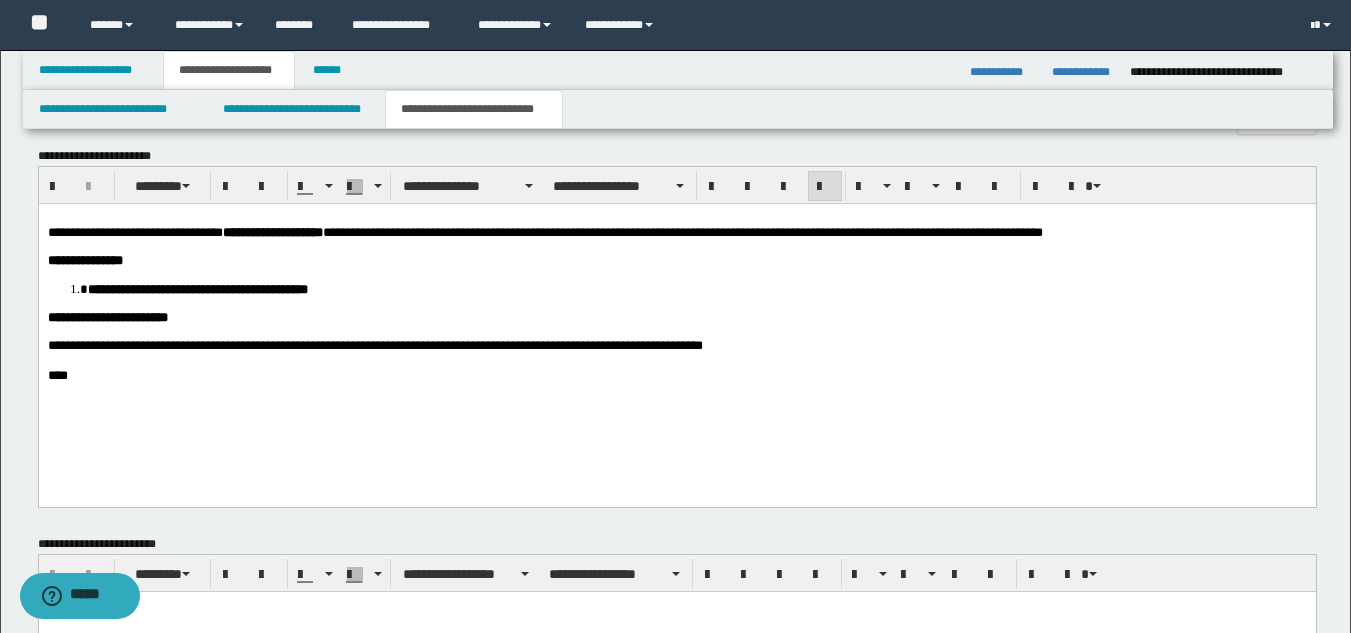 click on "**********" at bounding box center (676, 346) 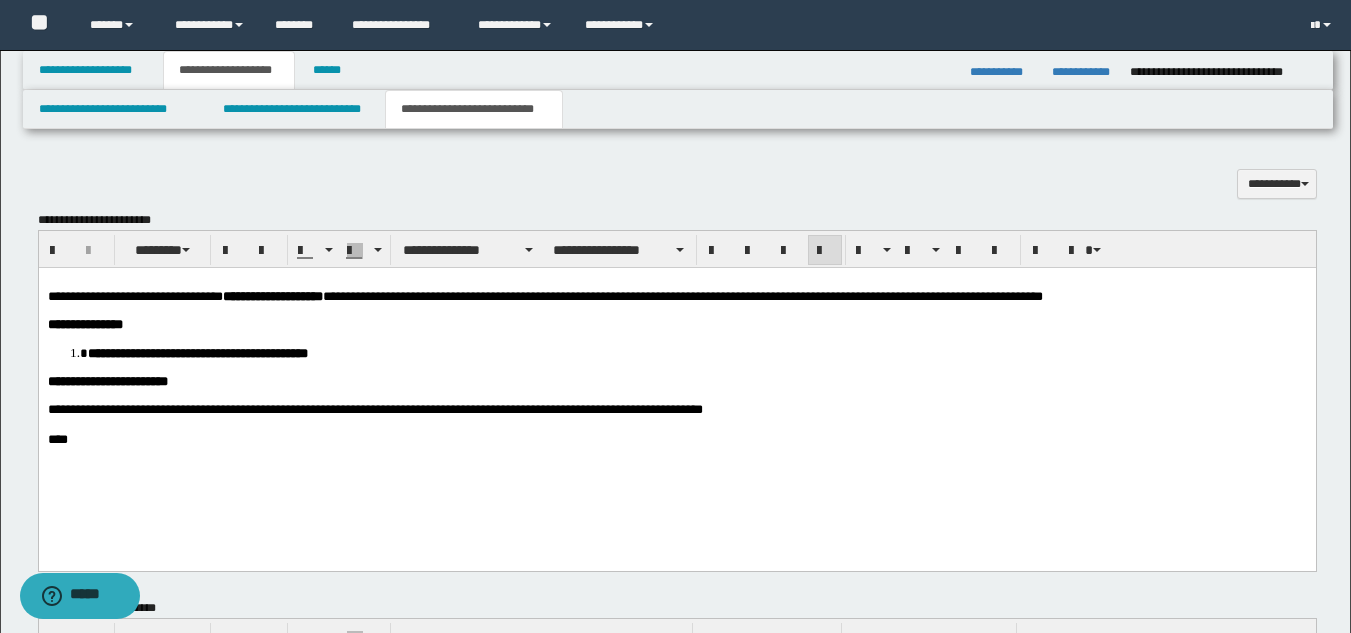 scroll, scrollTop: 885, scrollLeft: 0, axis: vertical 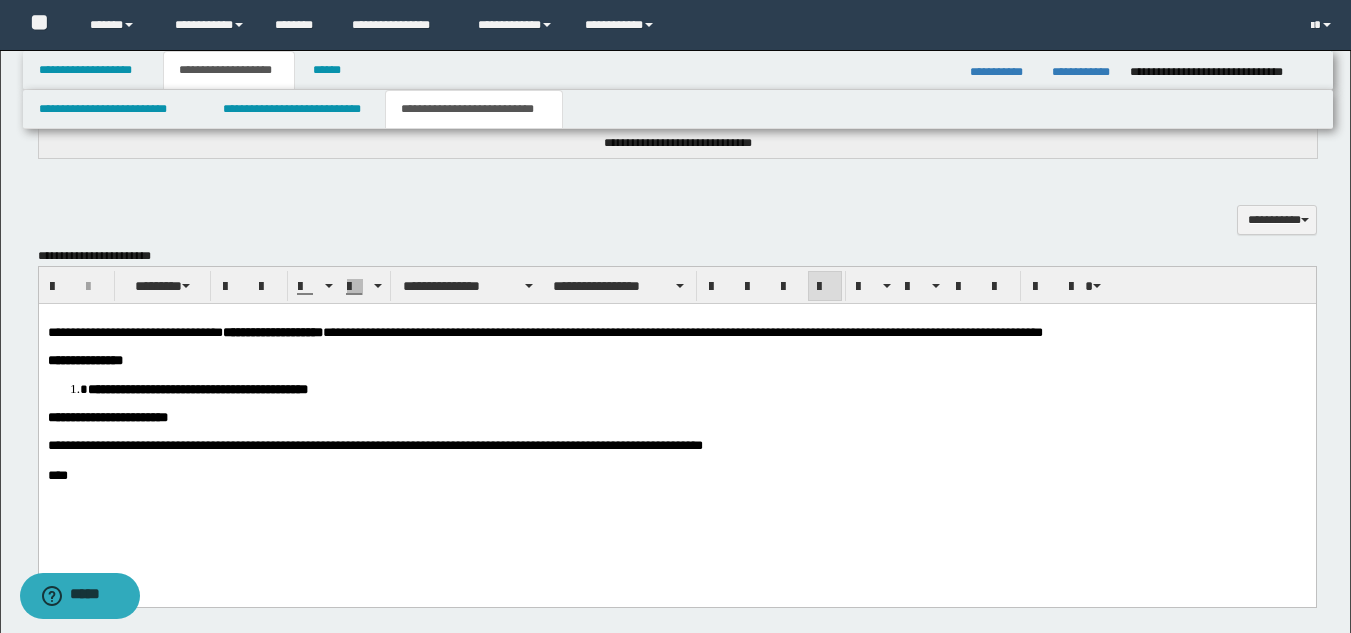 click on "**********" at bounding box center (676, 422) 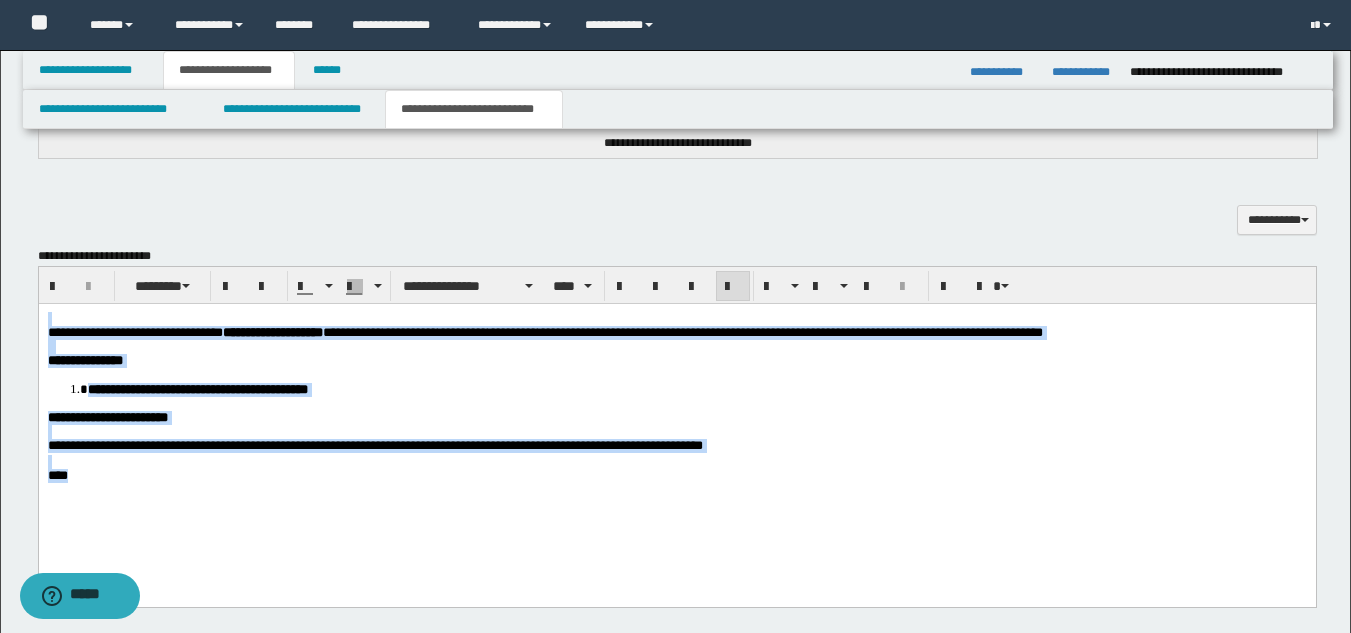 click on "**********" at bounding box center (676, 422) 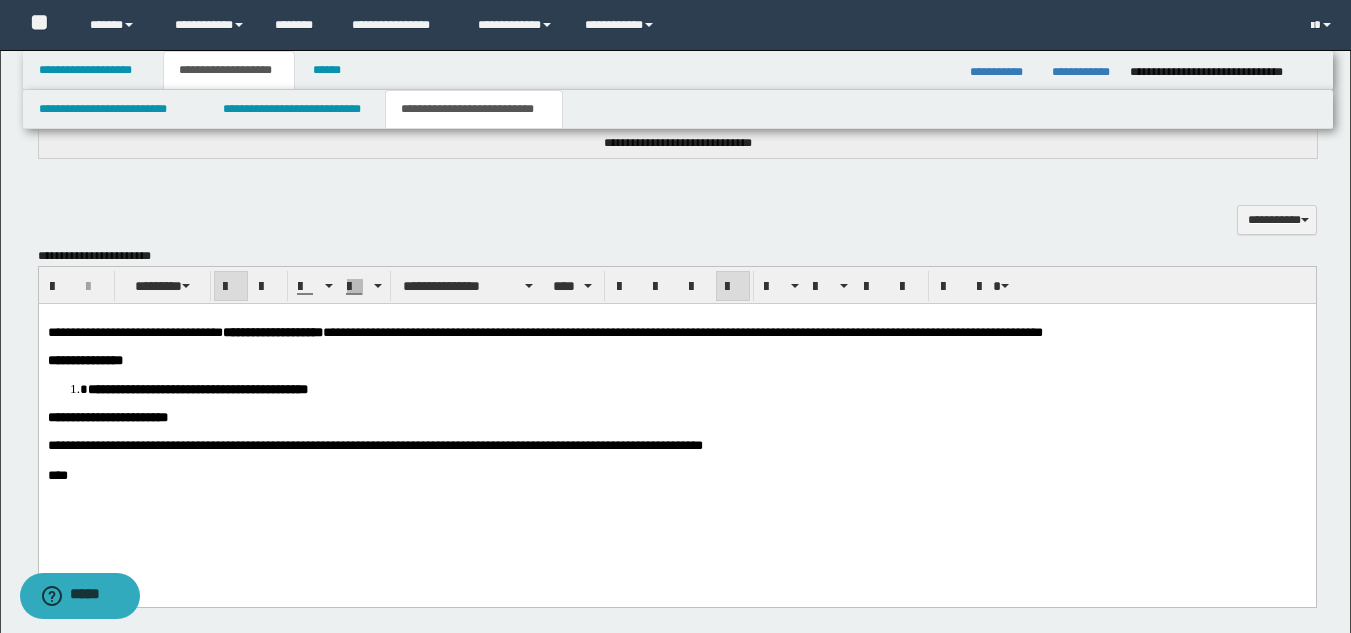 click on "**********" at bounding box center (676, 422) 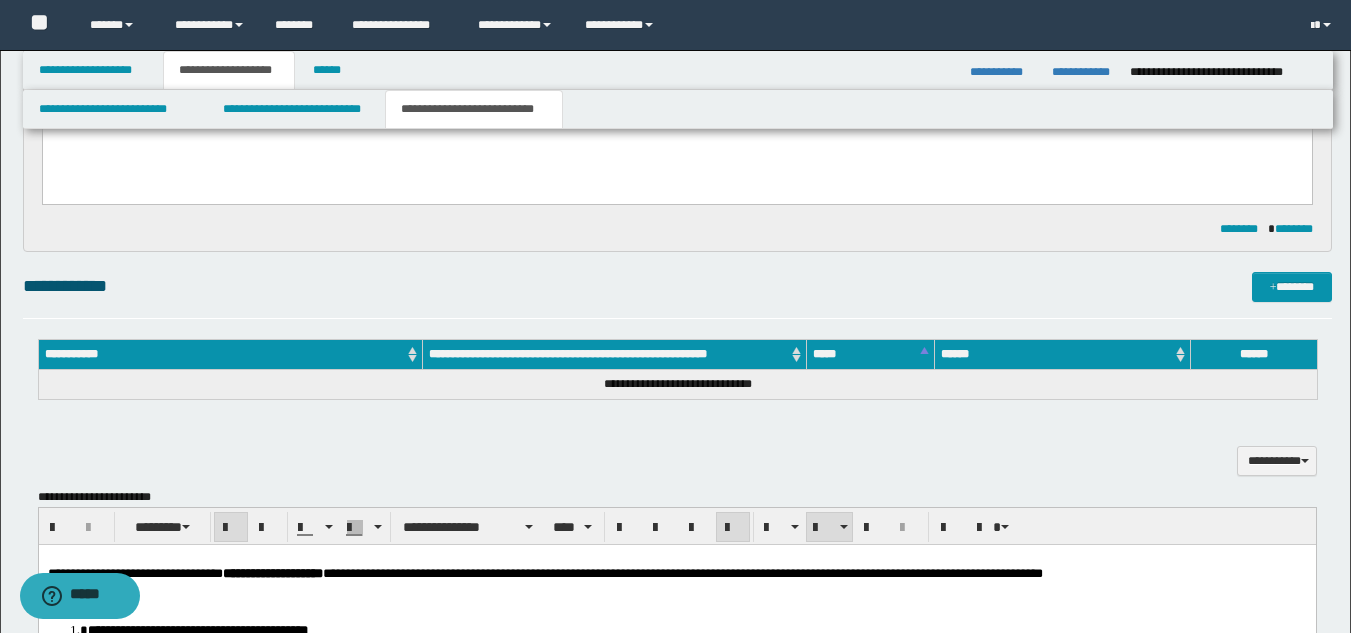 scroll, scrollTop: 585, scrollLeft: 0, axis: vertical 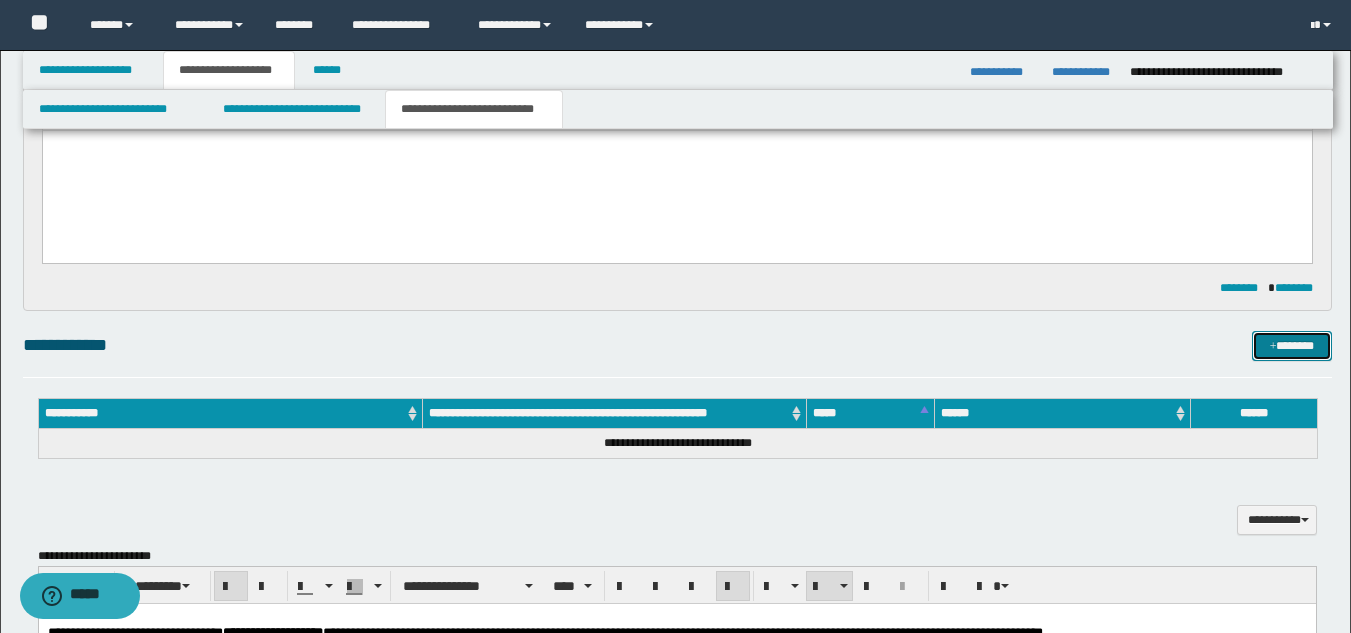 click on "*******" at bounding box center [1292, 346] 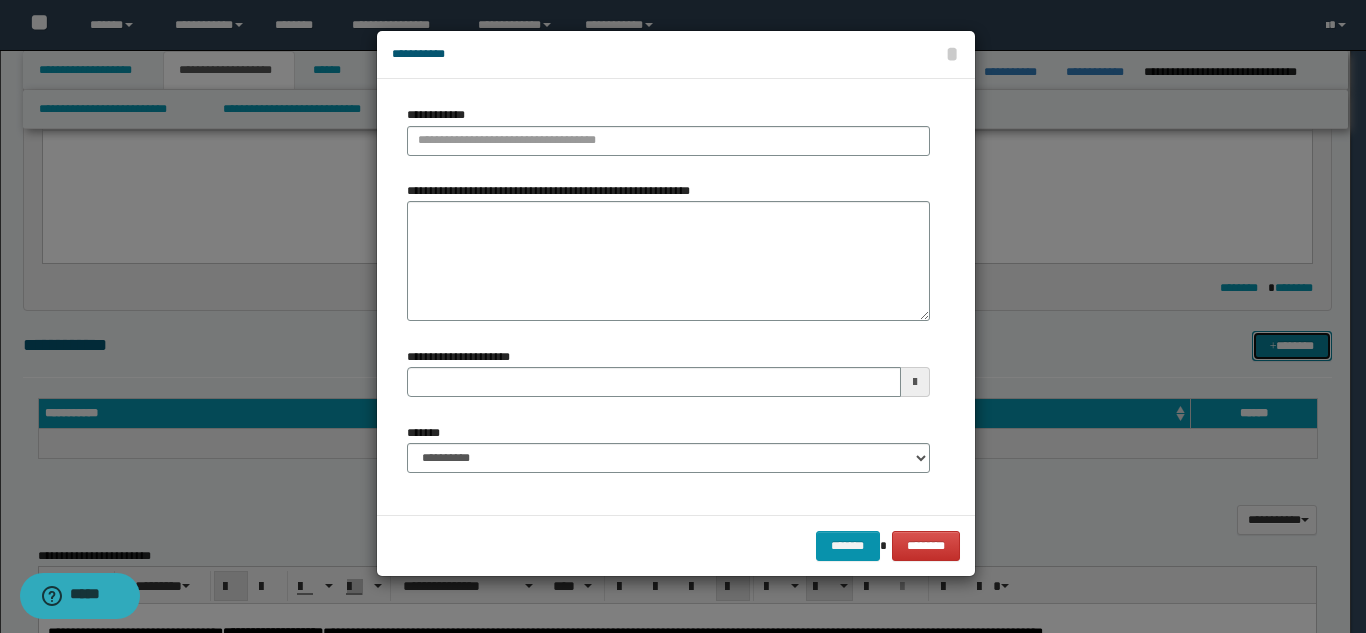 type 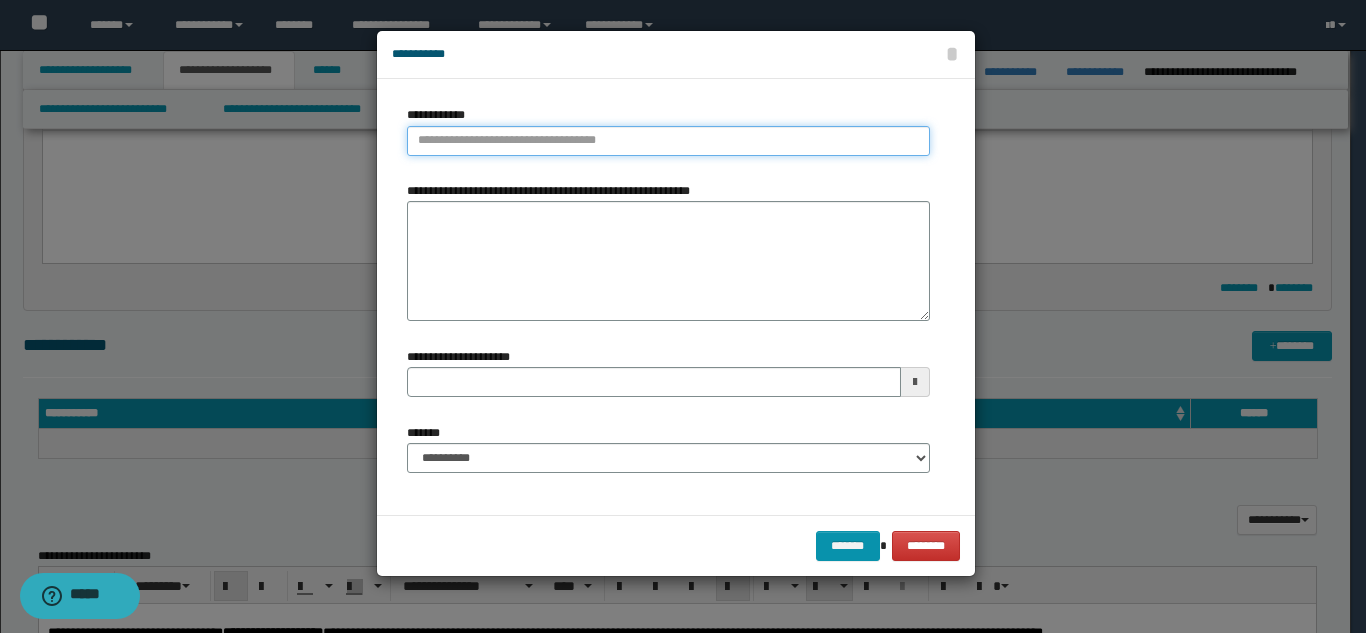 click on "**********" at bounding box center (668, 141) 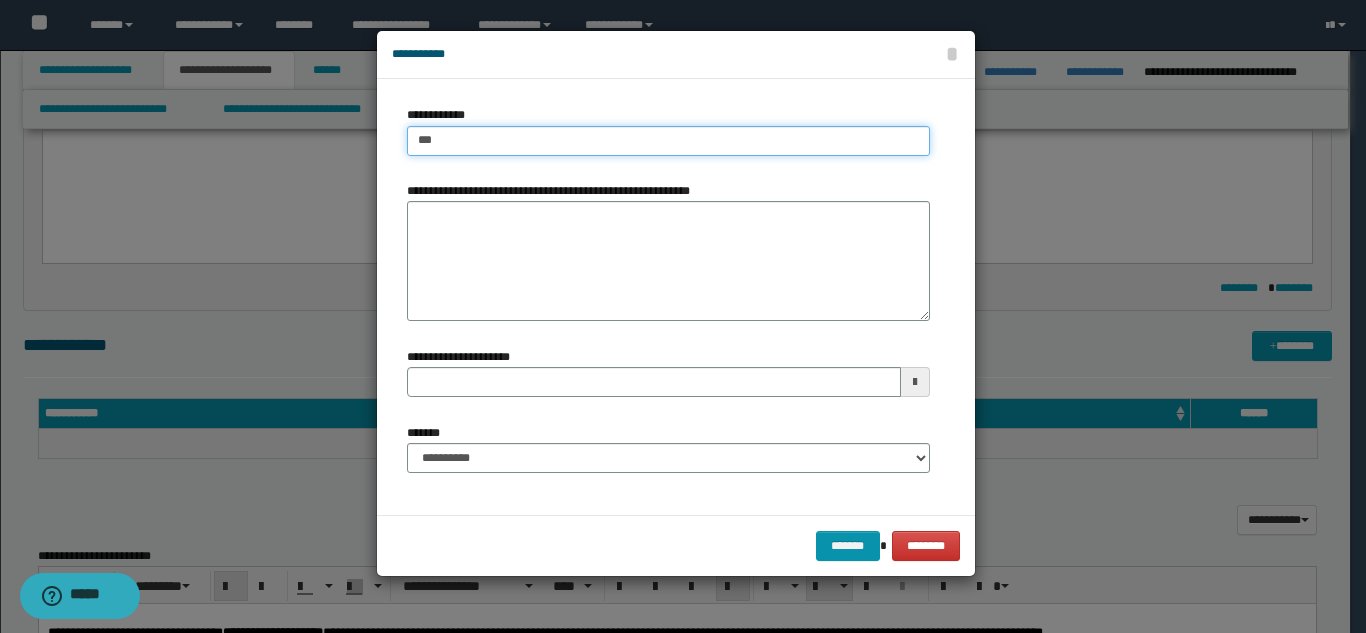 type on "****" 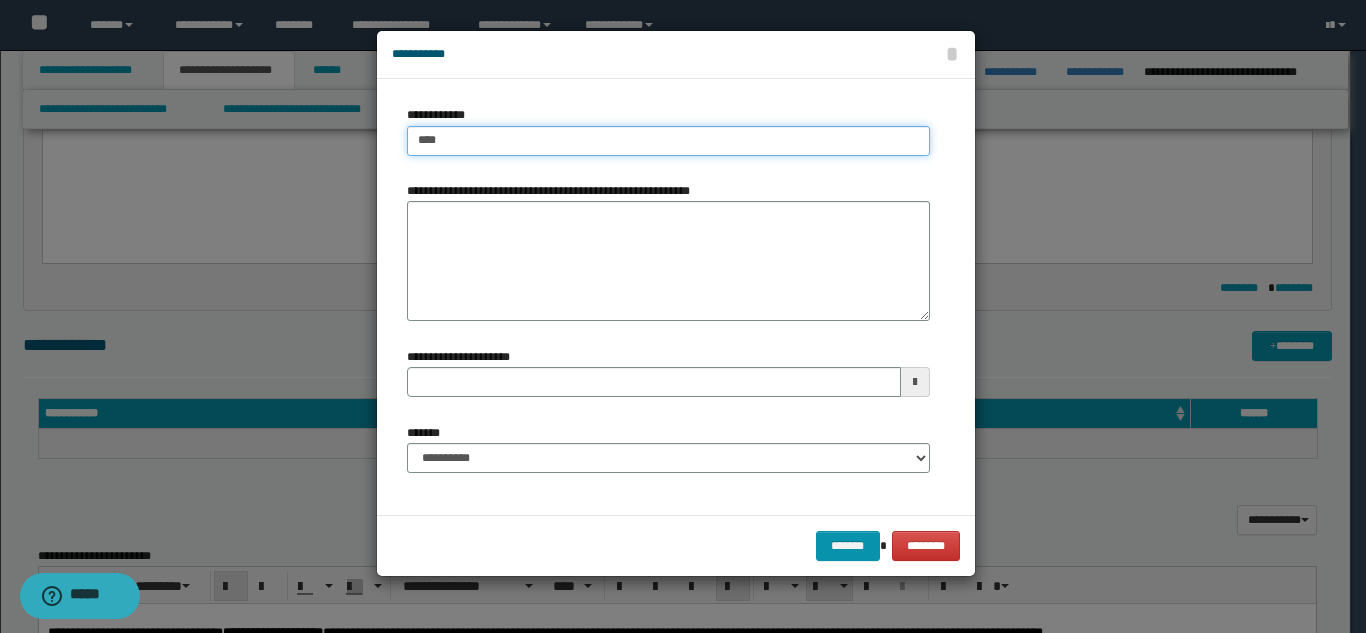 type on "****" 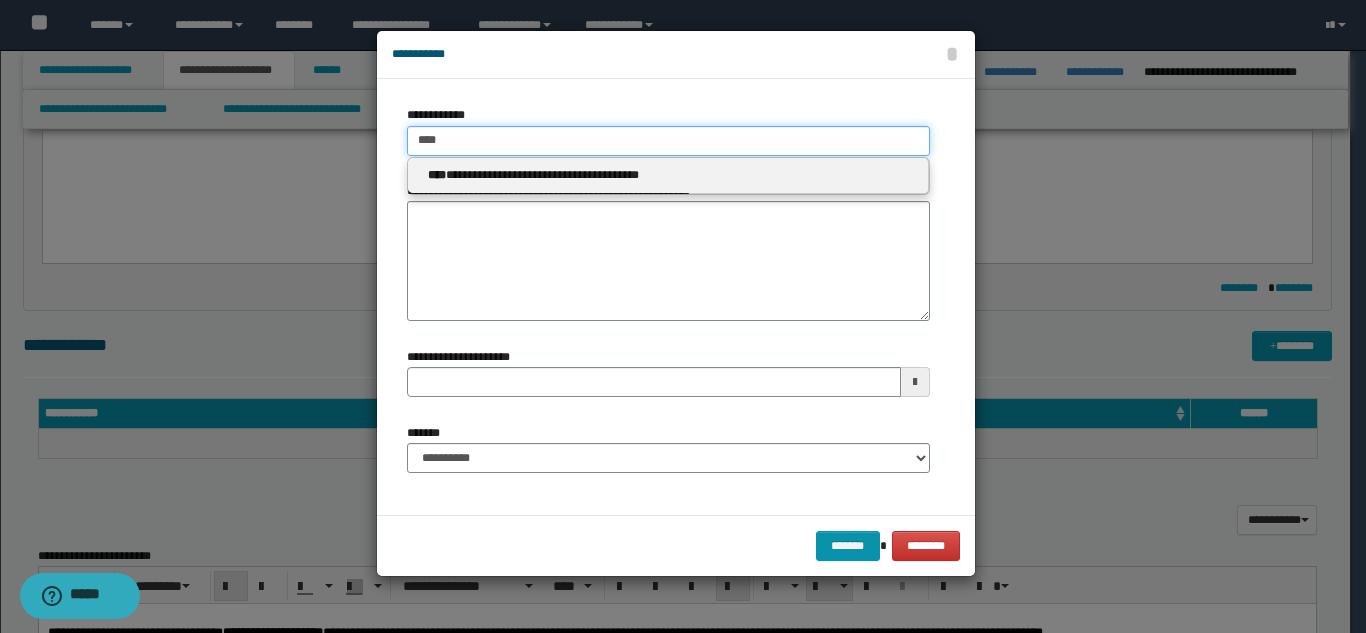 type on "****" 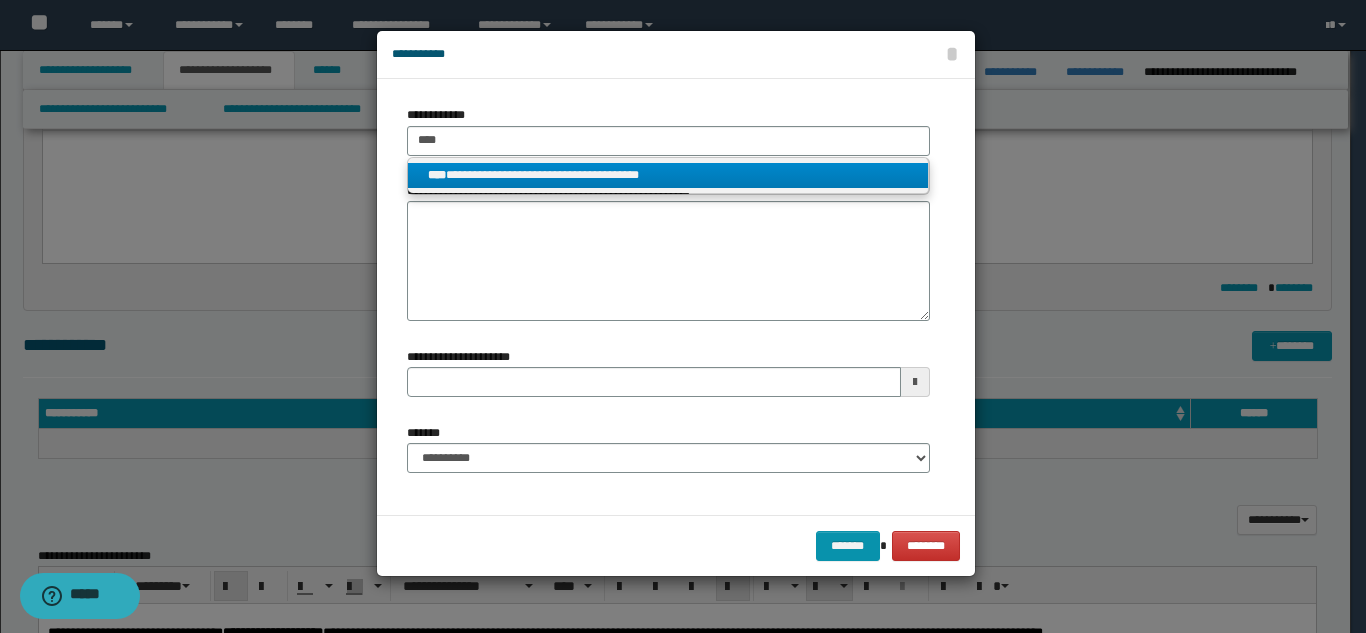 click on "**********" at bounding box center [668, 175] 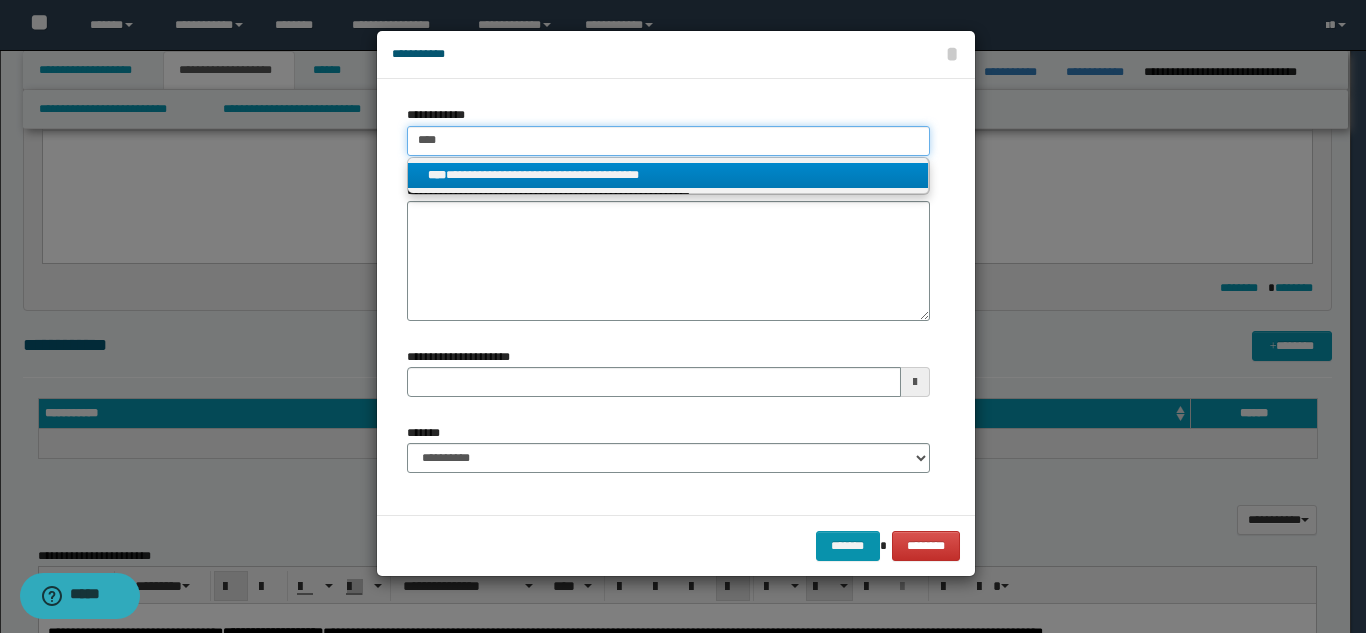 type 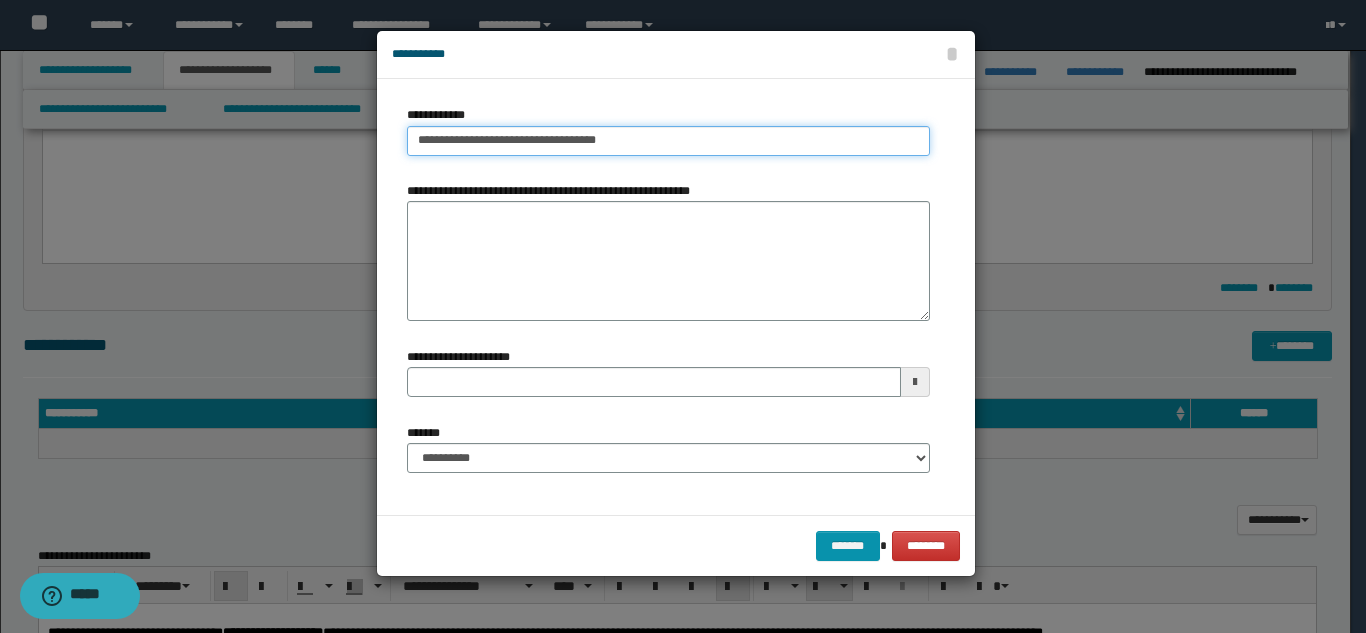 type on "**********" 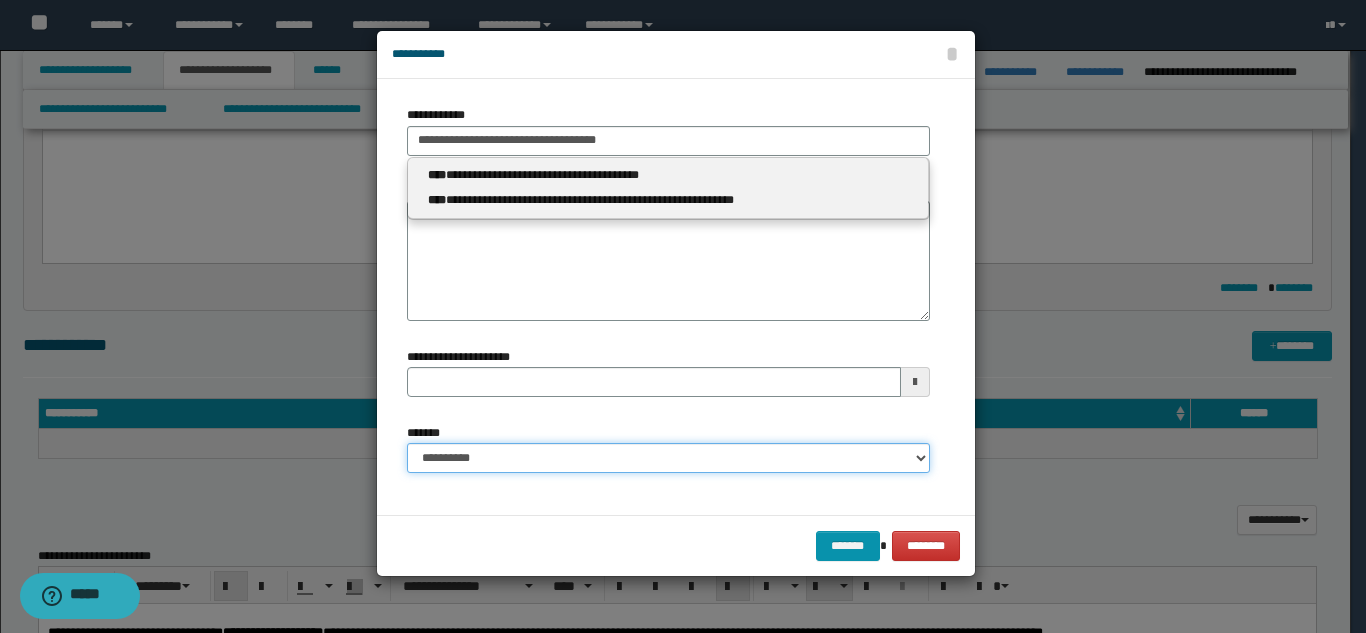 type 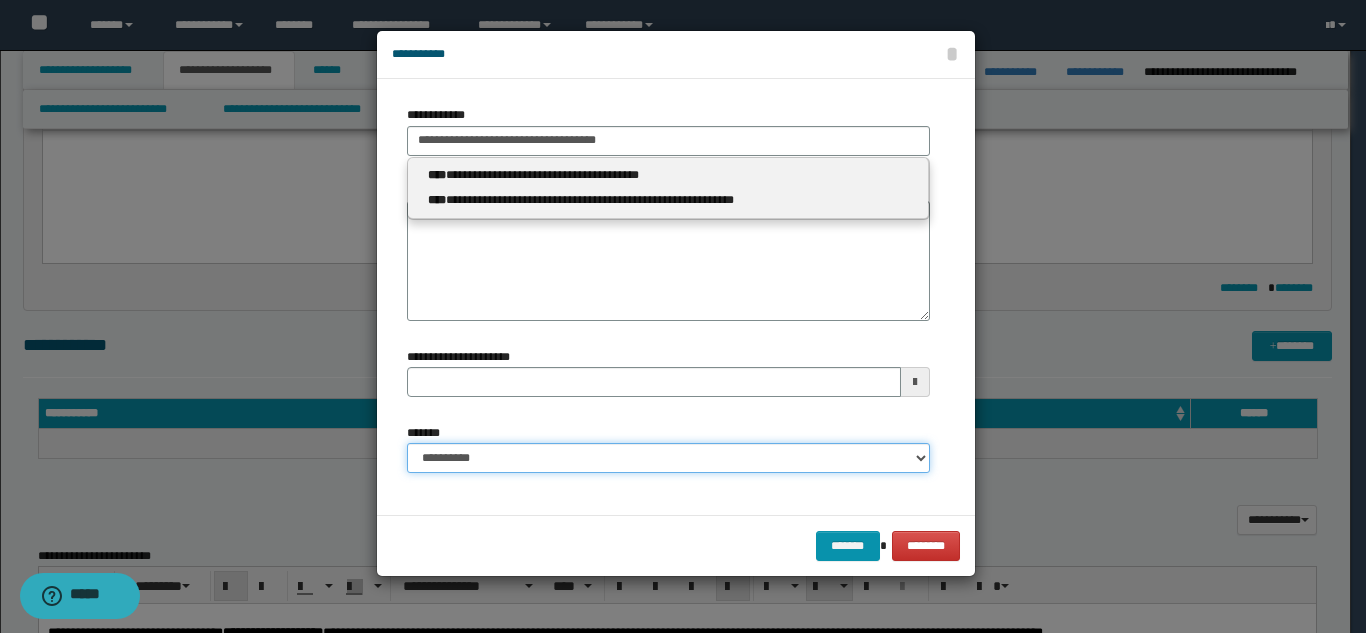 click on "**********" at bounding box center (668, 458) 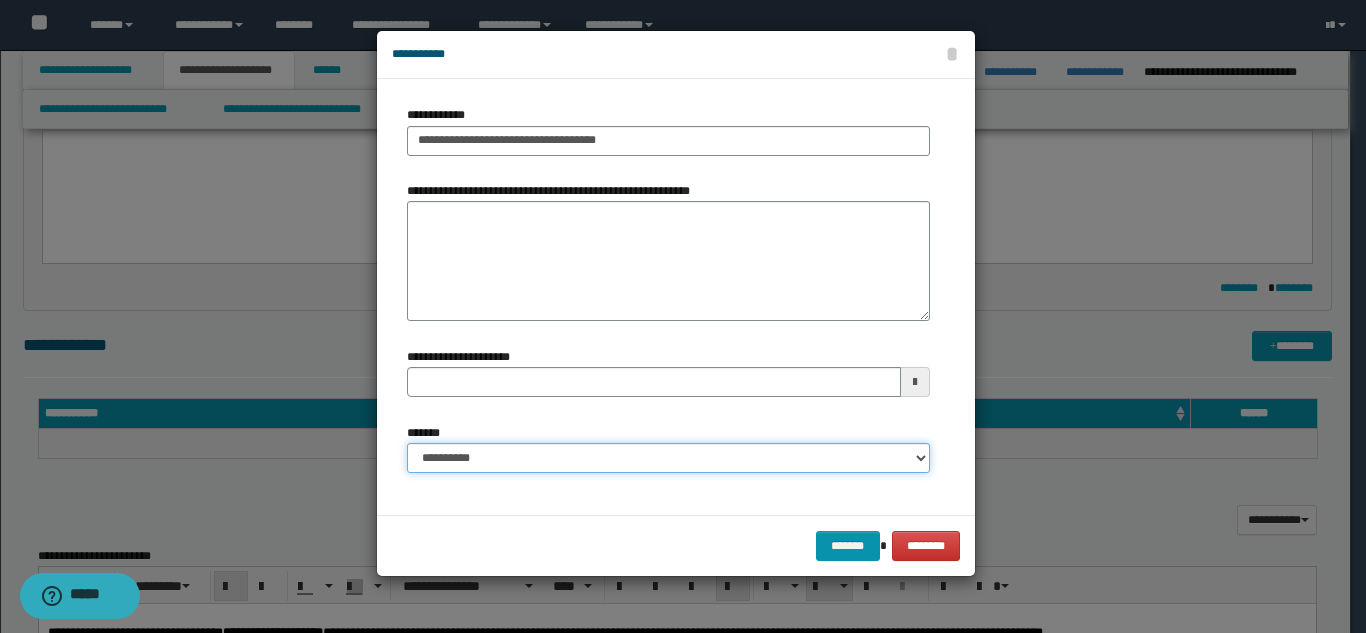 select on "*" 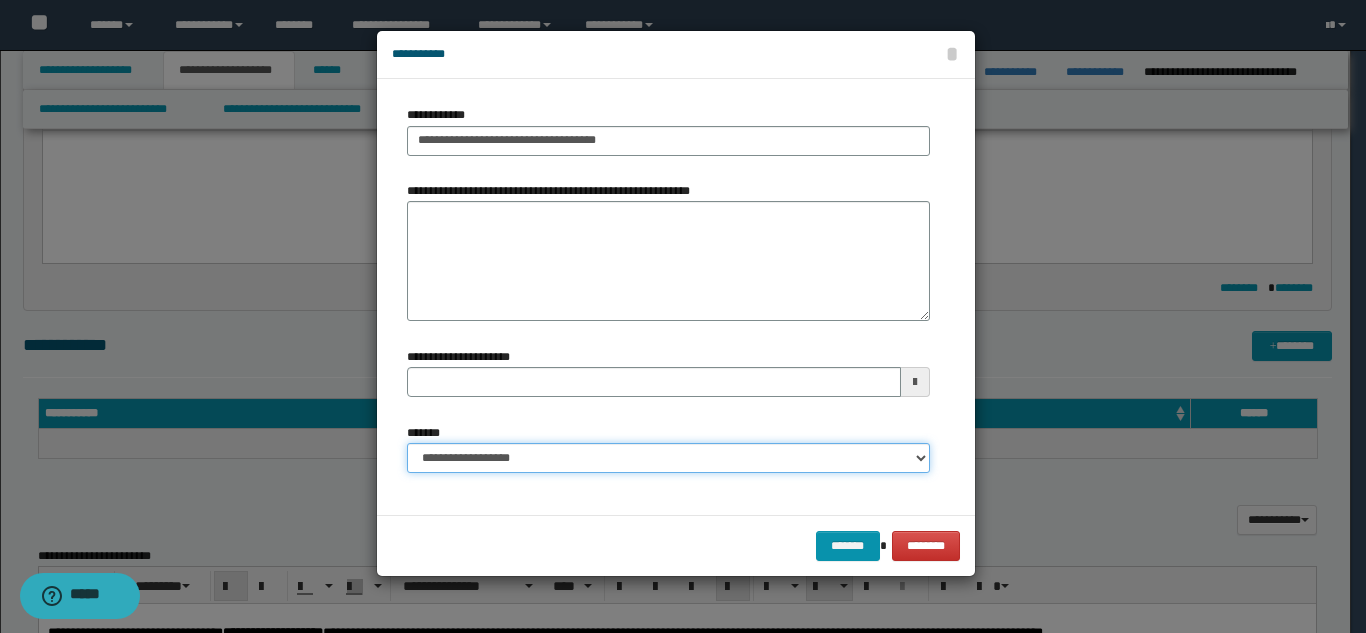 type 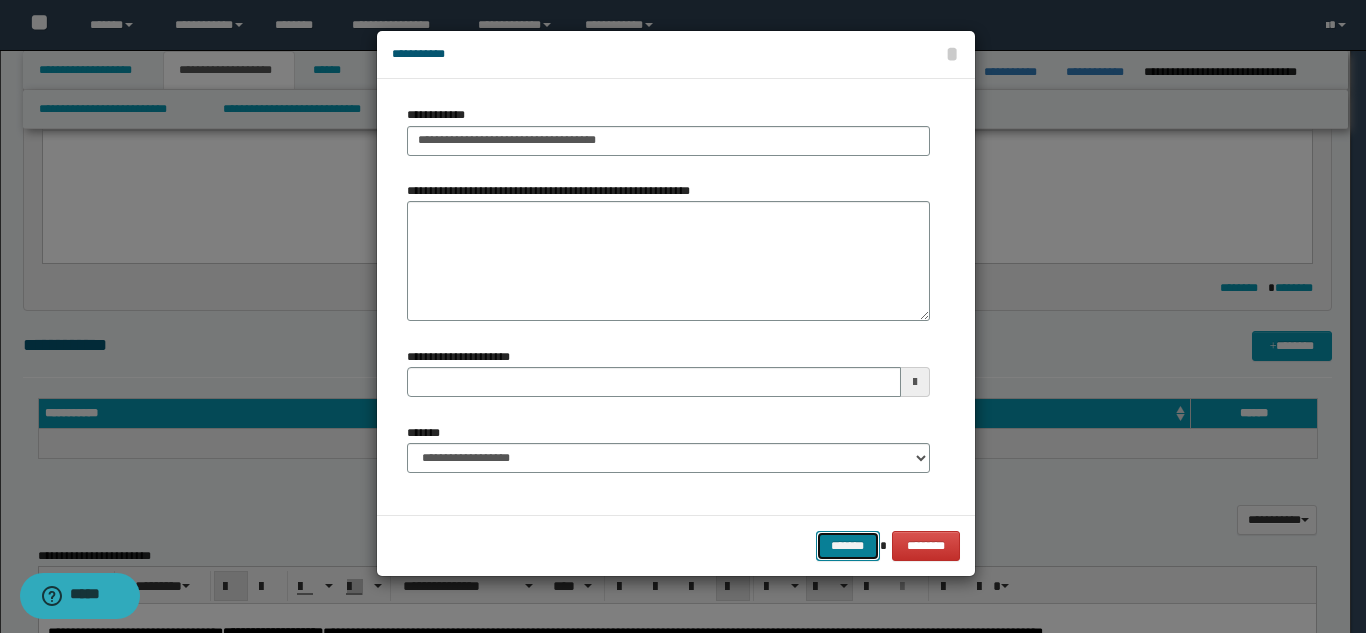 click on "*******" at bounding box center (848, 546) 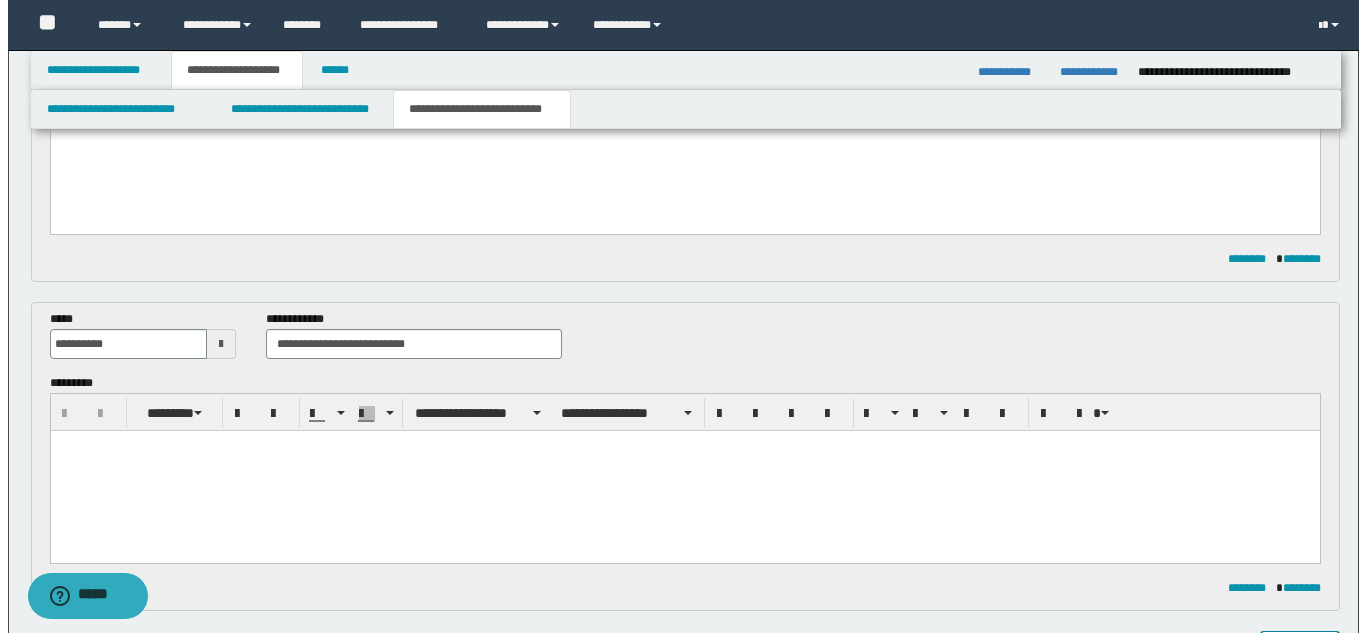 scroll, scrollTop: 0, scrollLeft: 0, axis: both 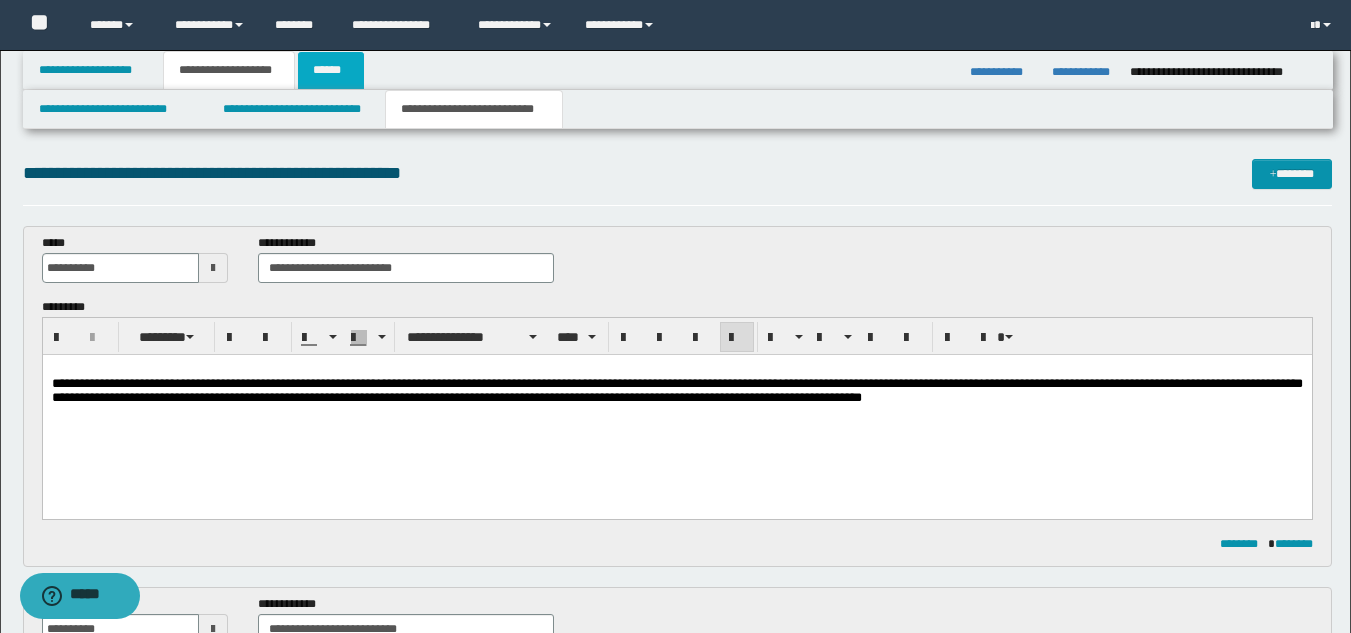 click on "******" at bounding box center [331, 70] 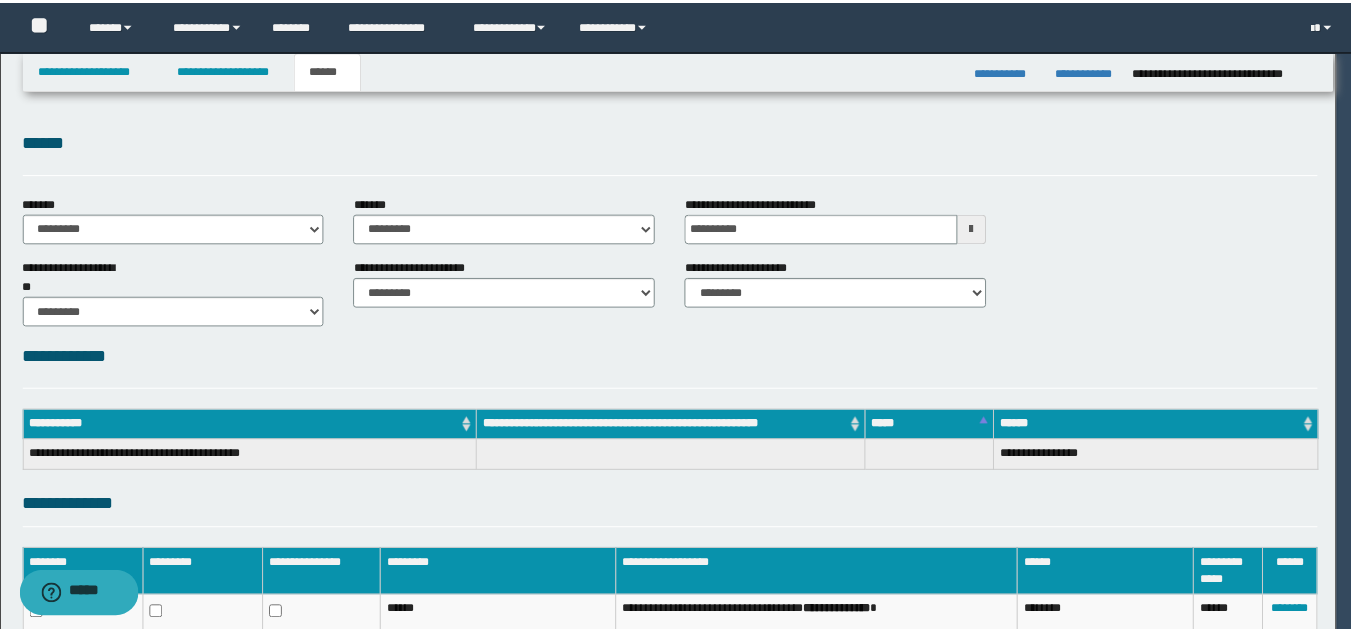 scroll, scrollTop: 0, scrollLeft: 0, axis: both 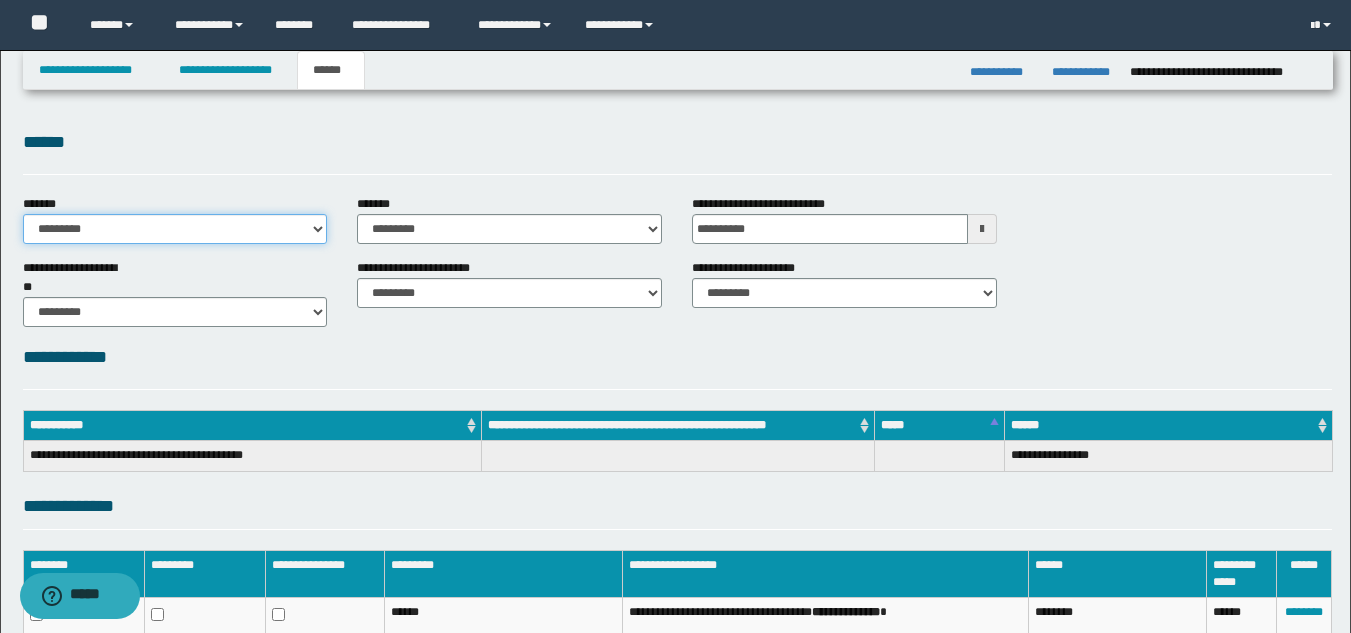 click on "**********" at bounding box center [175, 229] 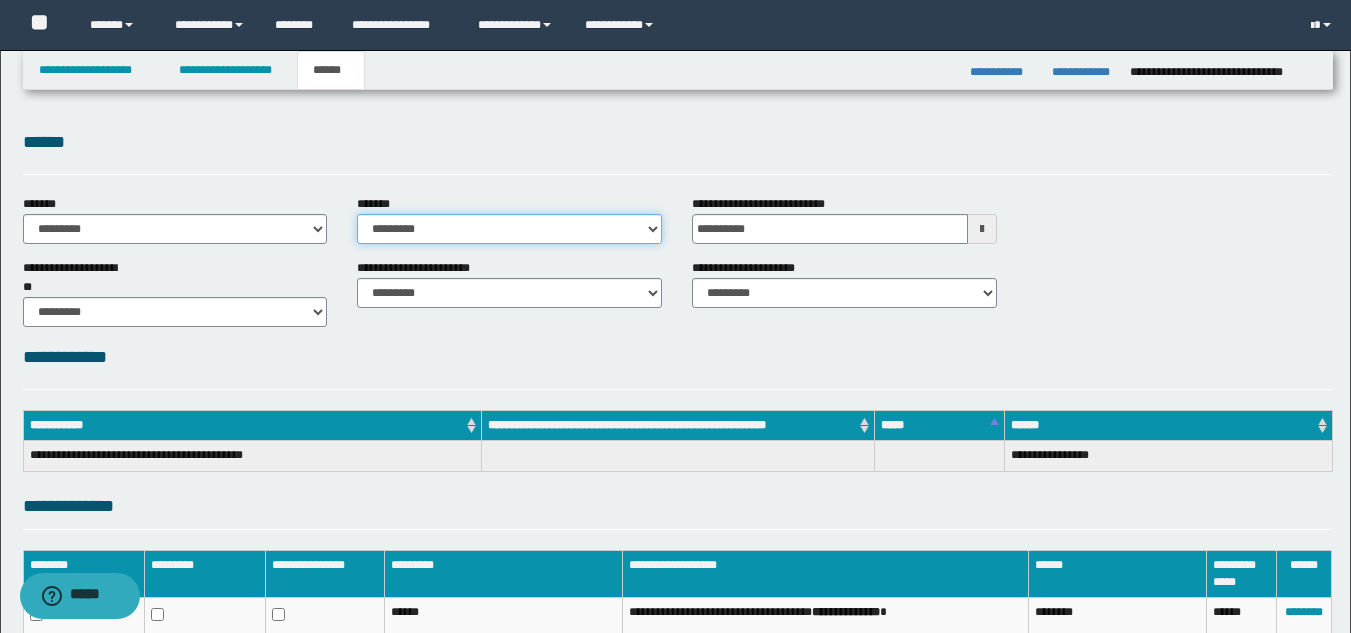 click on "**********" at bounding box center [509, 229] 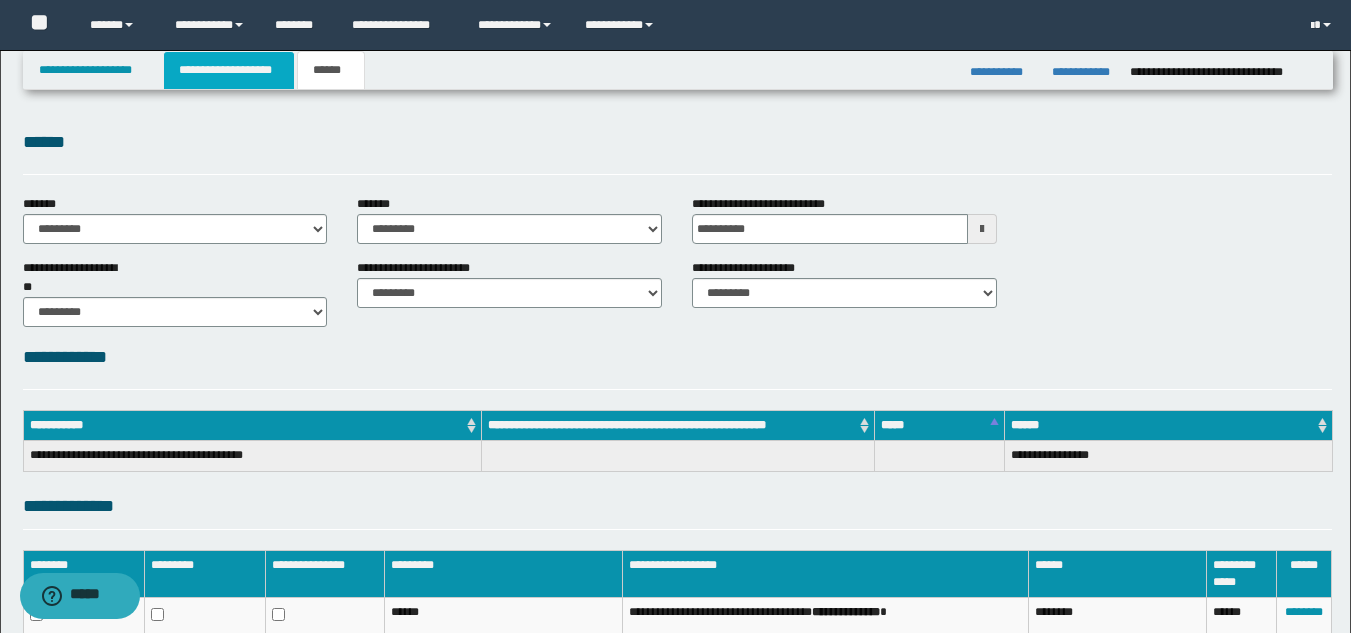click on "**********" at bounding box center (229, 70) 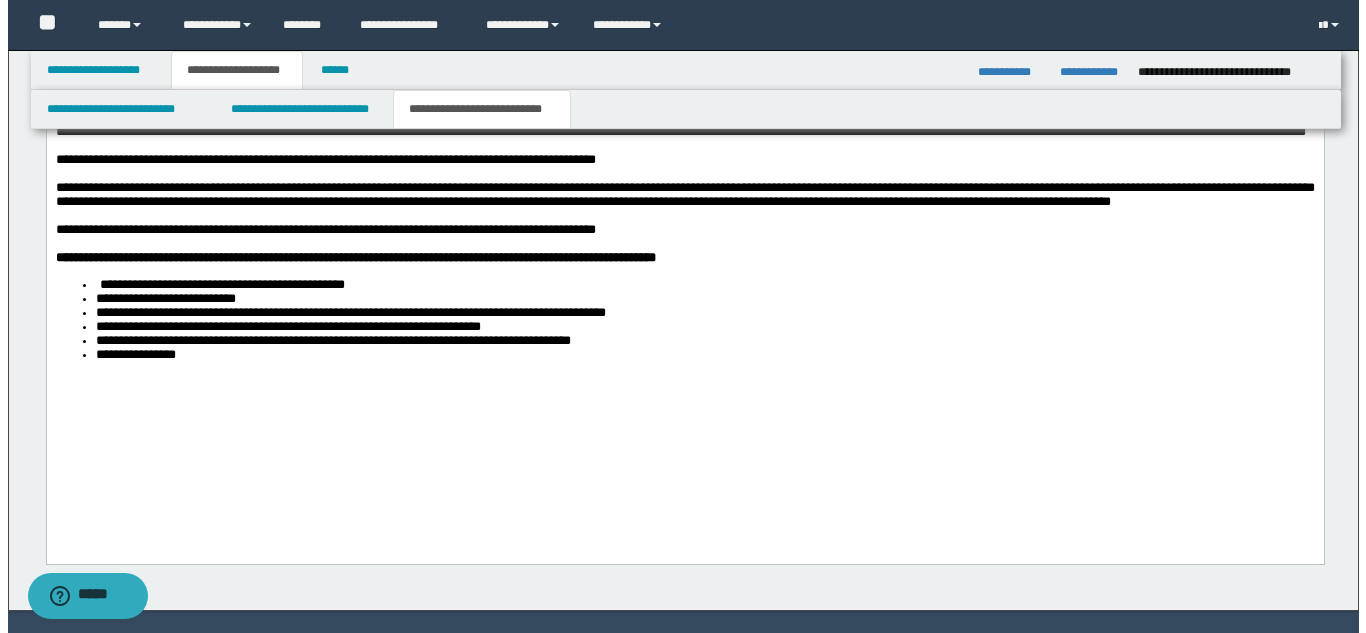 scroll, scrollTop: 1956, scrollLeft: 0, axis: vertical 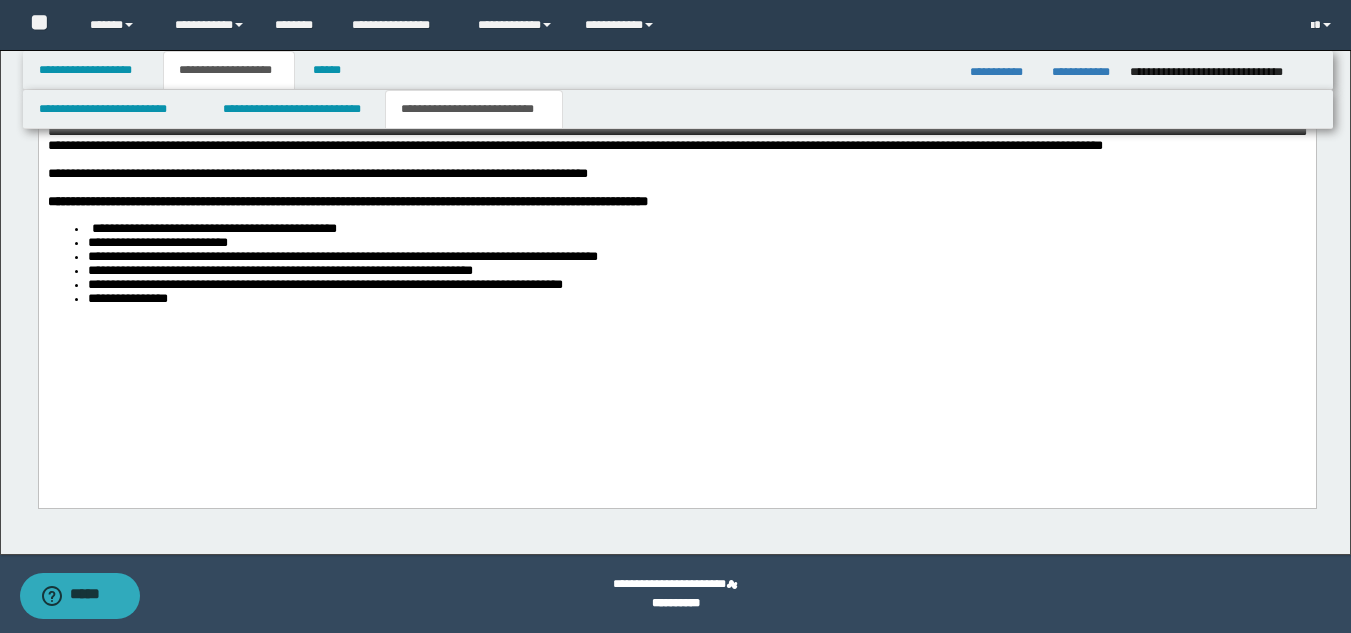 click on "**********" at bounding box center (676, 108) 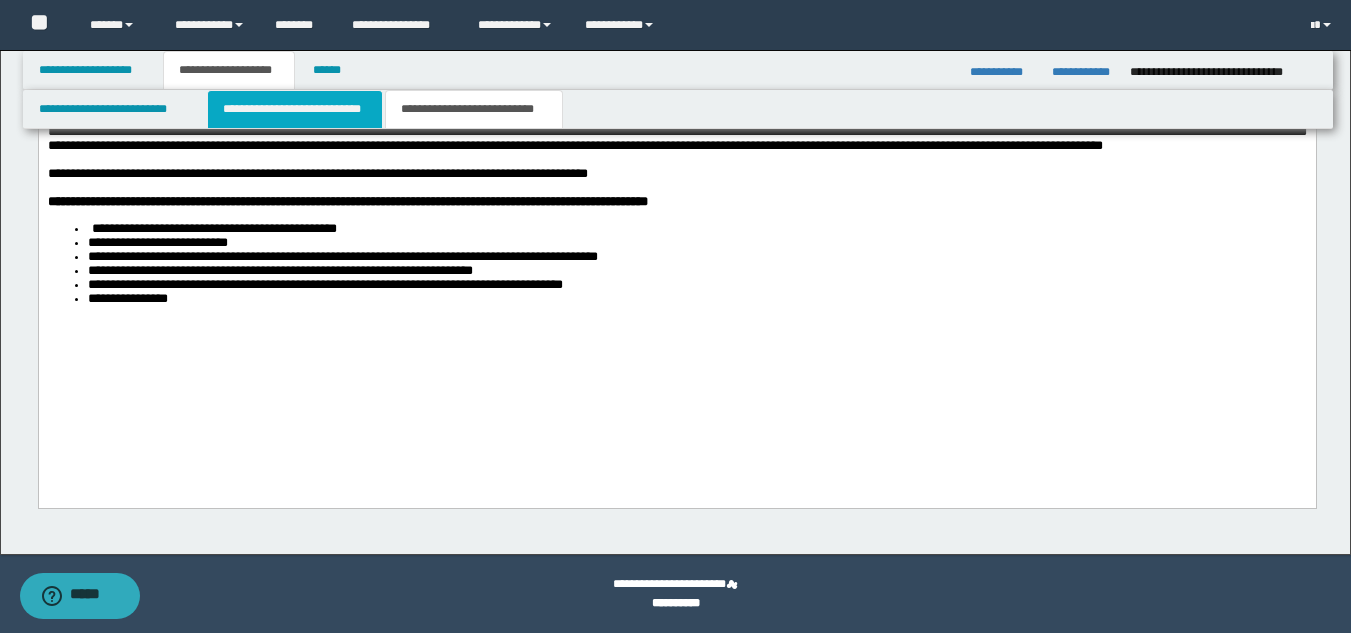 click on "**********" at bounding box center (295, 109) 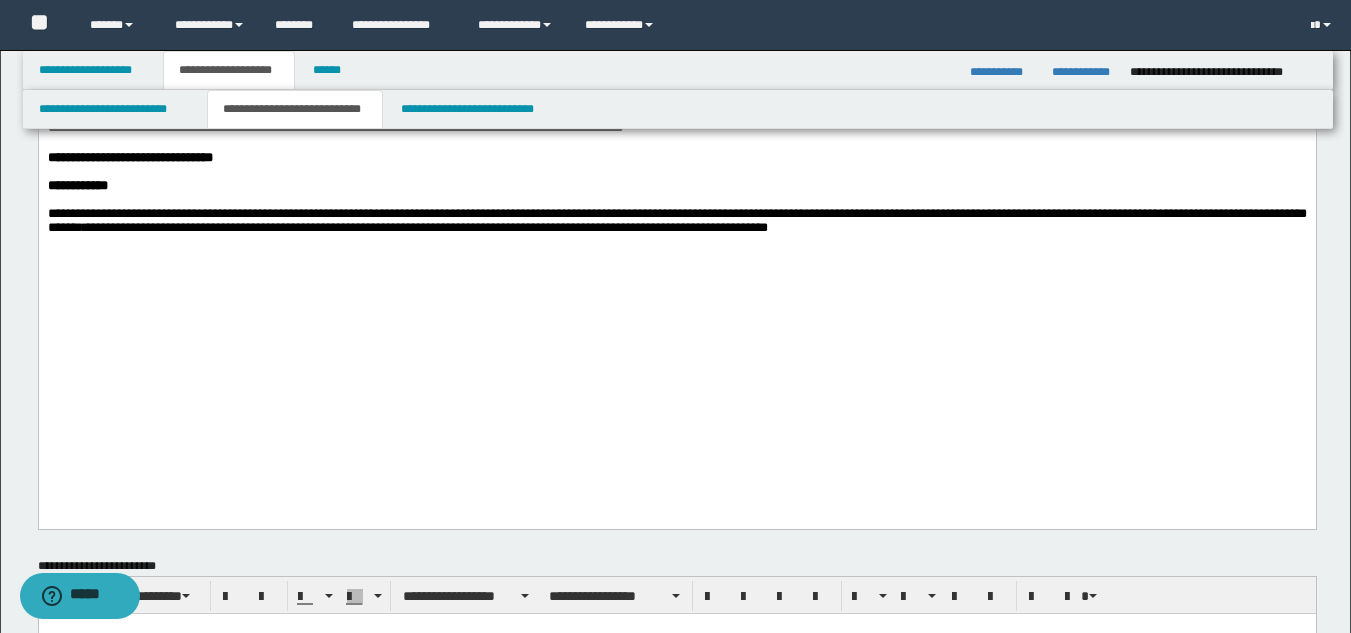 scroll, scrollTop: 1156, scrollLeft: 0, axis: vertical 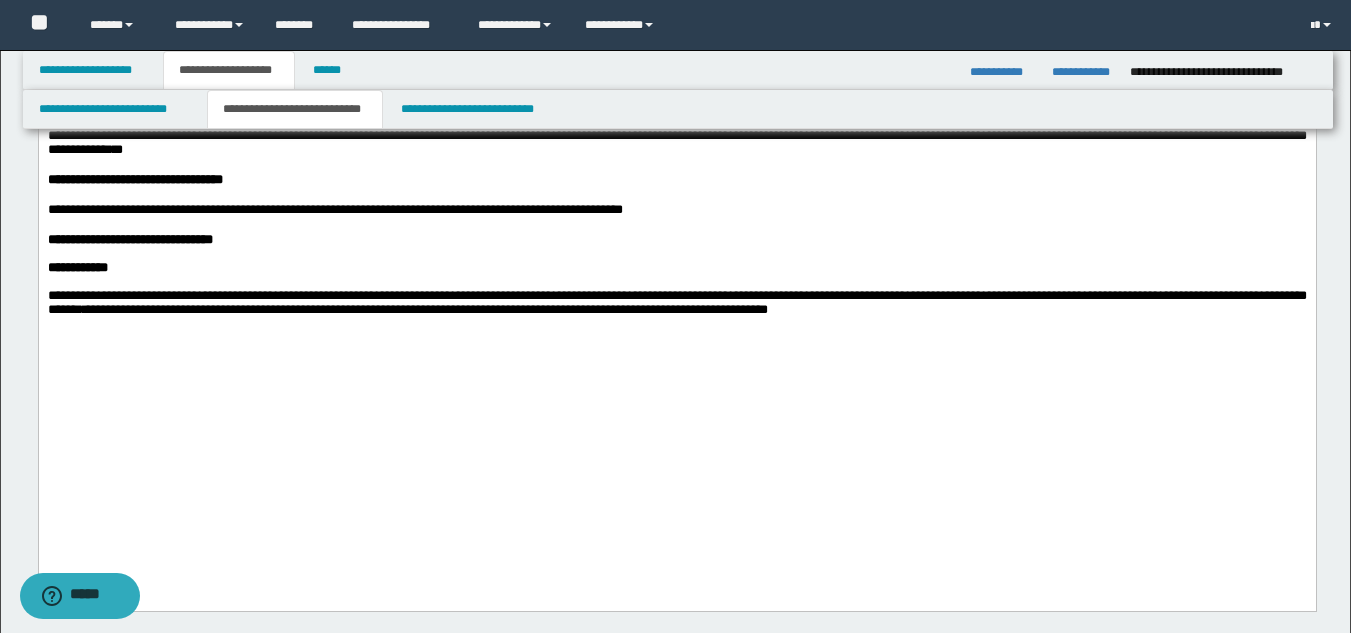 click on "**********" at bounding box center [427, 309] 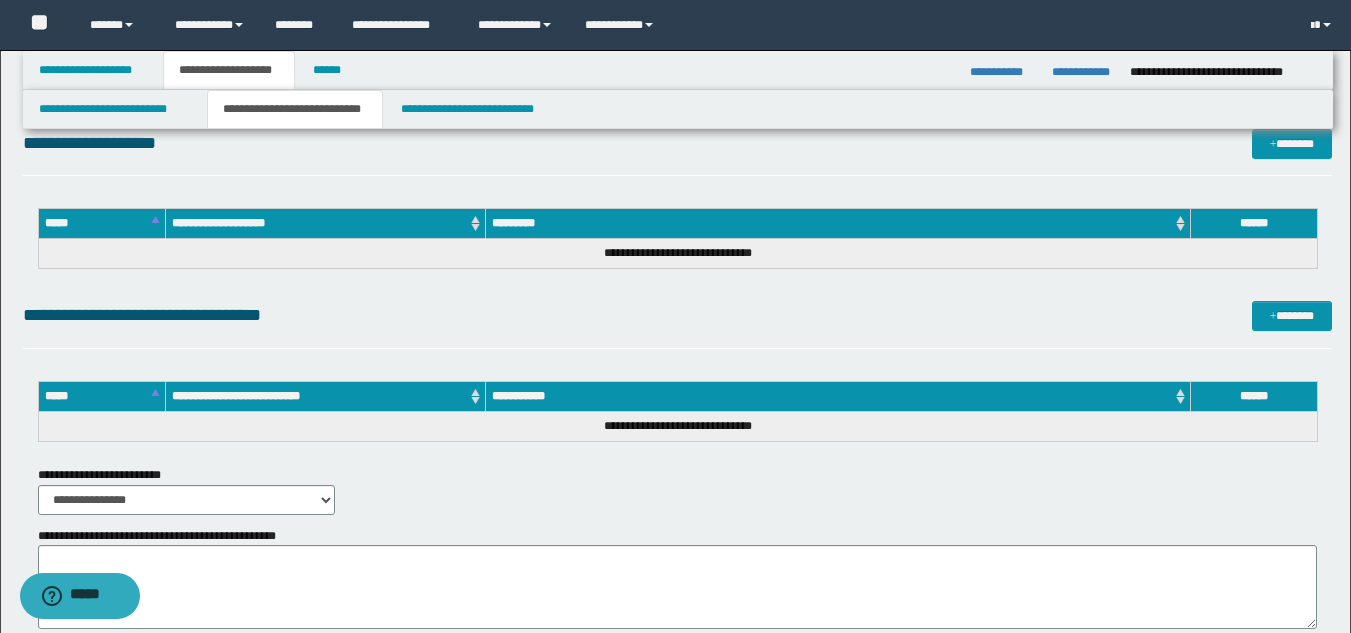 scroll, scrollTop: 2465, scrollLeft: 0, axis: vertical 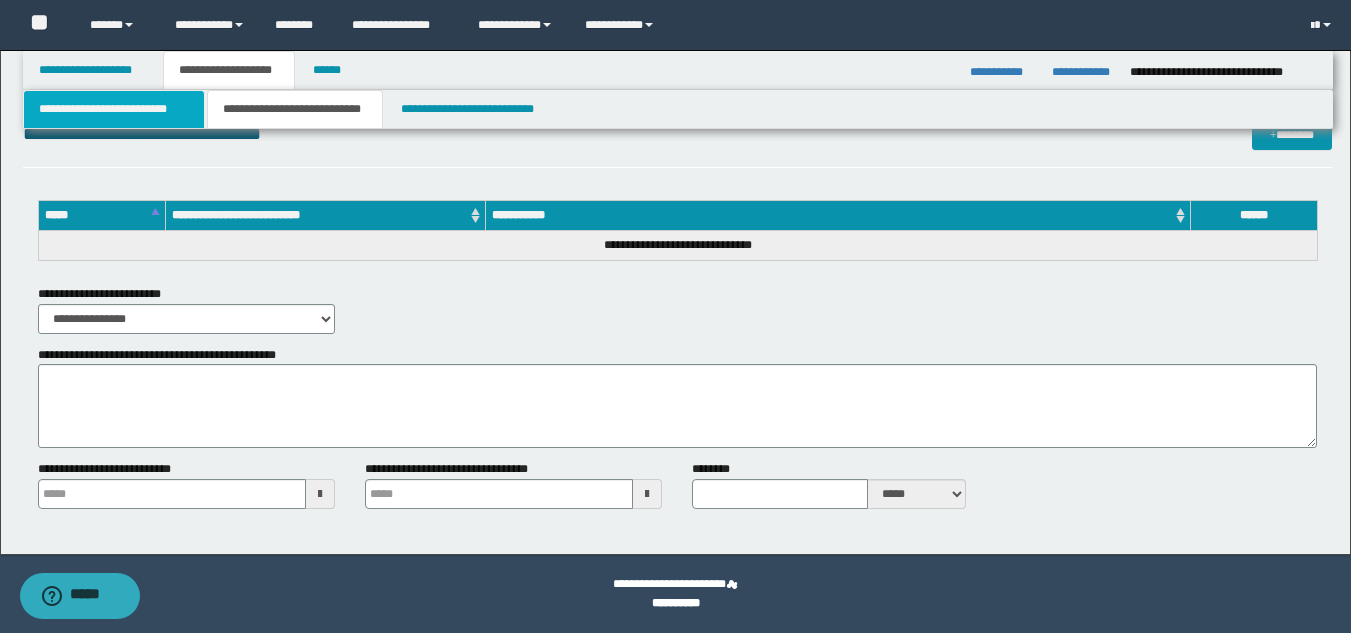 click on "**********" at bounding box center (114, 109) 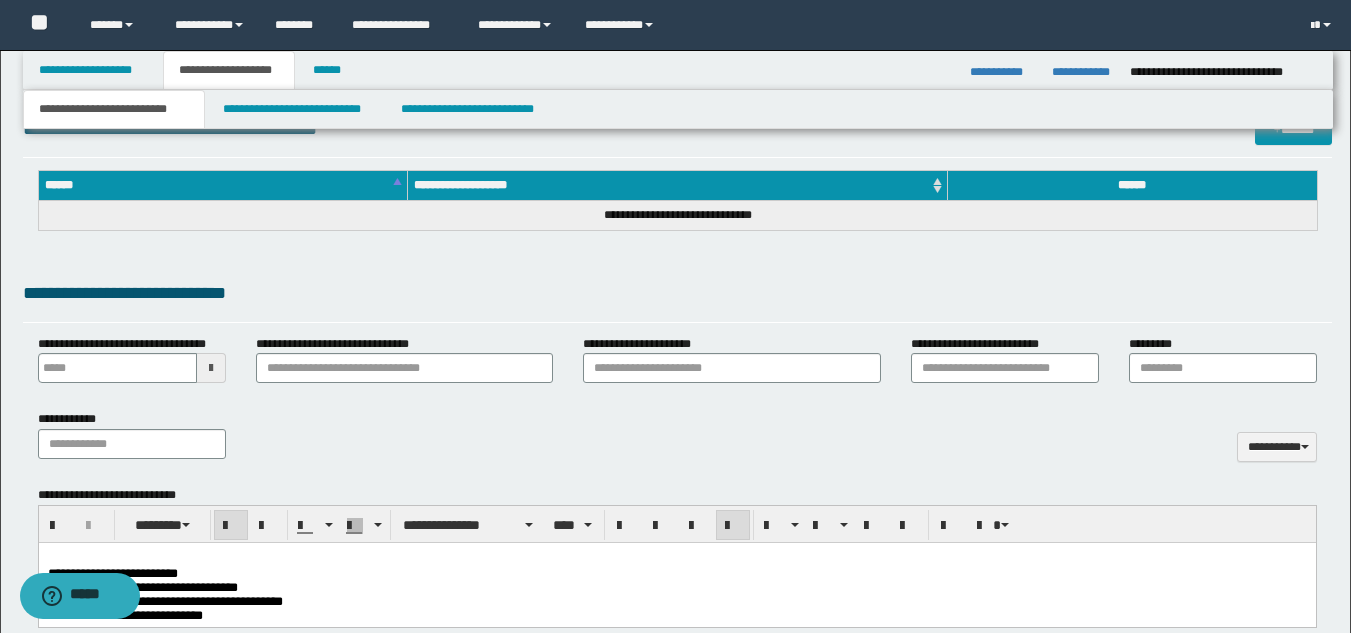 click on "**********" at bounding box center [676, 588] 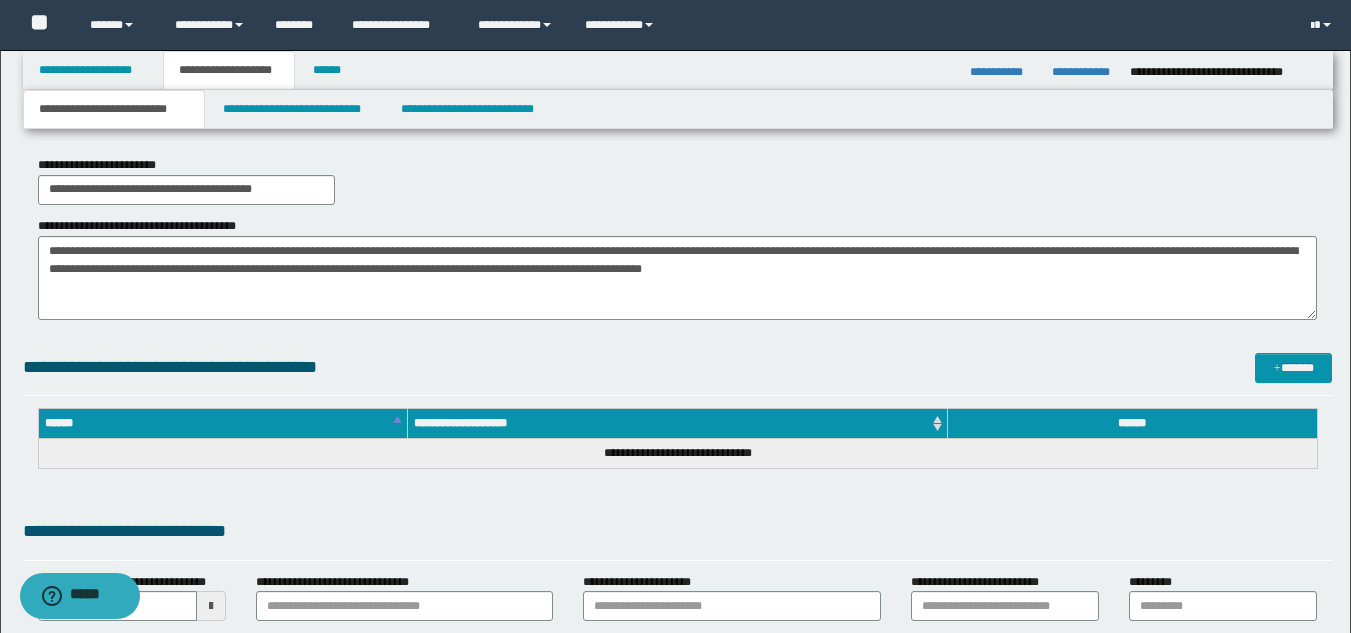 scroll, scrollTop: 300, scrollLeft: 0, axis: vertical 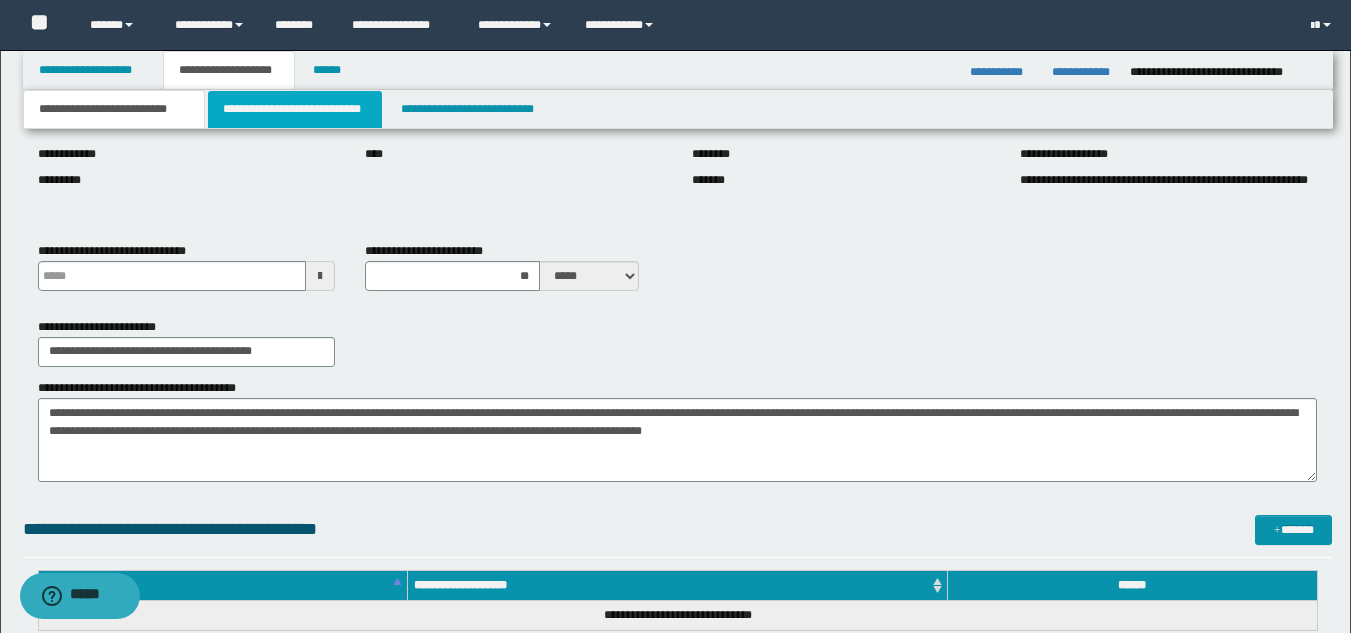 click on "**********" at bounding box center [295, 109] 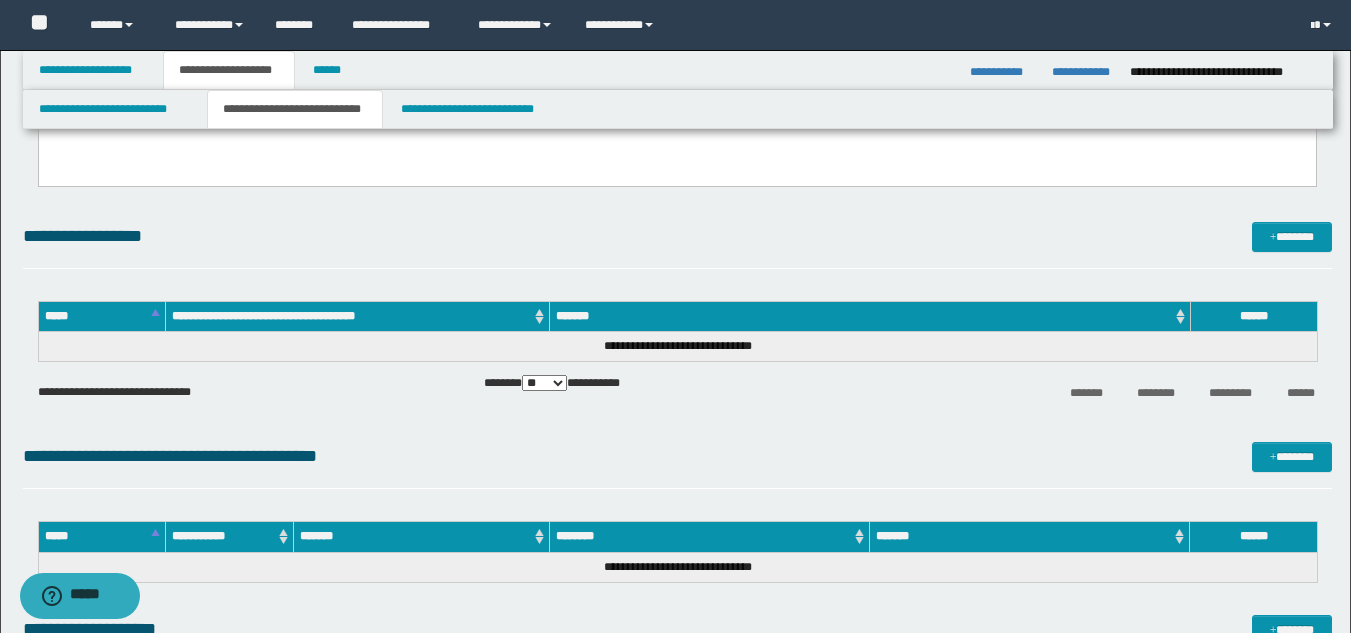 scroll, scrollTop: 1700, scrollLeft: 0, axis: vertical 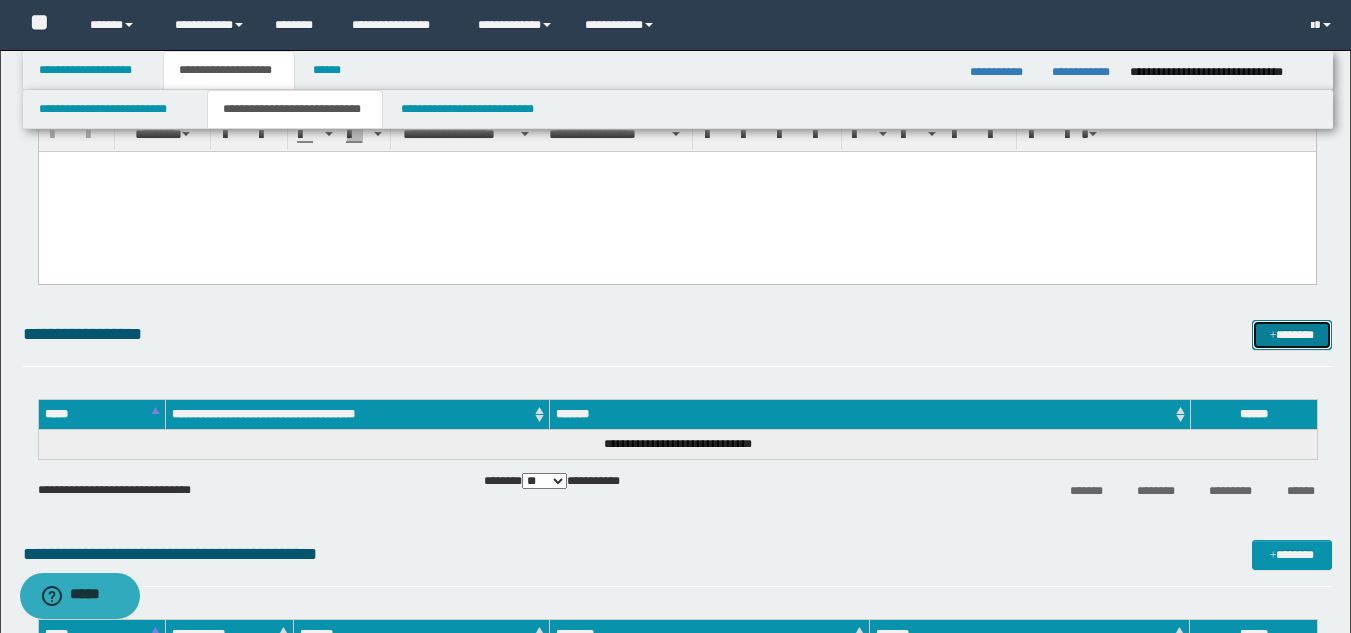 click on "*******" at bounding box center (1292, 335) 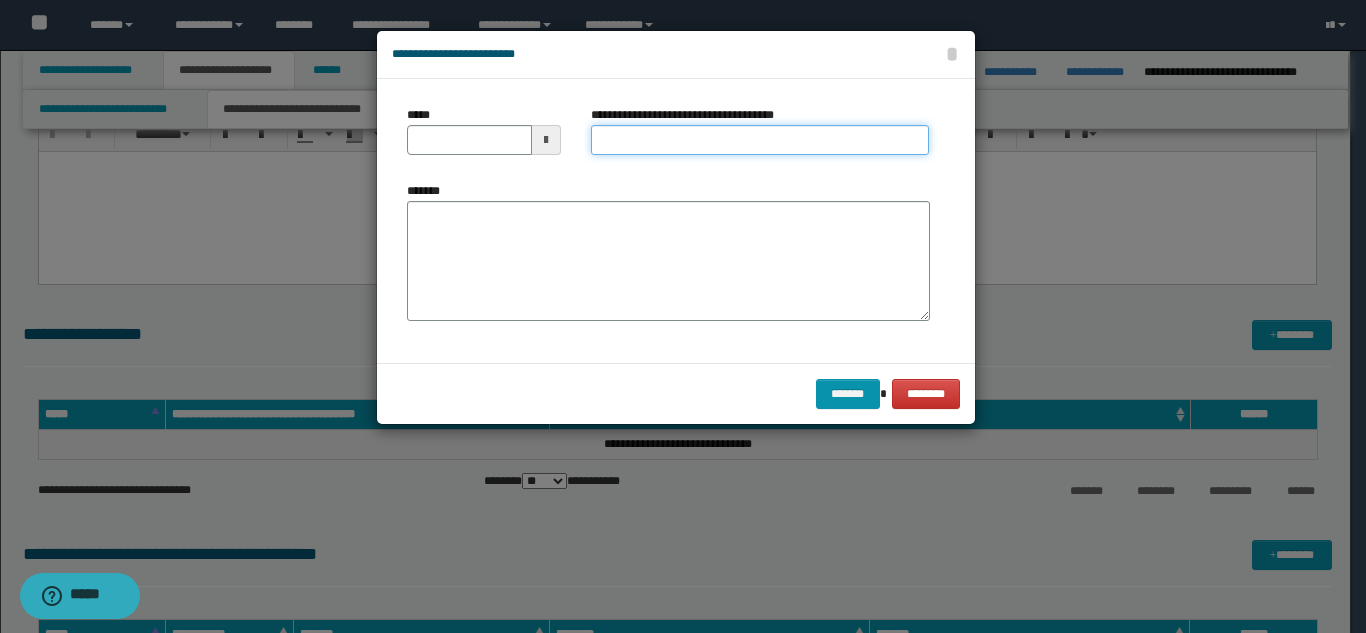 drag, startPoint x: 794, startPoint y: 150, endPoint x: 805, endPoint y: 153, distance: 11.401754 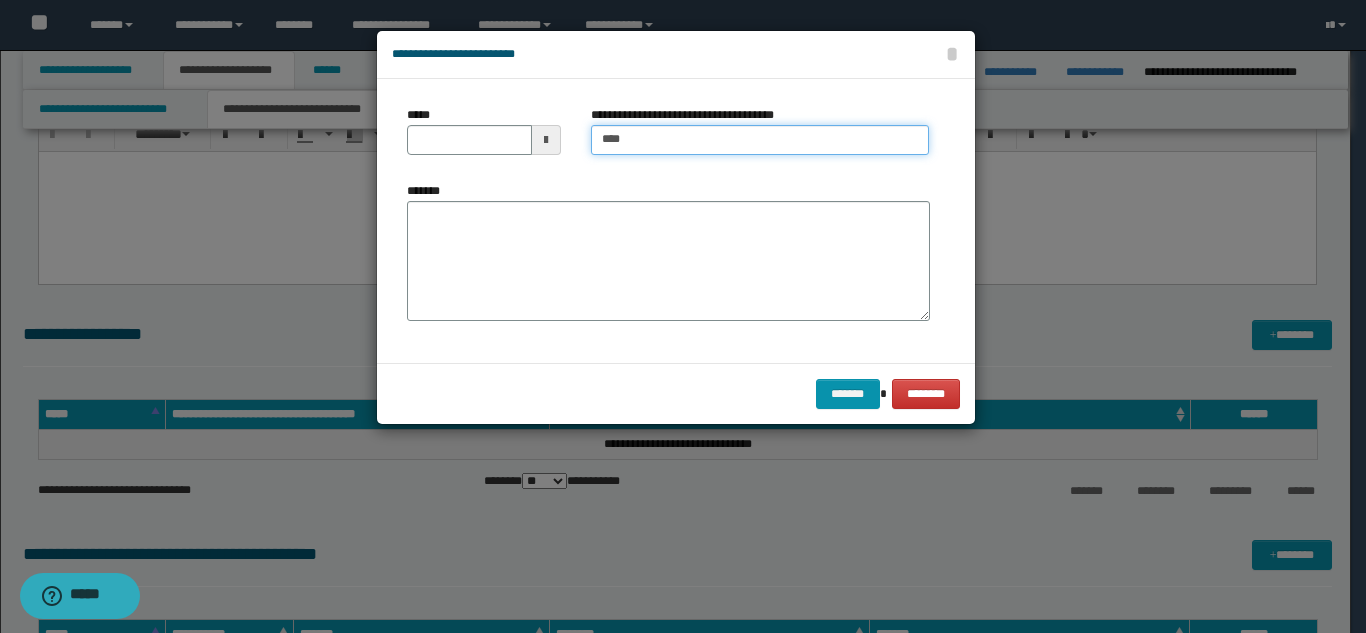 type on "**********" 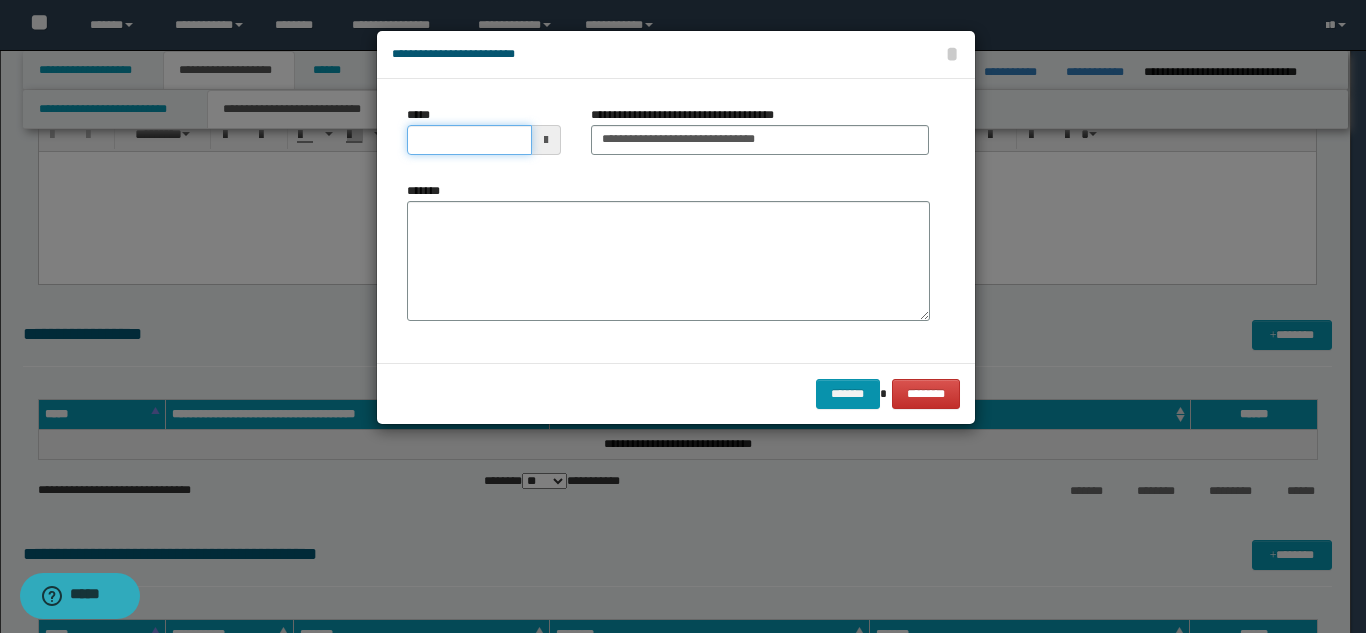 click on "*****" at bounding box center [469, 140] 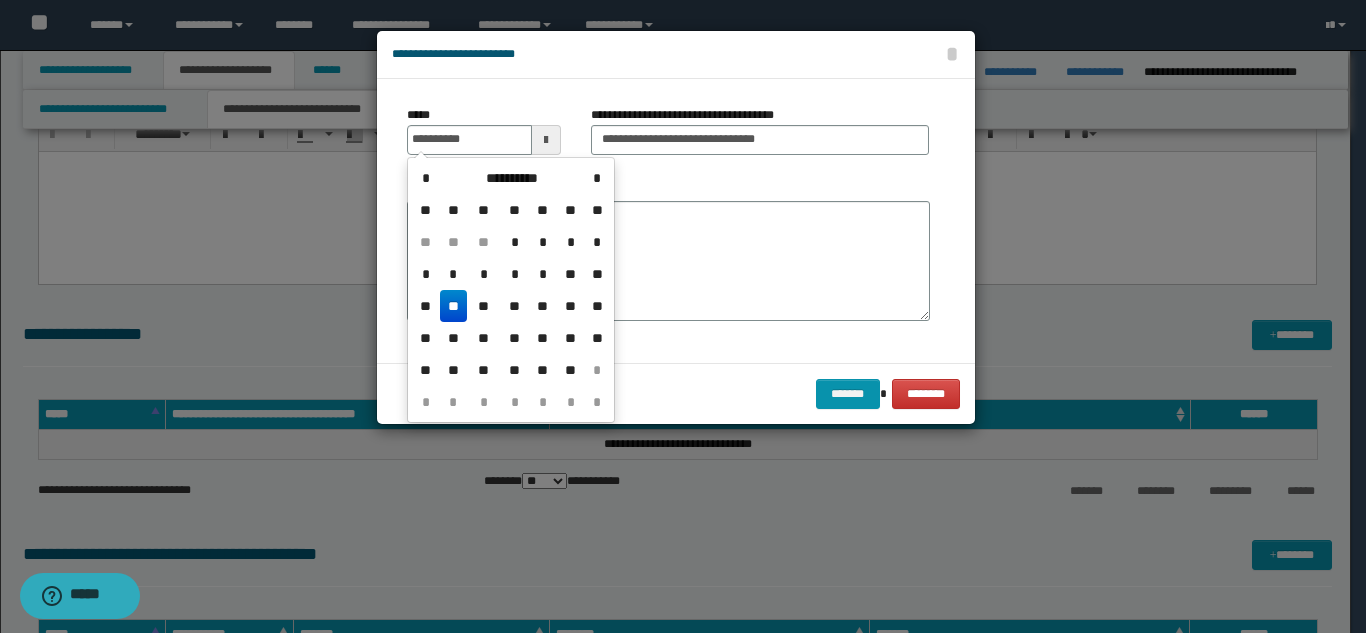 drag, startPoint x: 451, startPoint y: 307, endPoint x: 521, endPoint y: 274, distance: 77.388626 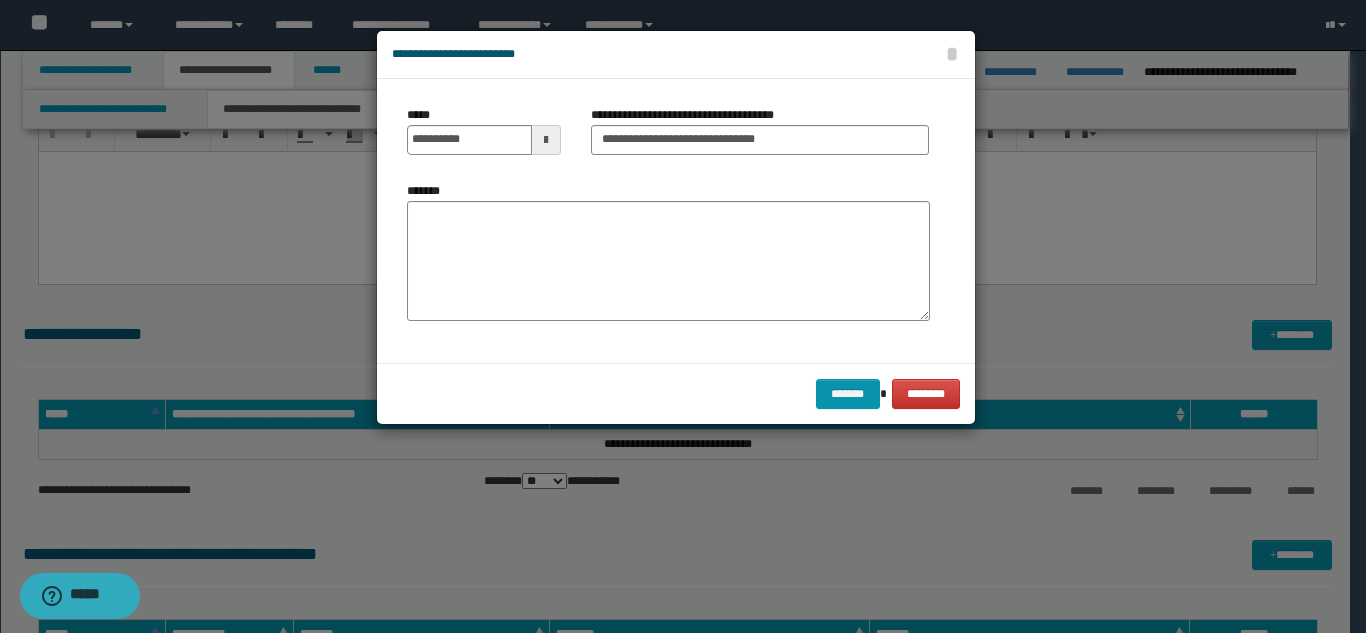 click on "*******" at bounding box center [668, 261] 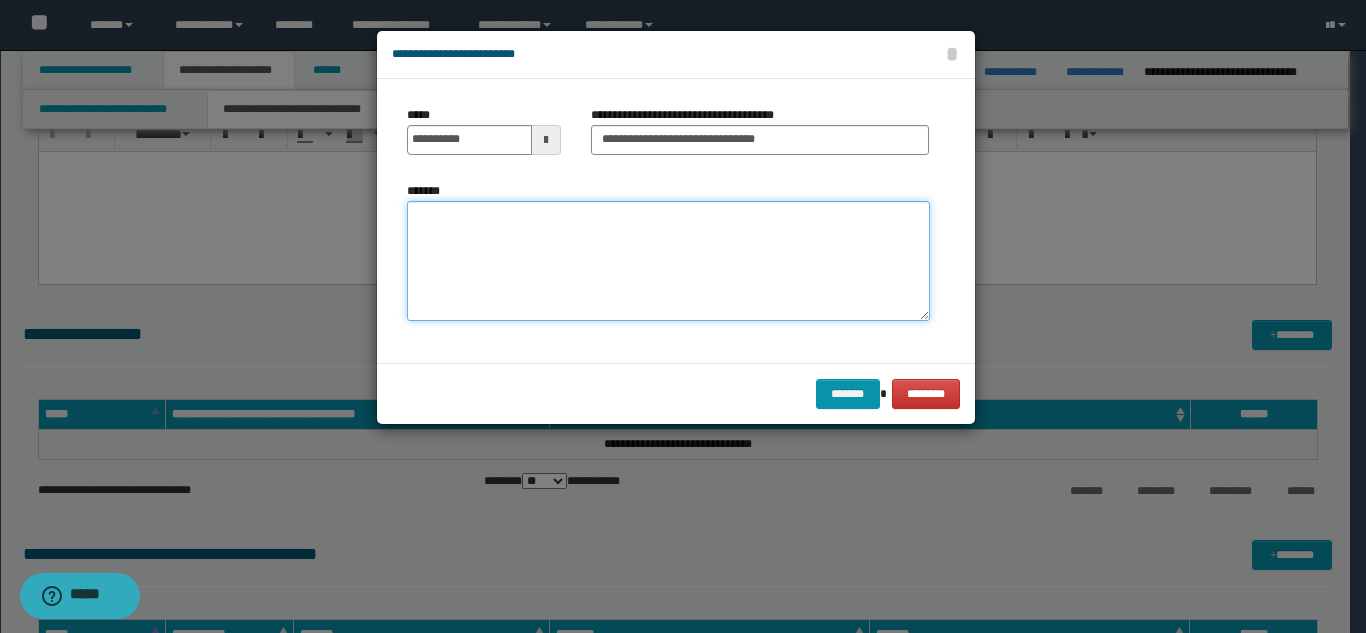 paste on "**********" 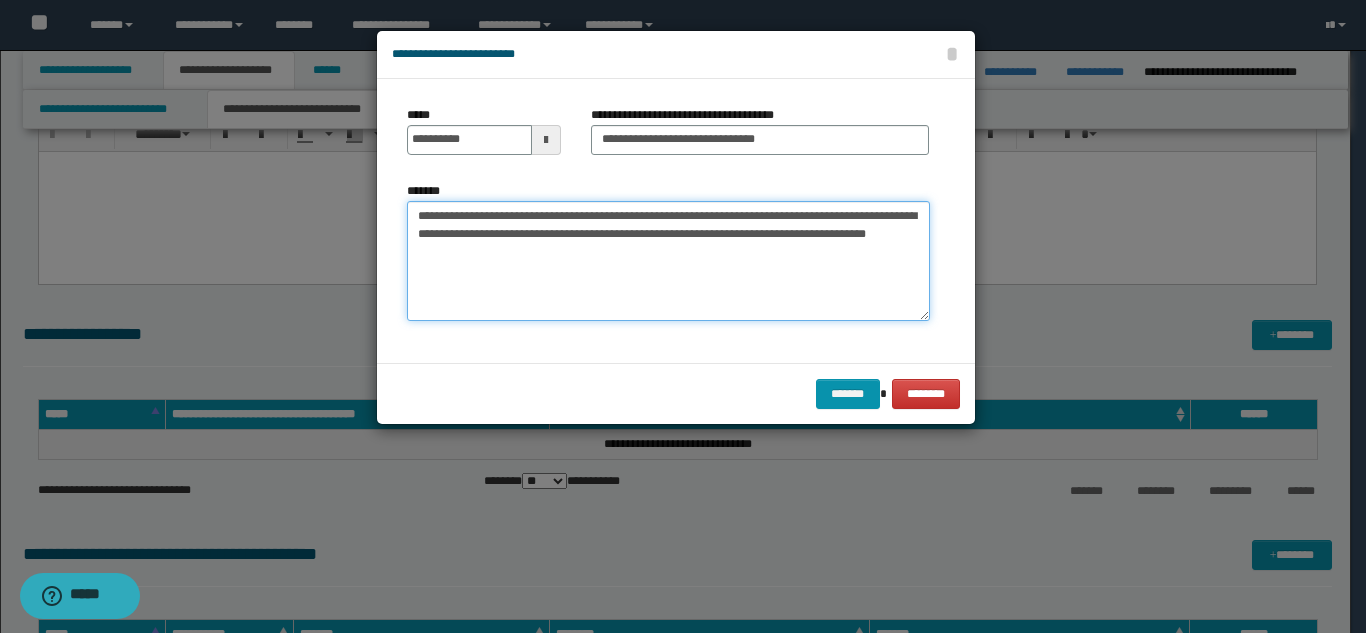 click on "**********" at bounding box center [668, 261] 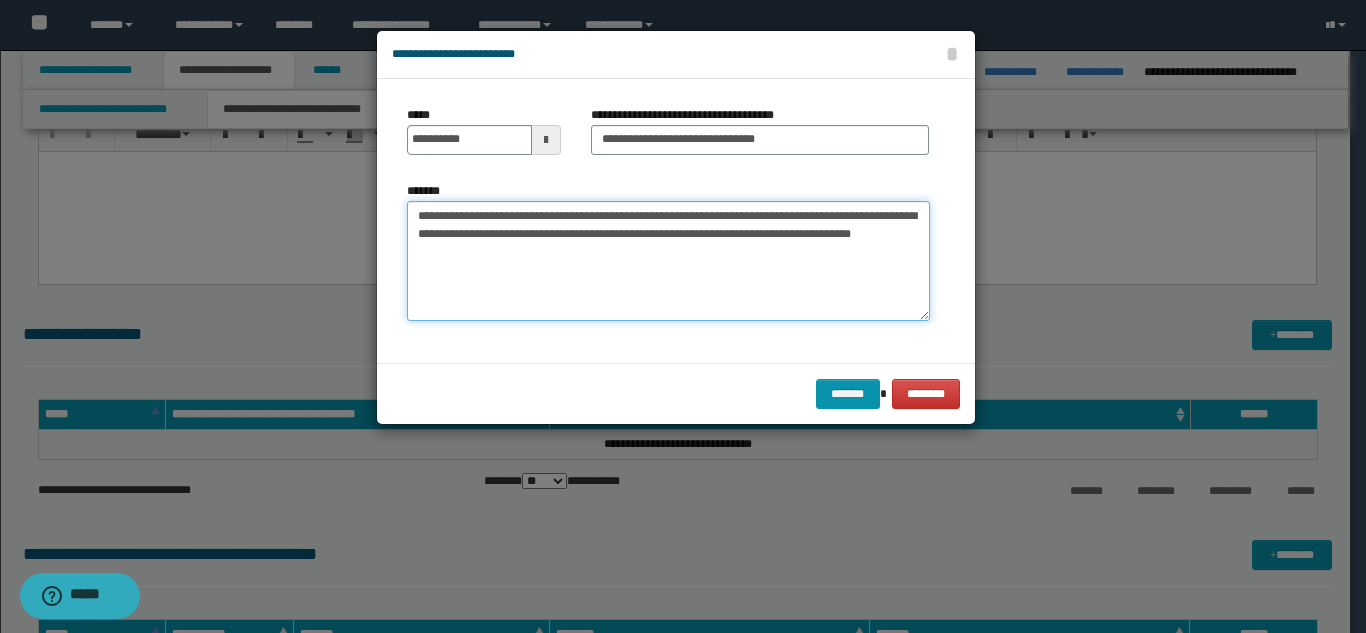 drag, startPoint x: 555, startPoint y: 245, endPoint x: 609, endPoint y: 254, distance: 54.74486 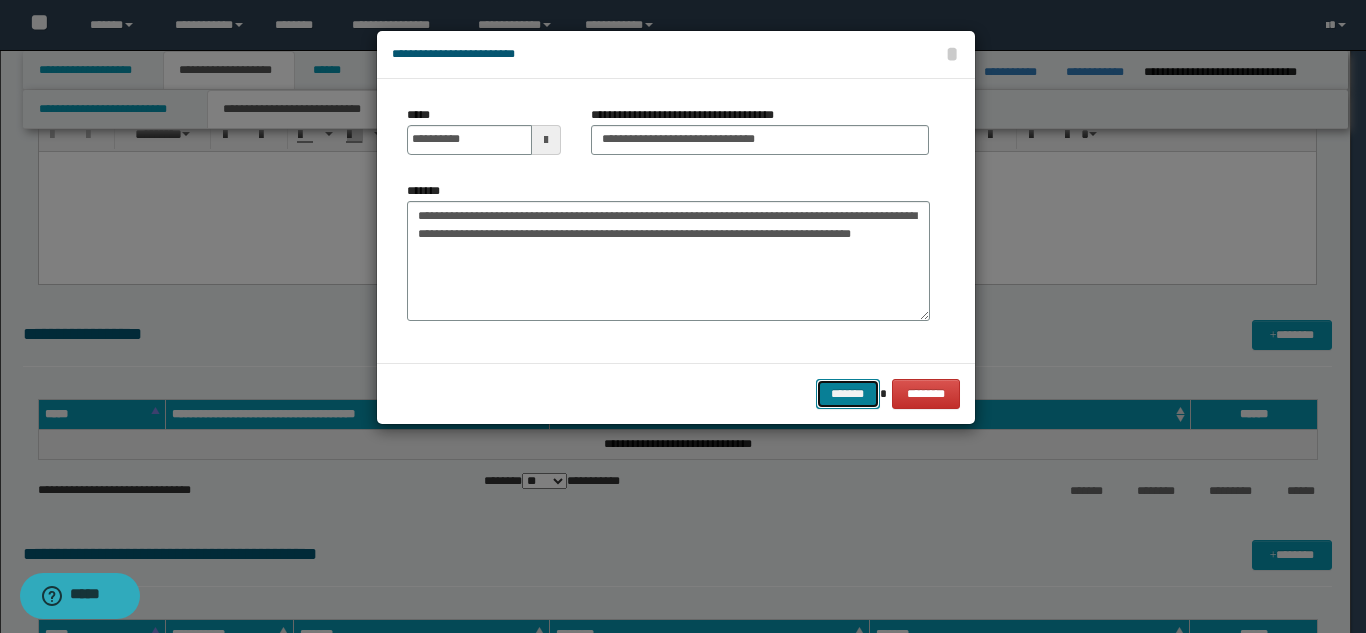 click on "*******" at bounding box center (848, 394) 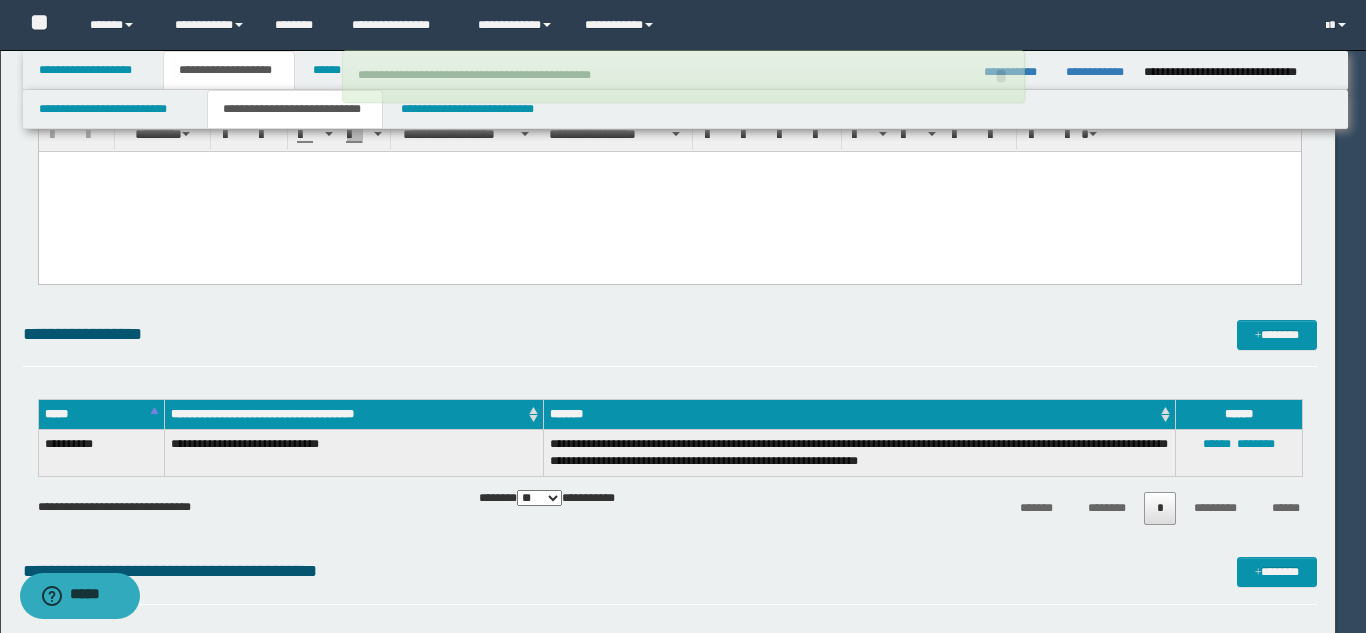 type 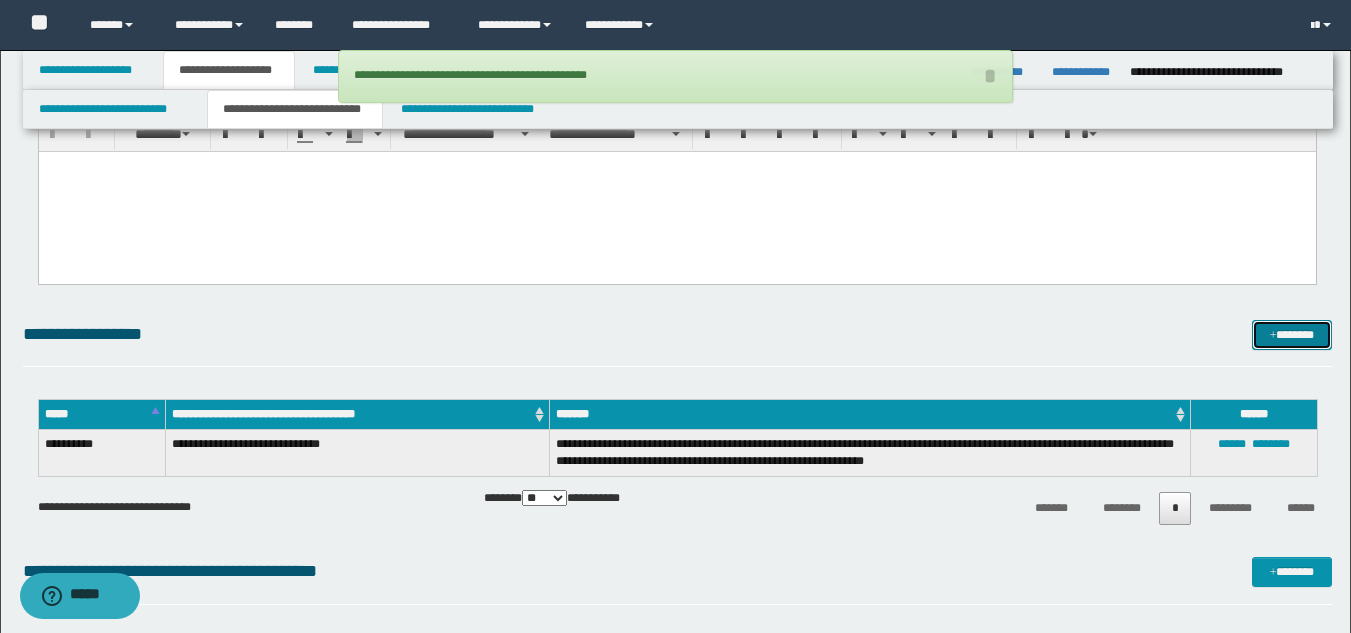 click on "*******" at bounding box center (1292, 335) 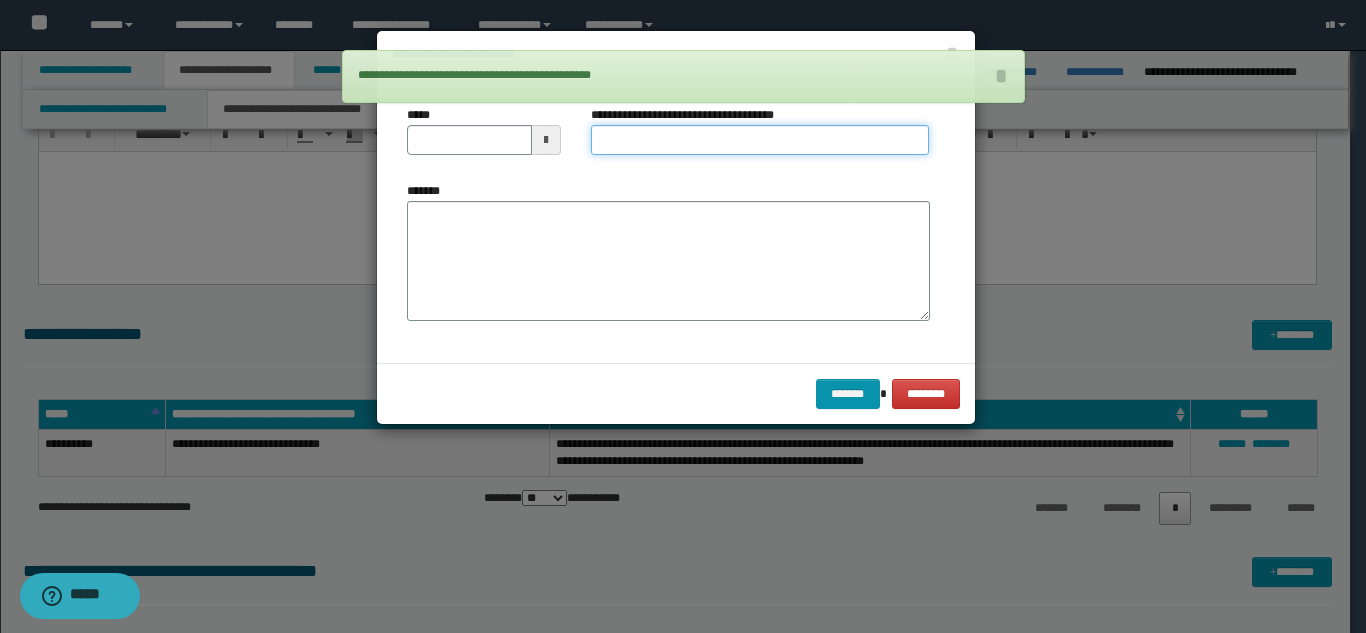 click on "**********" at bounding box center (760, 140) 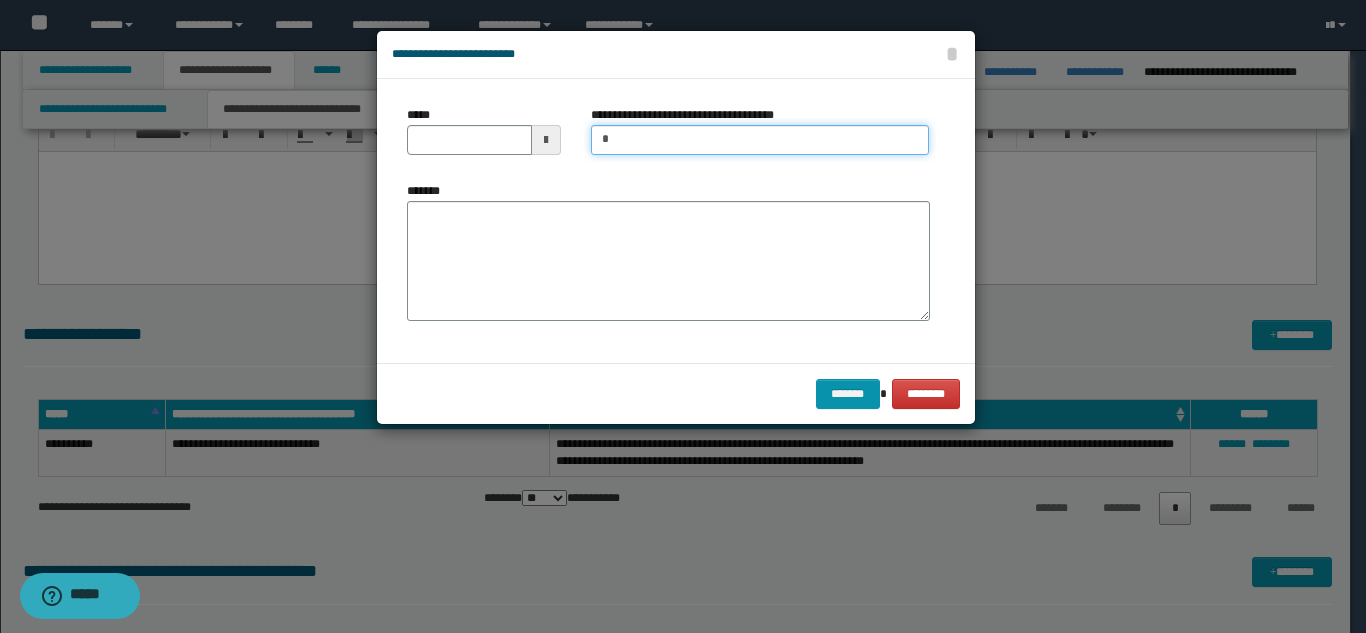 type on "**********" 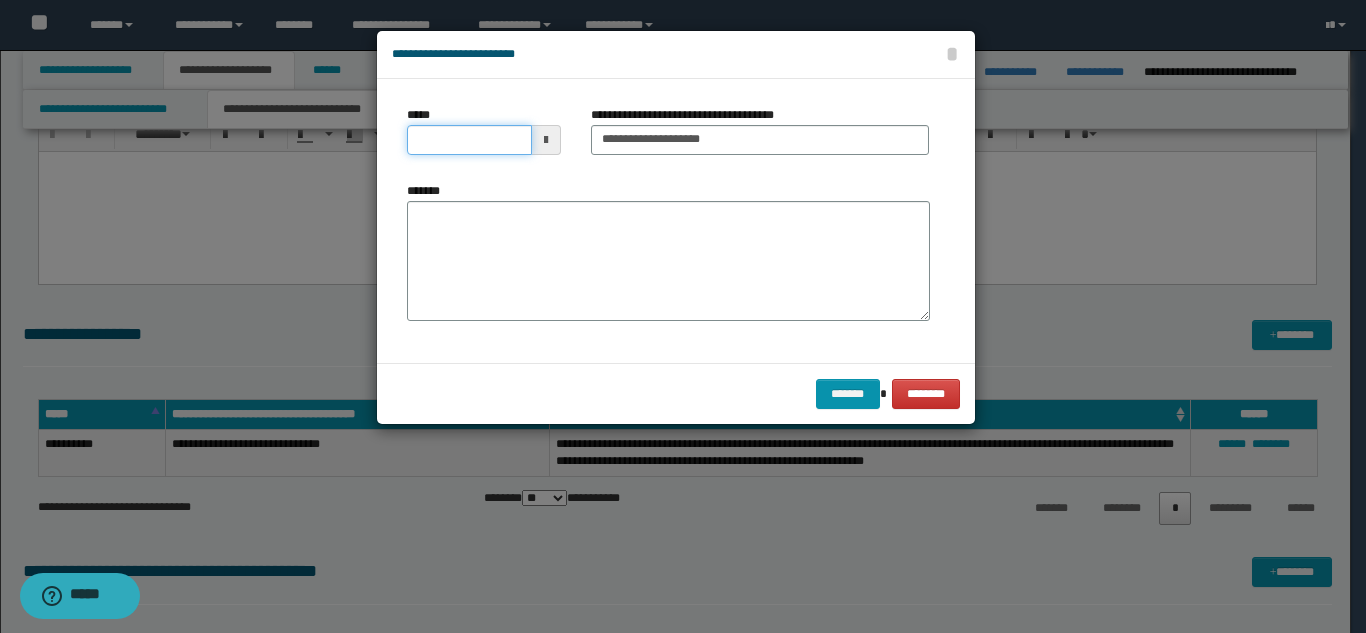 click on "*****" at bounding box center (469, 140) 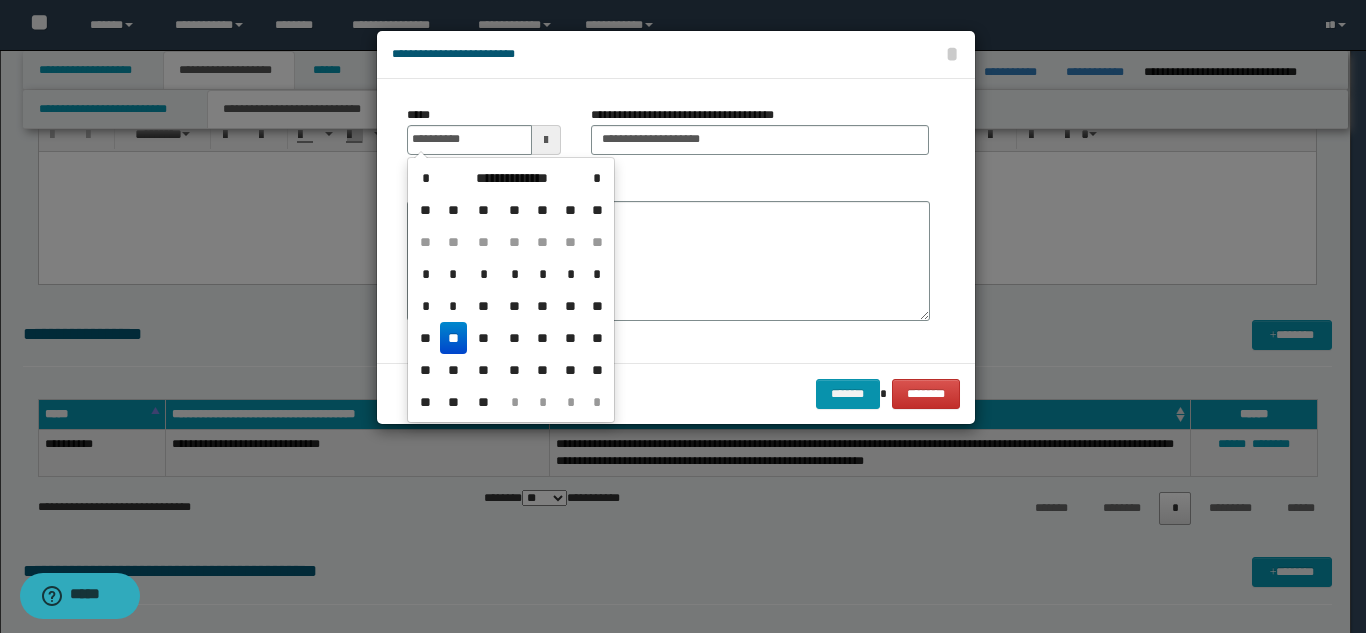 click on "**" at bounding box center [454, 338] 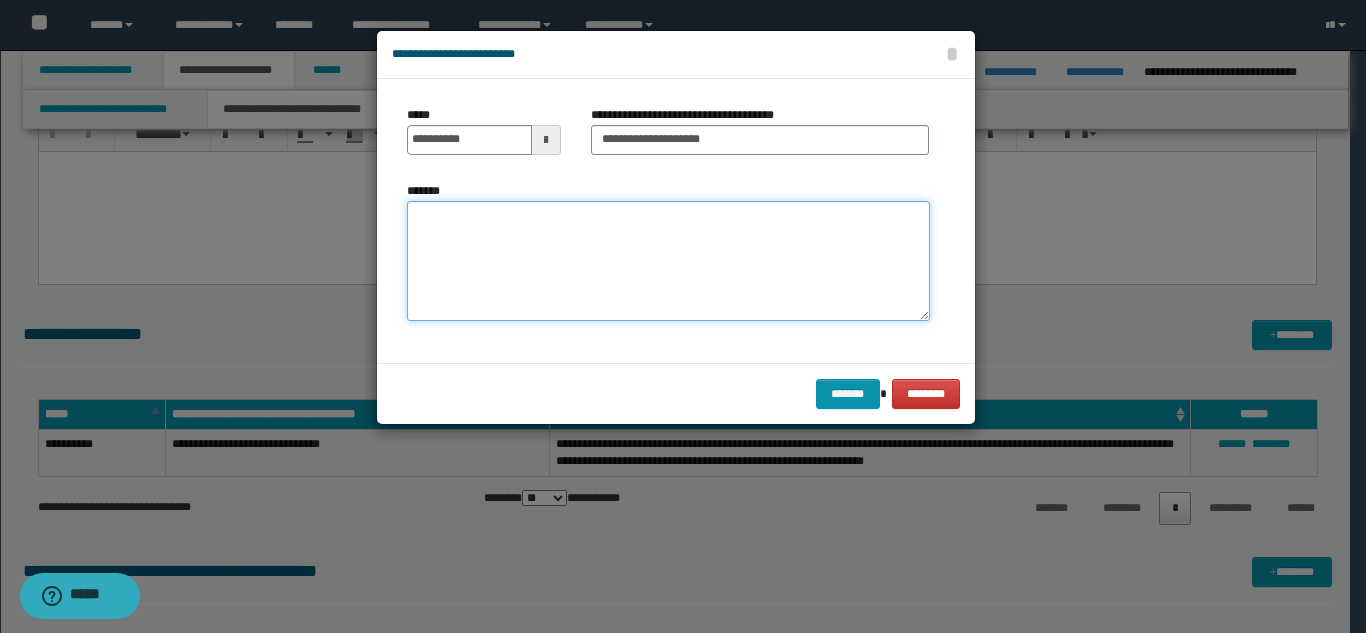 click on "*******" at bounding box center (668, 261) 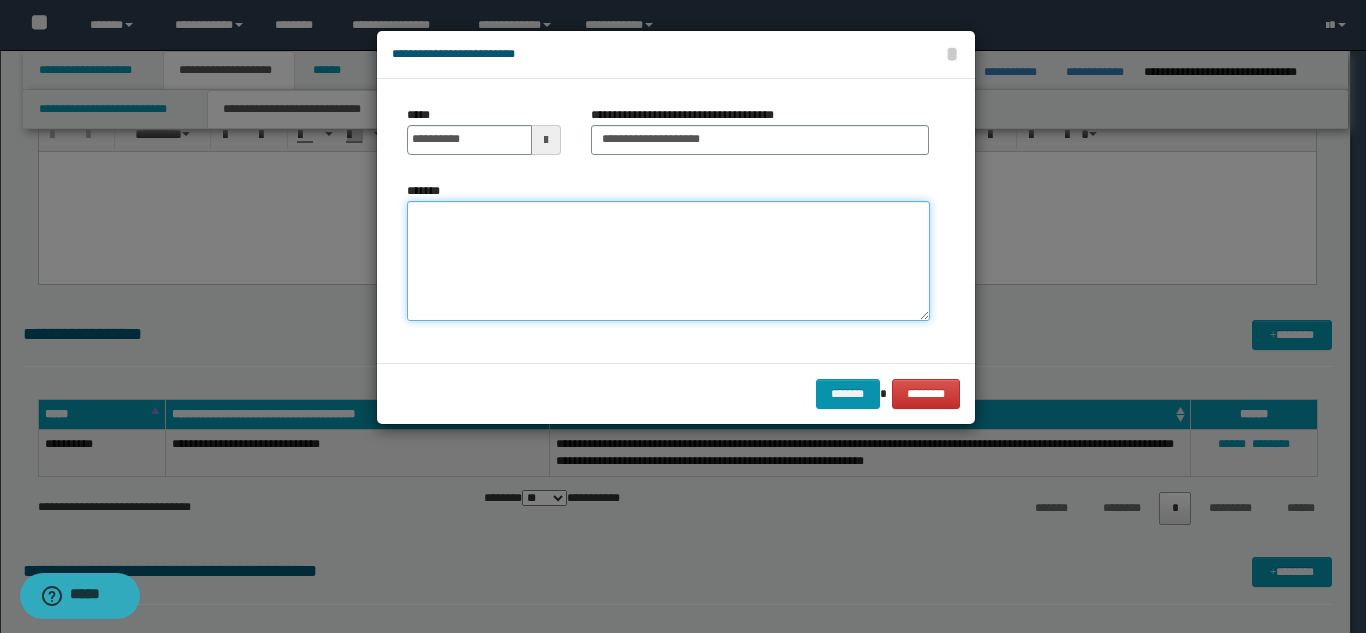 paste on "**********" 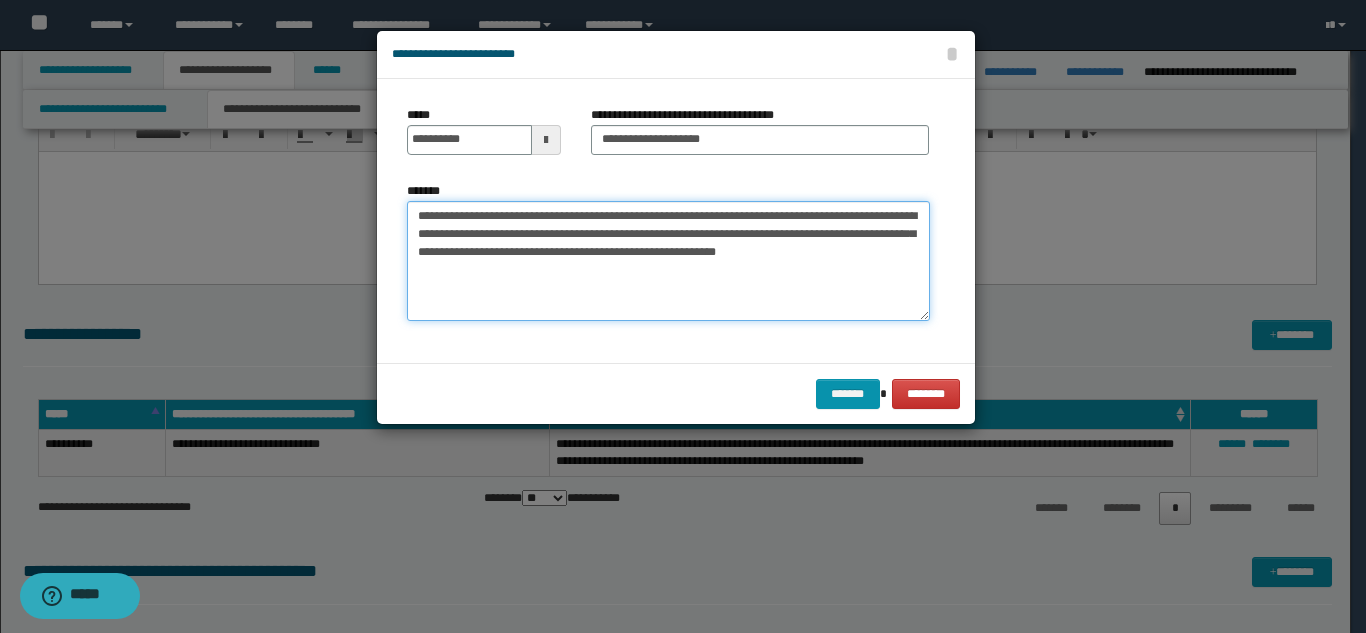 click on "**********" at bounding box center (668, 261) 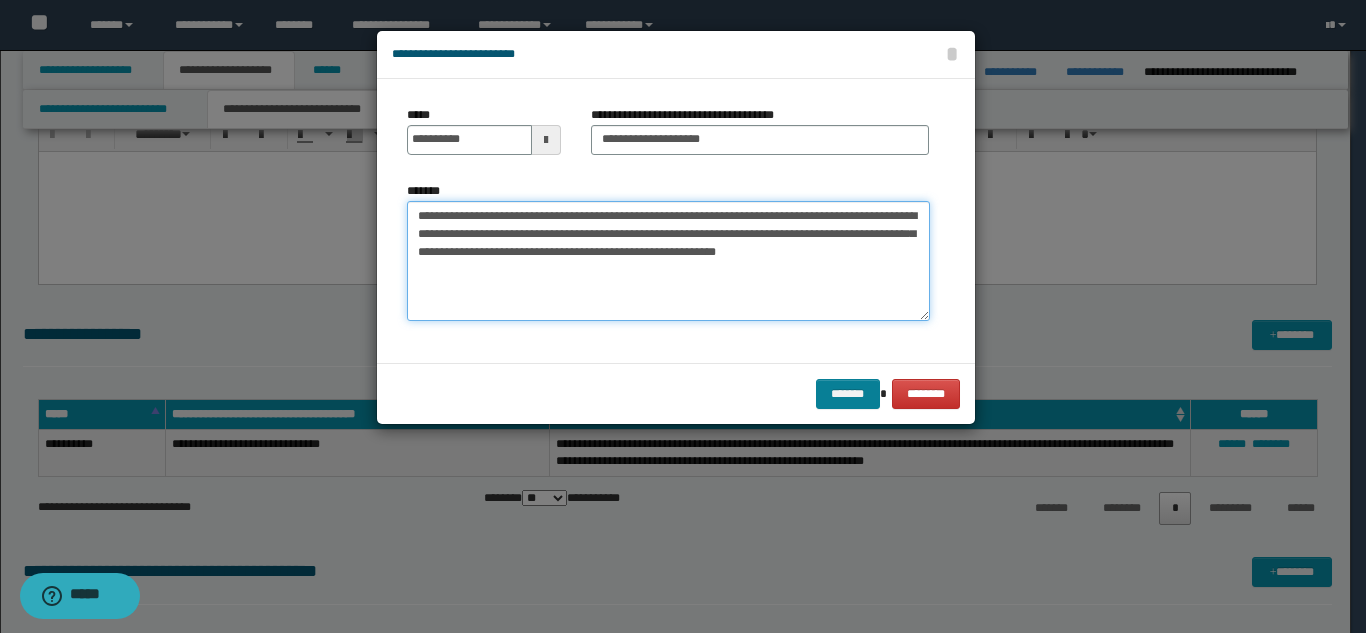 type on "**********" 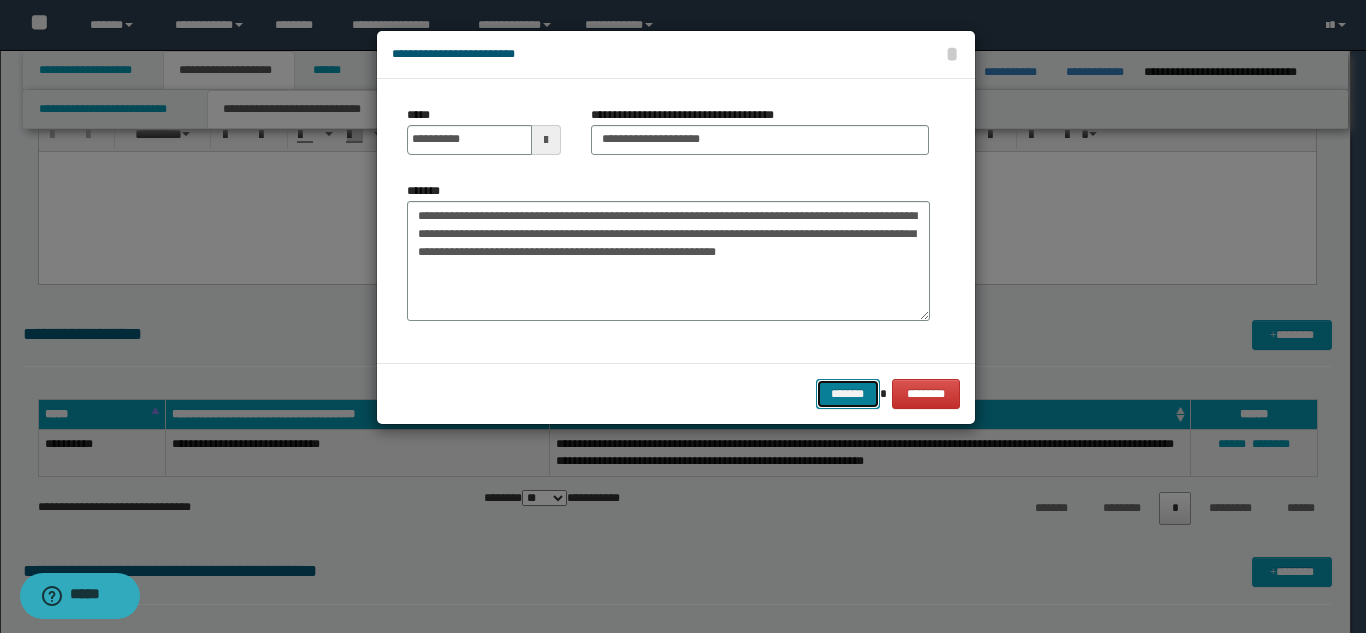 click on "*******" at bounding box center [848, 394] 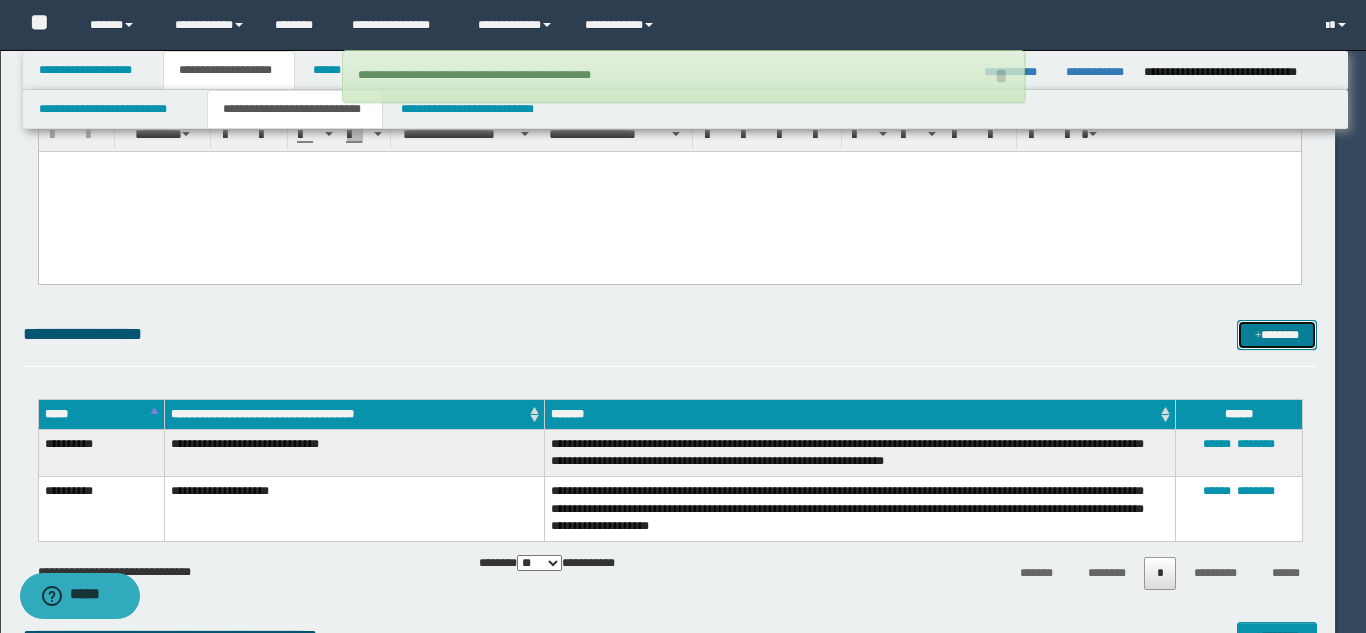 type 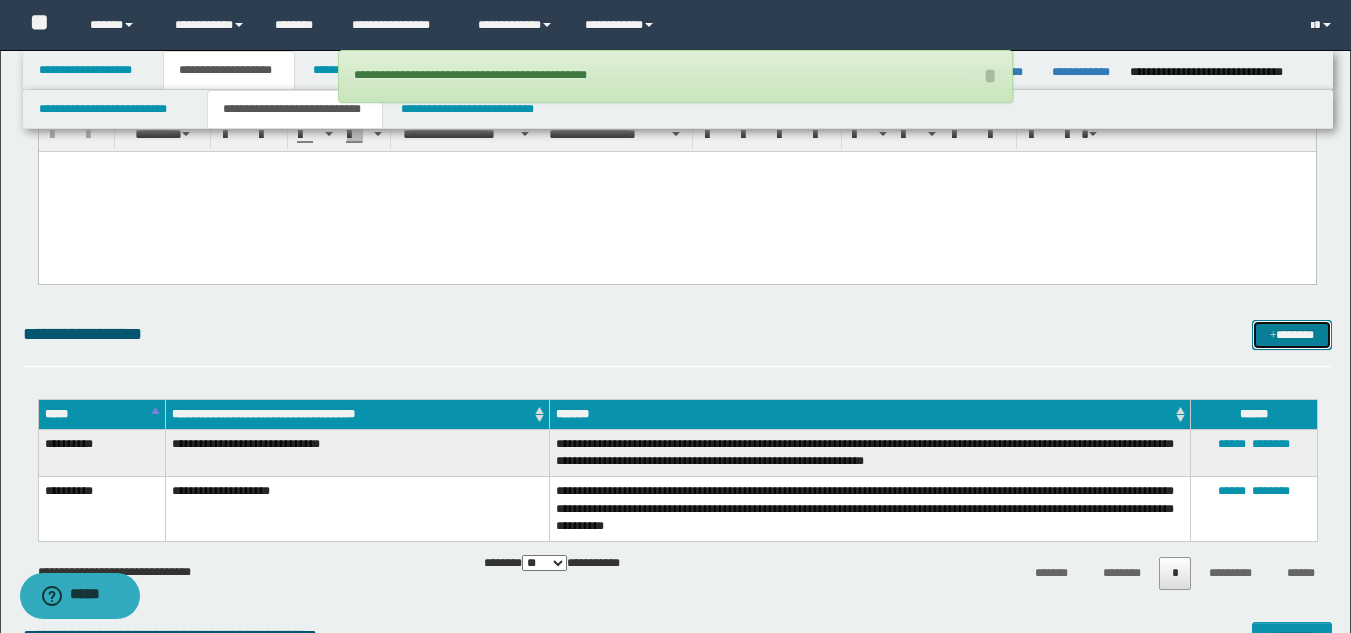 click on "*******" at bounding box center [1292, 335] 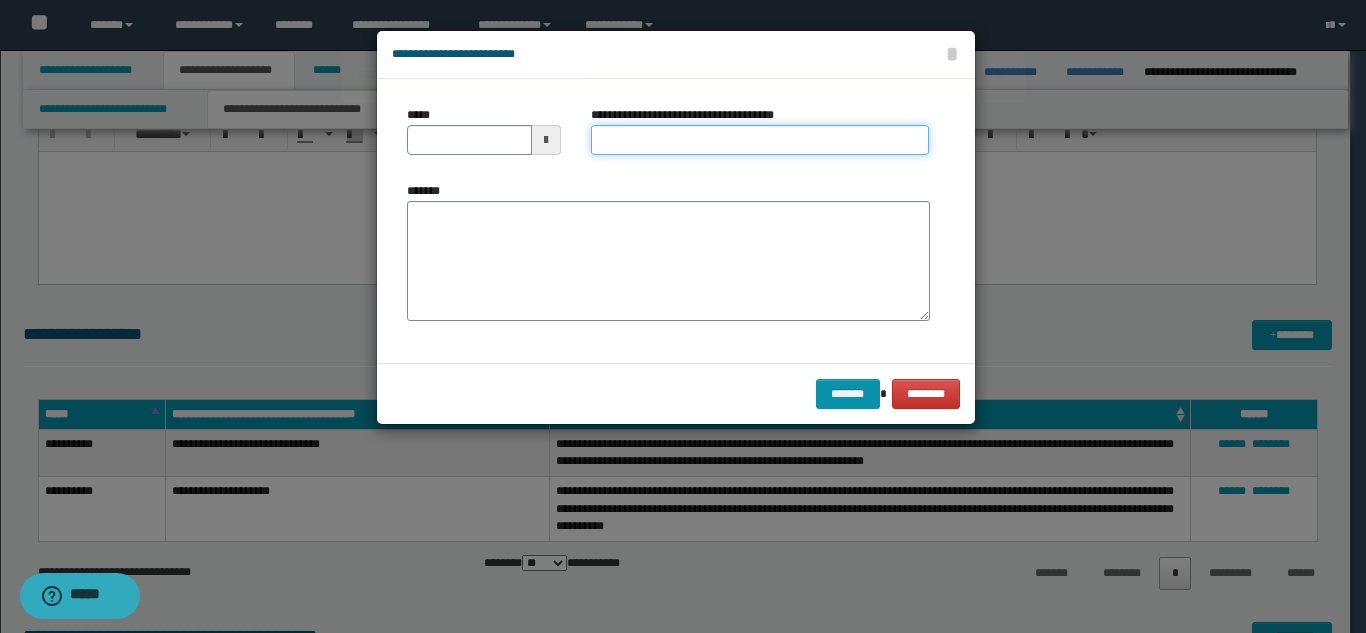 click on "**********" at bounding box center [760, 140] 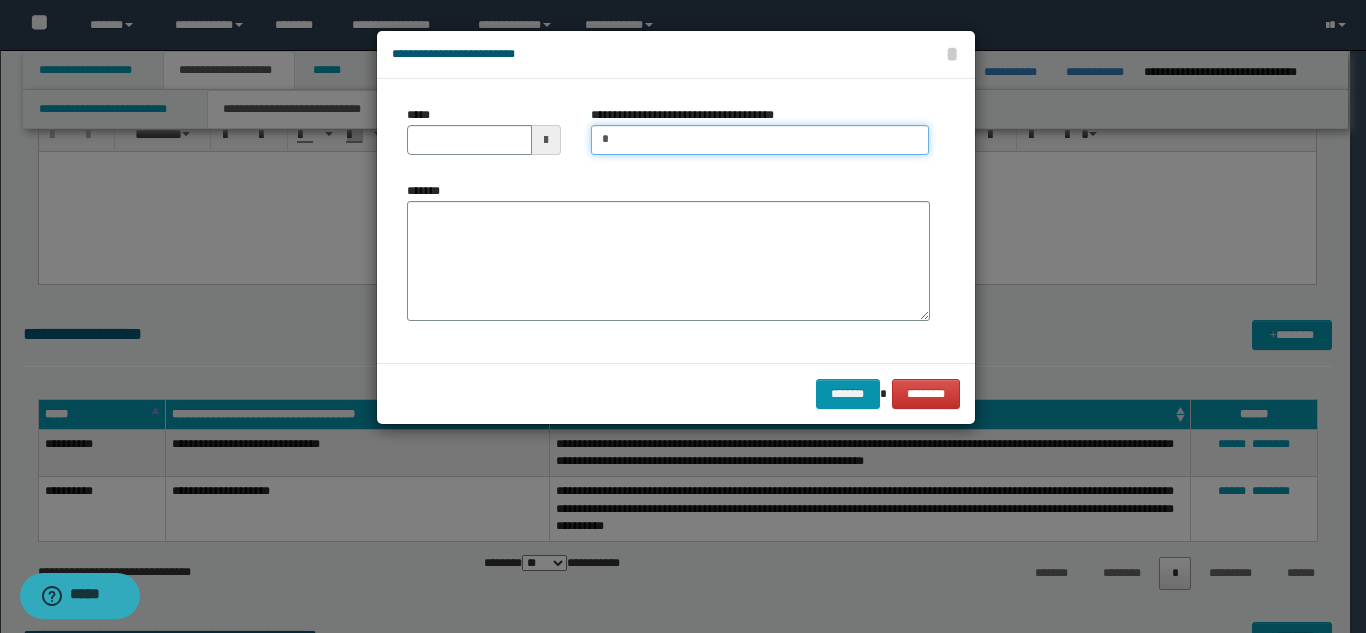 type on "**********" 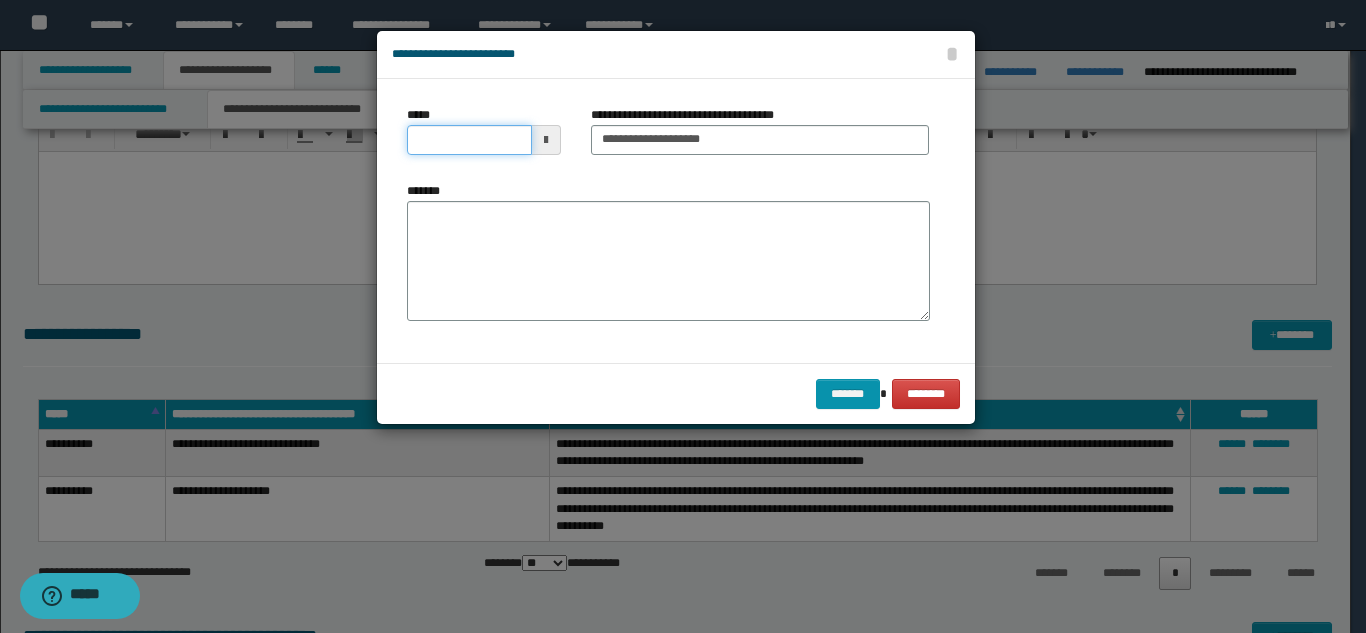 click on "*****" at bounding box center (469, 140) 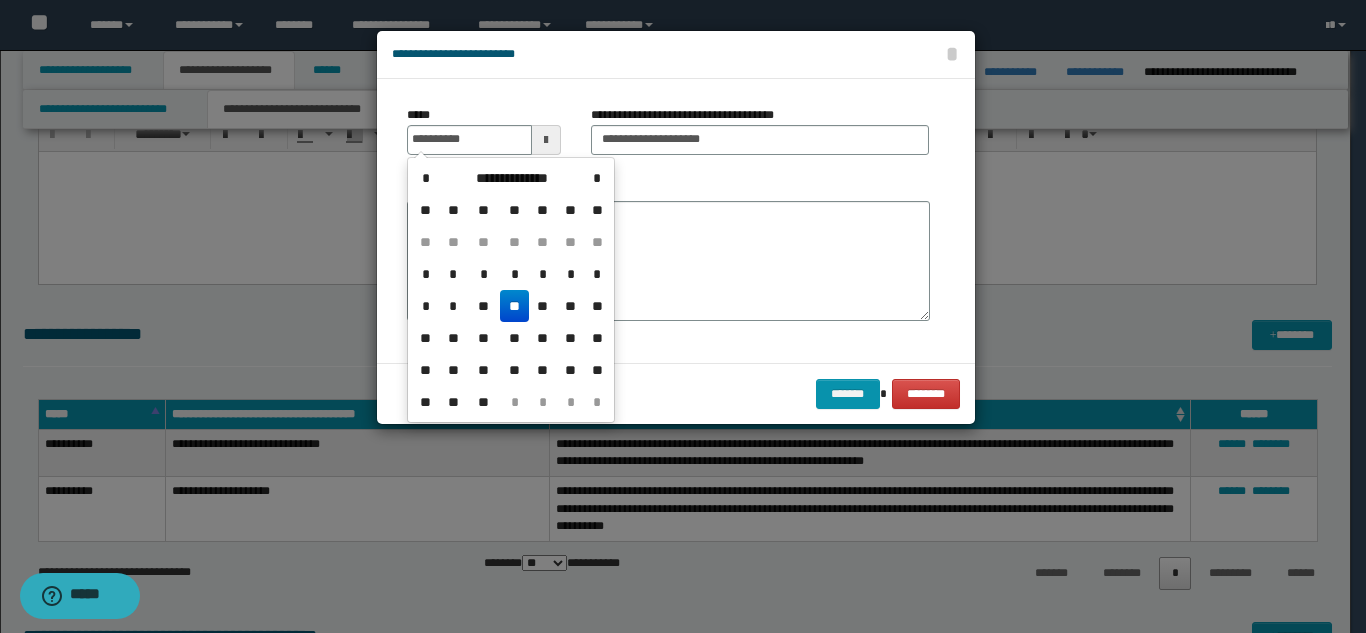 drag, startPoint x: 513, startPoint y: 303, endPoint x: 539, endPoint y: 268, distance: 43.60046 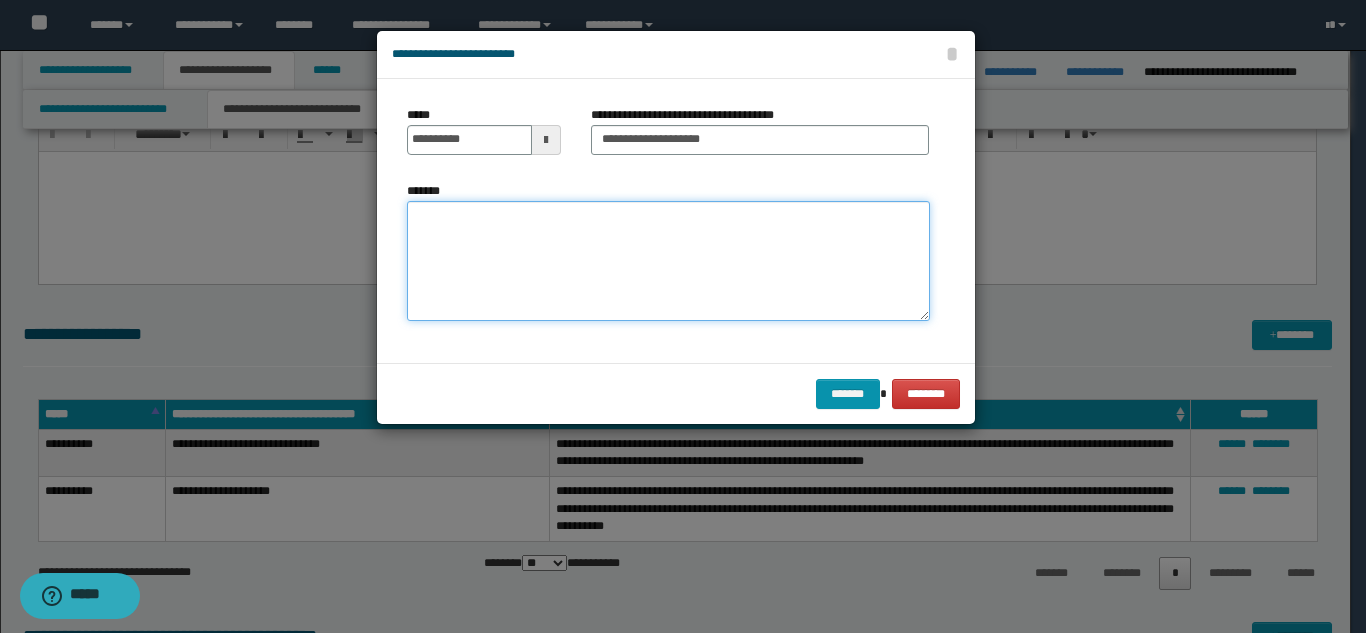 click on "*******" at bounding box center (668, 261) 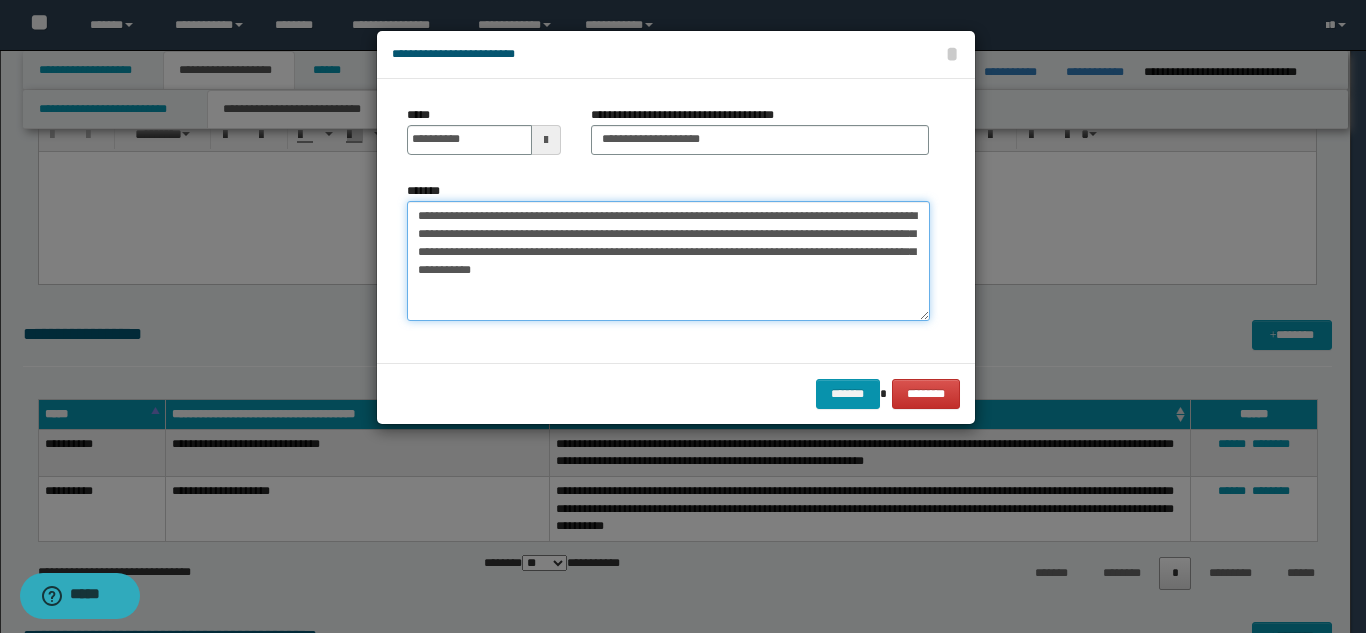 click on "**********" at bounding box center [668, 261] 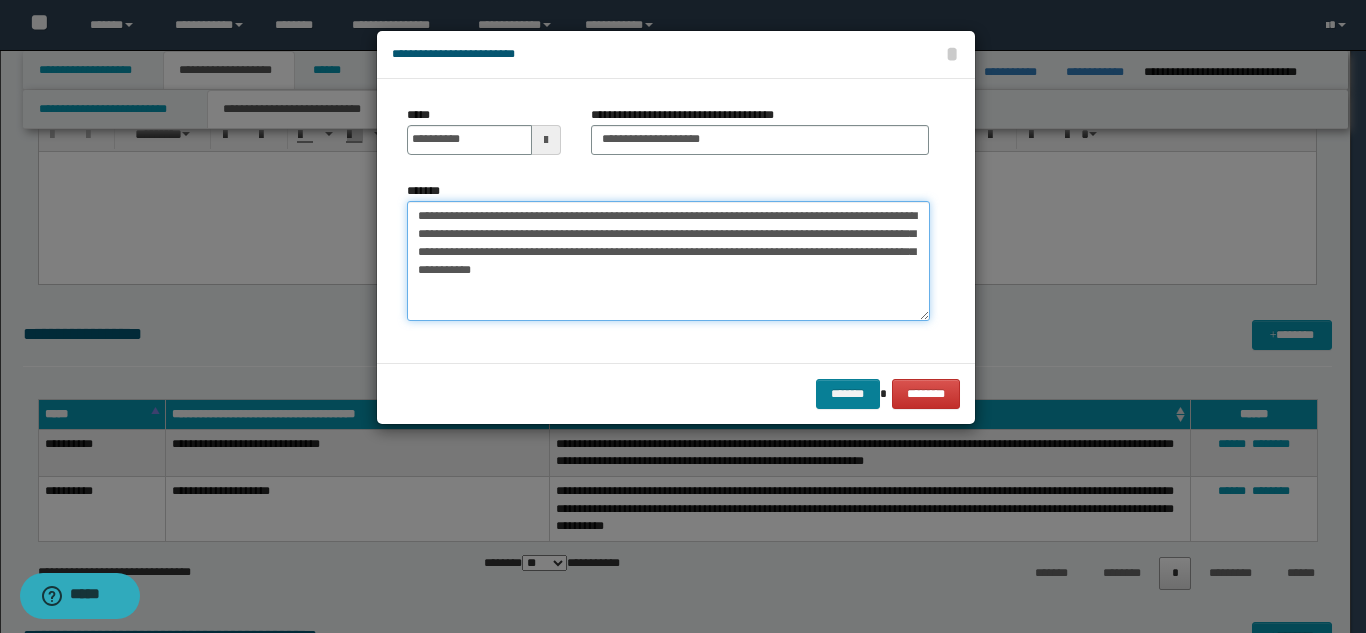 type on "**********" 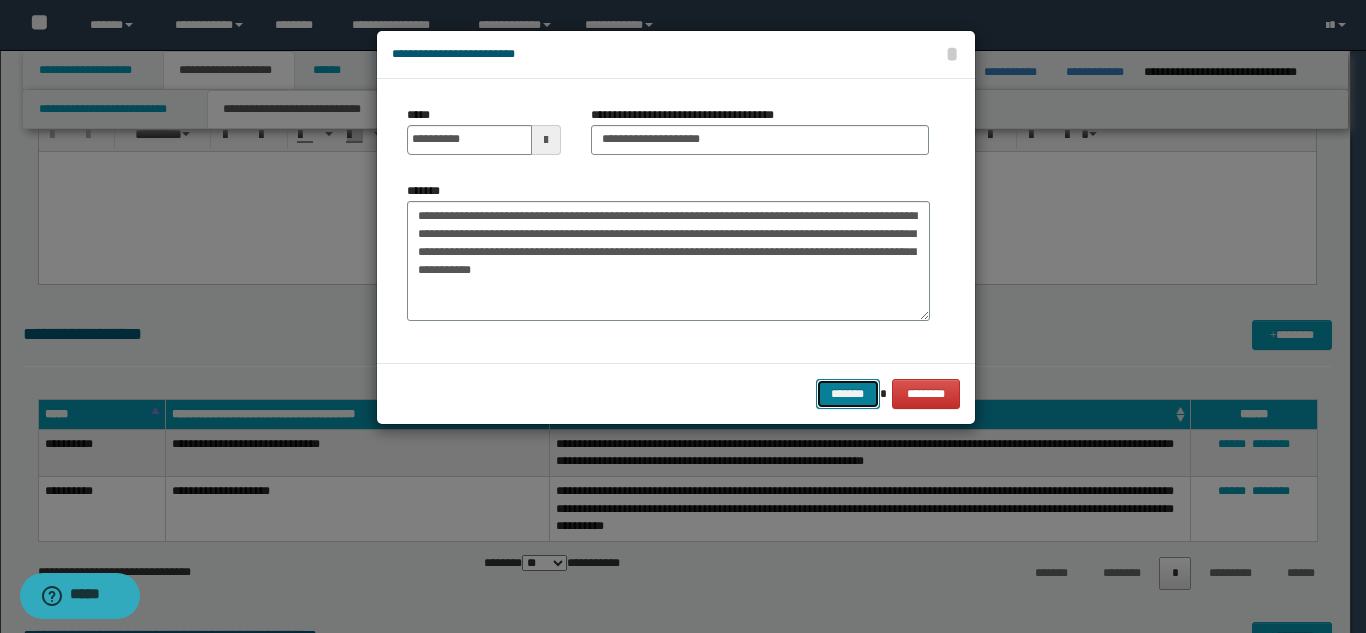 click on "*******" at bounding box center (848, 394) 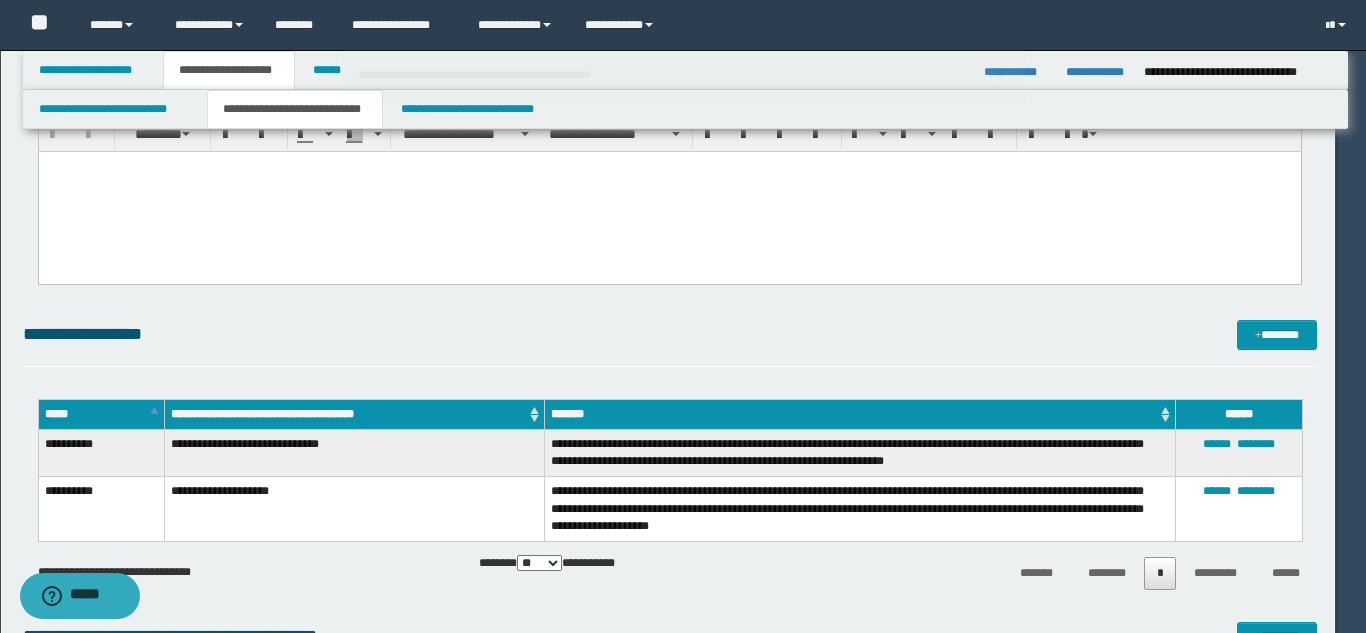 type 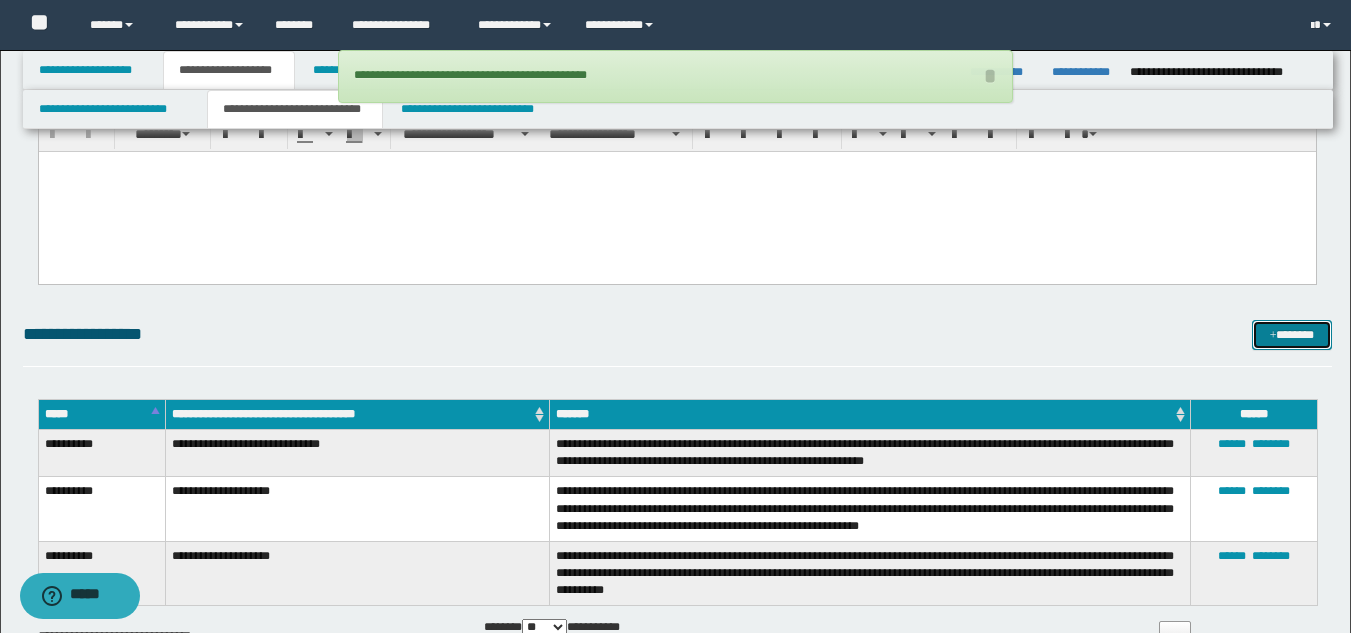 click on "*******" at bounding box center (1292, 335) 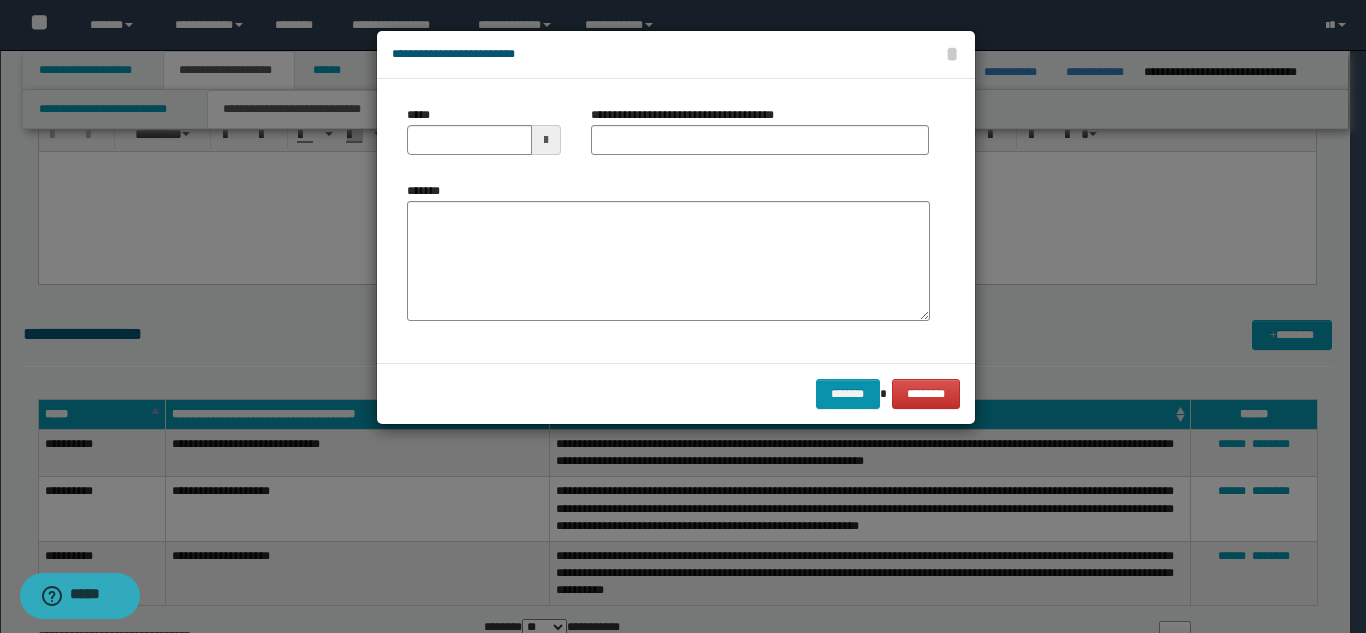 click on "**********" at bounding box center (690, 115) 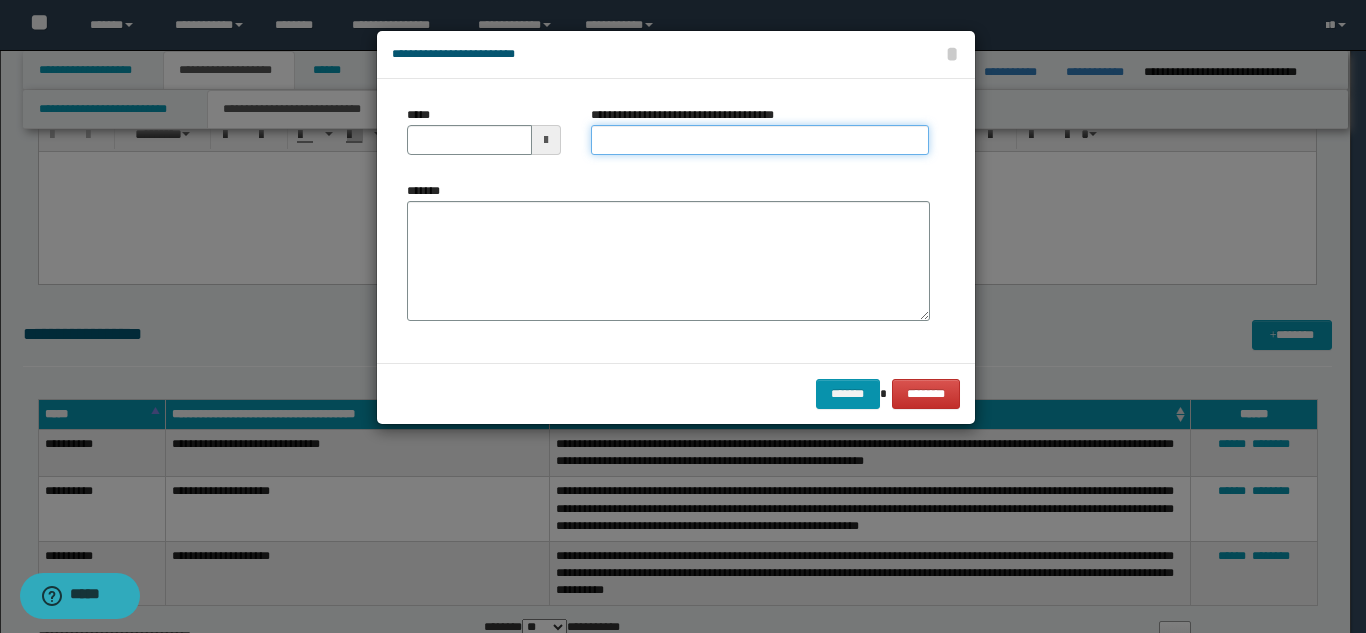 click on "**********" at bounding box center (760, 140) 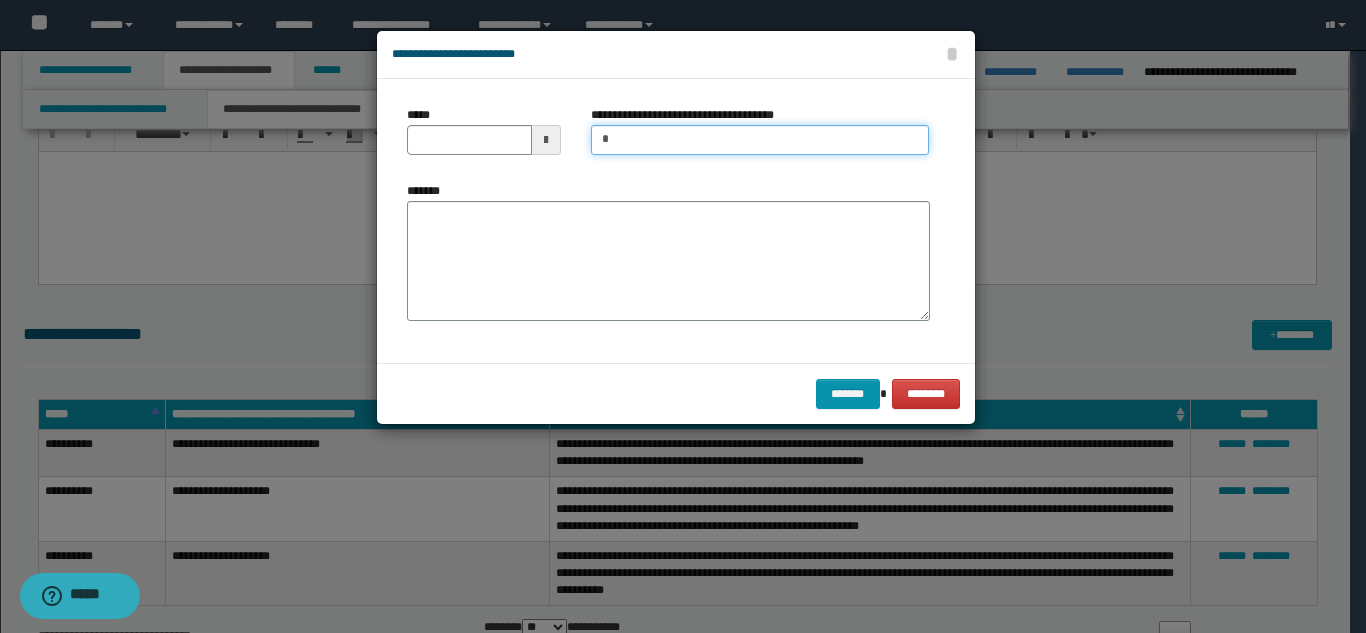 type on "**********" 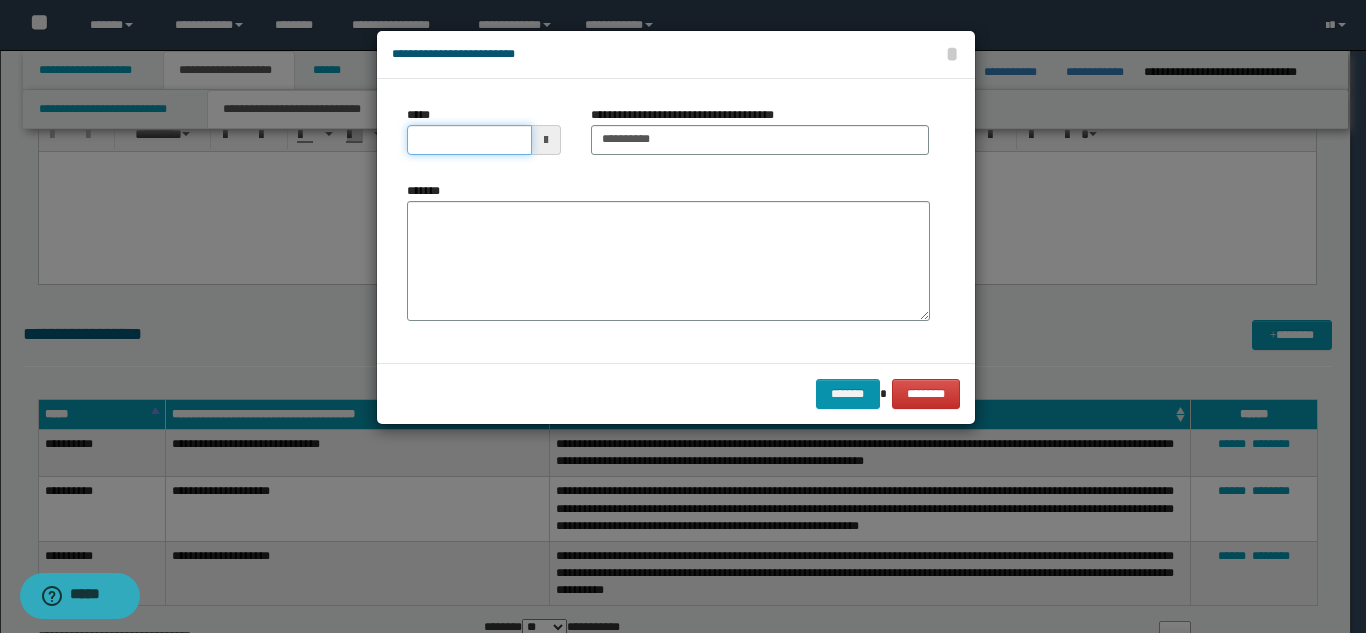 click on "*****" at bounding box center (469, 140) 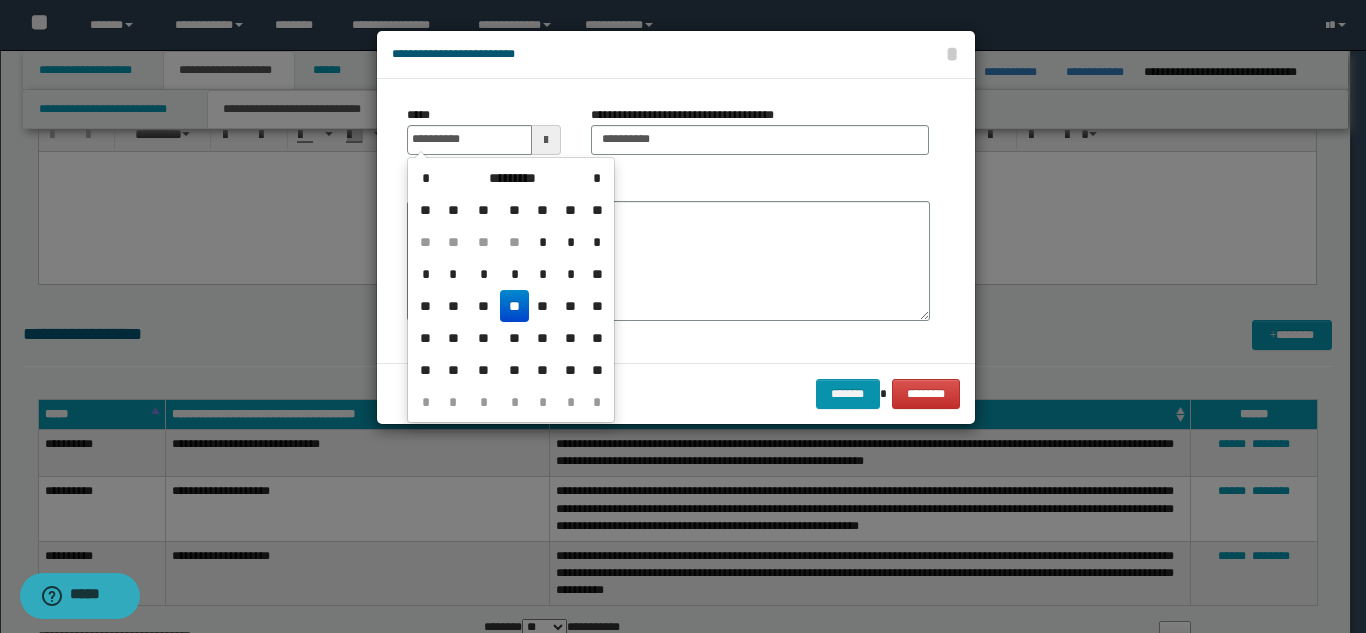 click on "**" at bounding box center [514, 306] 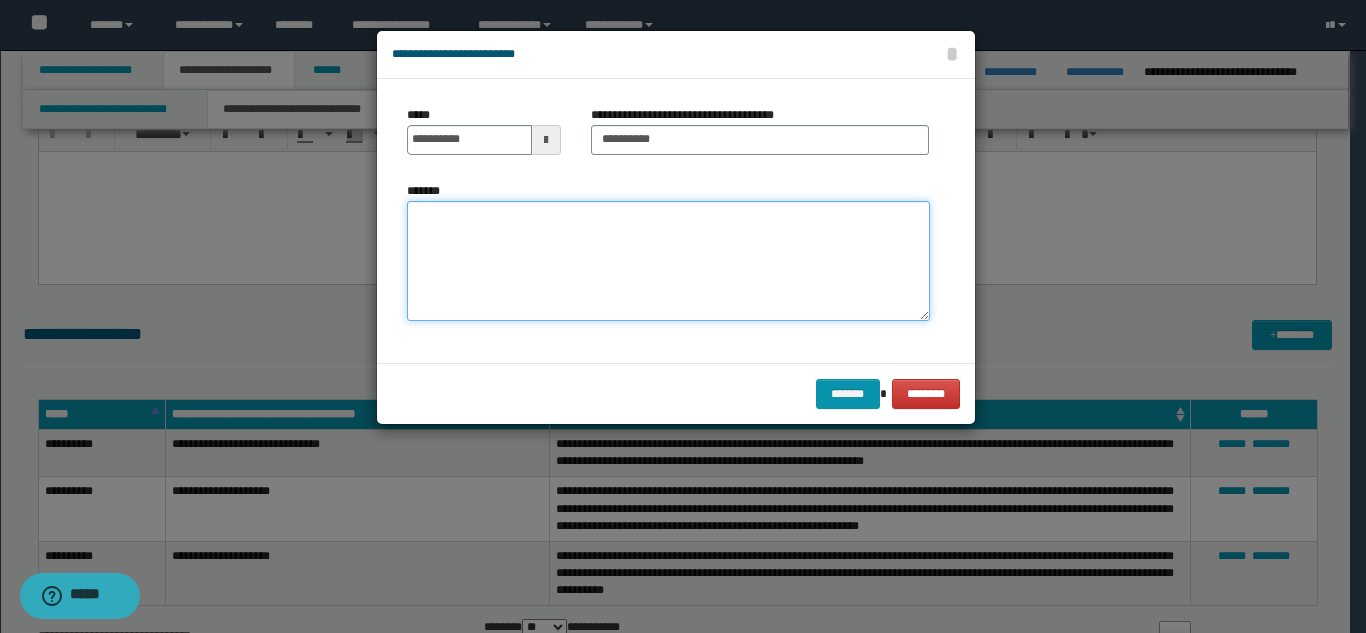 click on "*******" at bounding box center (668, 261) 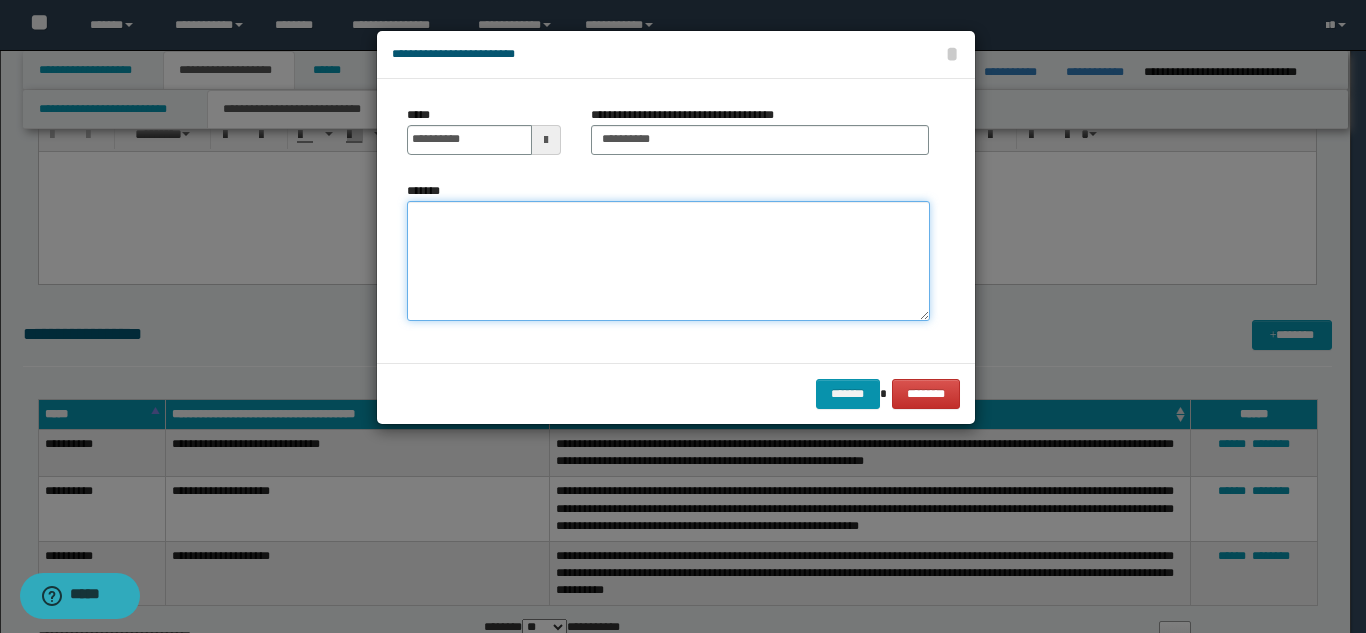 paste on "**********" 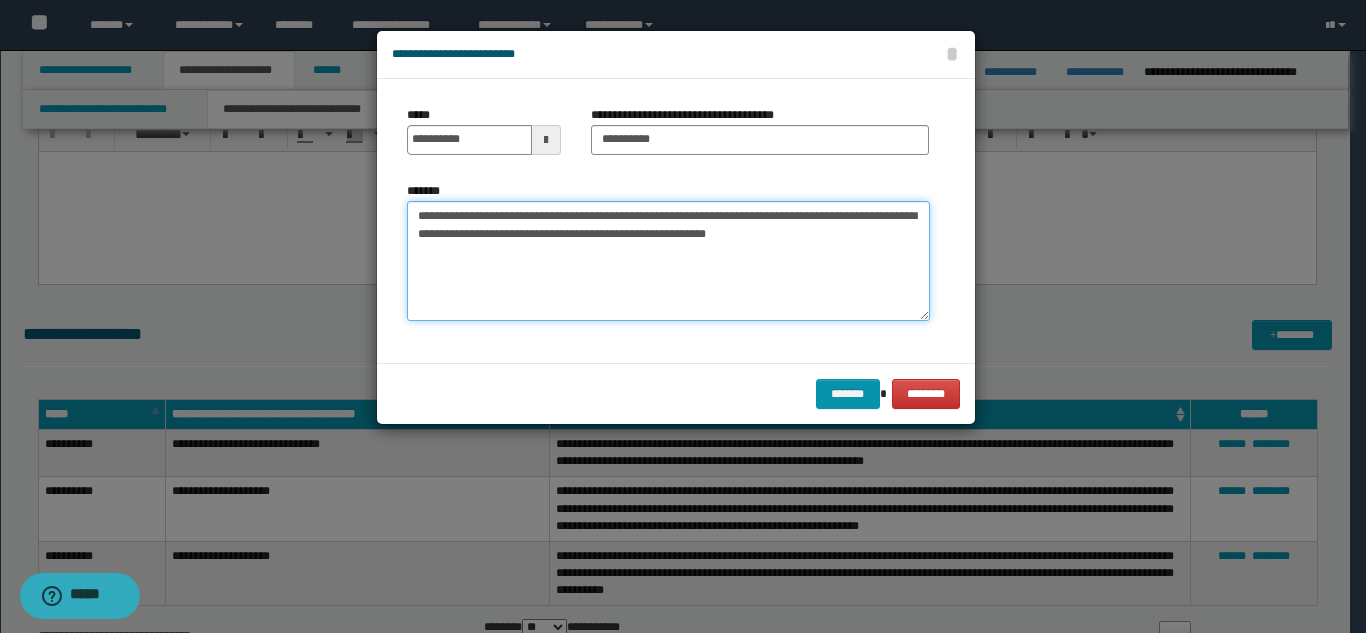 click on "**********" at bounding box center (668, 261) 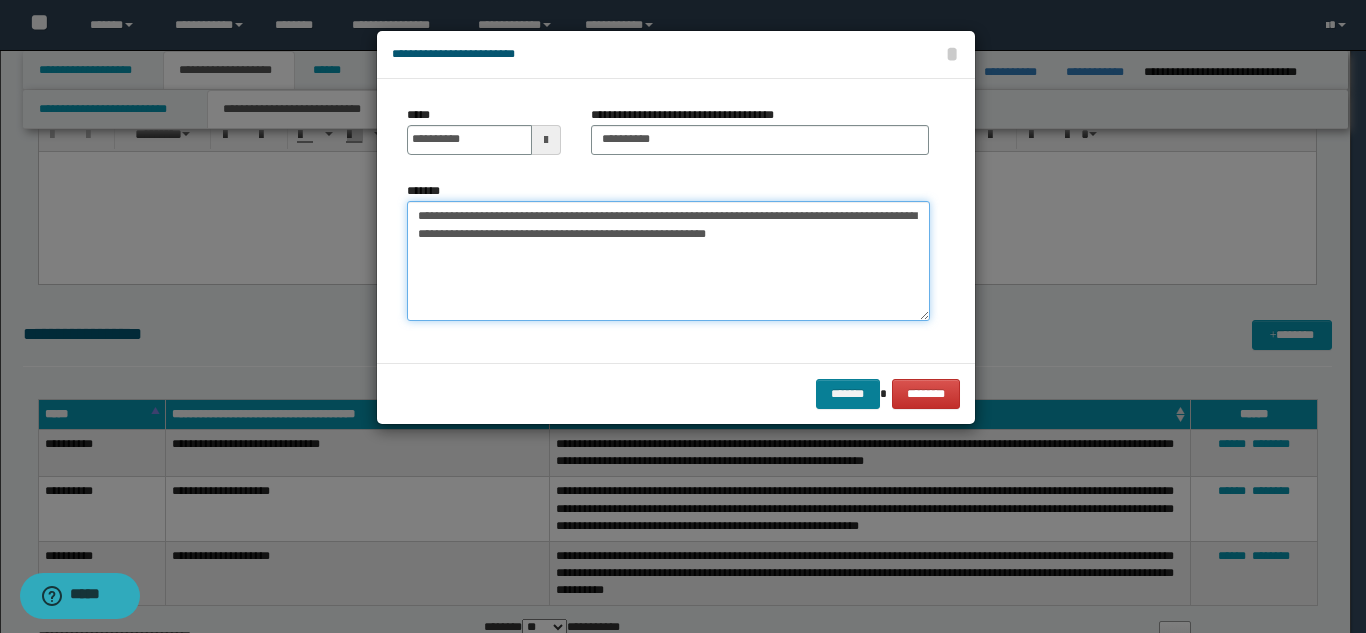type on "**********" 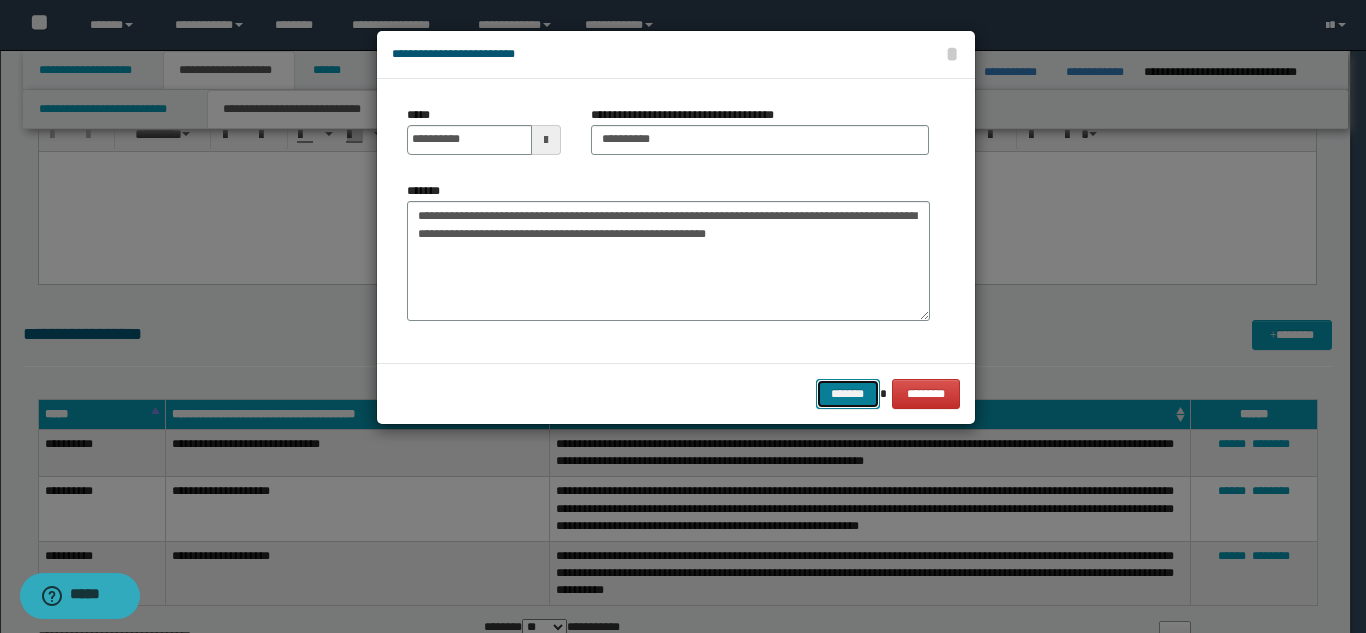 click on "*******" at bounding box center [848, 394] 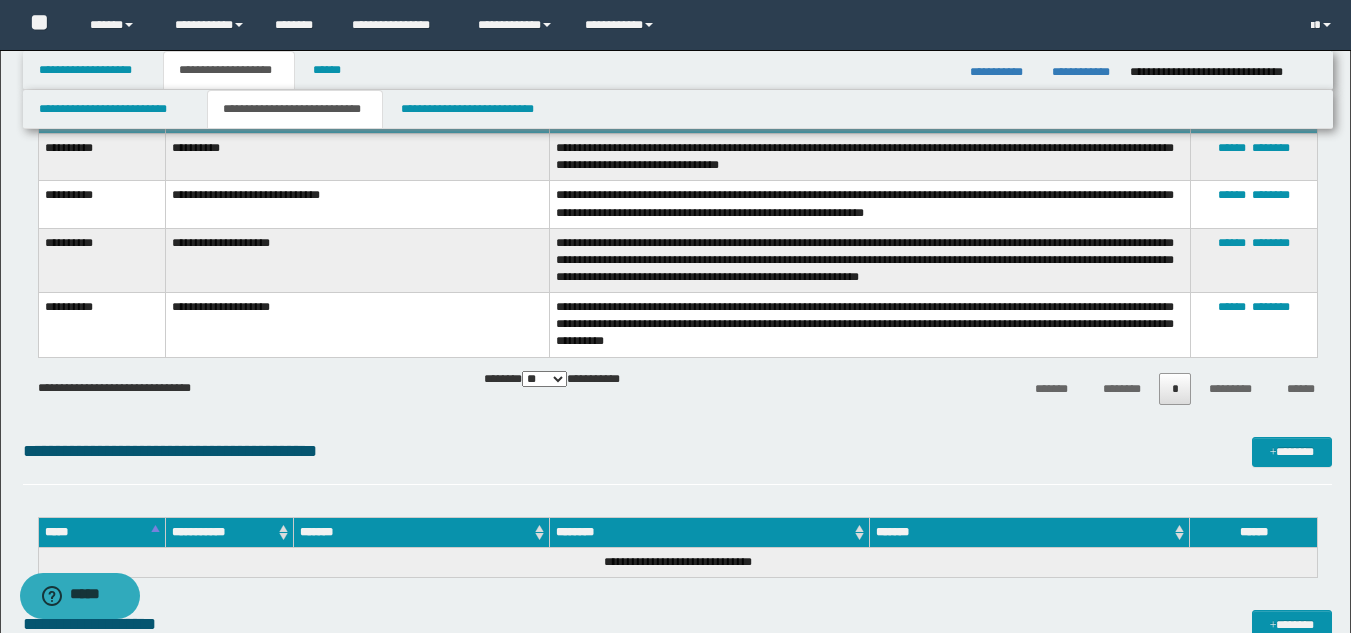 scroll, scrollTop: 1900, scrollLeft: 0, axis: vertical 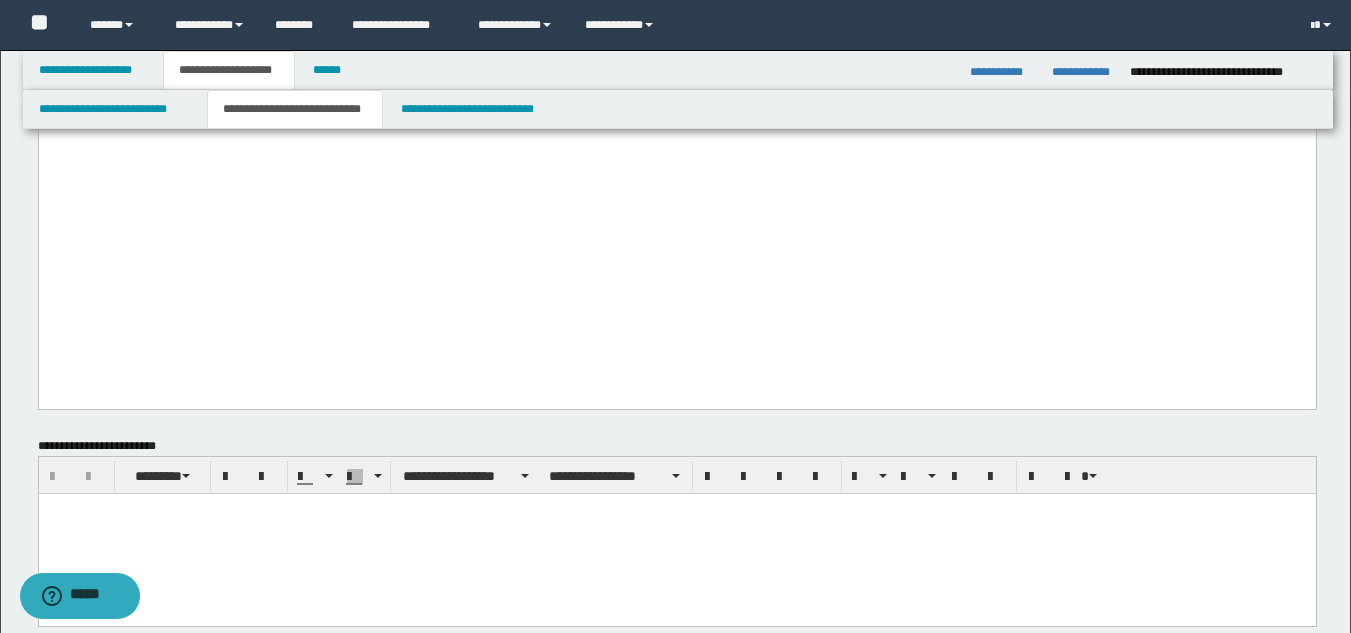 drag, startPoint x: 382, startPoint y: 360, endPoint x: 396, endPoint y: 355, distance: 14.866069 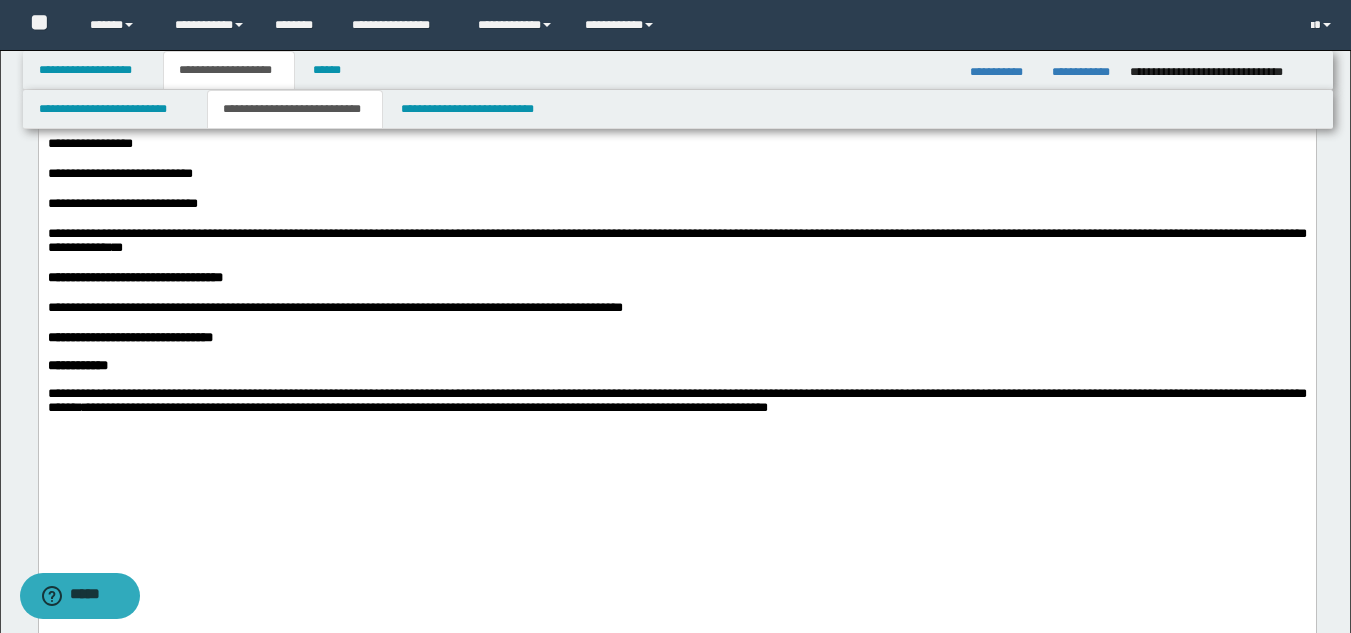 click on "**********" at bounding box center (676, 204) 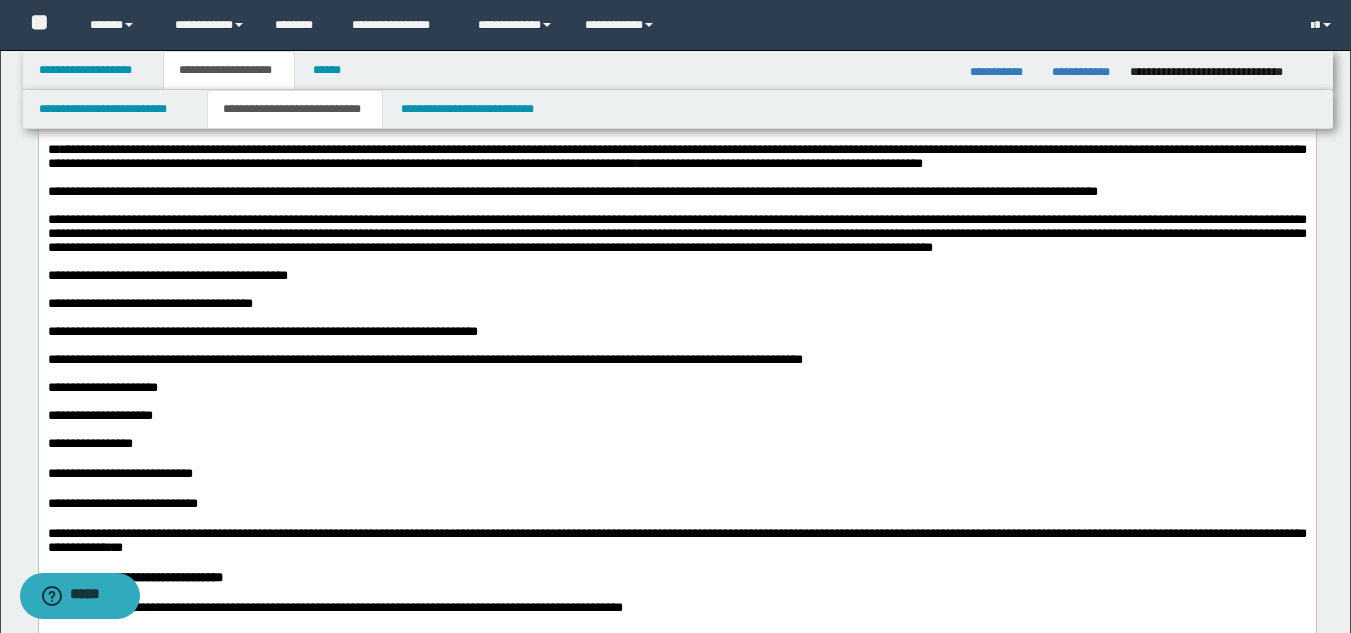 click on "**********" at bounding box center [676, 233] 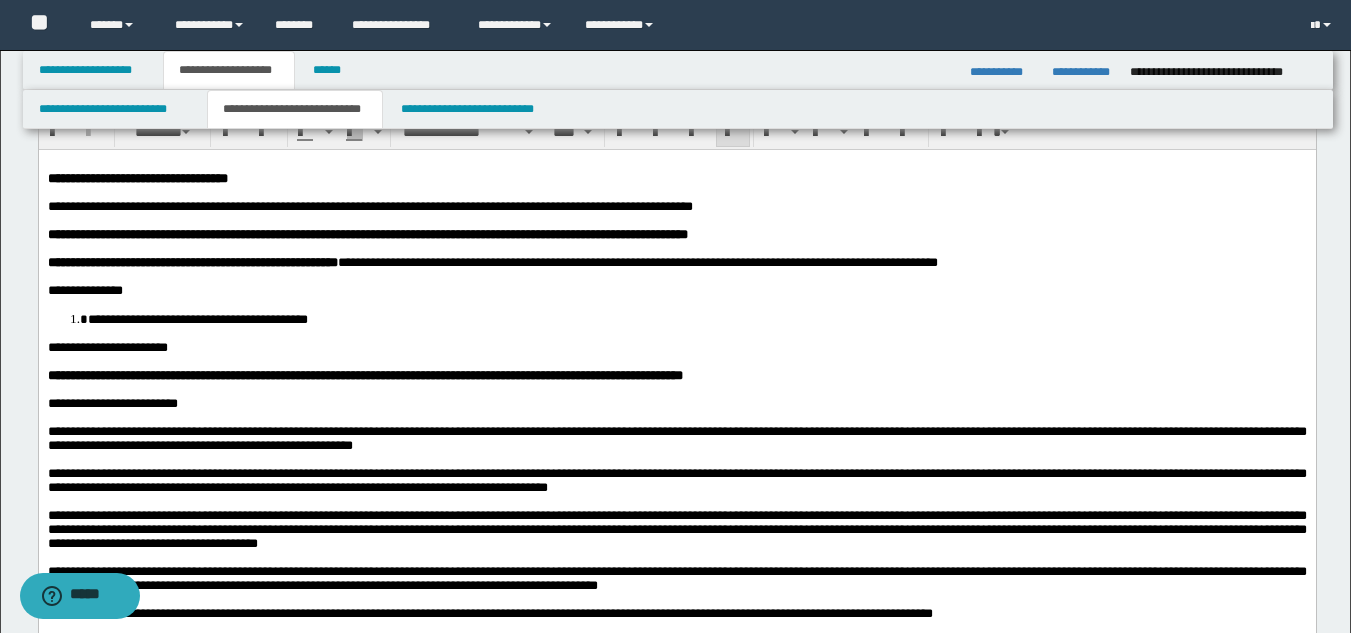 scroll, scrollTop: 0, scrollLeft: 0, axis: both 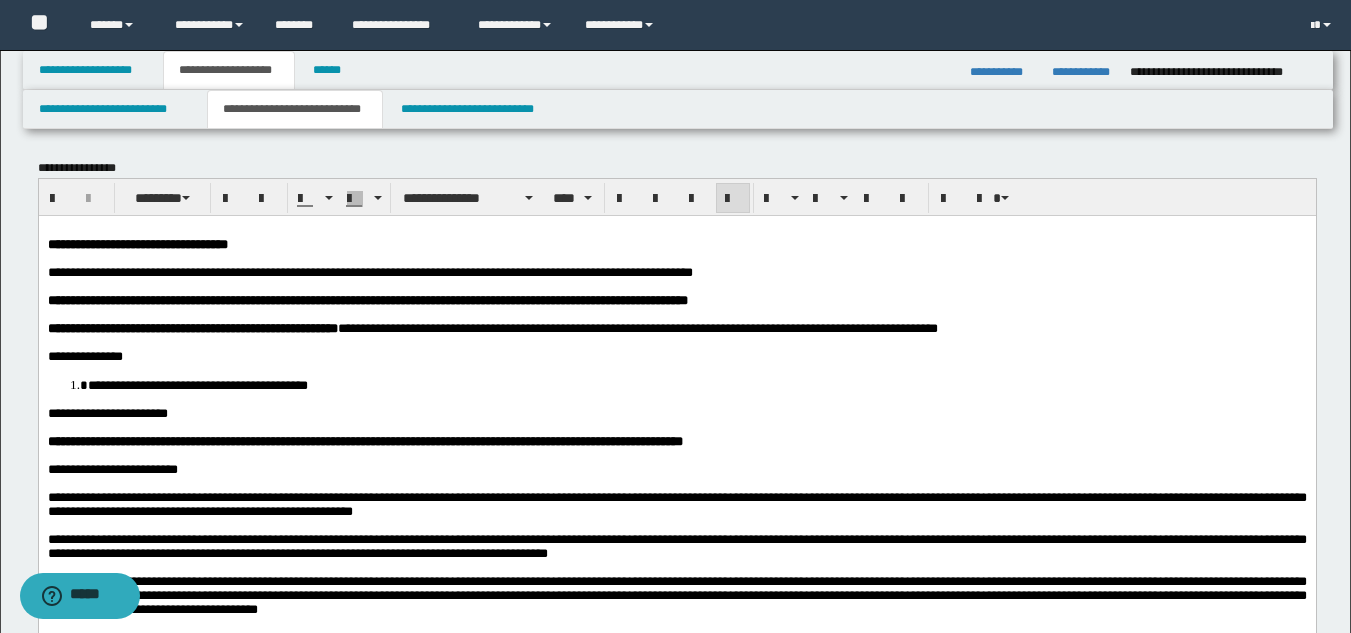 click on "**********" at bounding box center (532, 327) 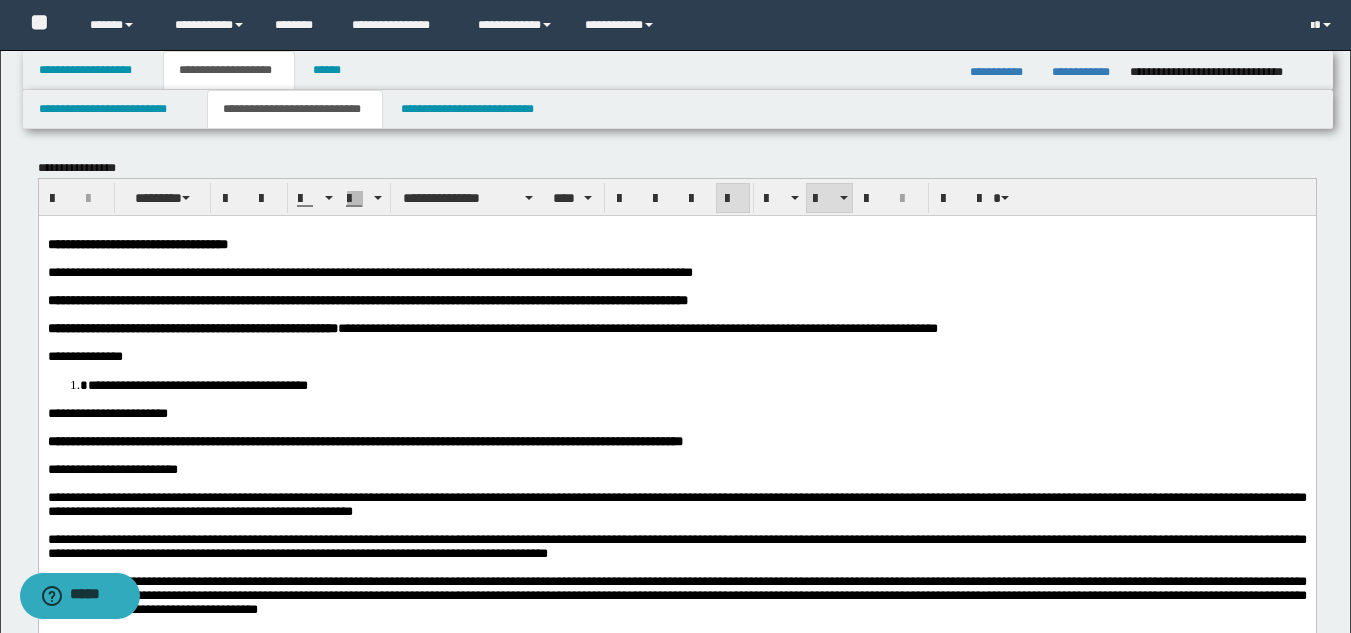 click on "**********" at bounding box center (197, 384) 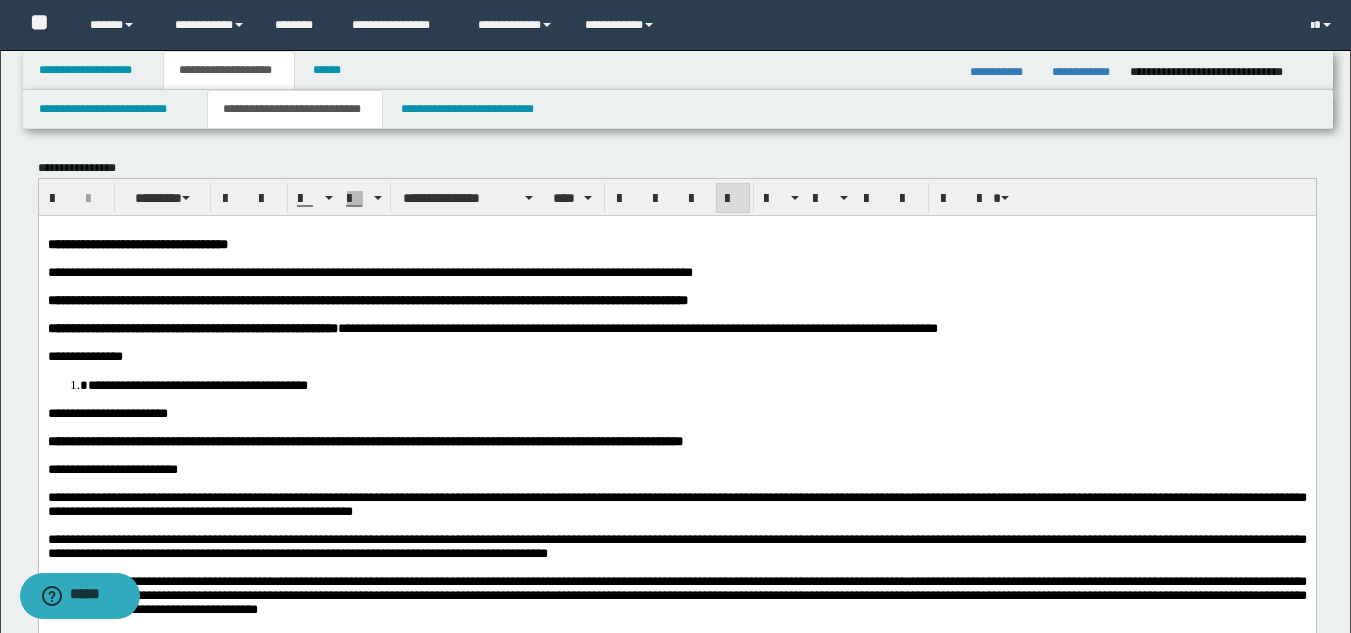 click at bounding box center [676, 342] 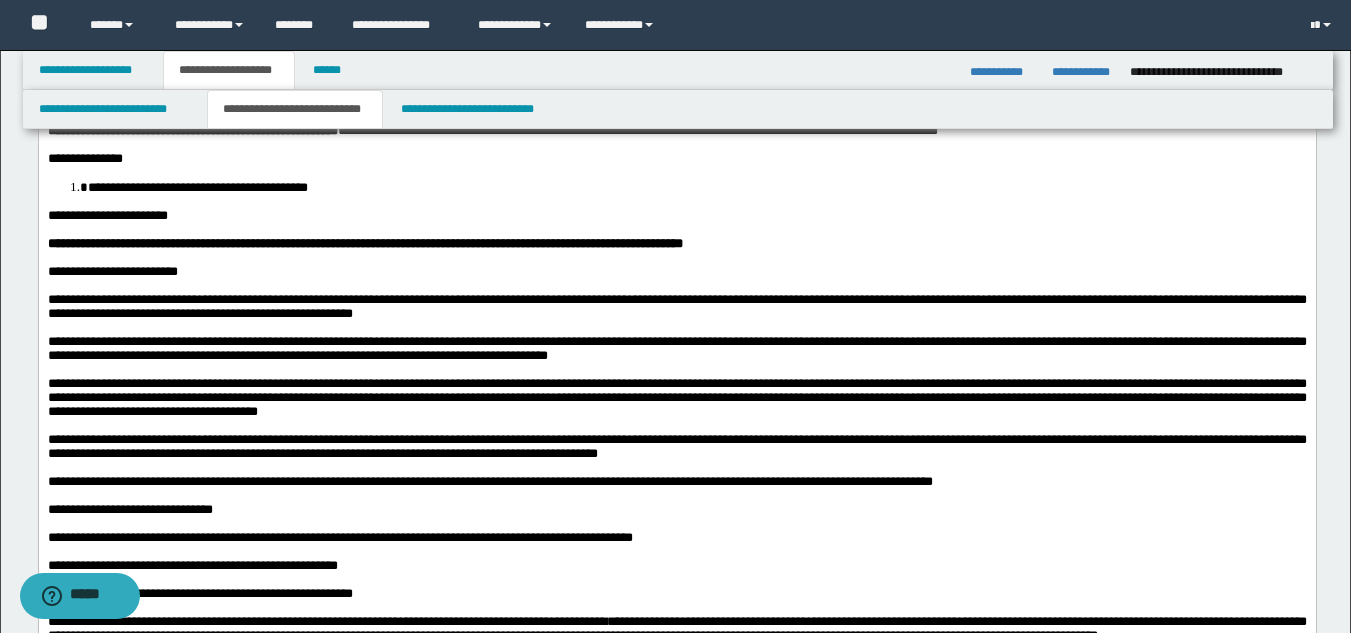 scroll, scrollTop: 200, scrollLeft: 0, axis: vertical 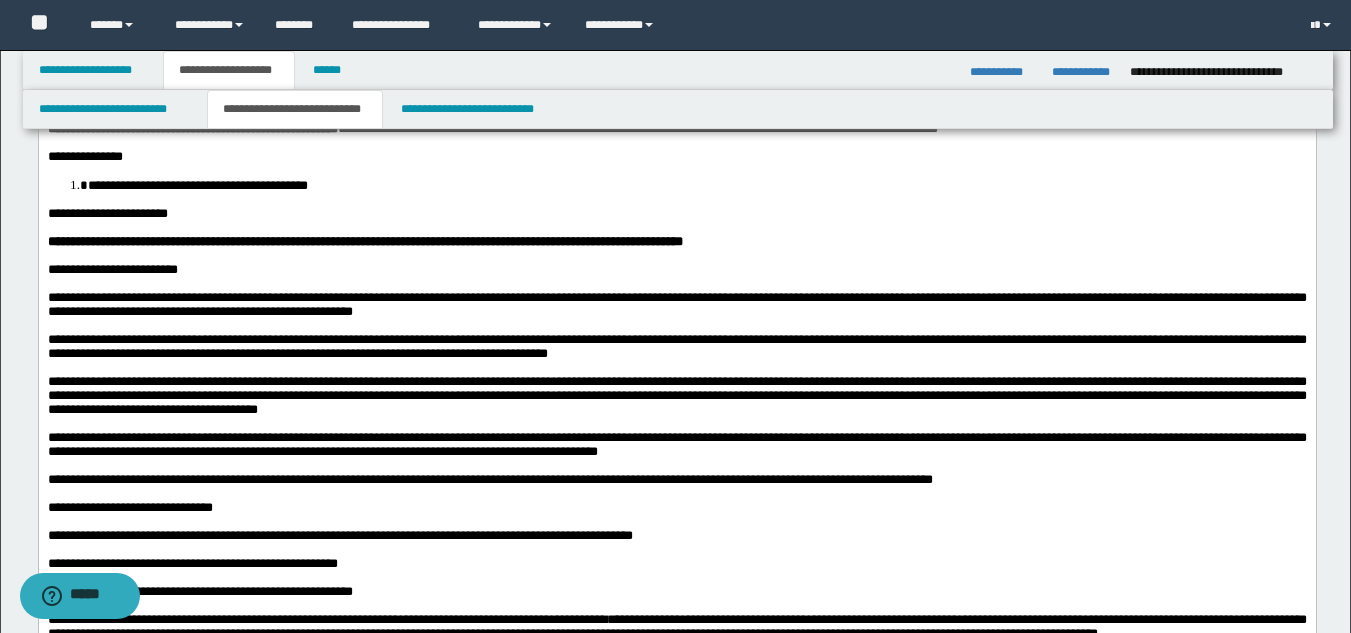 click on "**********" at bounding box center (676, 443) 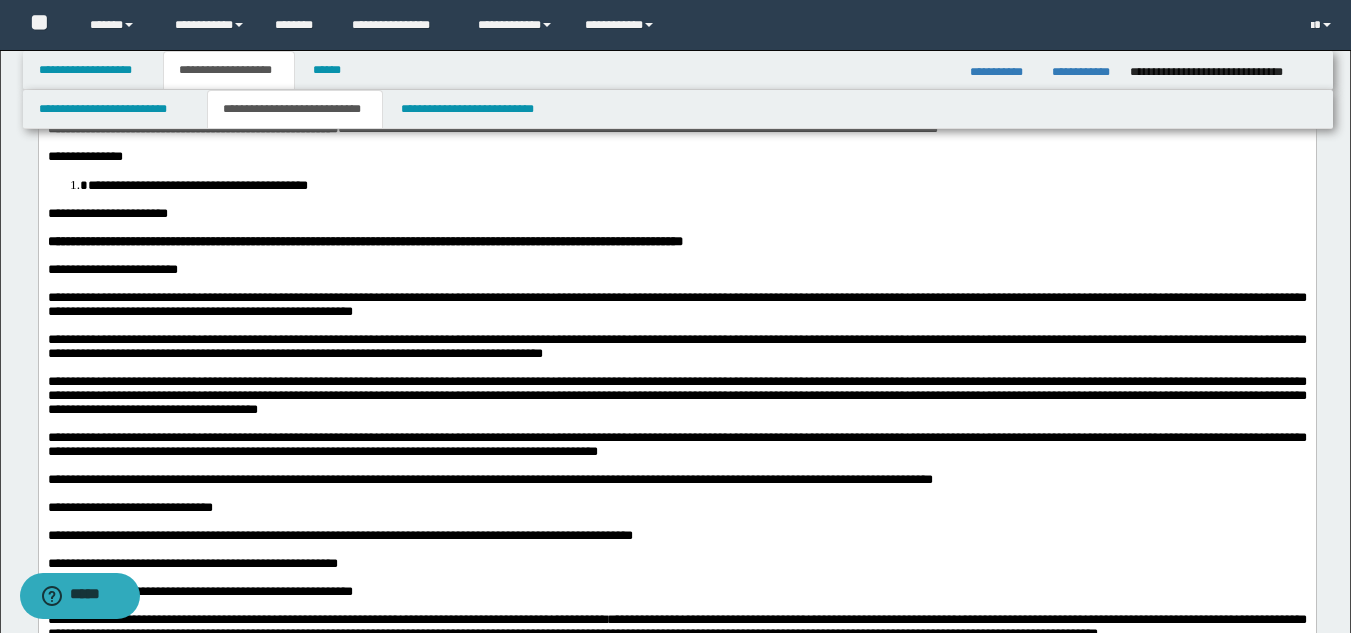 click on "**********" at bounding box center [676, 394] 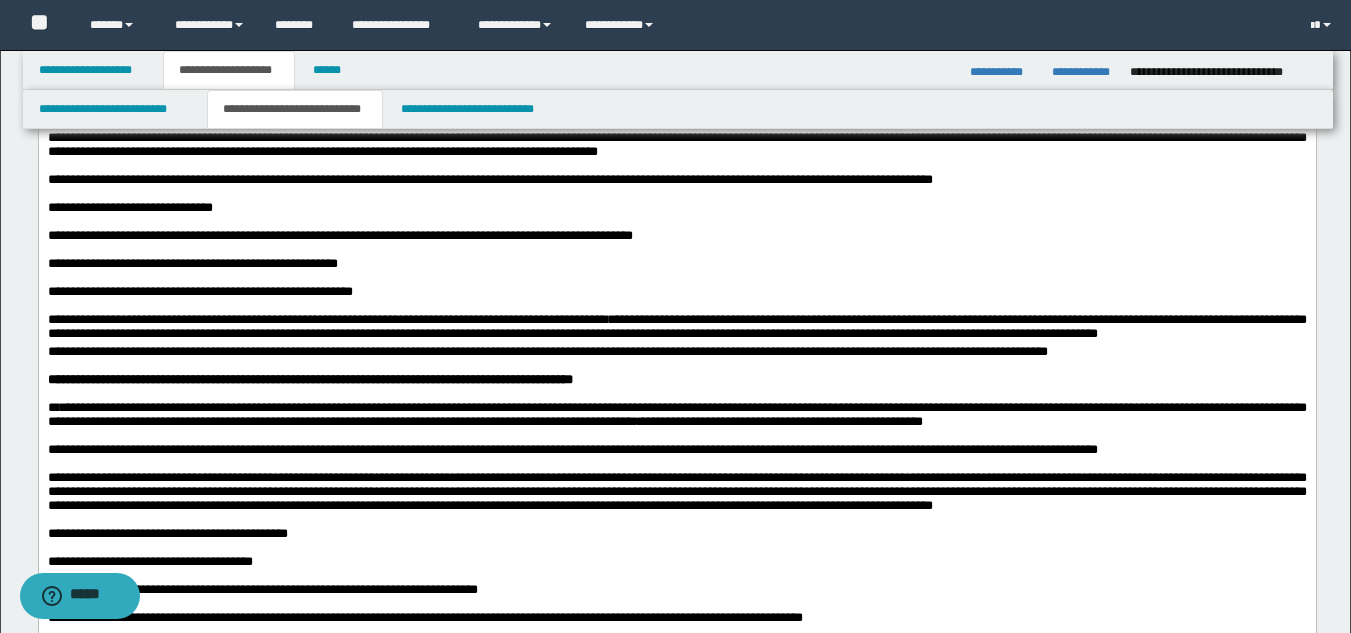 click on "**********" at bounding box center [539, 351] 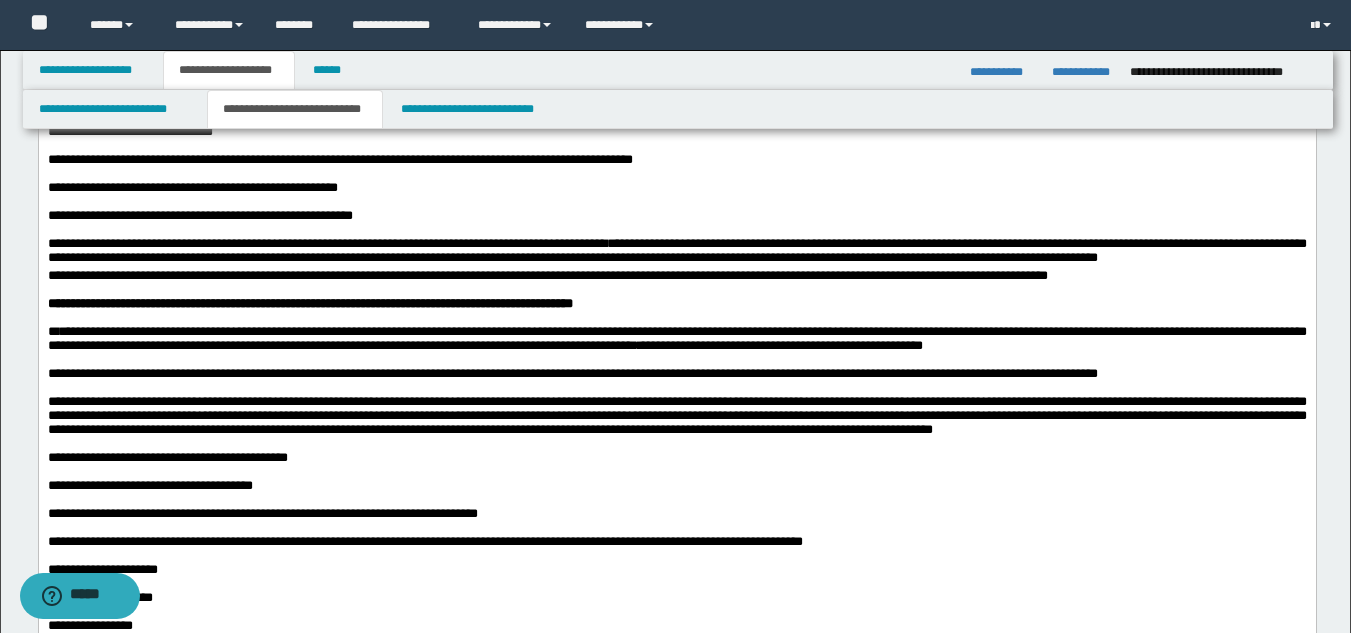 scroll, scrollTop: 700, scrollLeft: 0, axis: vertical 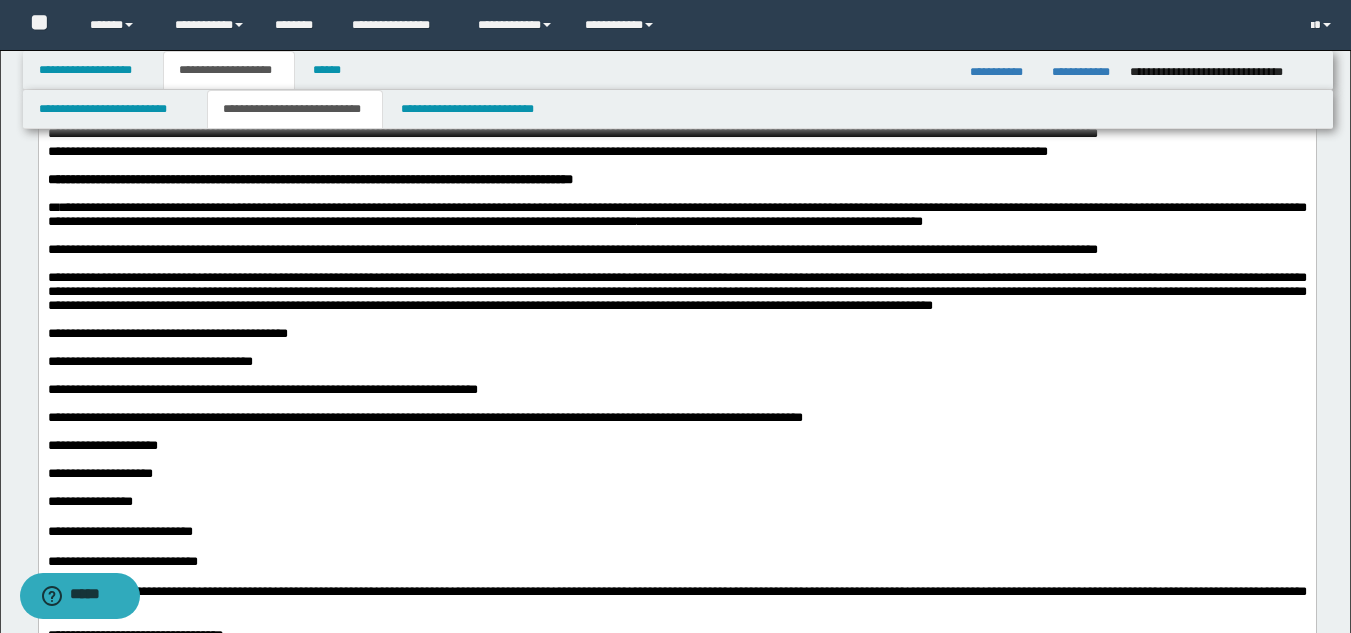 click on "**********" at bounding box center (676, 334) 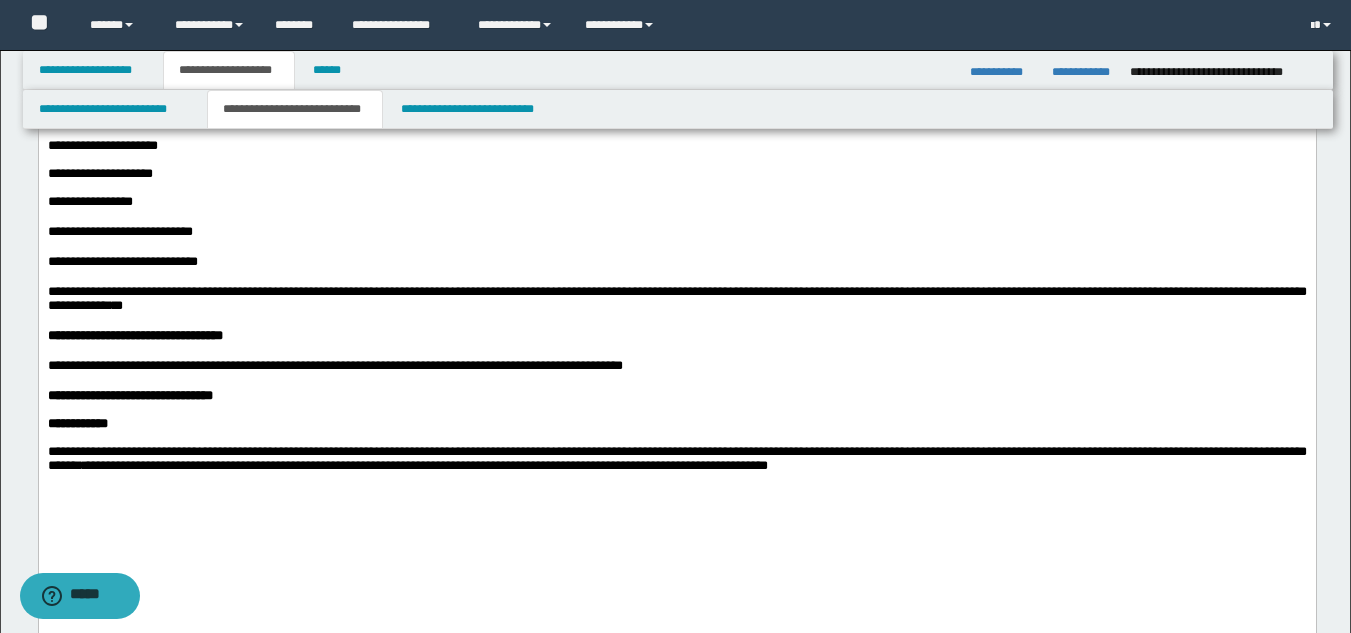 scroll, scrollTop: 1300, scrollLeft: 0, axis: vertical 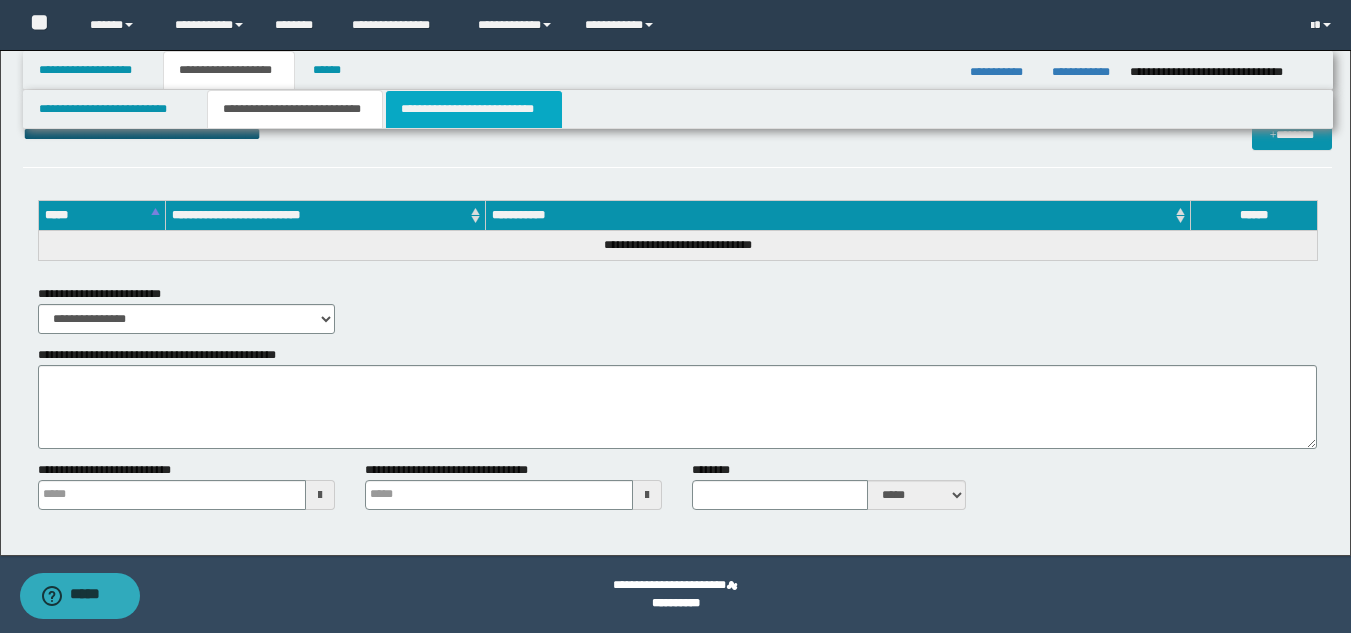 click on "**********" at bounding box center (474, 109) 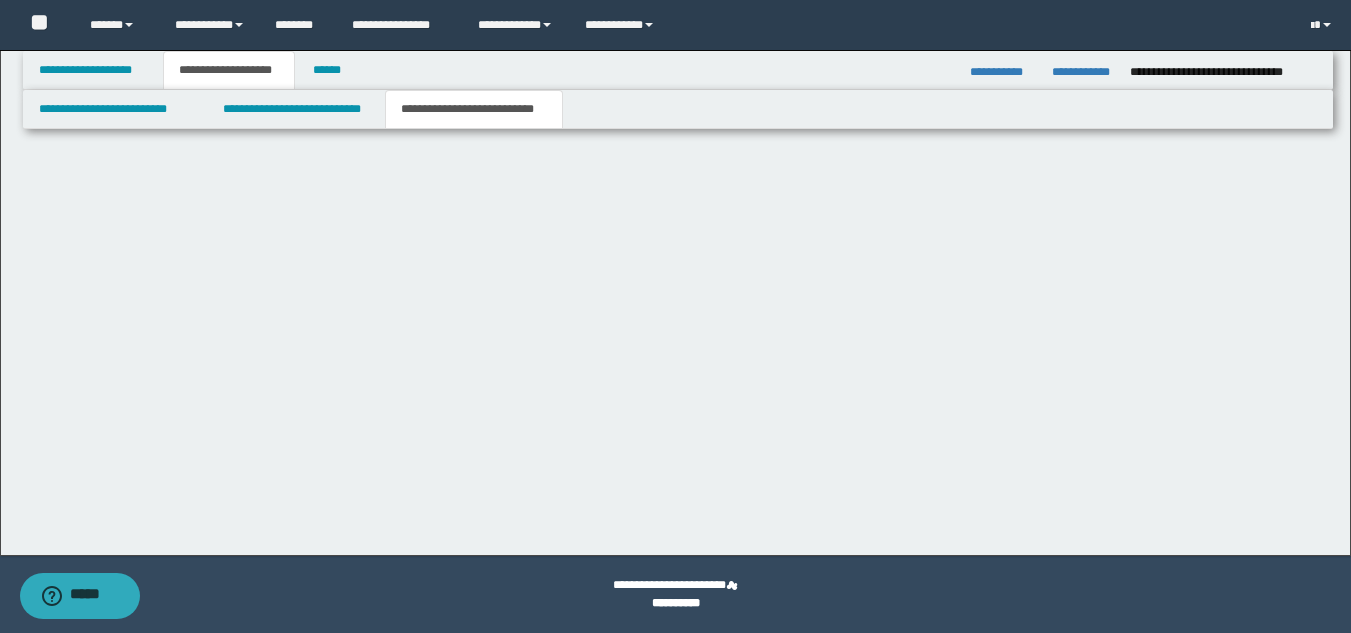 scroll, scrollTop: 1369, scrollLeft: 0, axis: vertical 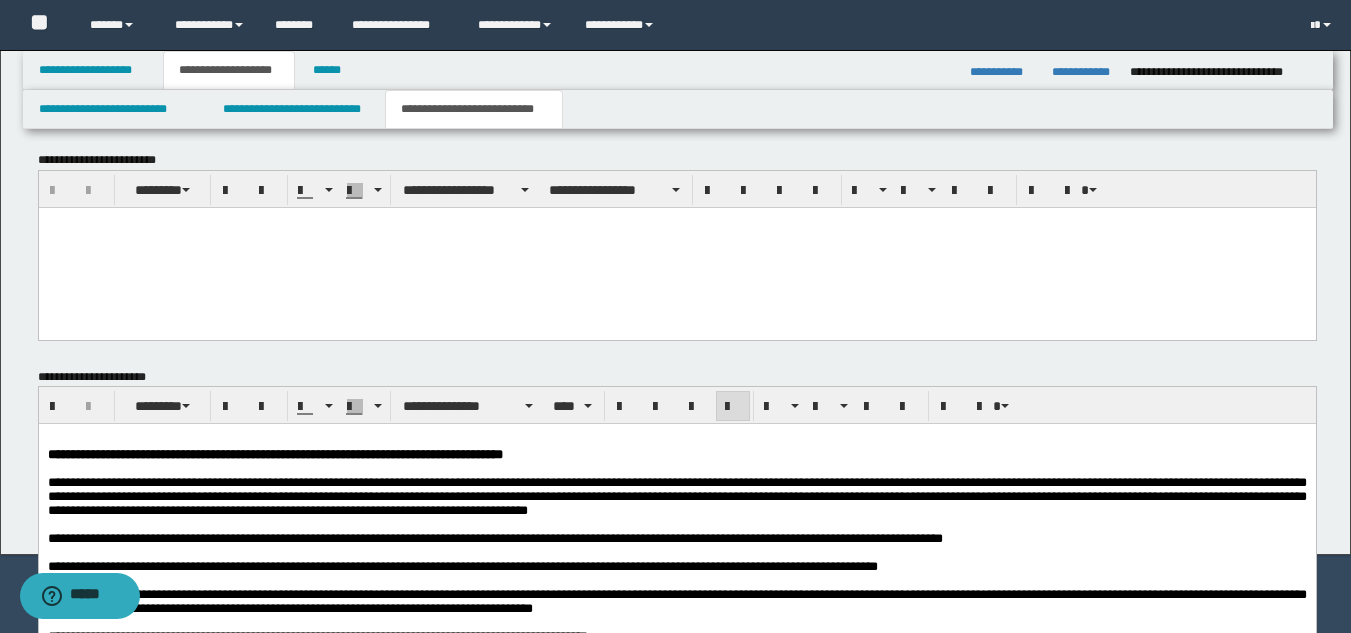 click at bounding box center (676, 469) 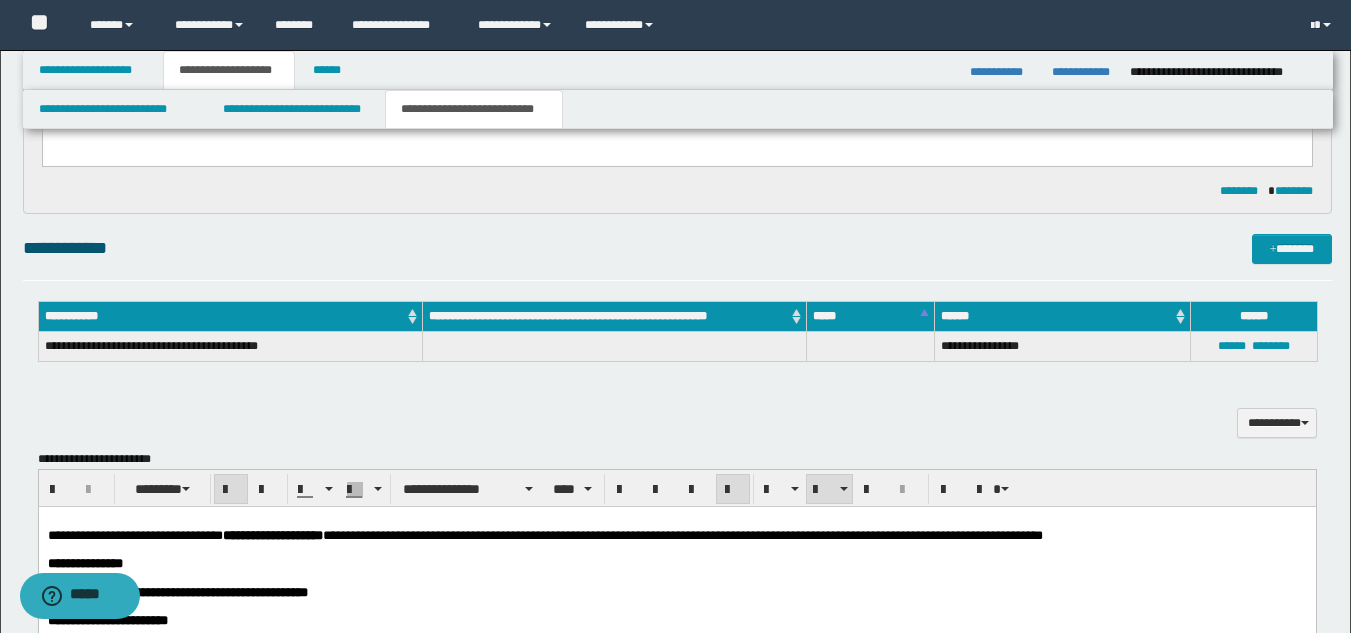 scroll, scrollTop: 669, scrollLeft: 0, axis: vertical 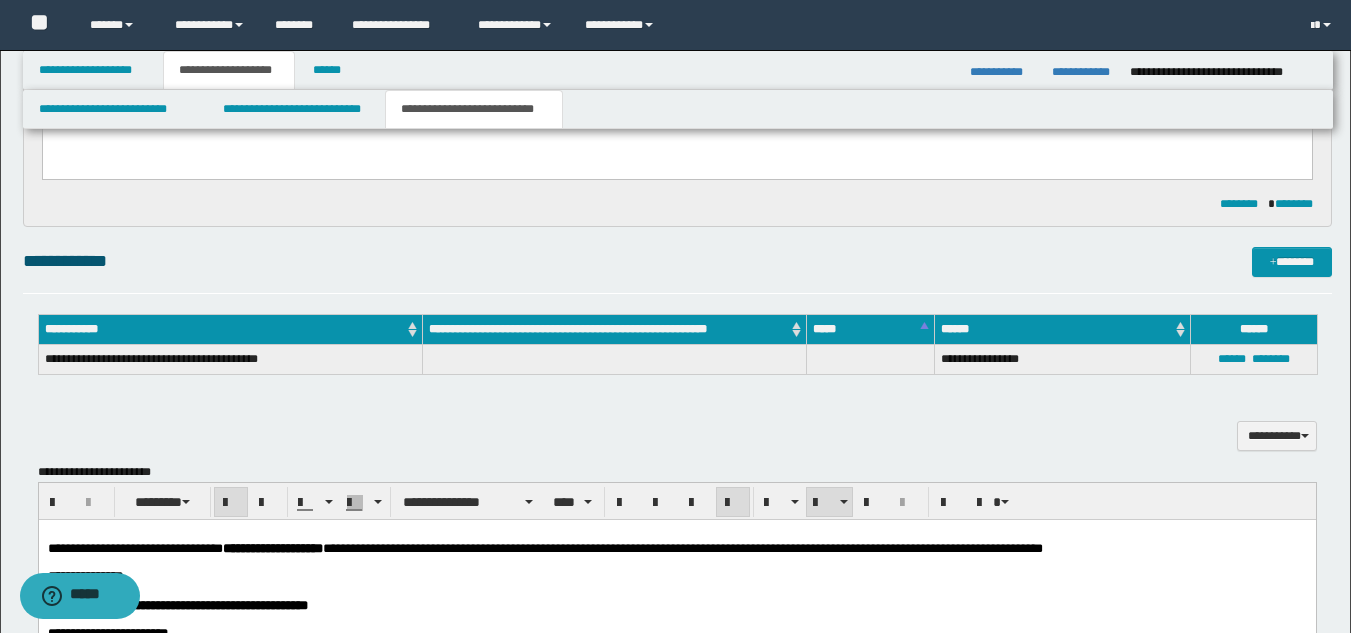 click at bounding box center (676, 562) 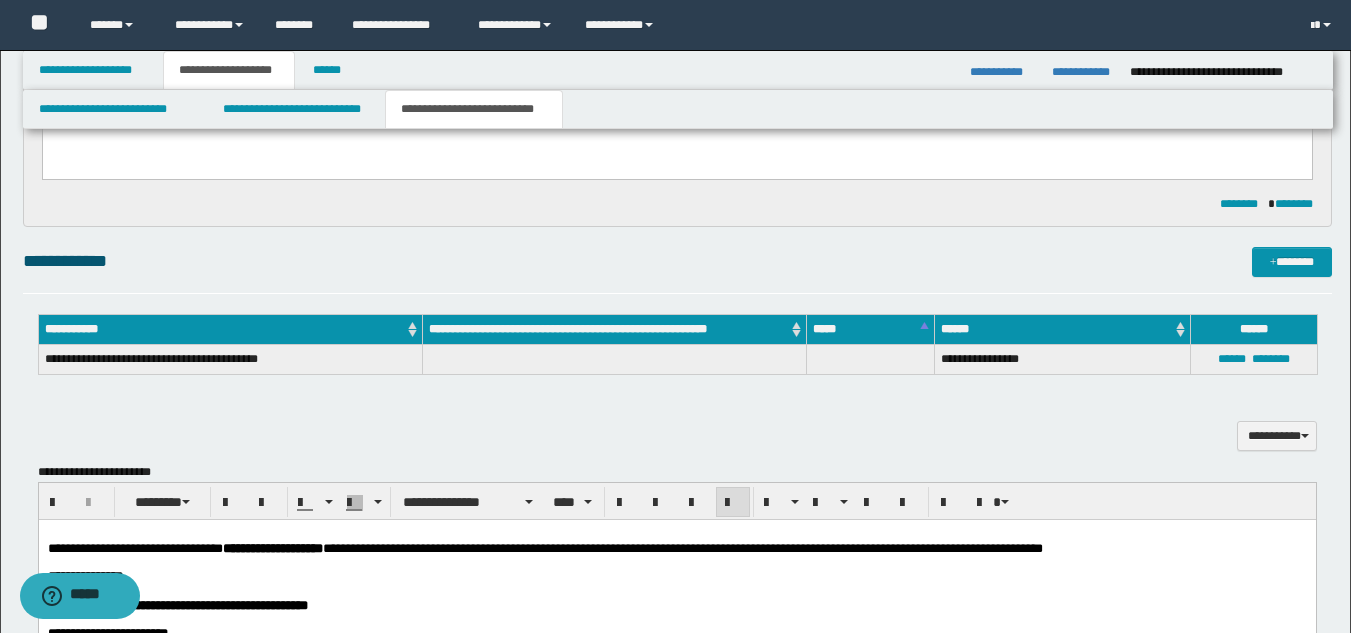 scroll, scrollTop: 869, scrollLeft: 0, axis: vertical 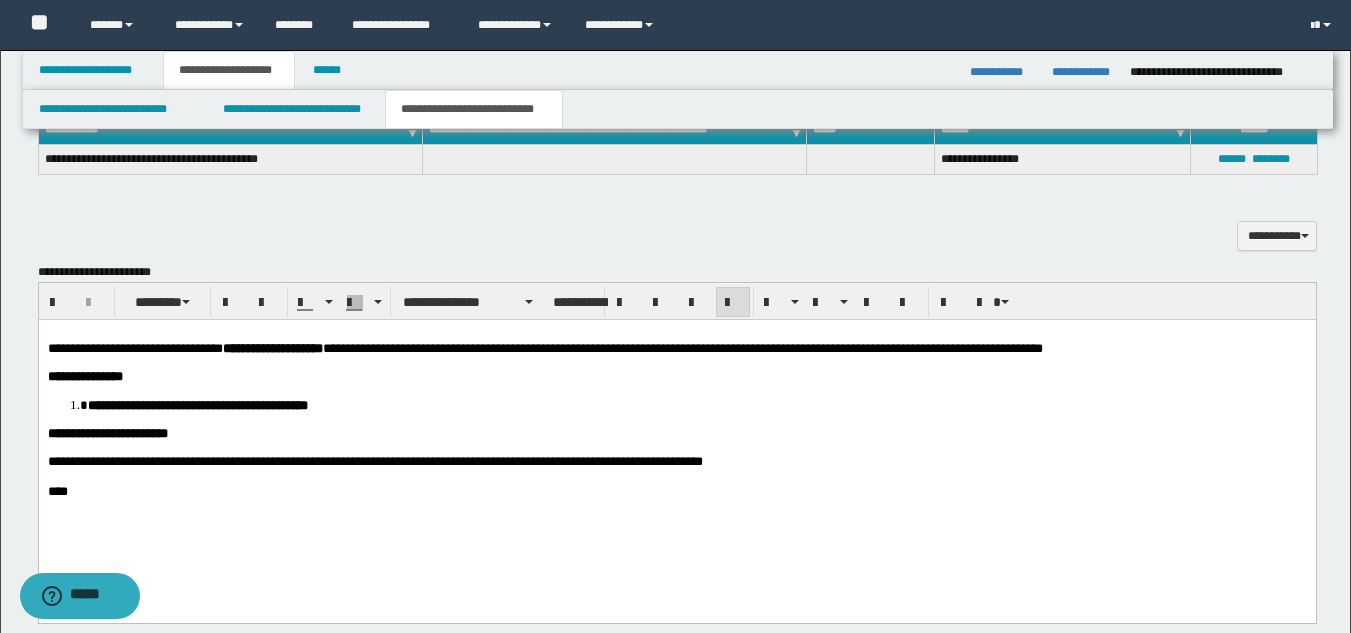 click on "**********" at bounding box center (374, 460) 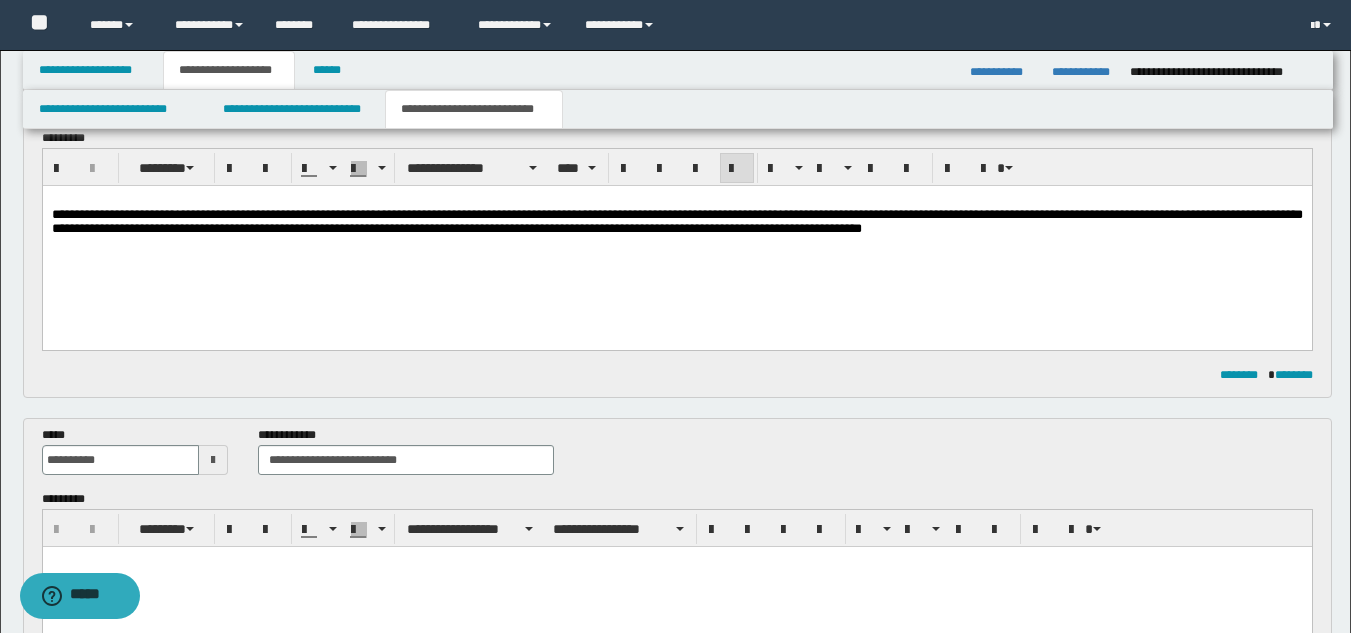 scroll, scrollTop: 0, scrollLeft: 0, axis: both 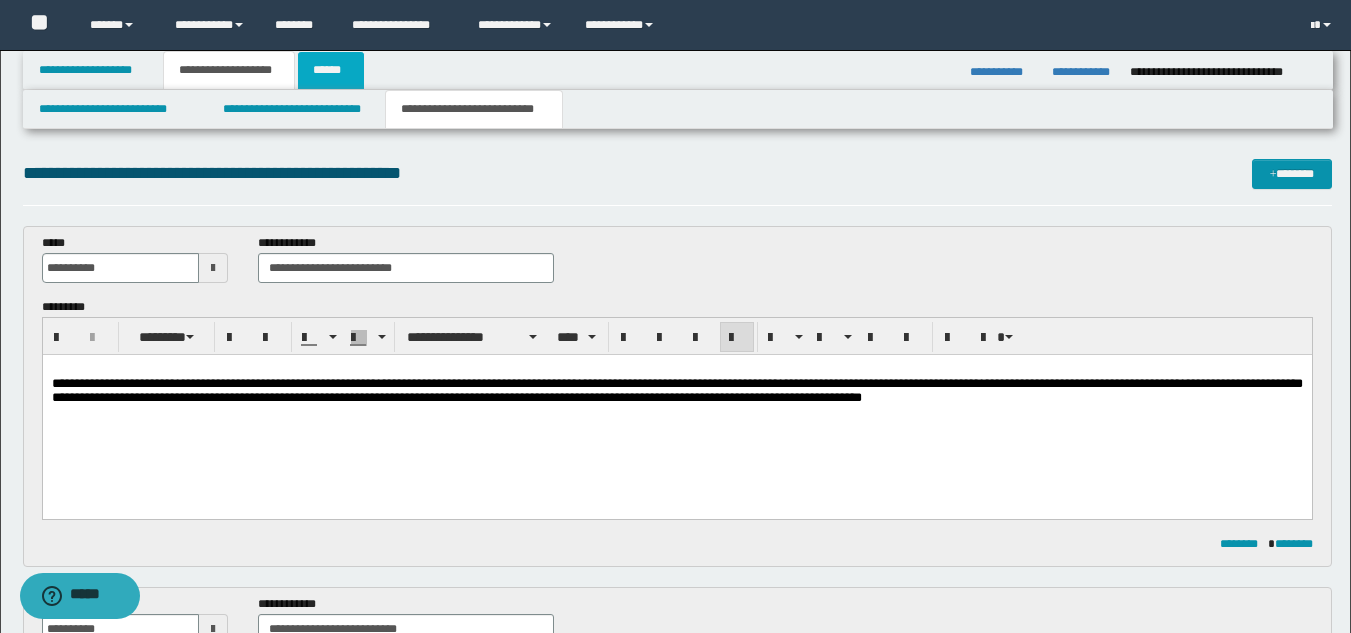 click on "******" at bounding box center (331, 70) 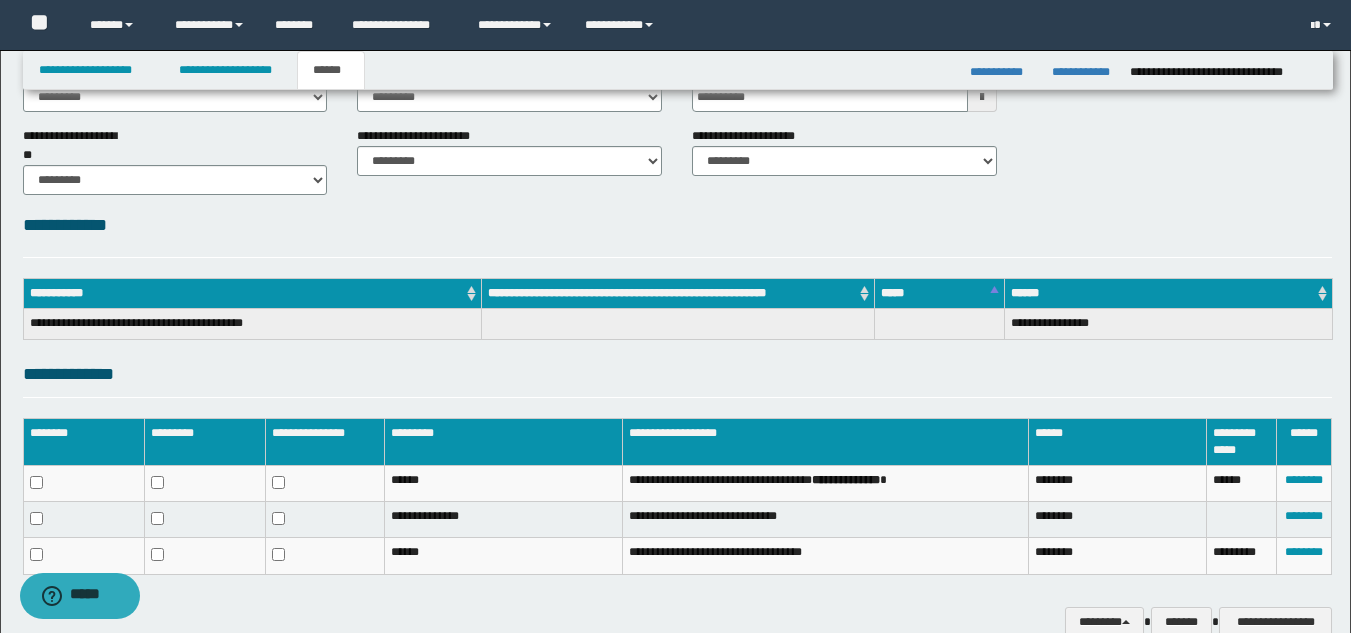 scroll, scrollTop: 233, scrollLeft: 0, axis: vertical 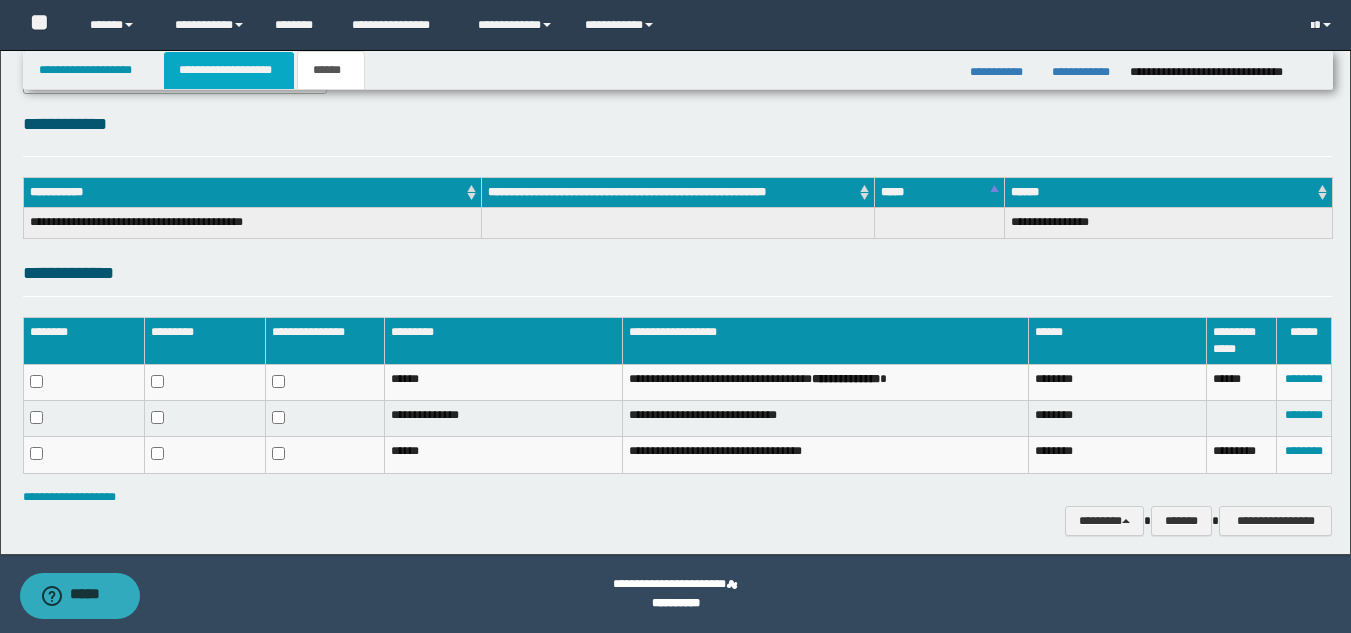 click on "**********" at bounding box center [229, 70] 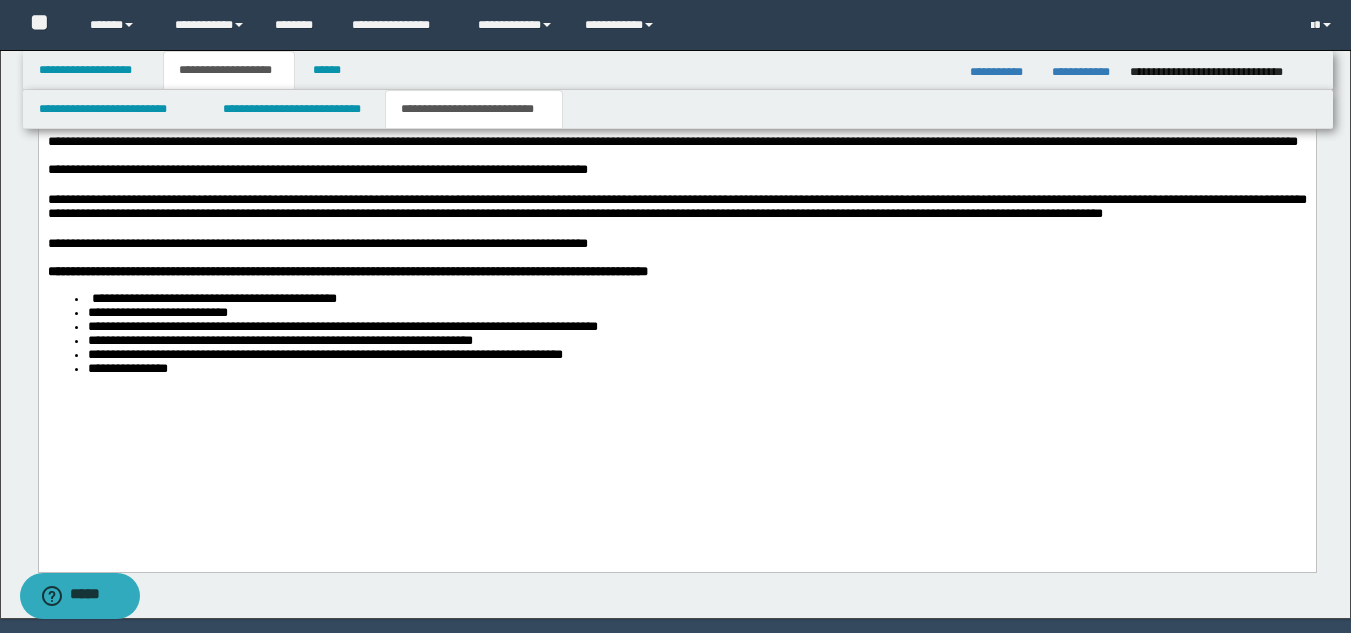 scroll, scrollTop: 1856, scrollLeft: 0, axis: vertical 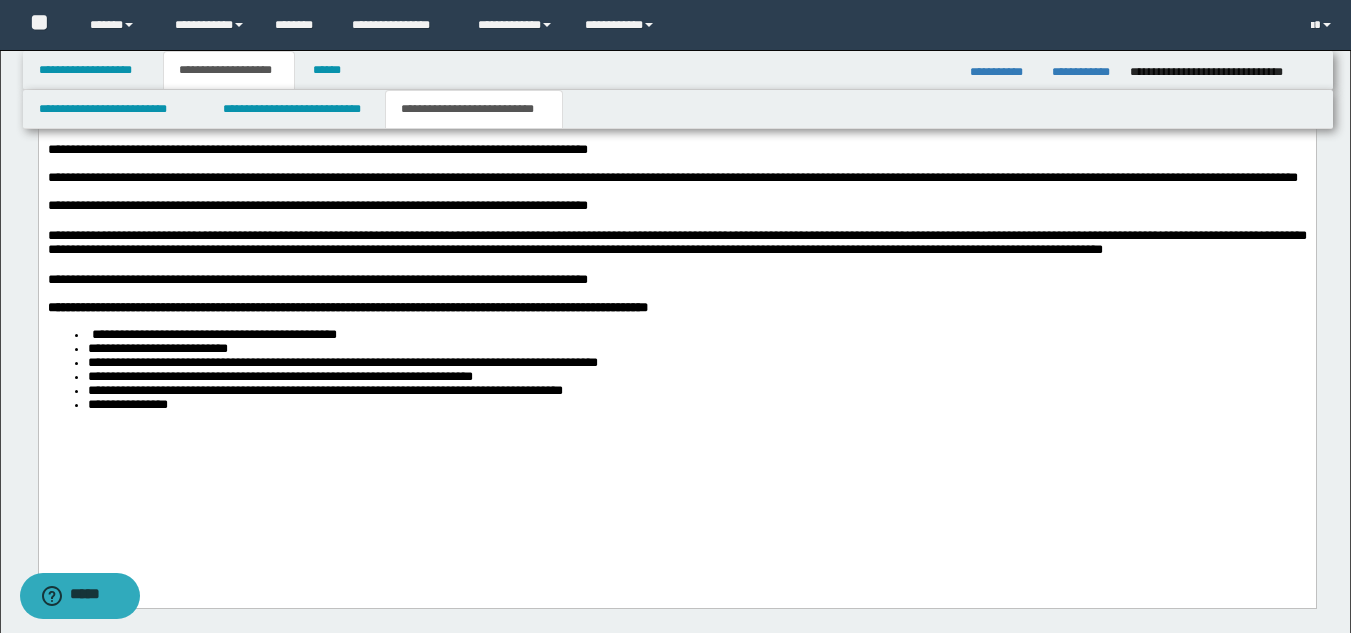 click on "**********" at bounding box center [676, 211] 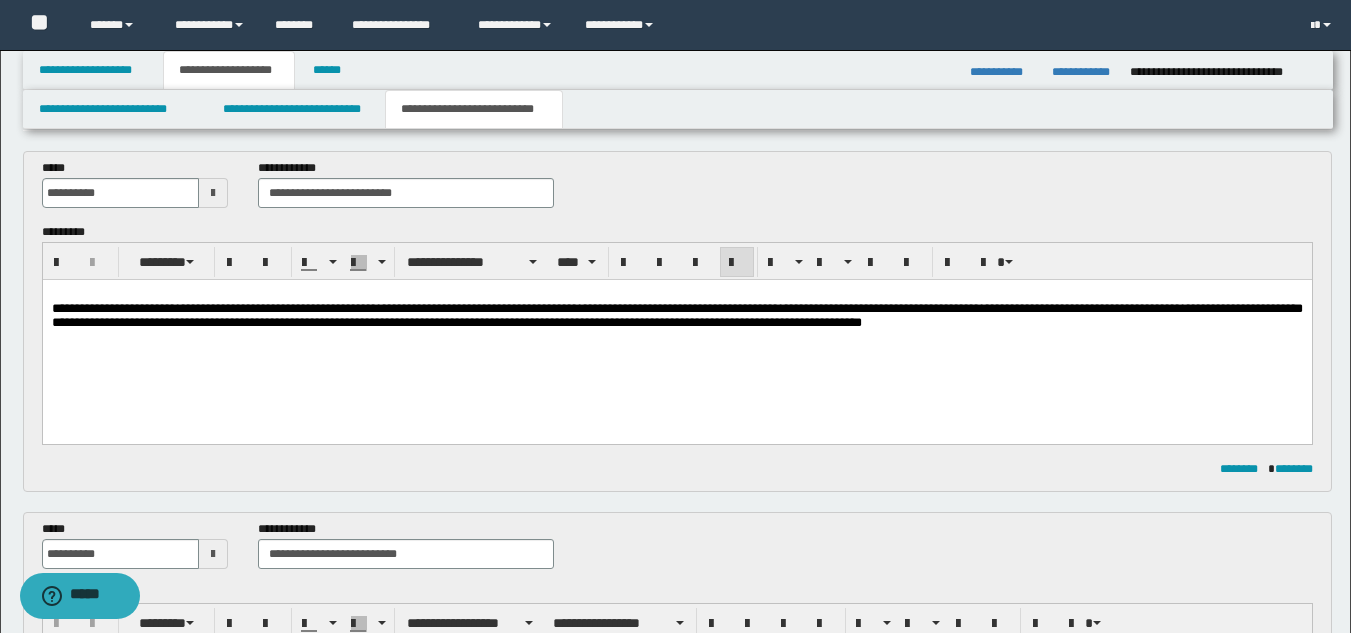 scroll, scrollTop: 0, scrollLeft: 0, axis: both 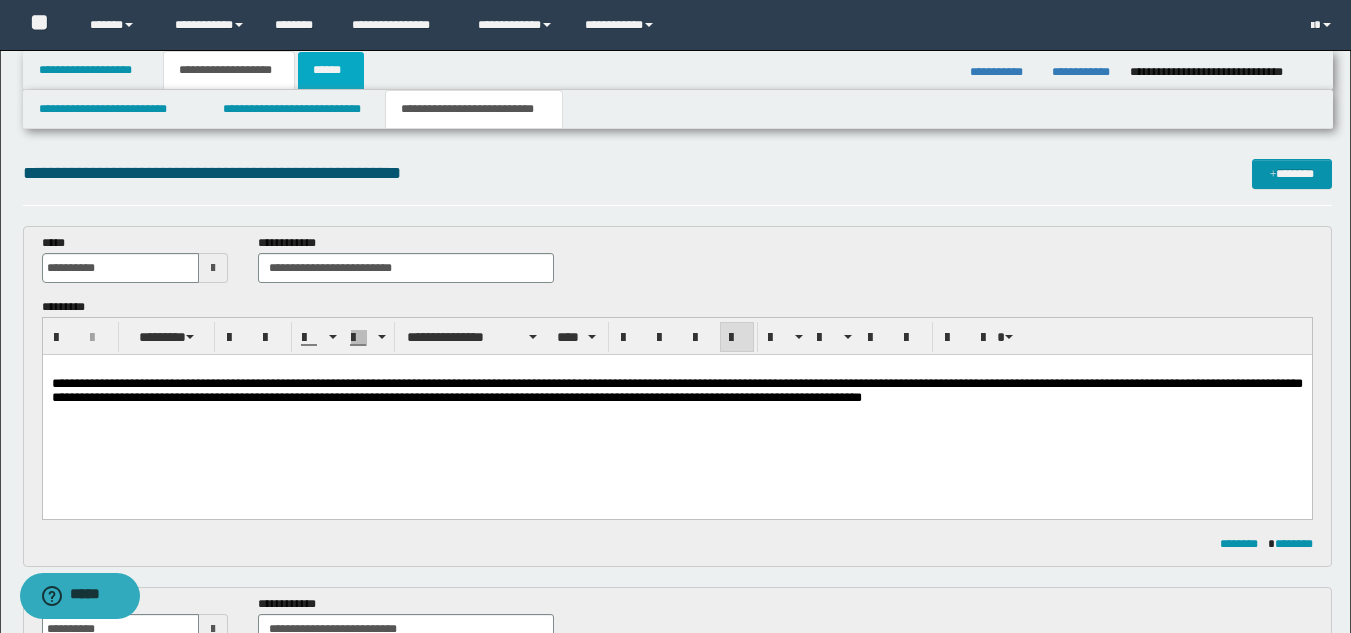 click on "******" at bounding box center [331, 70] 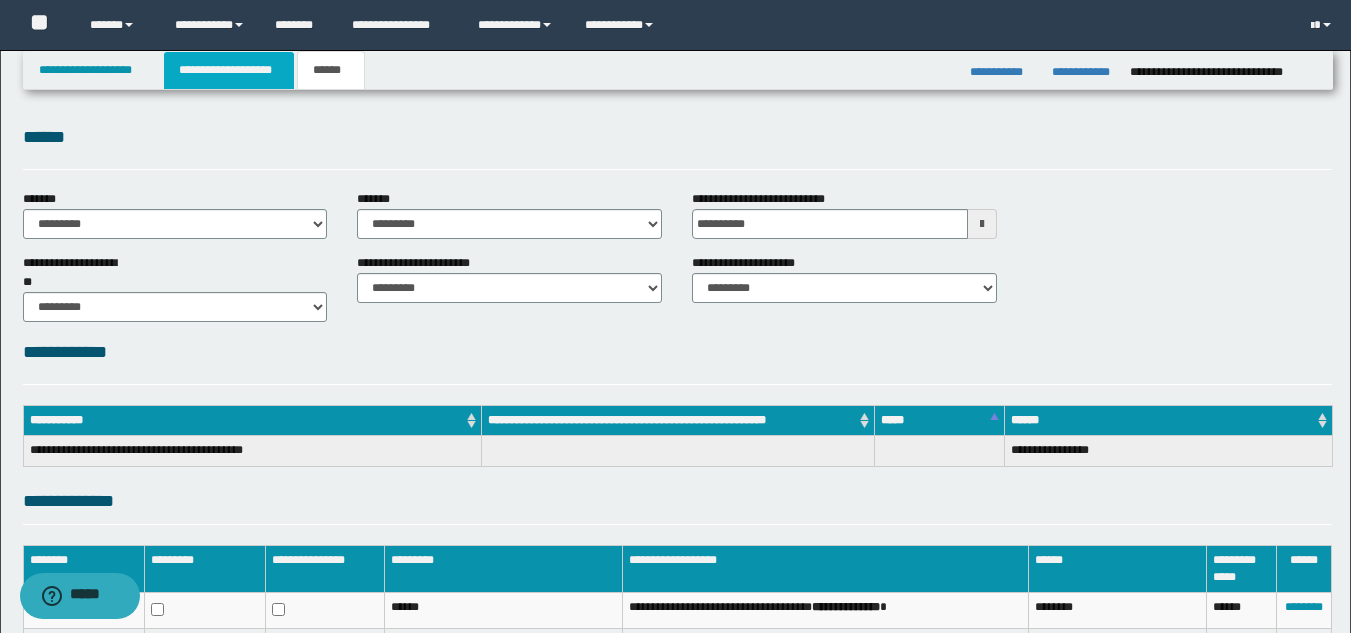 scroll, scrollTop: 0, scrollLeft: 0, axis: both 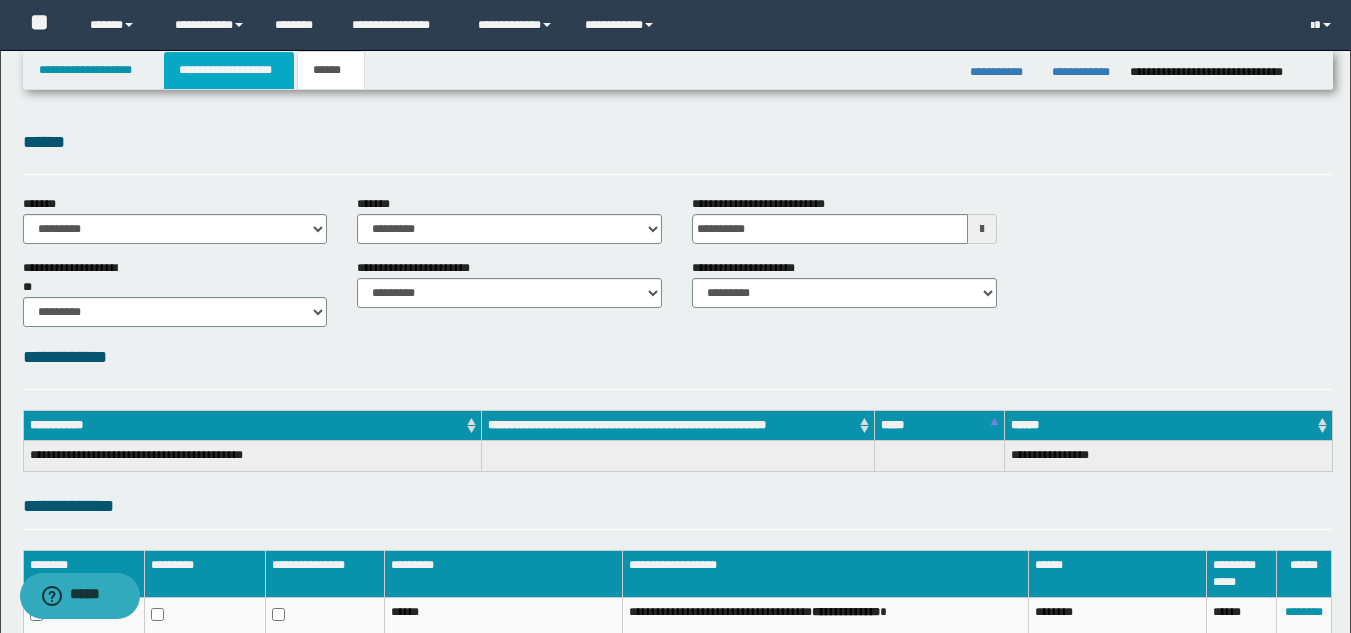 click on "**********" at bounding box center [229, 70] 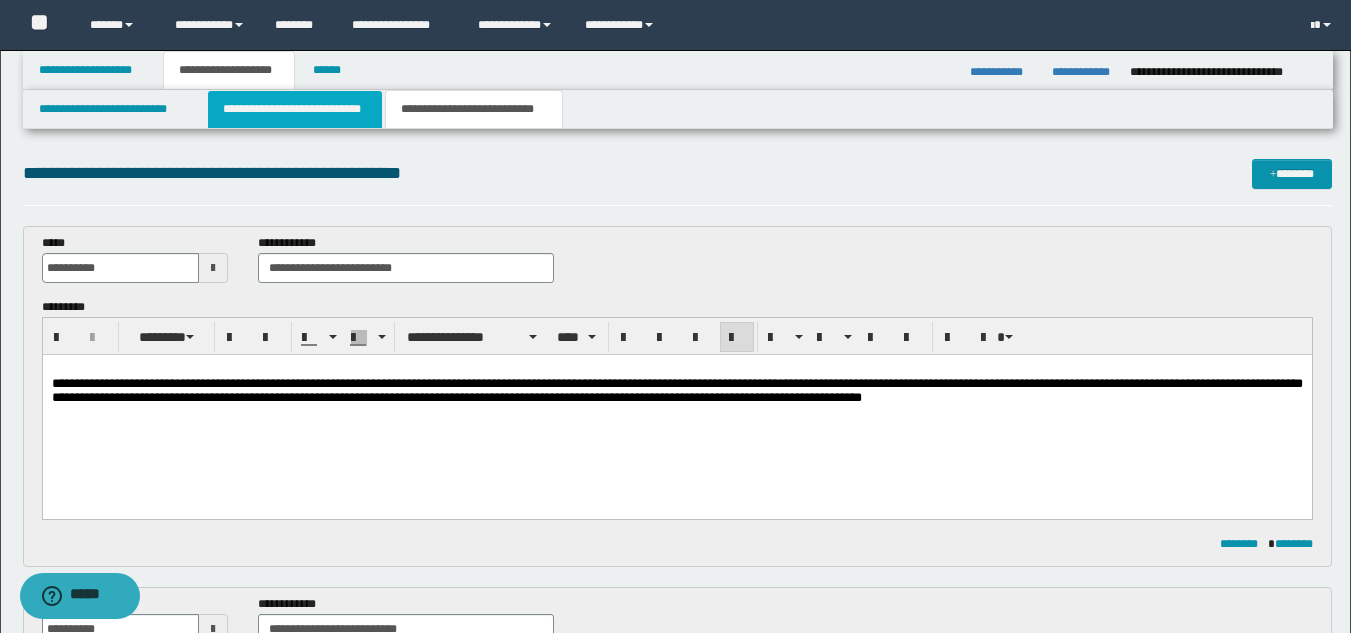 click on "**********" at bounding box center (295, 109) 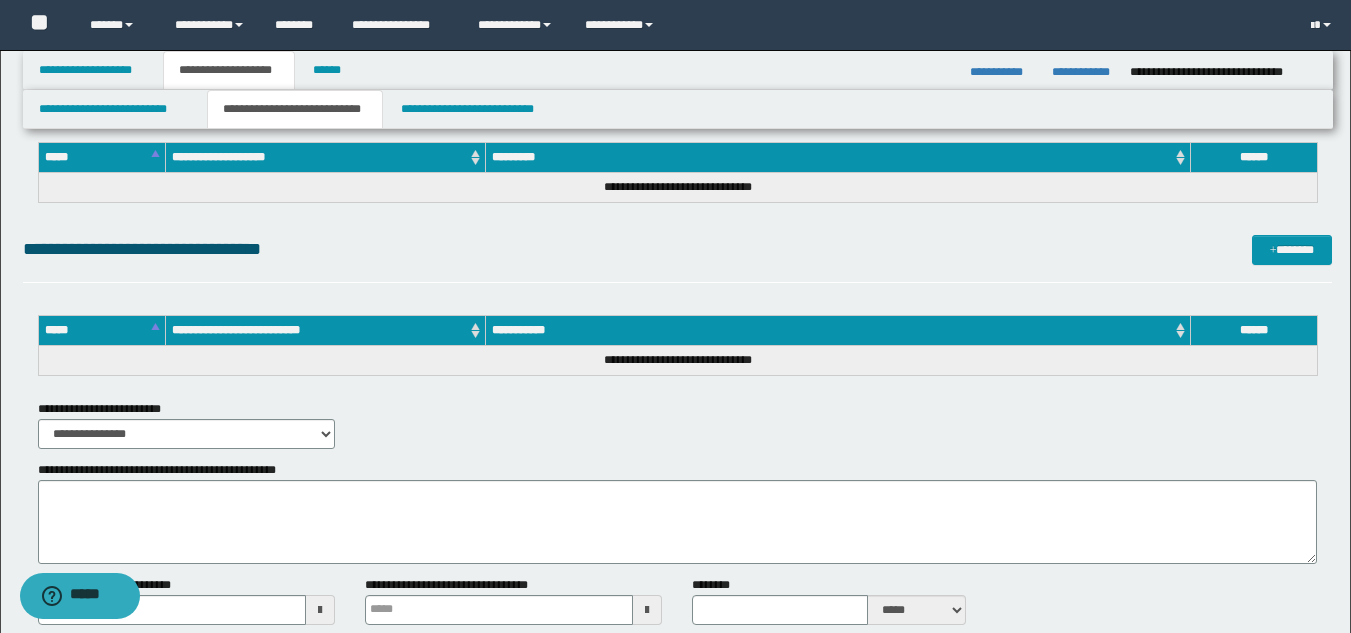 scroll, scrollTop: 2658, scrollLeft: 0, axis: vertical 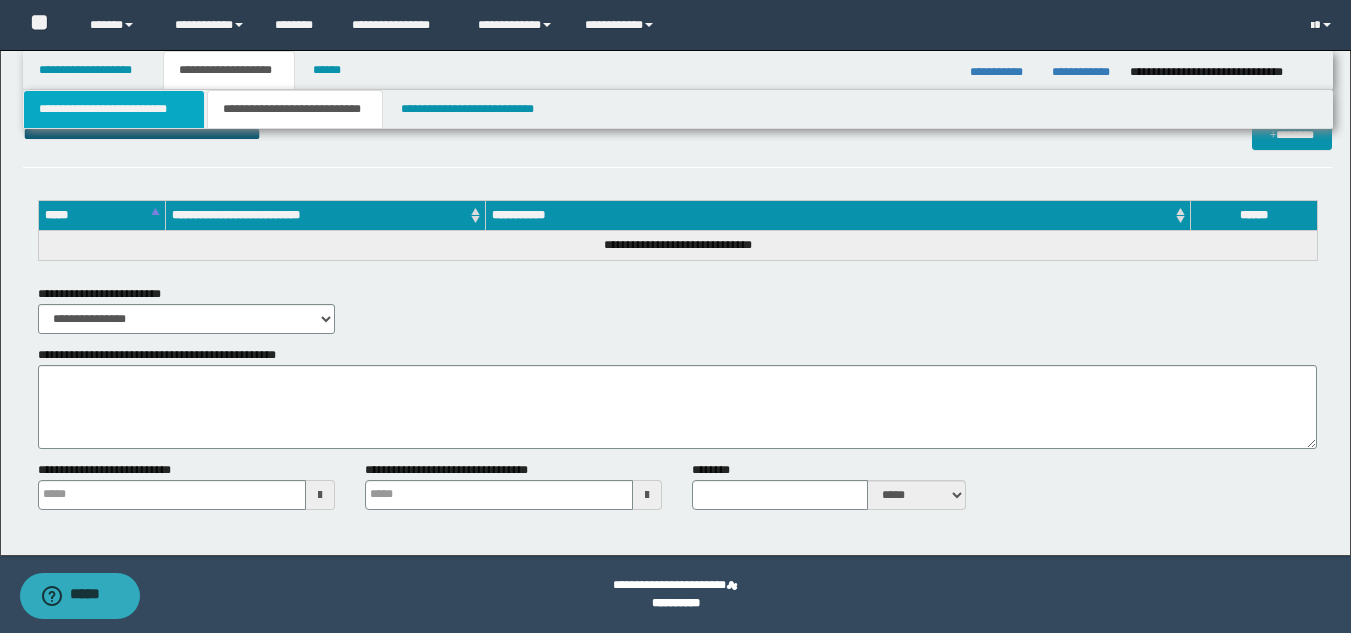 click on "**********" at bounding box center [114, 109] 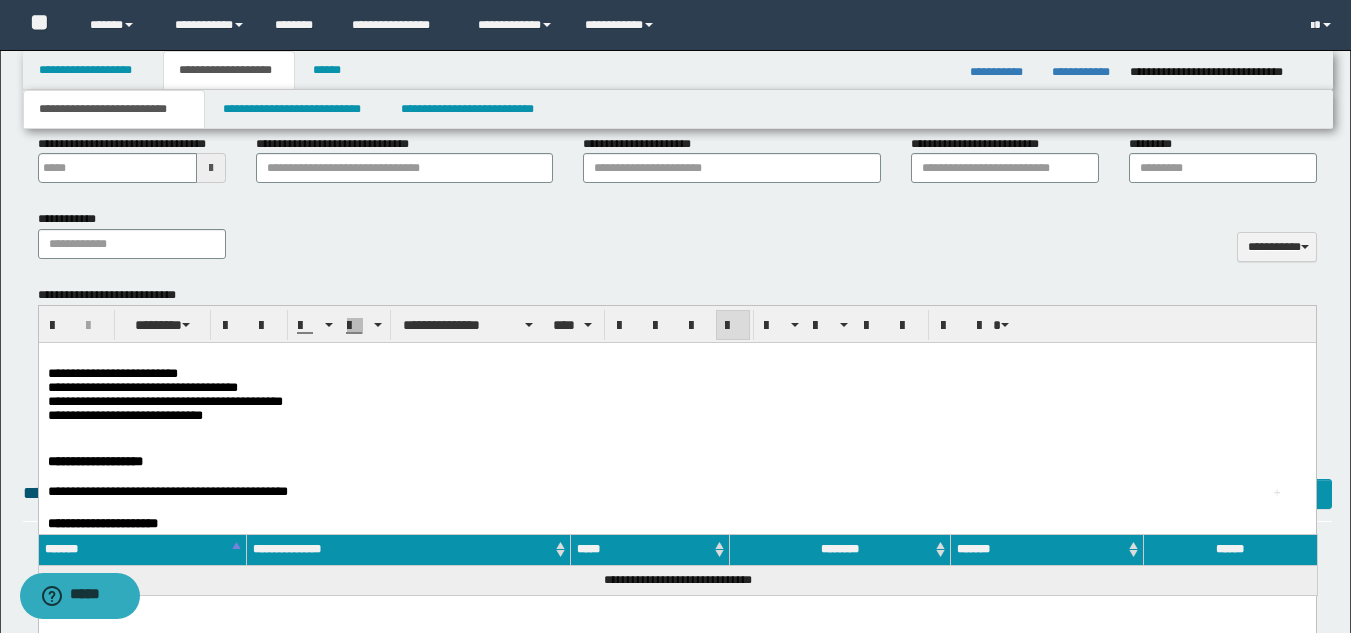 click on "**********" at bounding box center [676, 388] 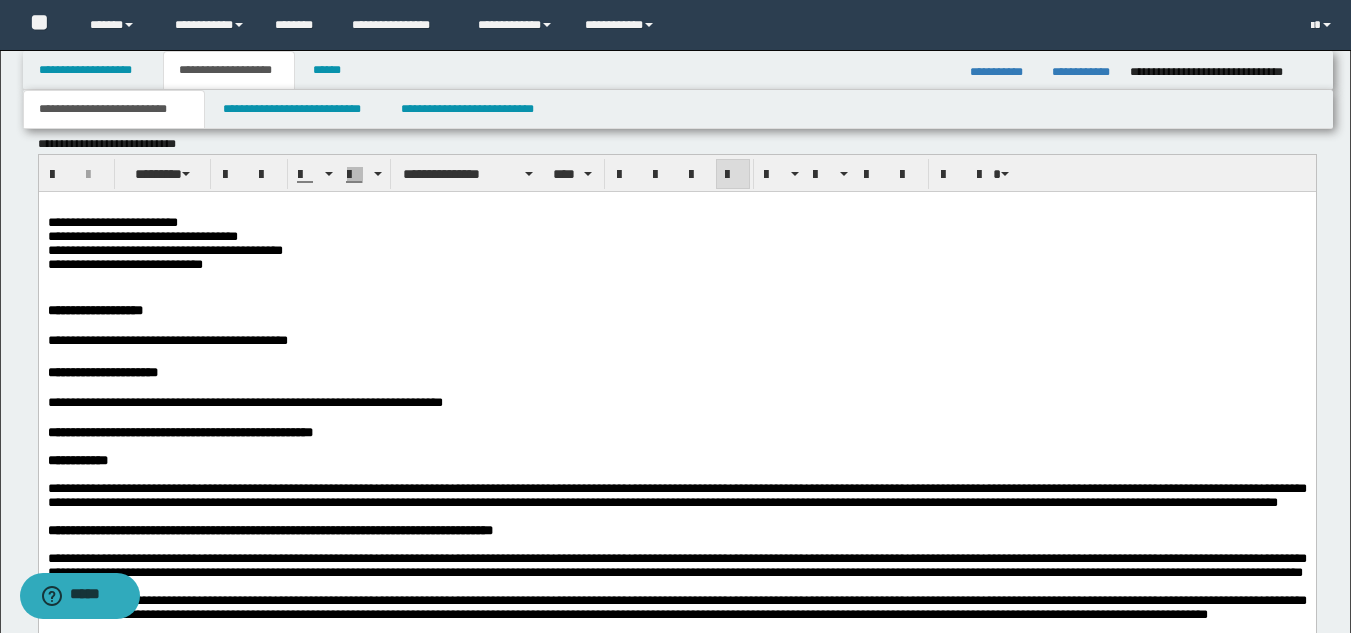 scroll, scrollTop: 1000, scrollLeft: 0, axis: vertical 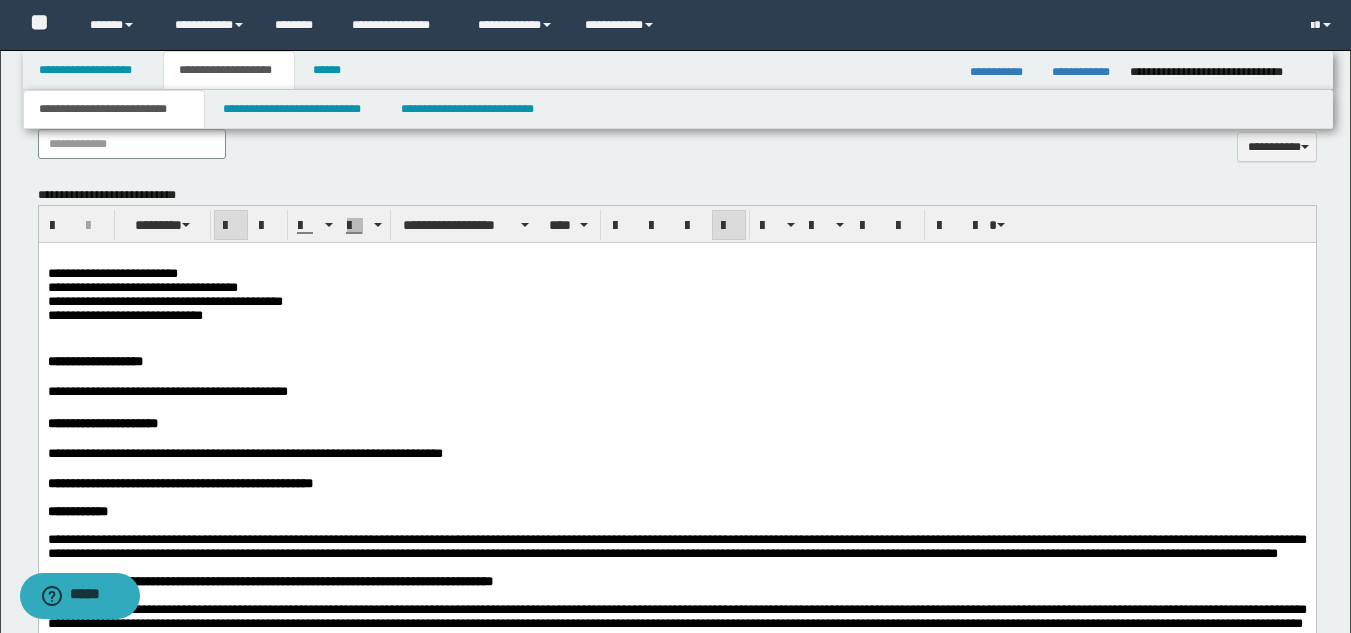 click on "**********" at bounding box center [94, 361] 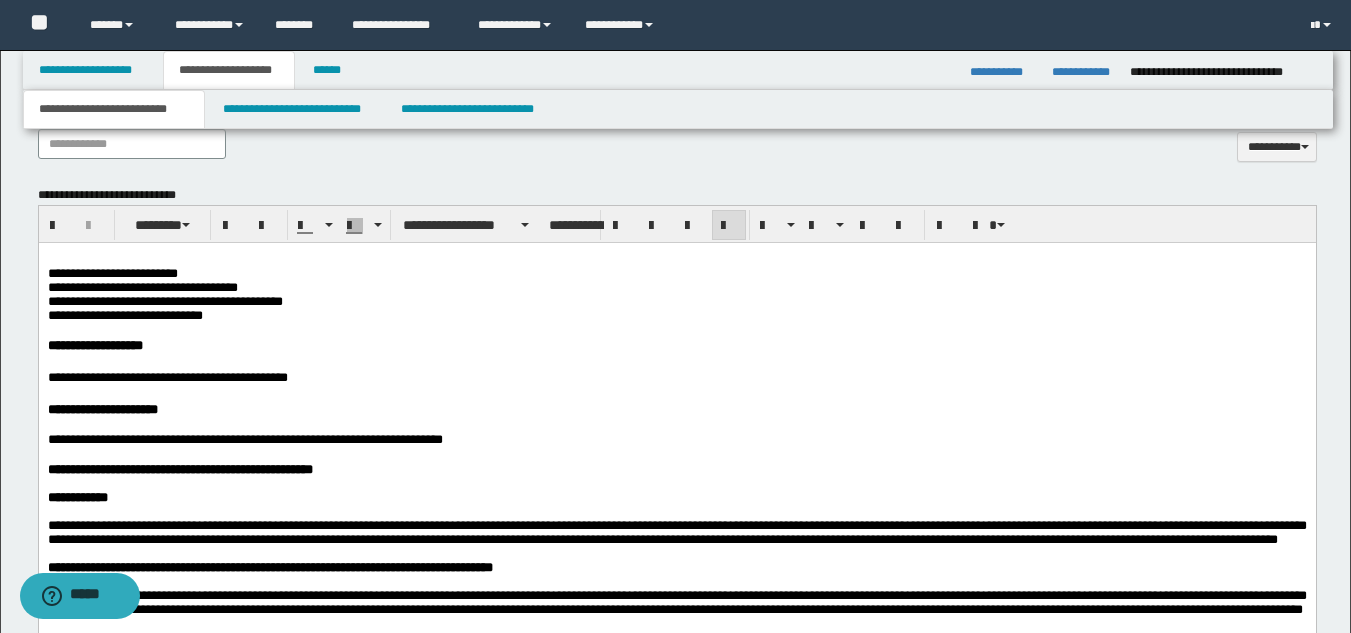 click at bounding box center (676, 395) 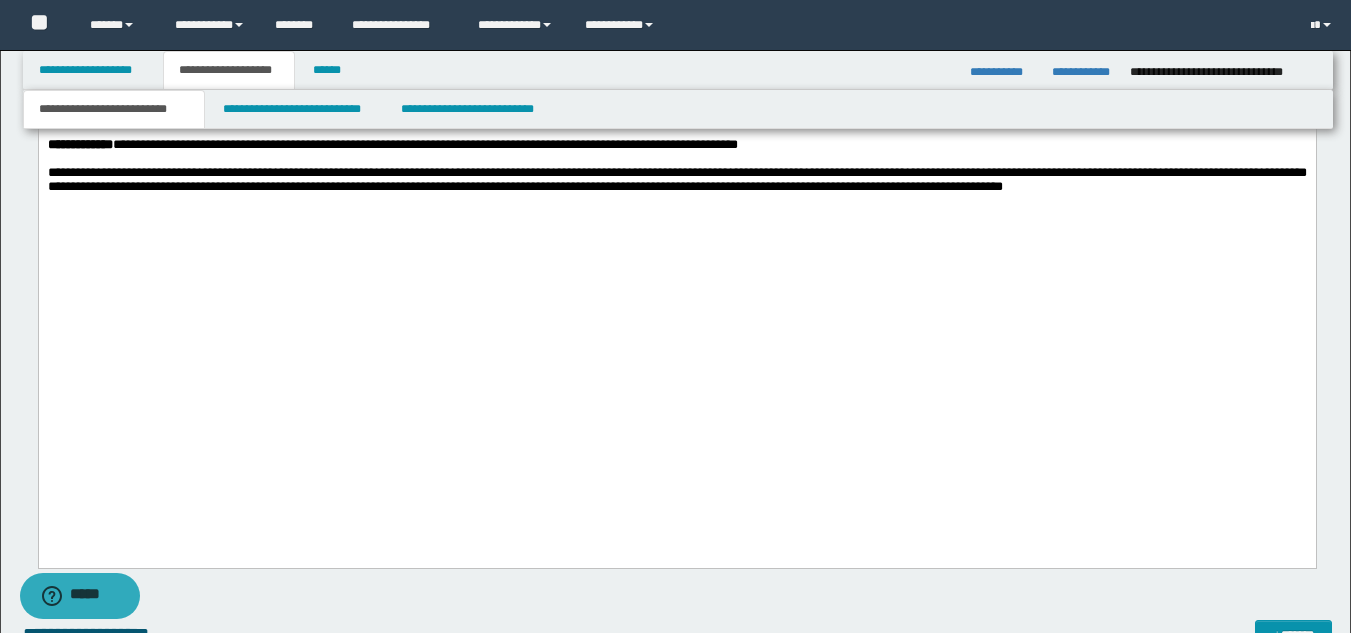 scroll, scrollTop: 2300, scrollLeft: 0, axis: vertical 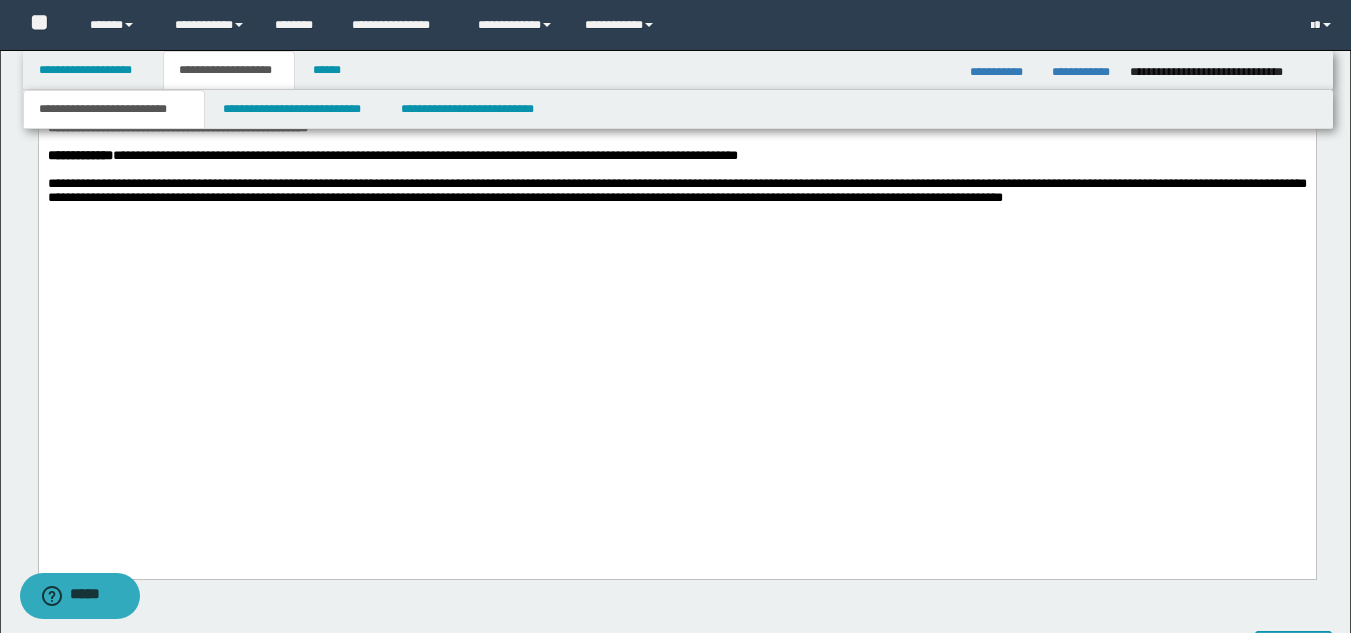 click on "**********" at bounding box center (676, -396) 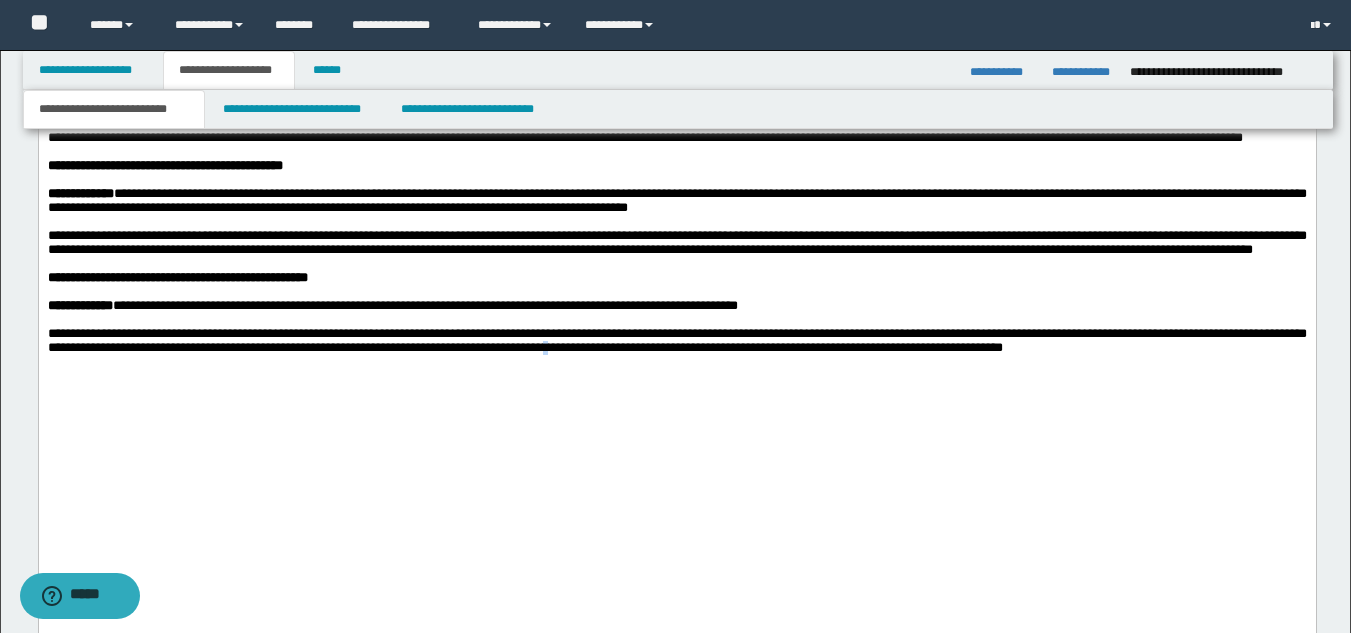 scroll, scrollTop: 2000, scrollLeft: 0, axis: vertical 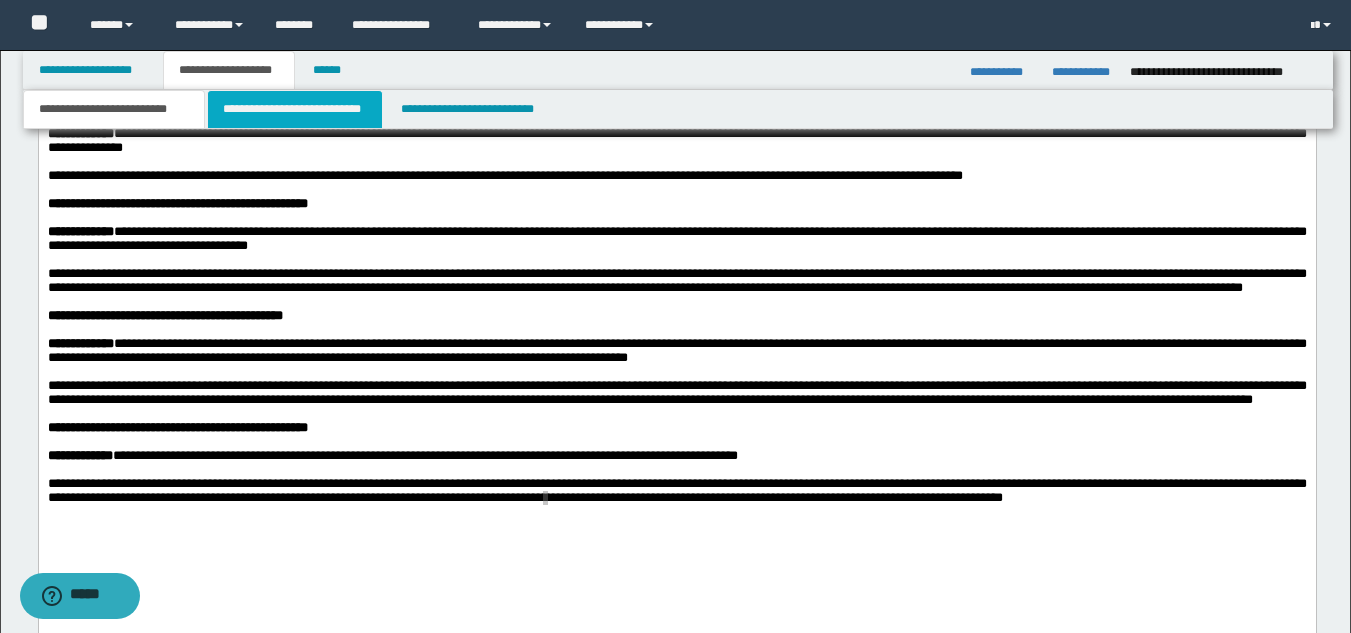 click on "**********" at bounding box center (295, 109) 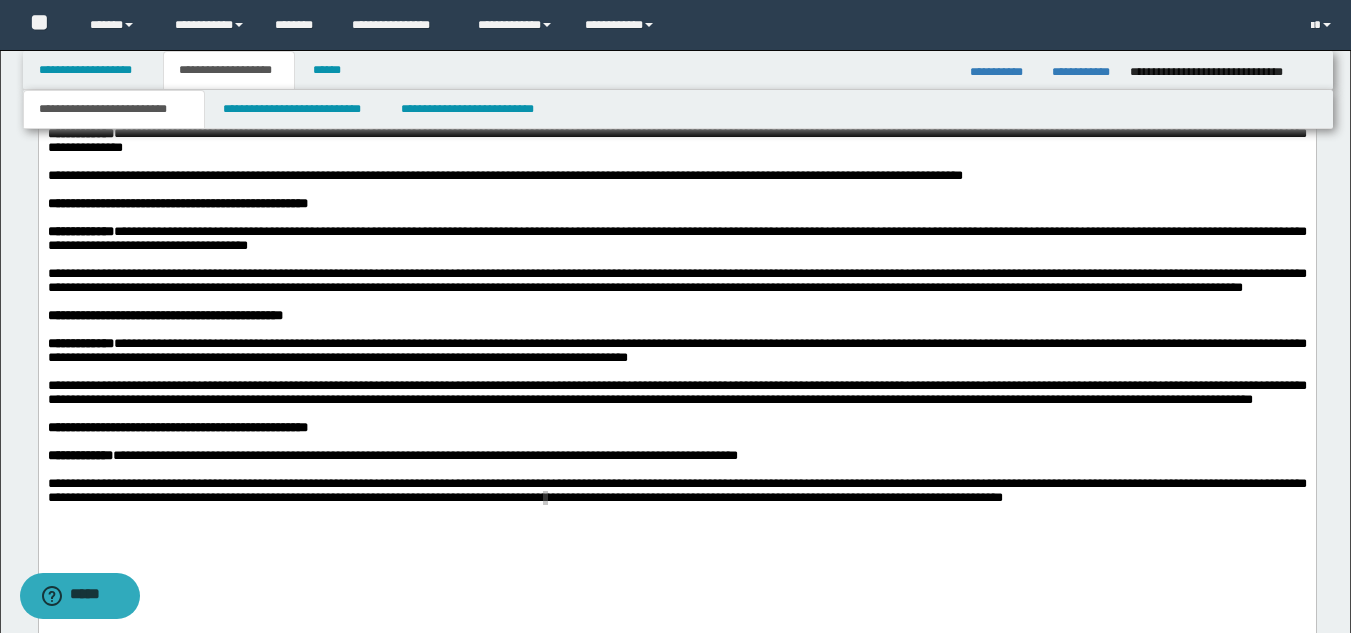 type 